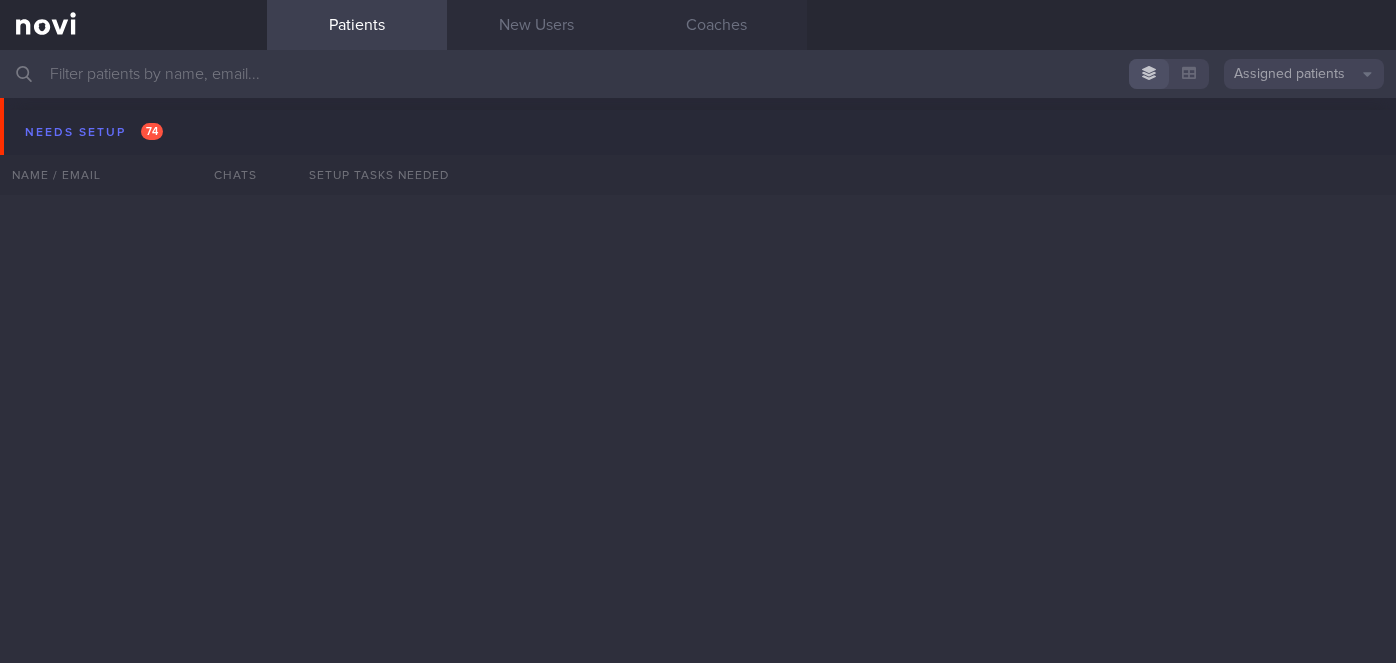 scroll, scrollTop: 0, scrollLeft: 0, axis: both 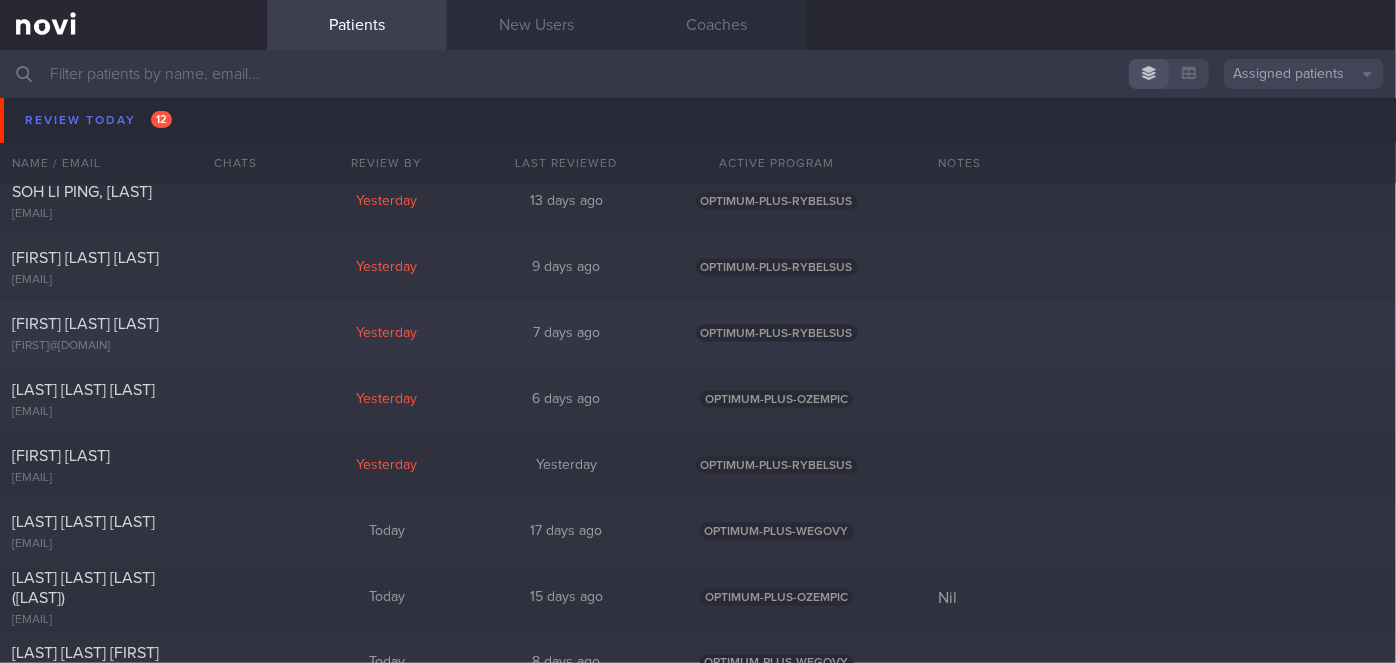 click on "[FIRST] [LAST] [LAST]
[EMAIL]" at bounding box center [133, 334] 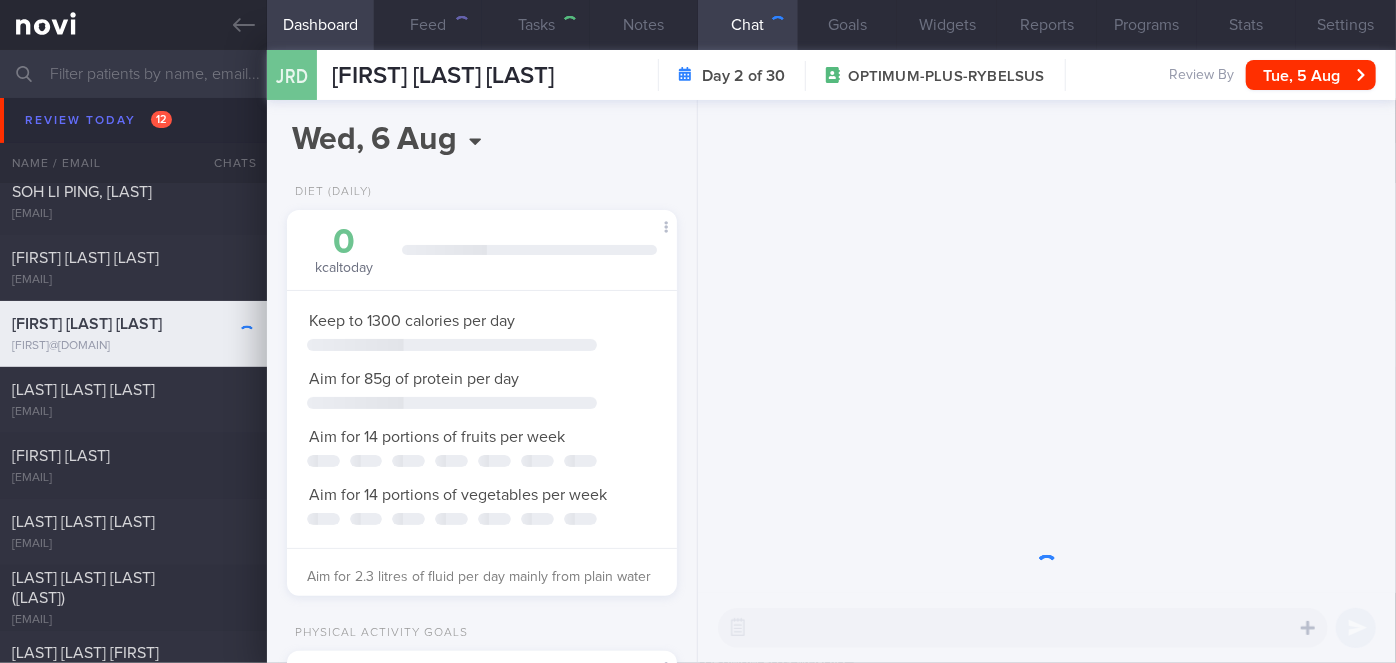 scroll, scrollTop: 0, scrollLeft: 0, axis: both 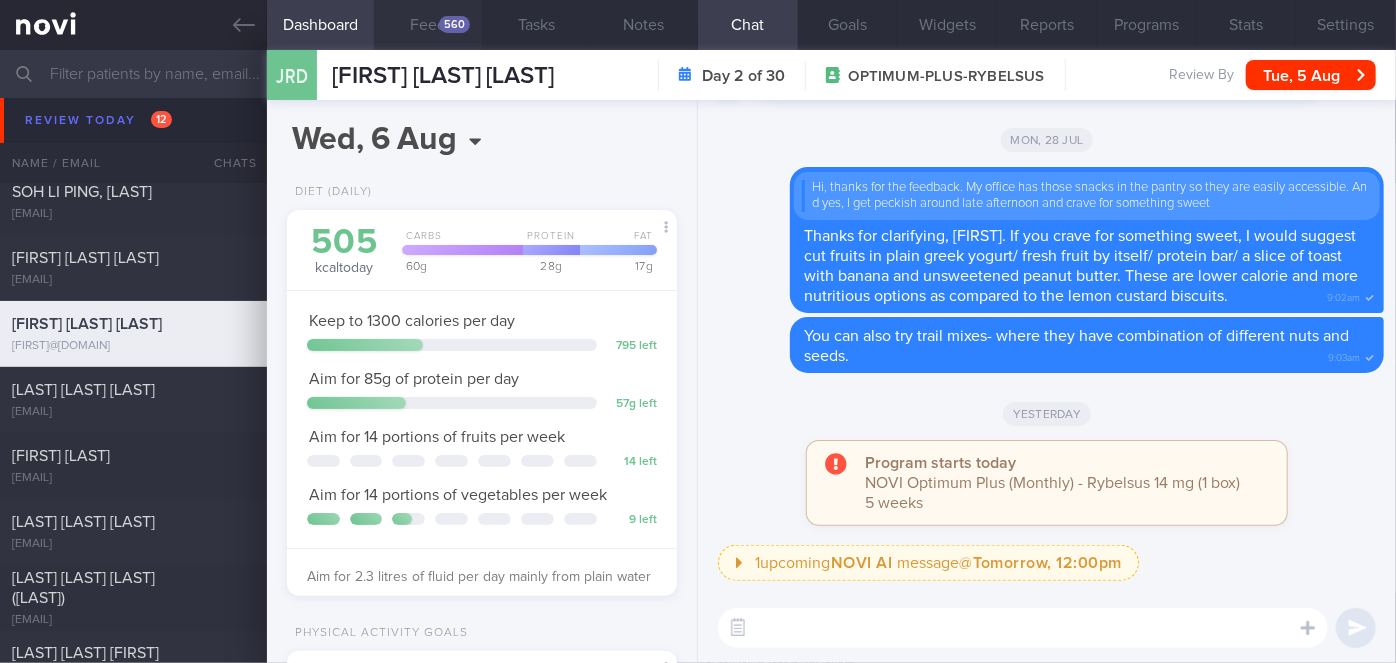 click on "Feed
560" at bounding box center (428, 25) 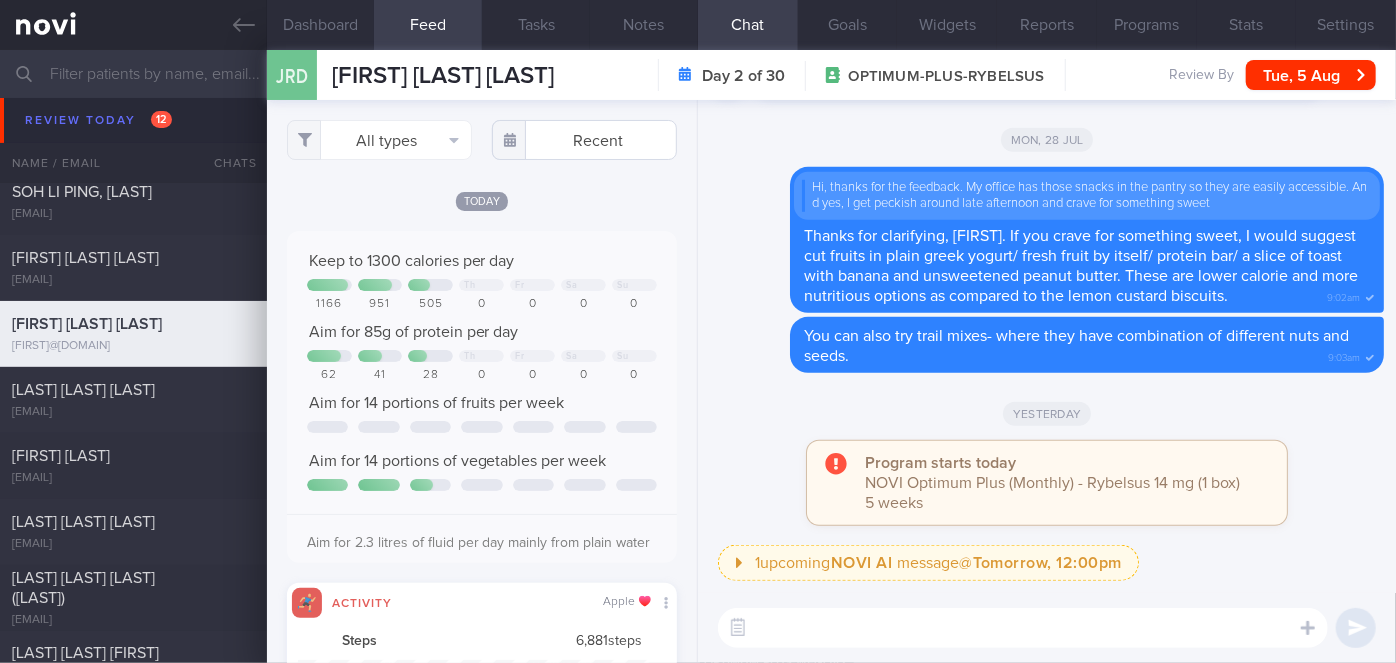 scroll, scrollTop: 999912, scrollLeft: 999648, axis: both 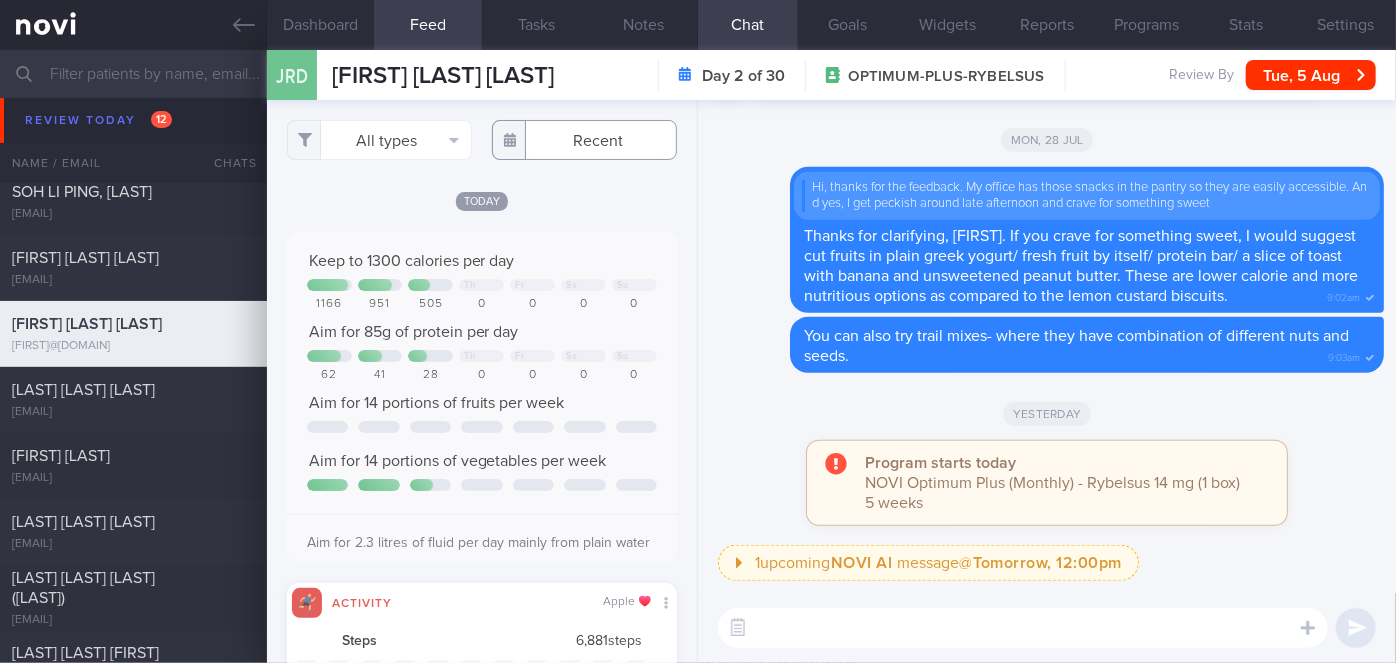 click at bounding box center [584, 140] 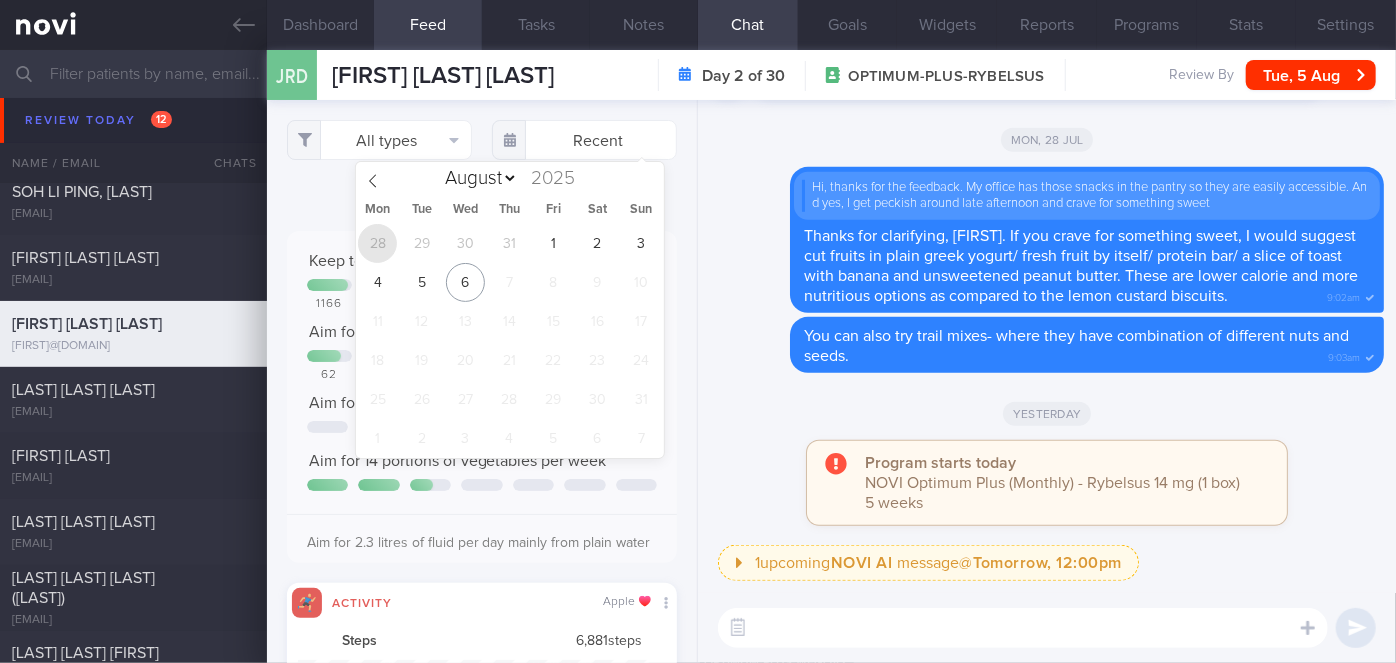 click on "28" at bounding box center [377, 243] 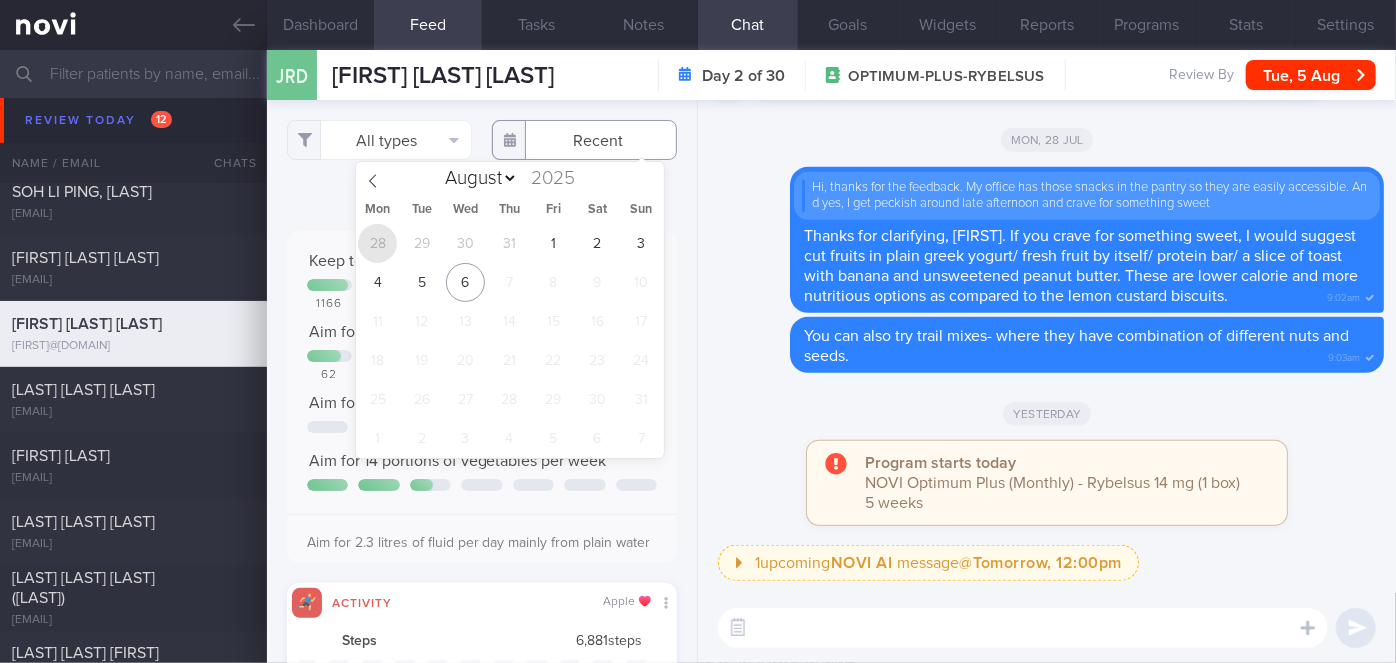 type on "2025-07-28" 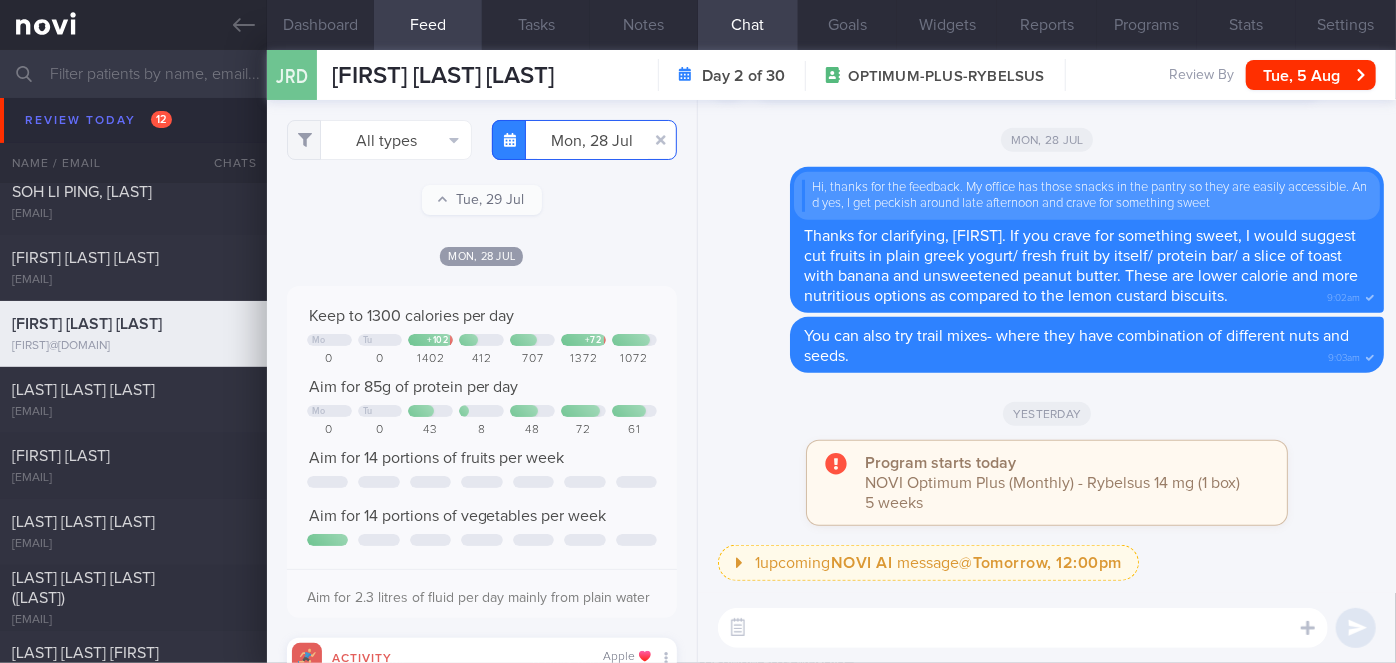 scroll, scrollTop: 999912, scrollLeft: 999648, axis: both 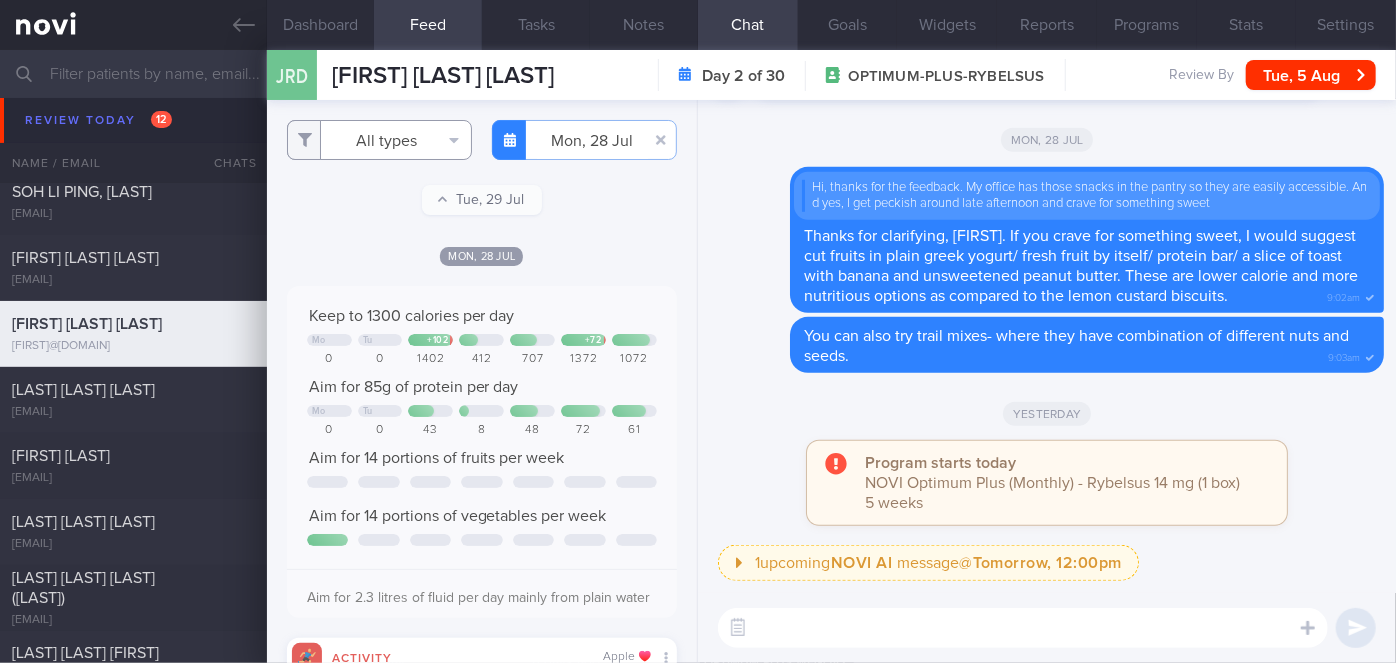 click on "All types" at bounding box center (379, 140) 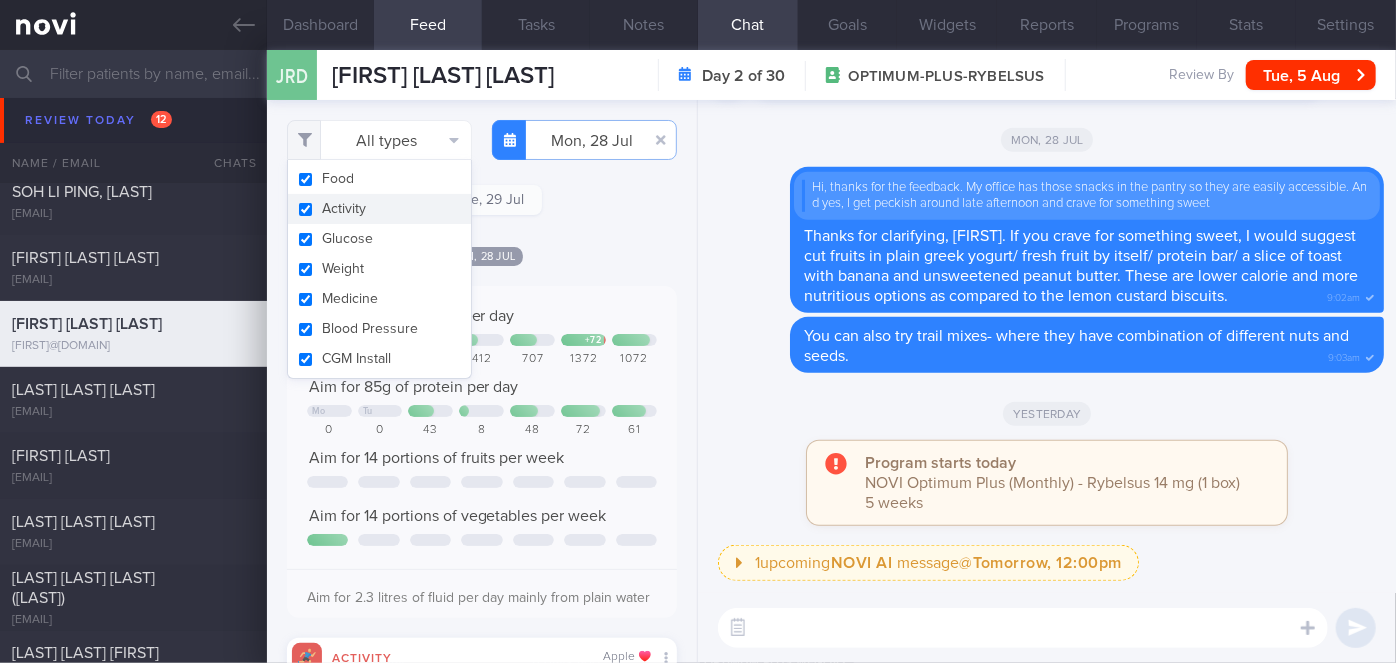 click on "Activity" at bounding box center (379, 209) 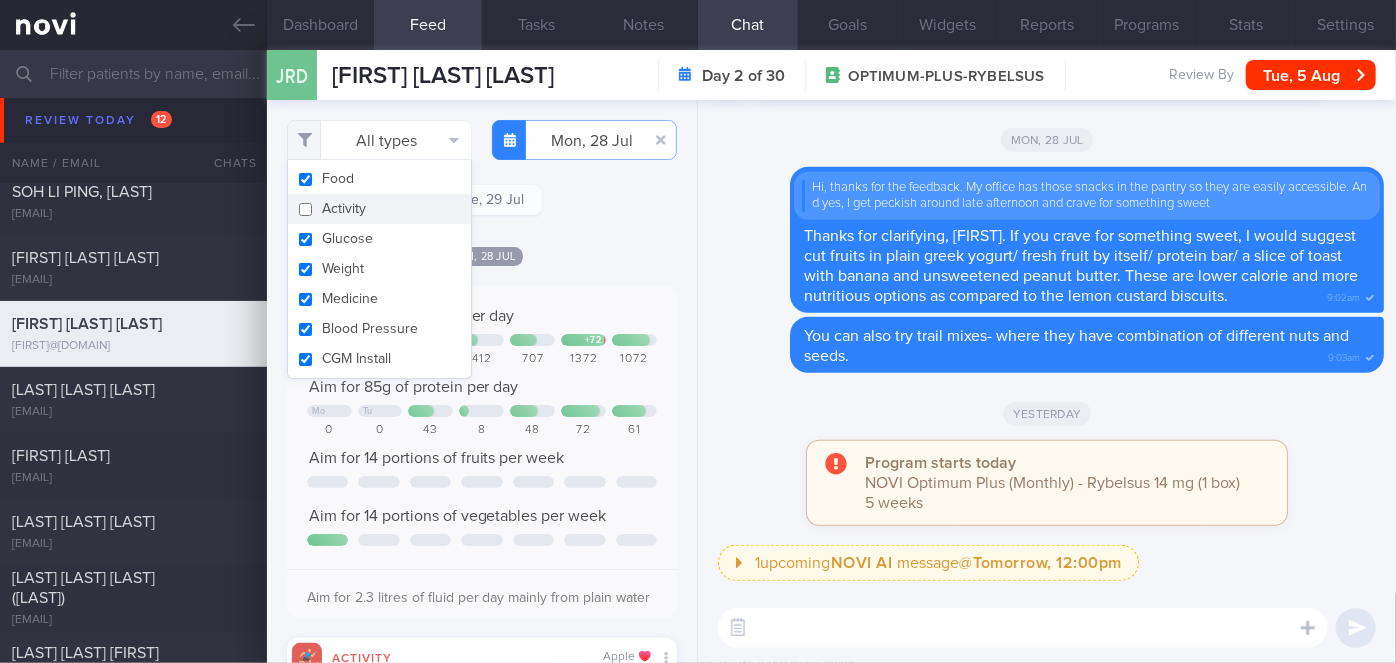 checkbox on "false" 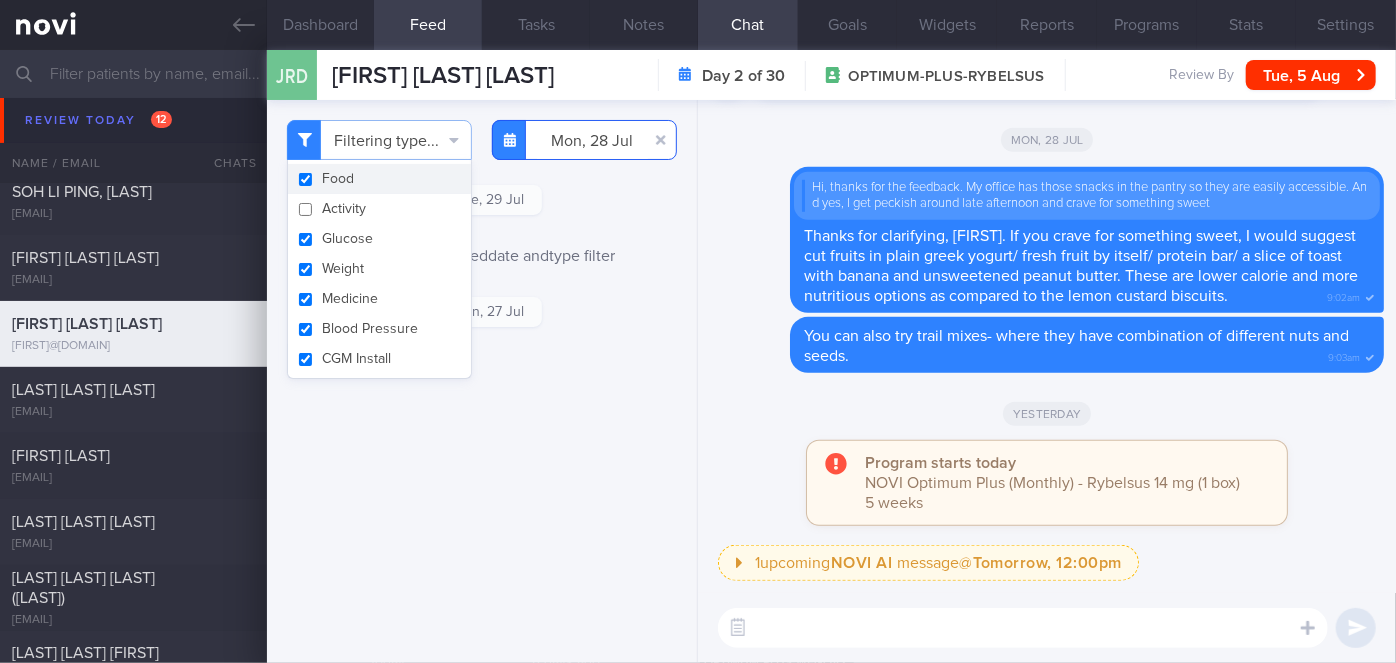 click on "2025-07-28" at bounding box center (584, 140) 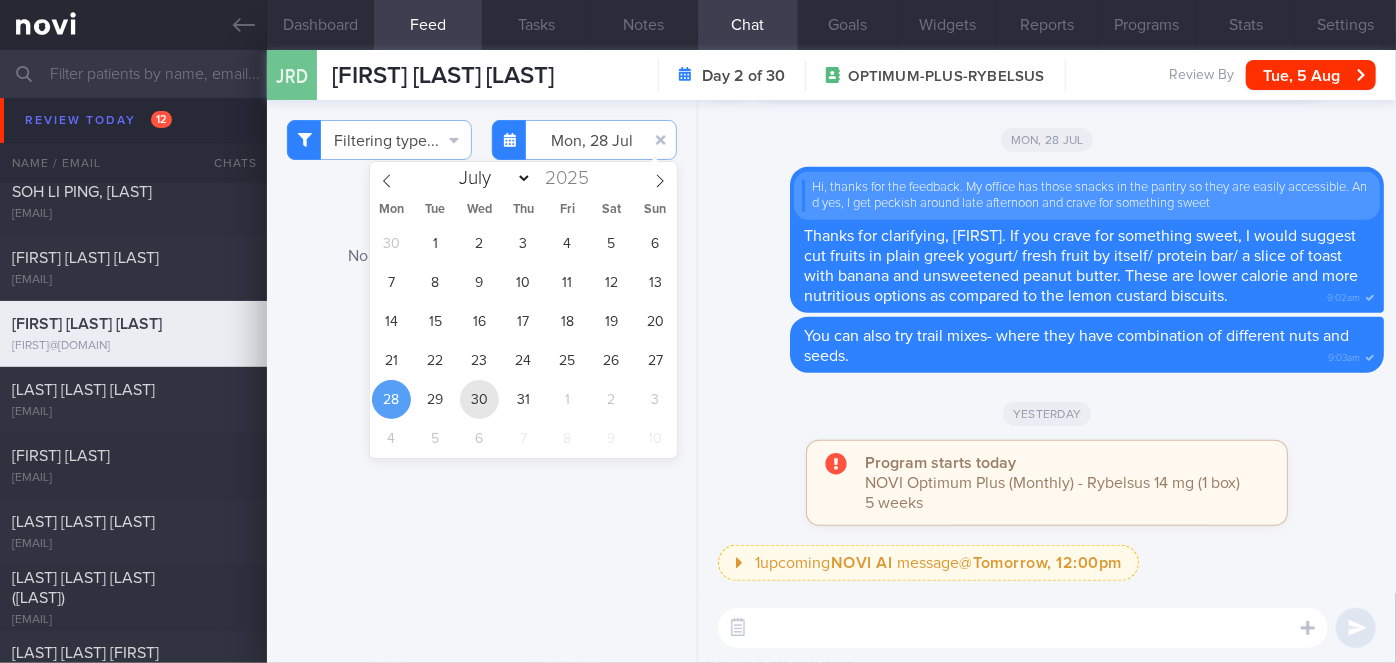 click on "30" at bounding box center (479, 399) 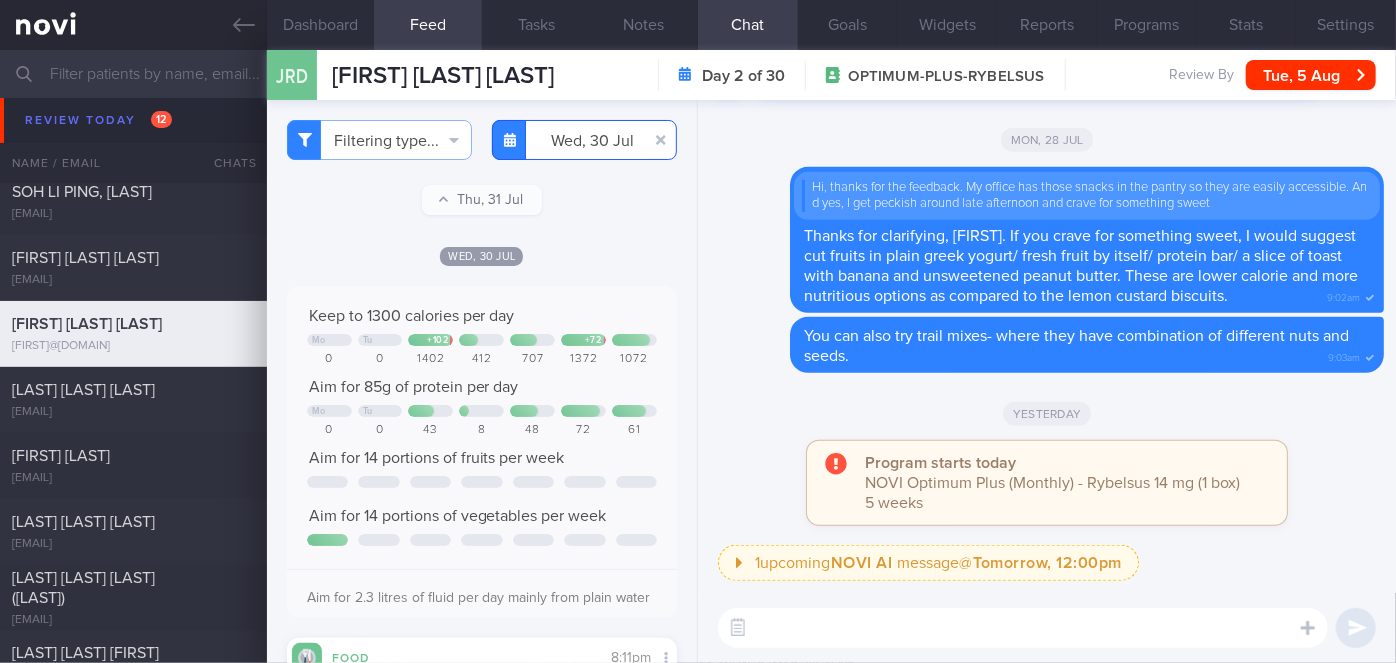 click on "2025-07-30" at bounding box center [584, 140] 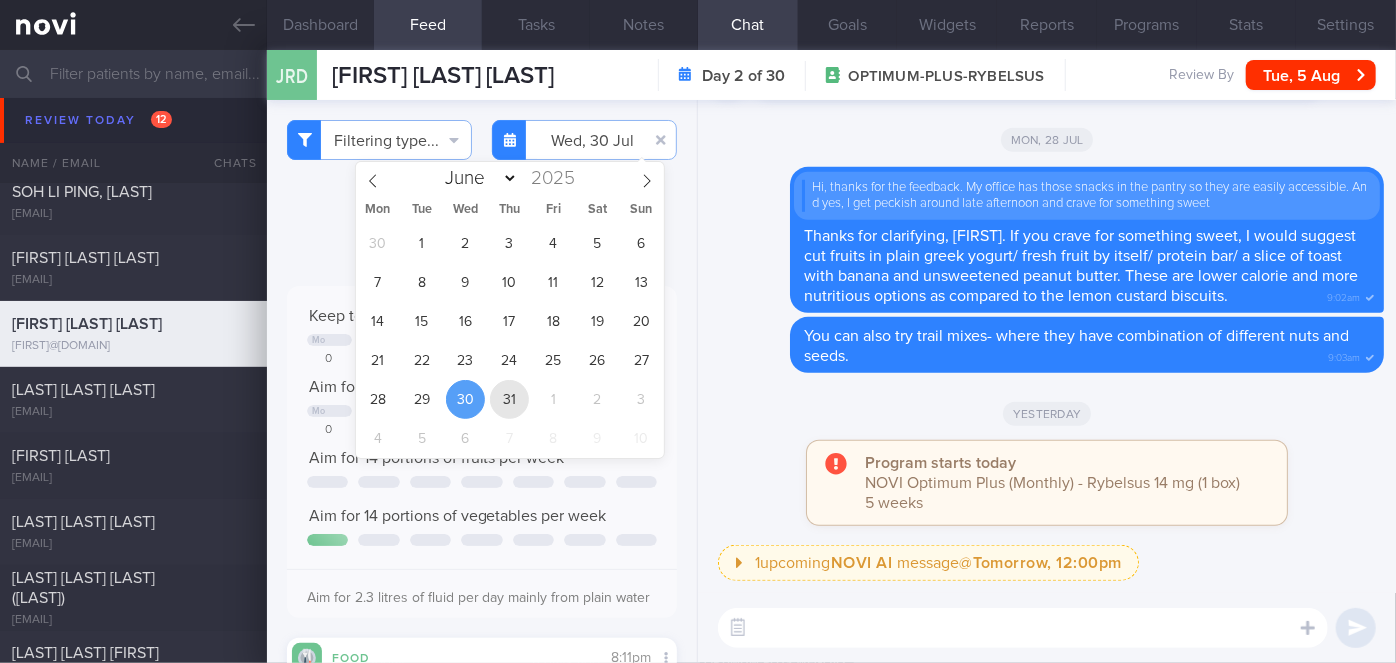 click on "31" at bounding box center [509, 399] 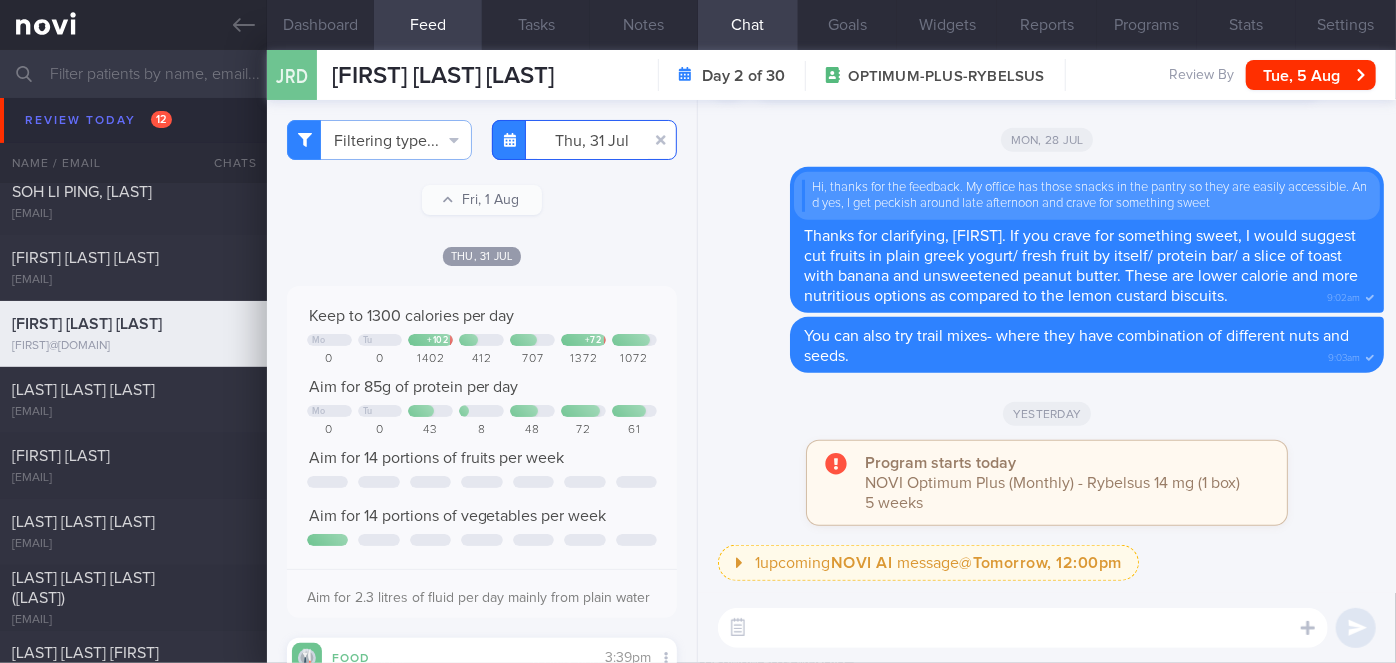 click on "[DATE]" at bounding box center [584, 140] 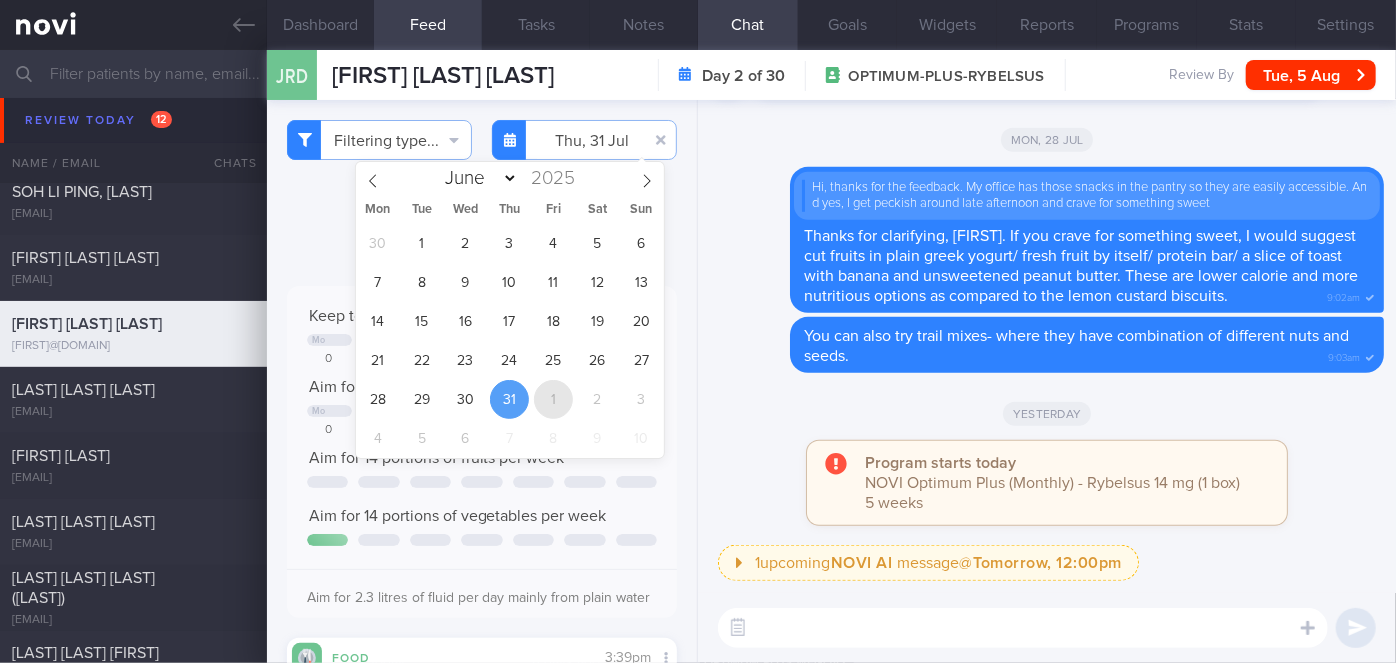 click on "1" at bounding box center [553, 399] 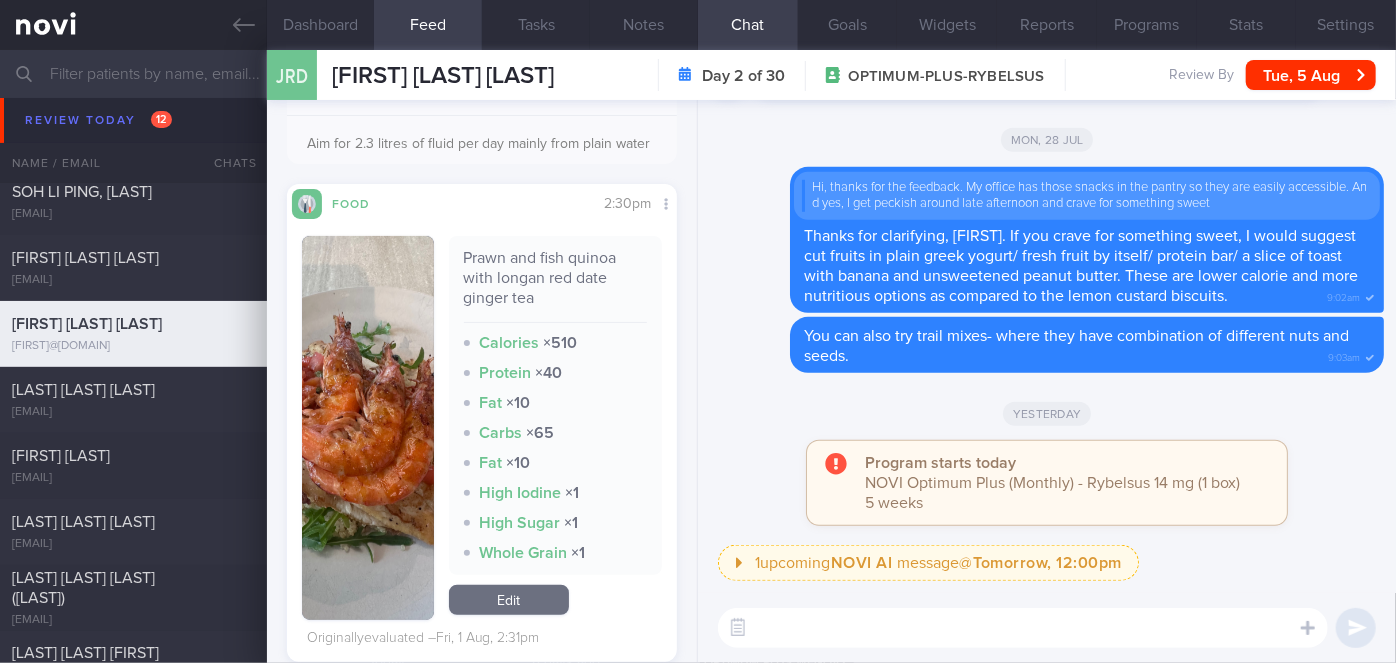 click at bounding box center (368, 428) 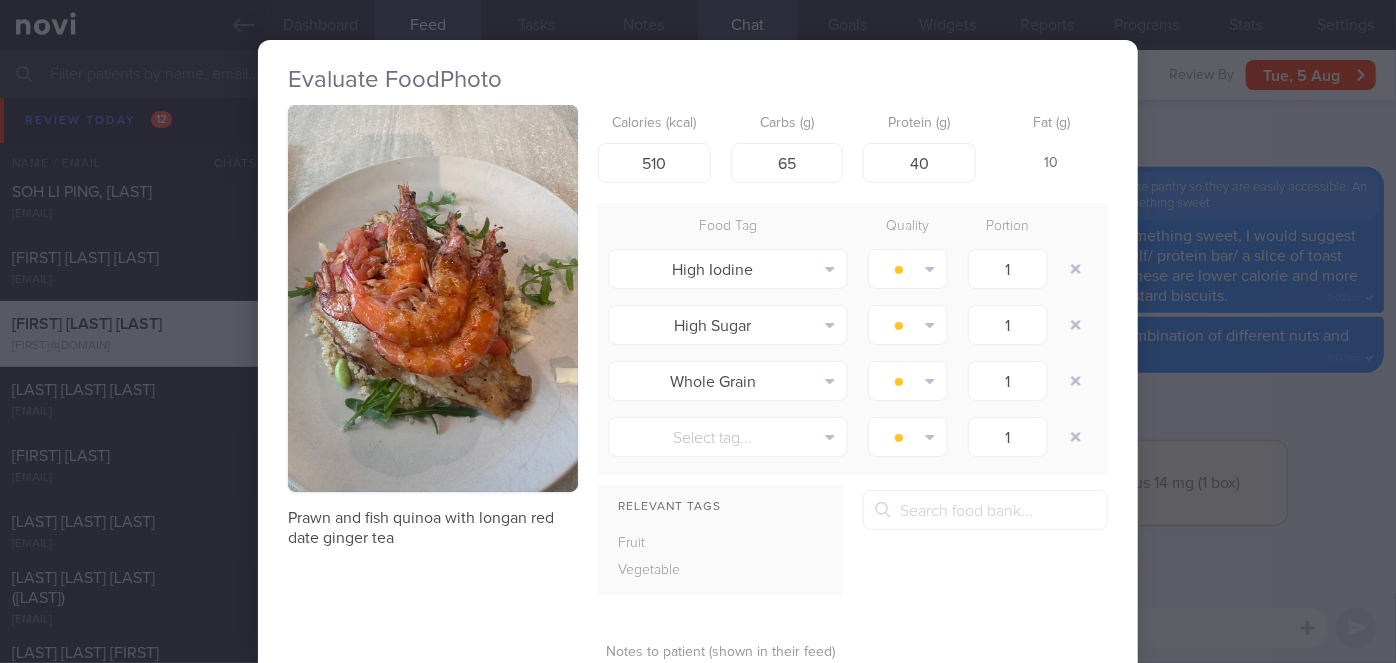 click on "Evaluate Food  Photo
Prawn and fish quinoa with longan red date ginger tea
Calories (kcal)
510
Carbs (g)
65
Protein (g)
40
Fat (g)
10
Food Tag
Quality
Portion
High Iodine
Alcohol
Fried
Fruit
Healthy Fats
High Calcium
High Cholesterol" at bounding box center (698, 331) 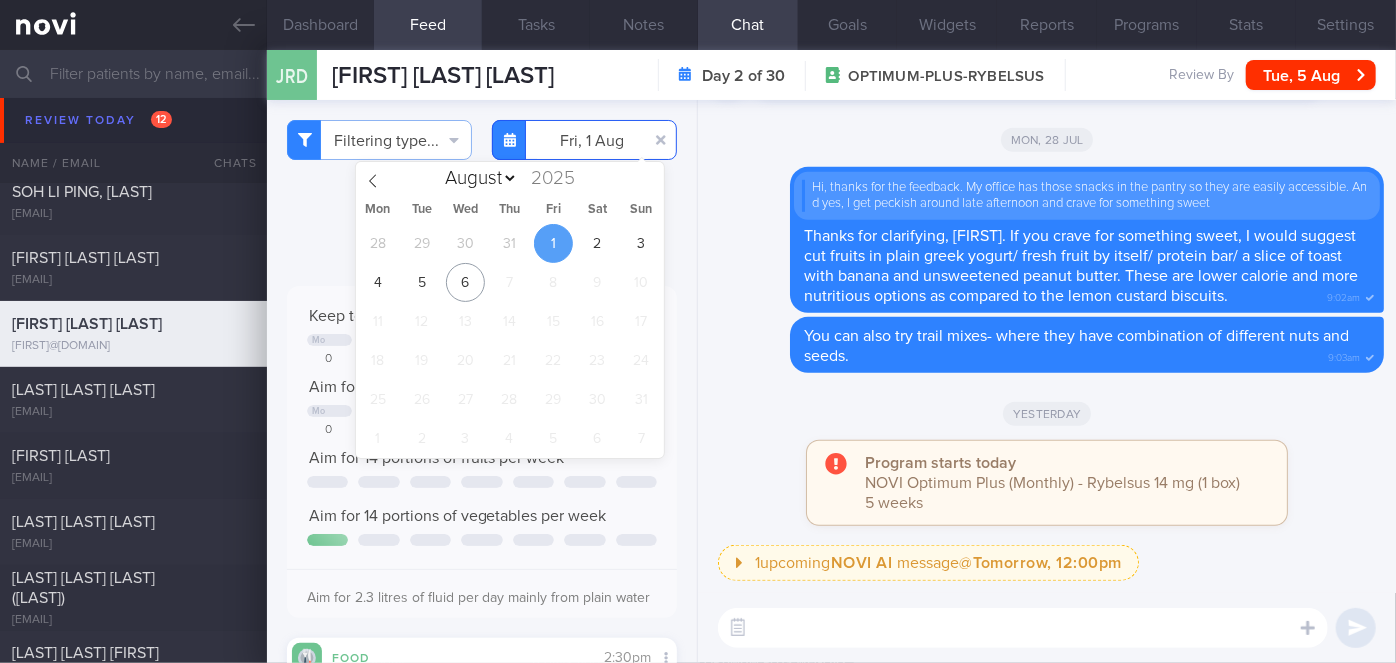 click on "2025-08-01" at bounding box center (584, 140) 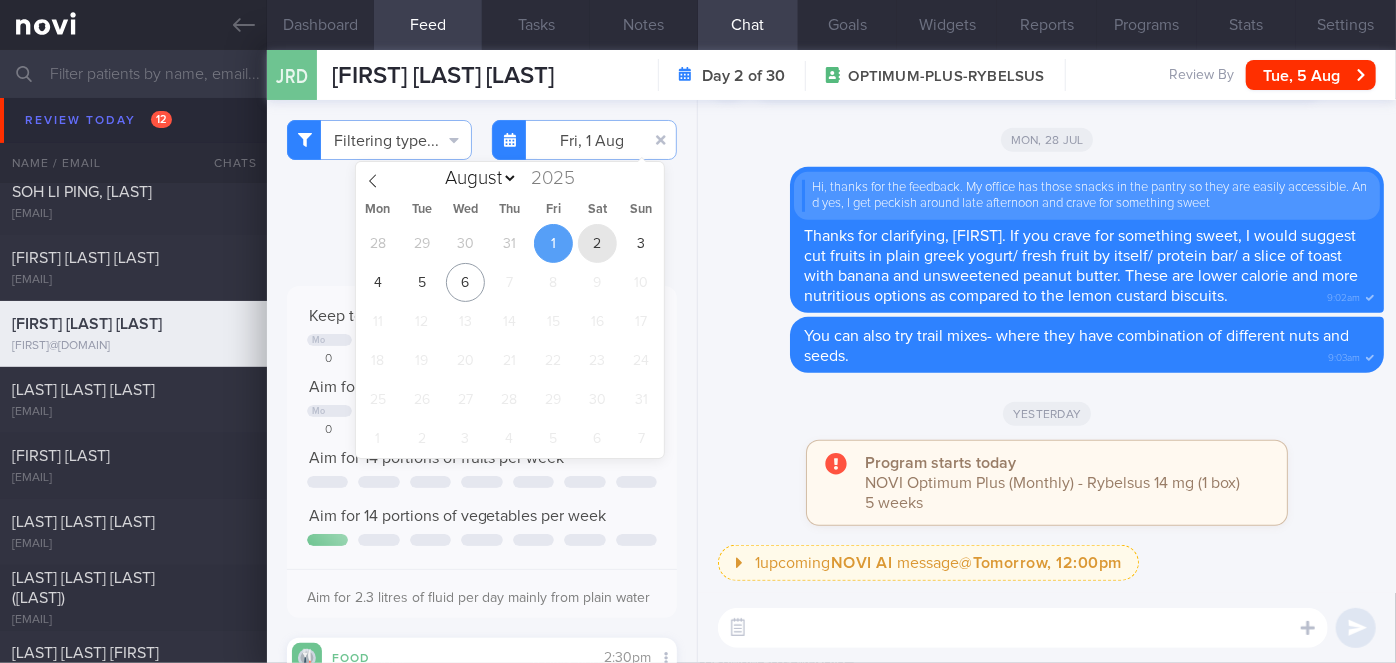 click on "2" at bounding box center (597, 243) 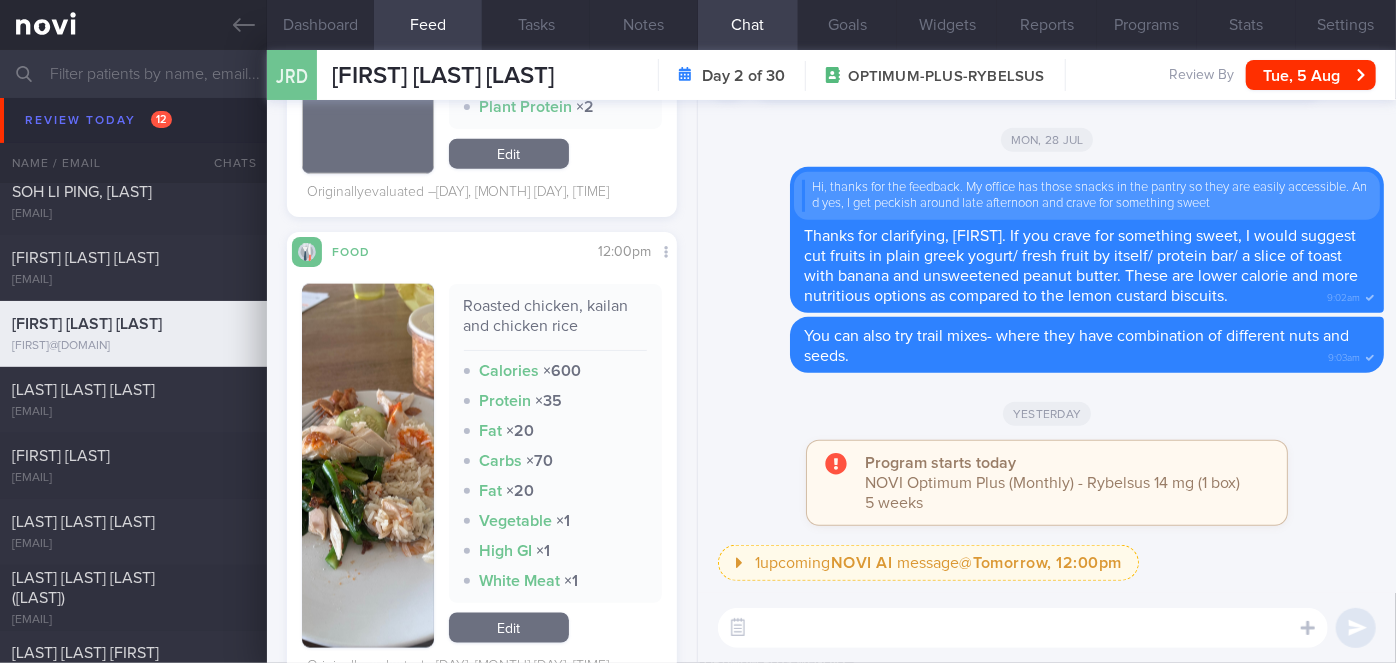 click at bounding box center (368, 466) 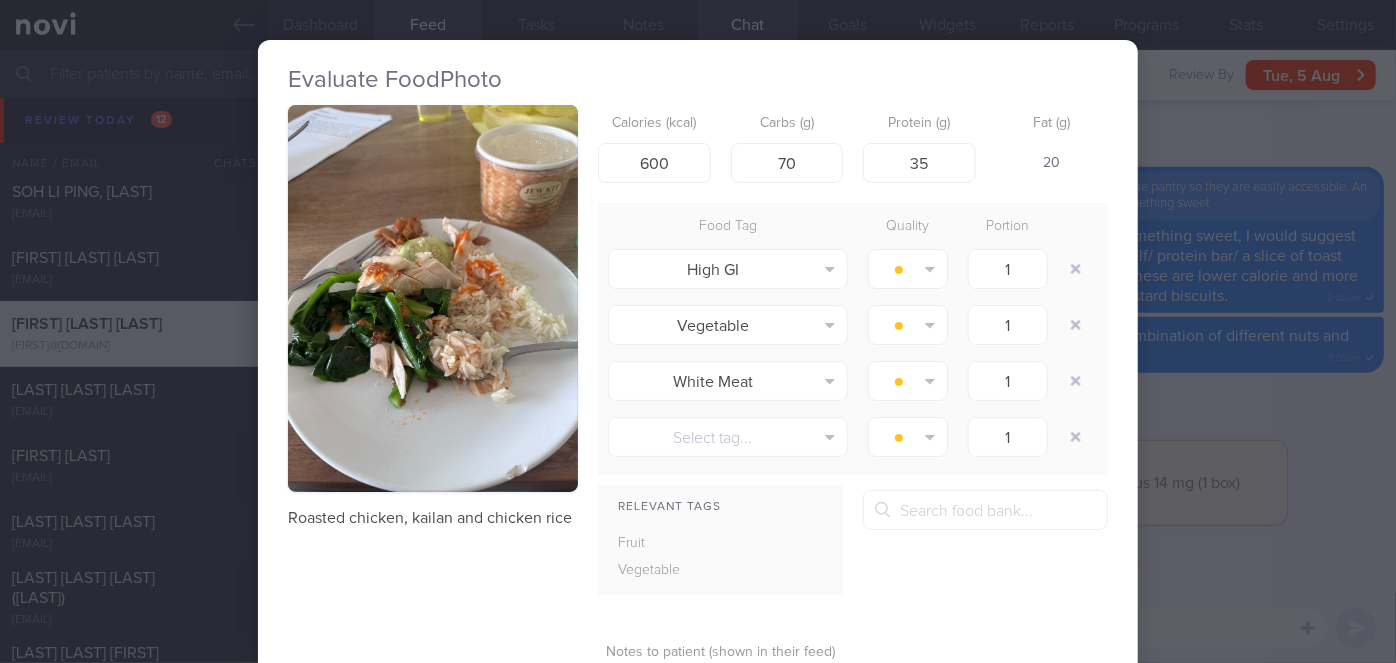 click on "Evaluate Food  Photo
Roasted chicken, kailan and chicken rice
Calories (kcal)
600
Carbs (g)
70
Protein (g)
35
Fat (g)
20
Food Tag
Quality
Portion
High GI
Alcohol
Fried
Fruit
Healthy Fats
High Calcium
High Cholesterol
High Fat" at bounding box center (698, 331) 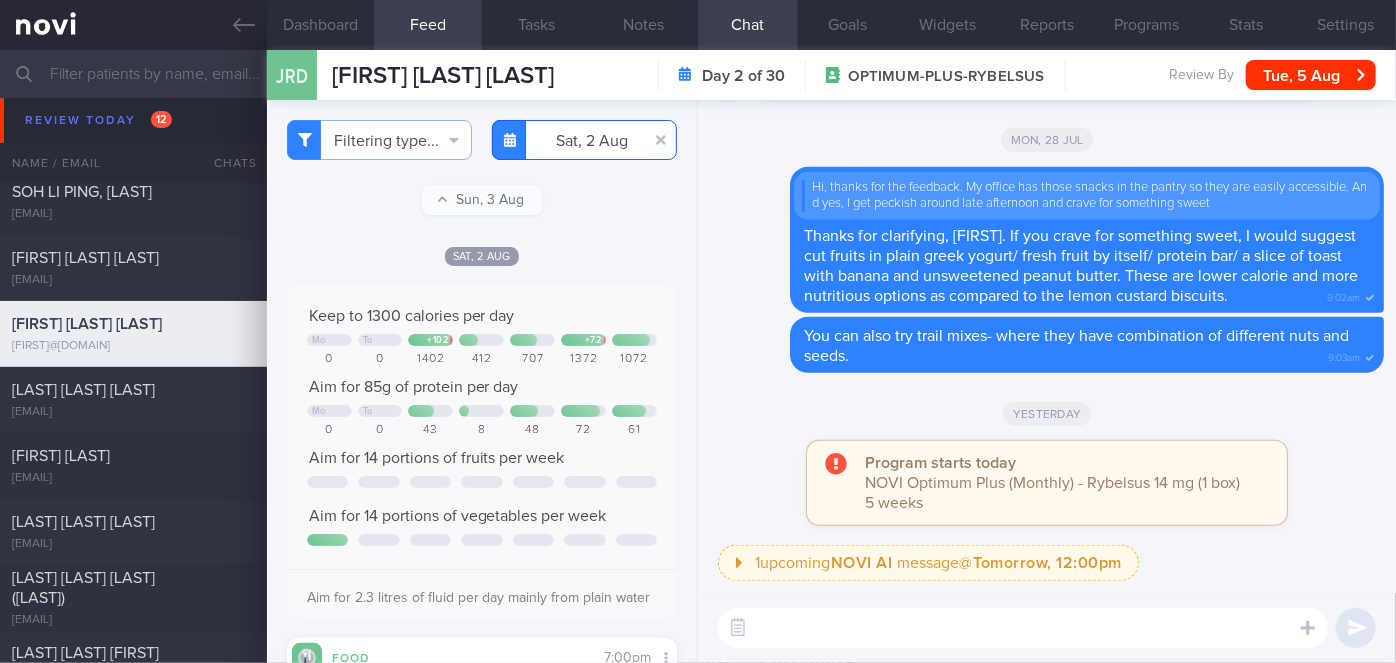 click on "2025-08-02" at bounding box center [584, 140] 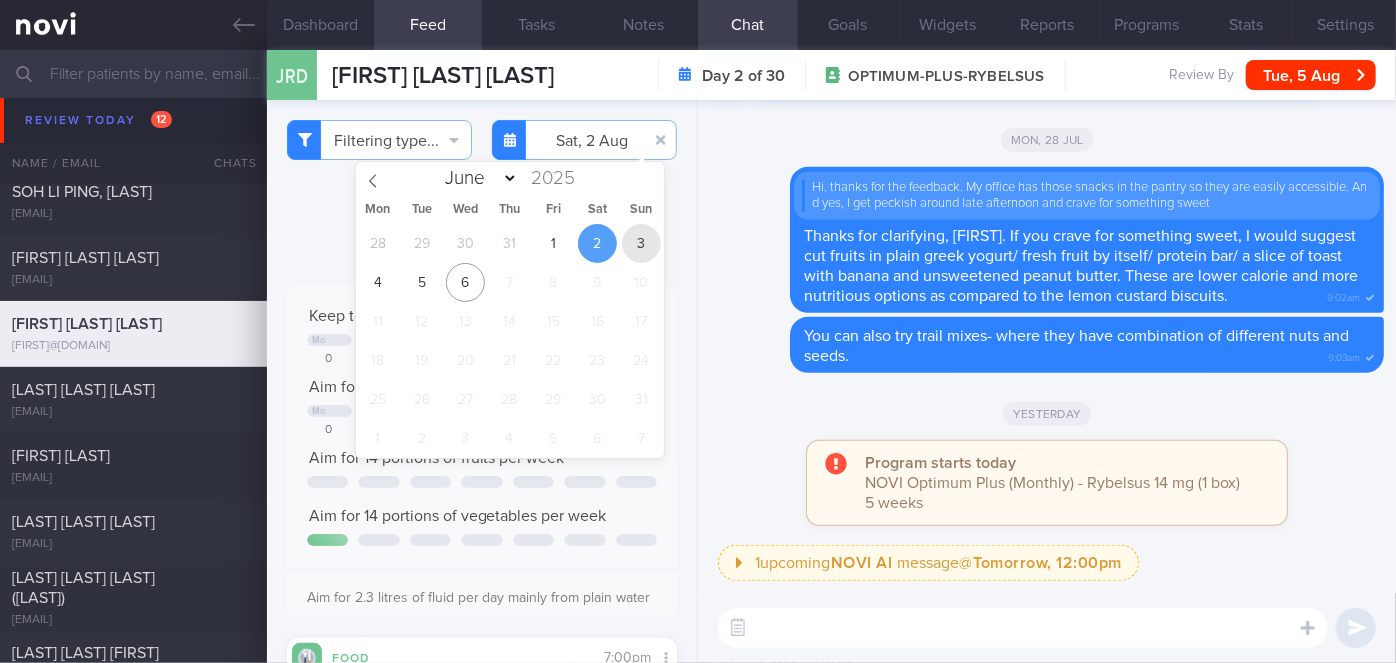 click on "3" at bounding box center (641, 243) 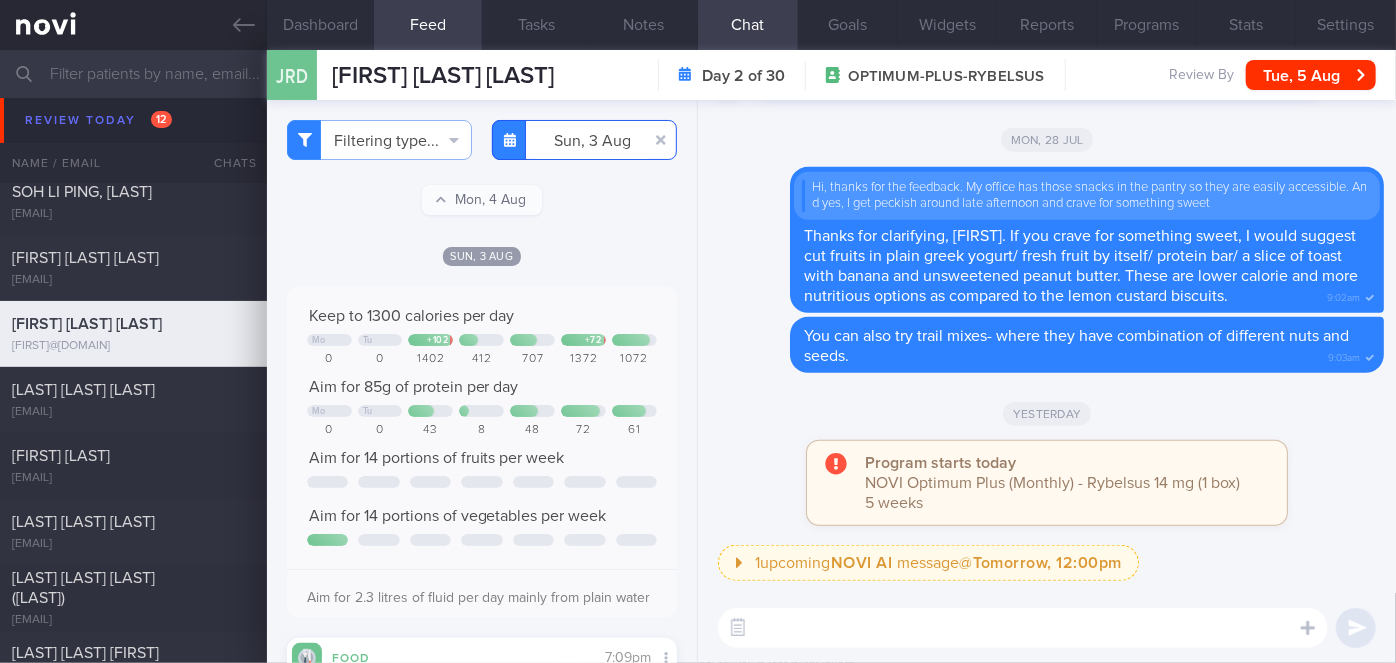 click on "[DATE]" at bounding box center [584, 140] 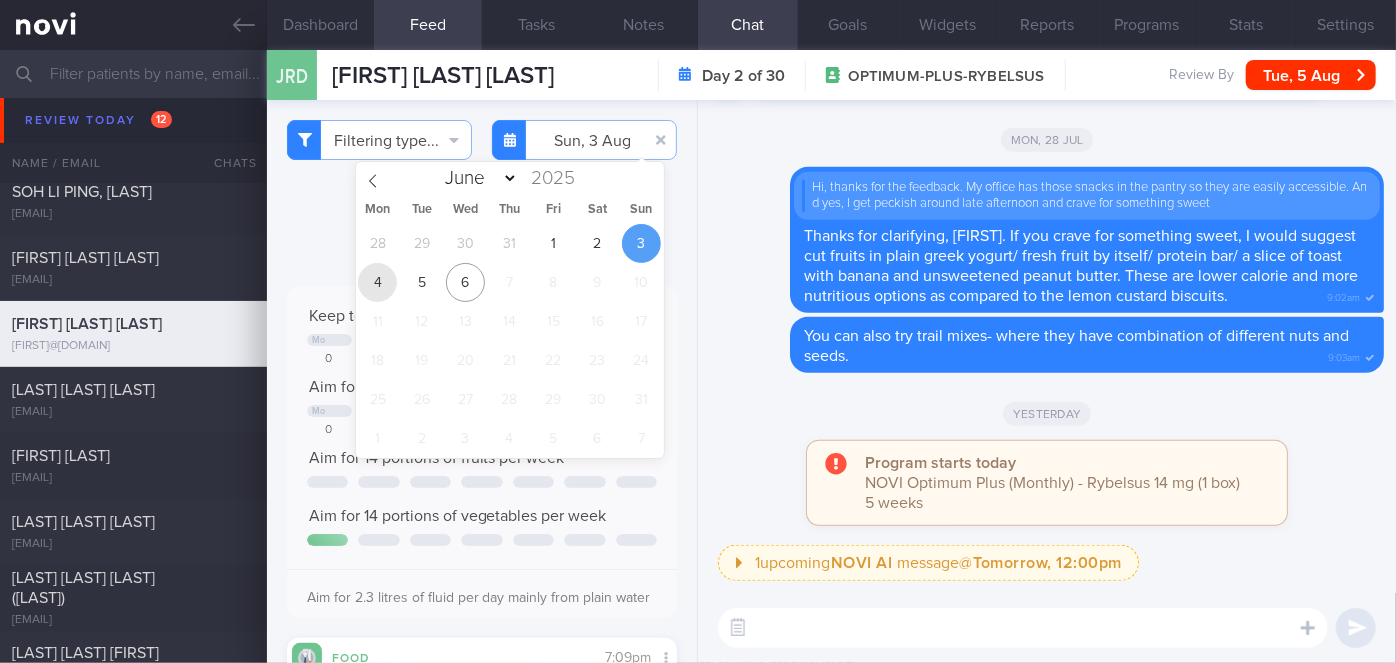 click on "4" at bounding box center (377, 282) 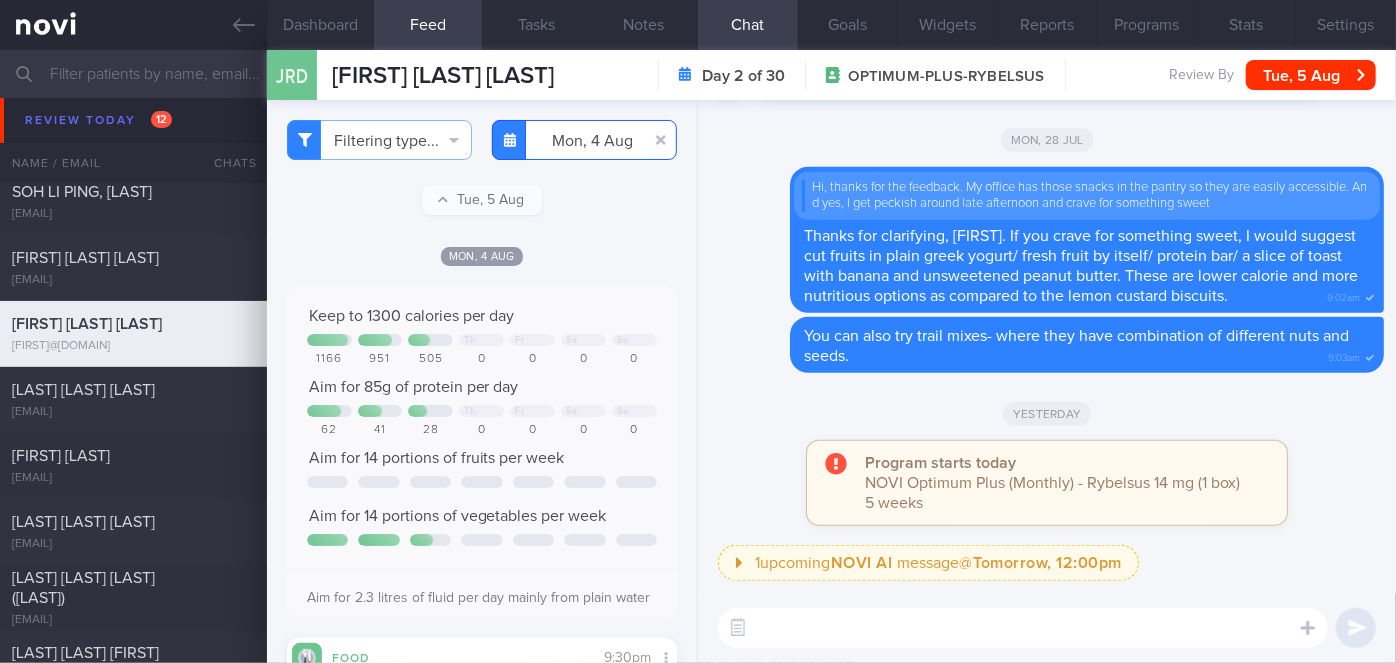 click on "2025-08-04" at bounding box center [584, 140] 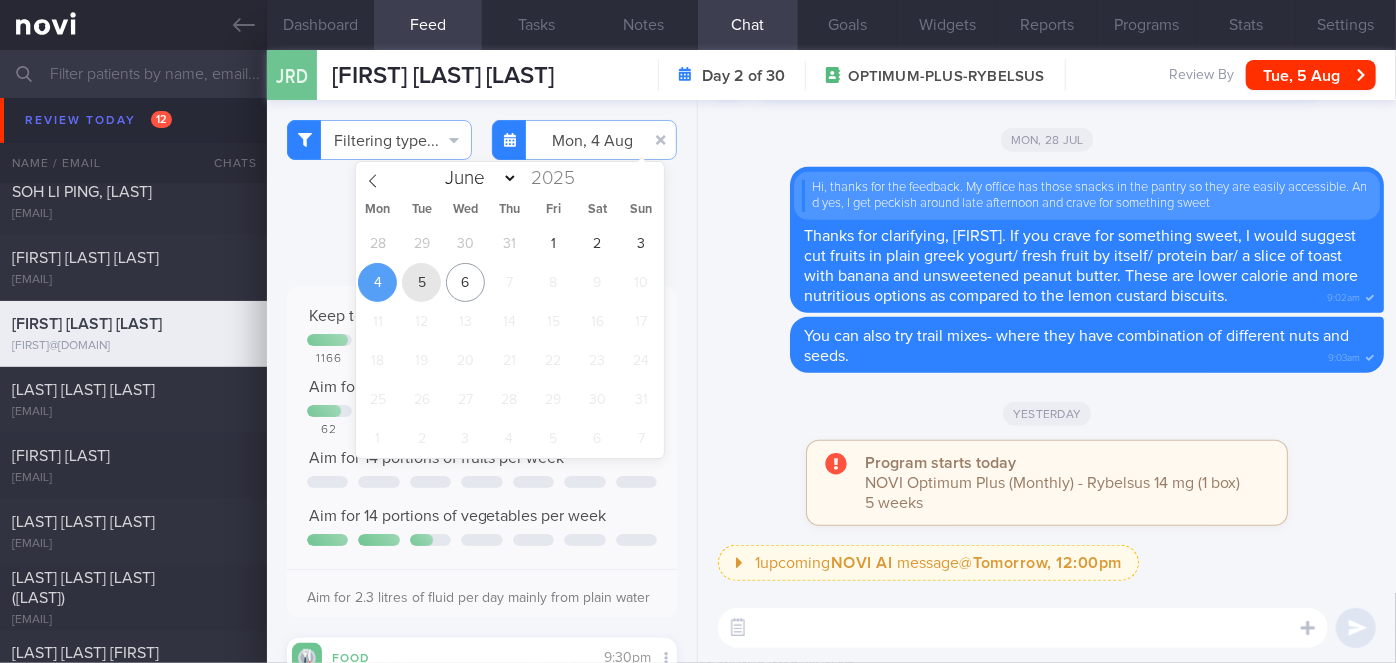 click on "5" at bounding box center (421, 282) 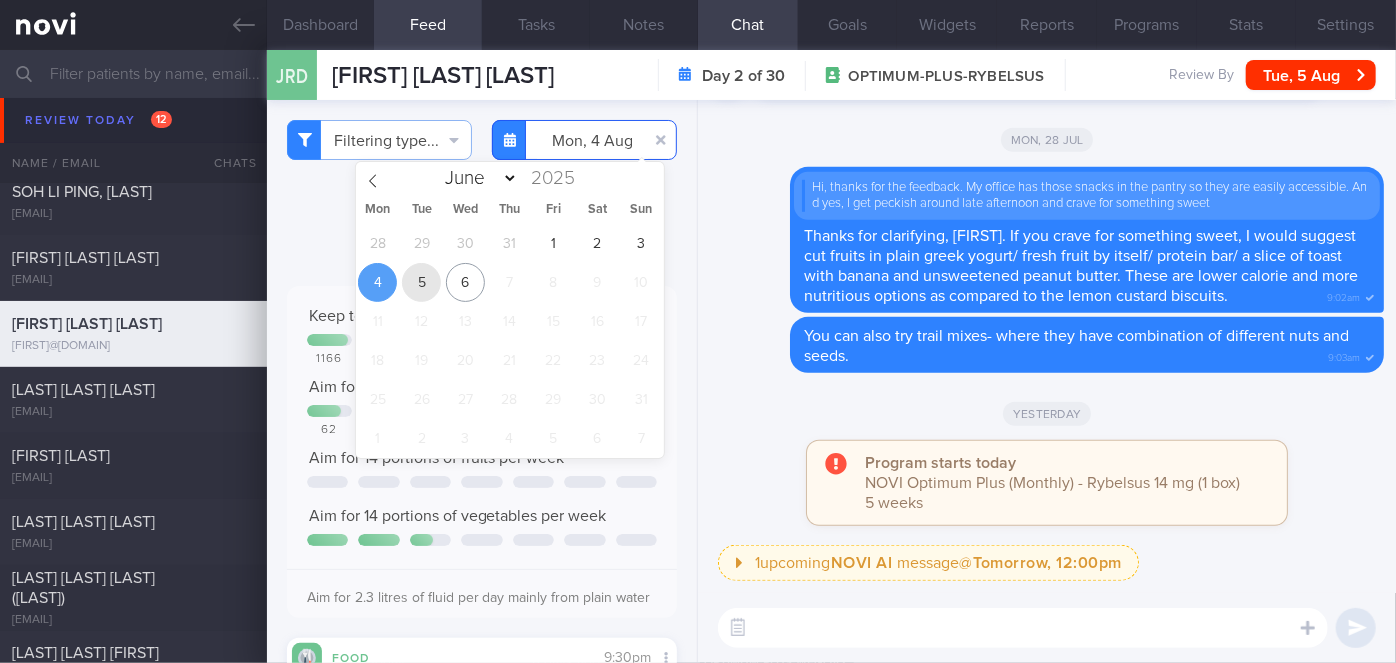 type on "2025-08-05" 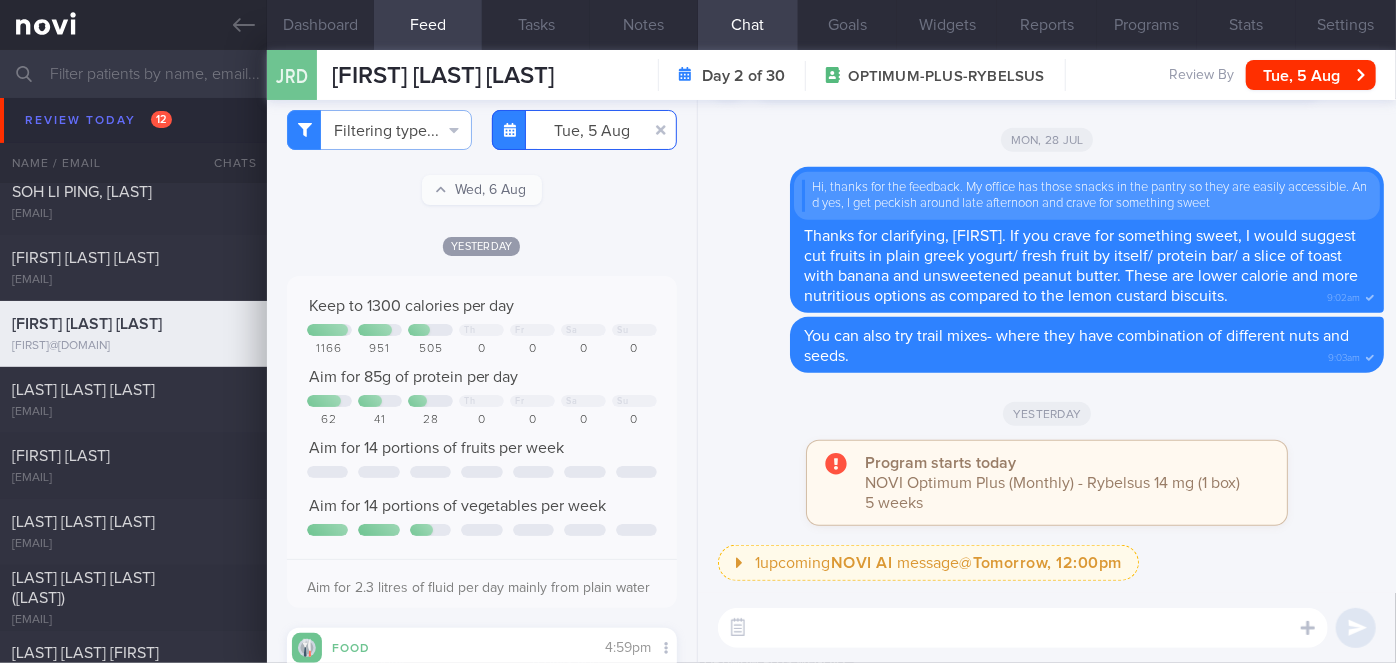 scroll, scrollTop: 0, scrollLeft: 0, axis: both 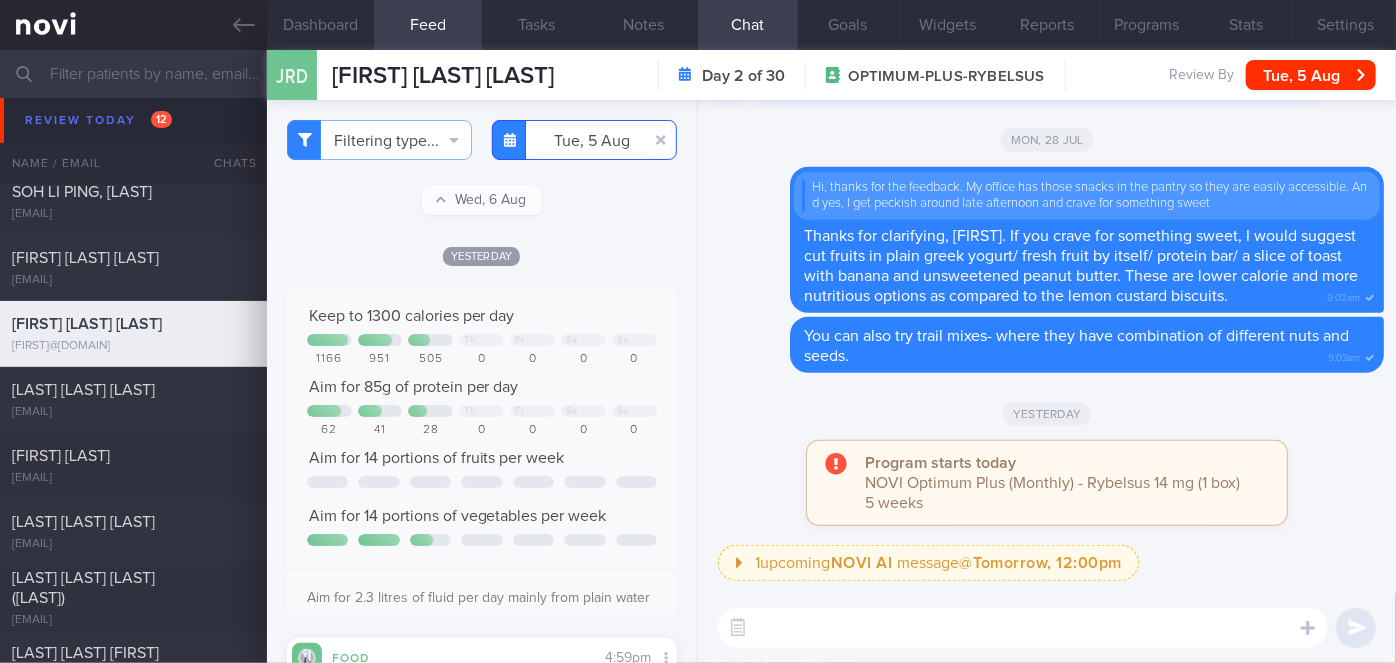click on "2025-08-05" at bounding box center (584, 140) 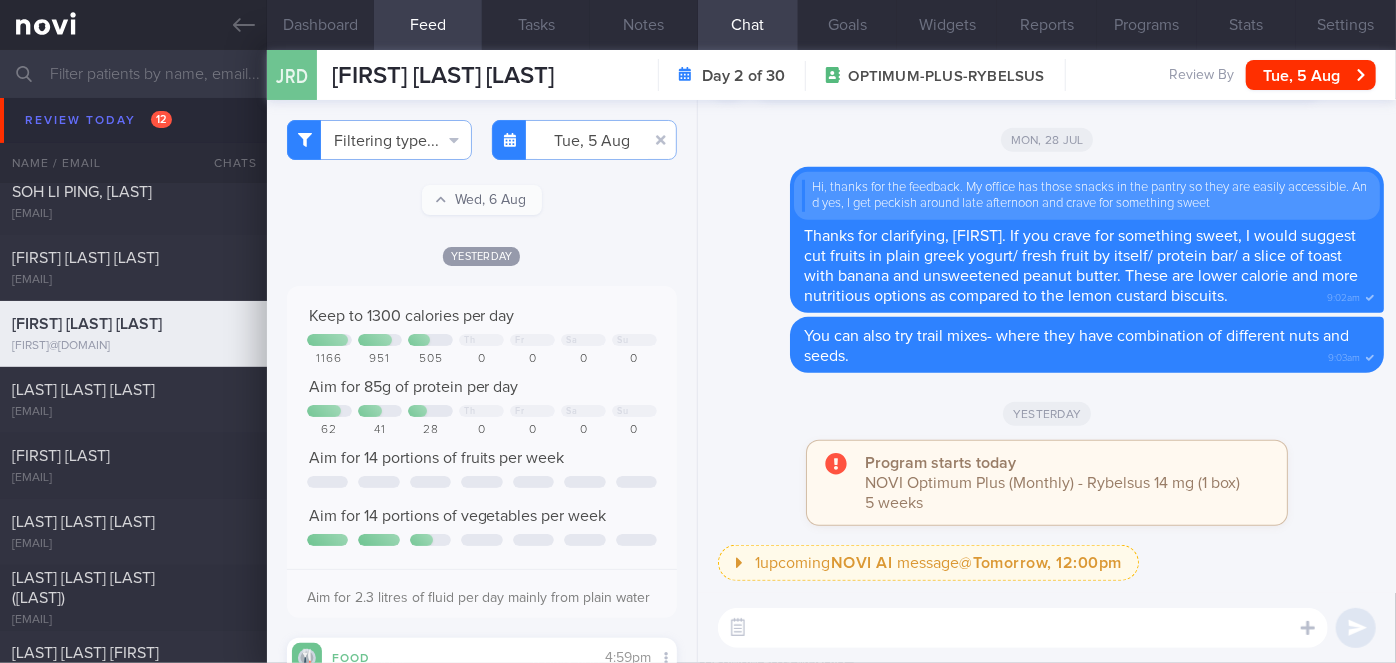 click at bounding box center (1023, 628) 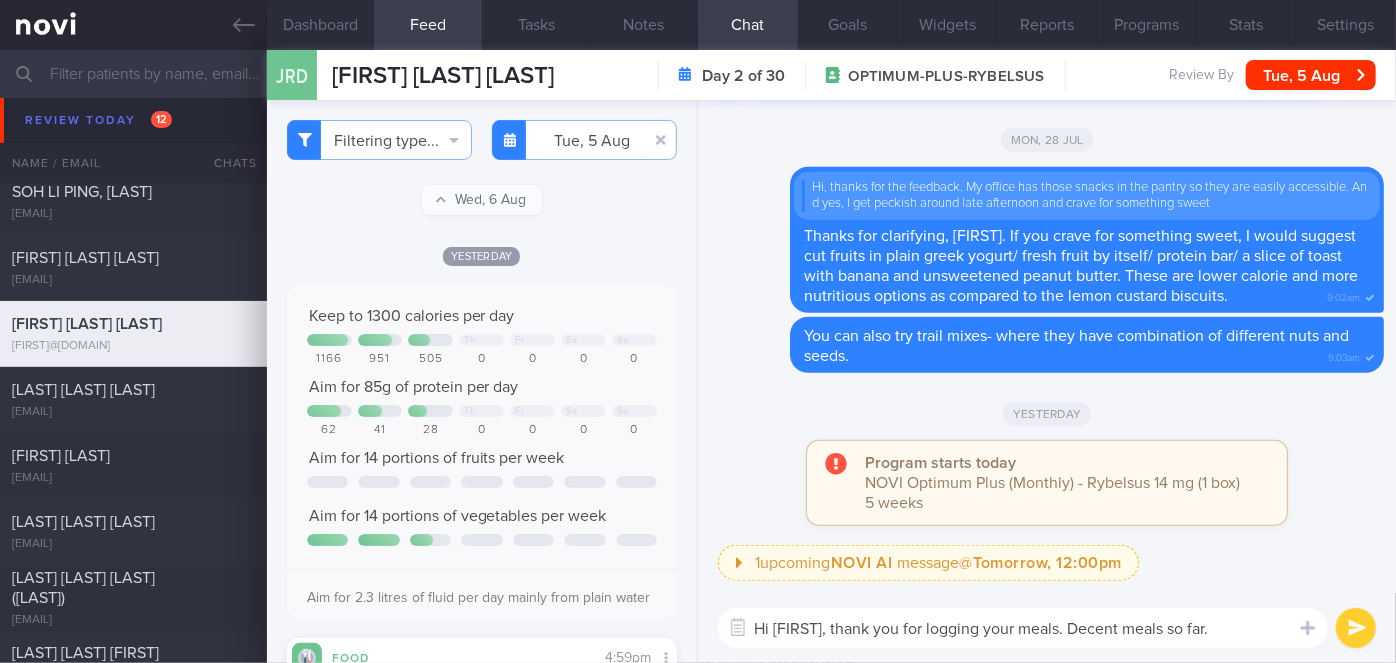 type on "Hi [FIRST], thank you for logging your meals. Decent meals so far." 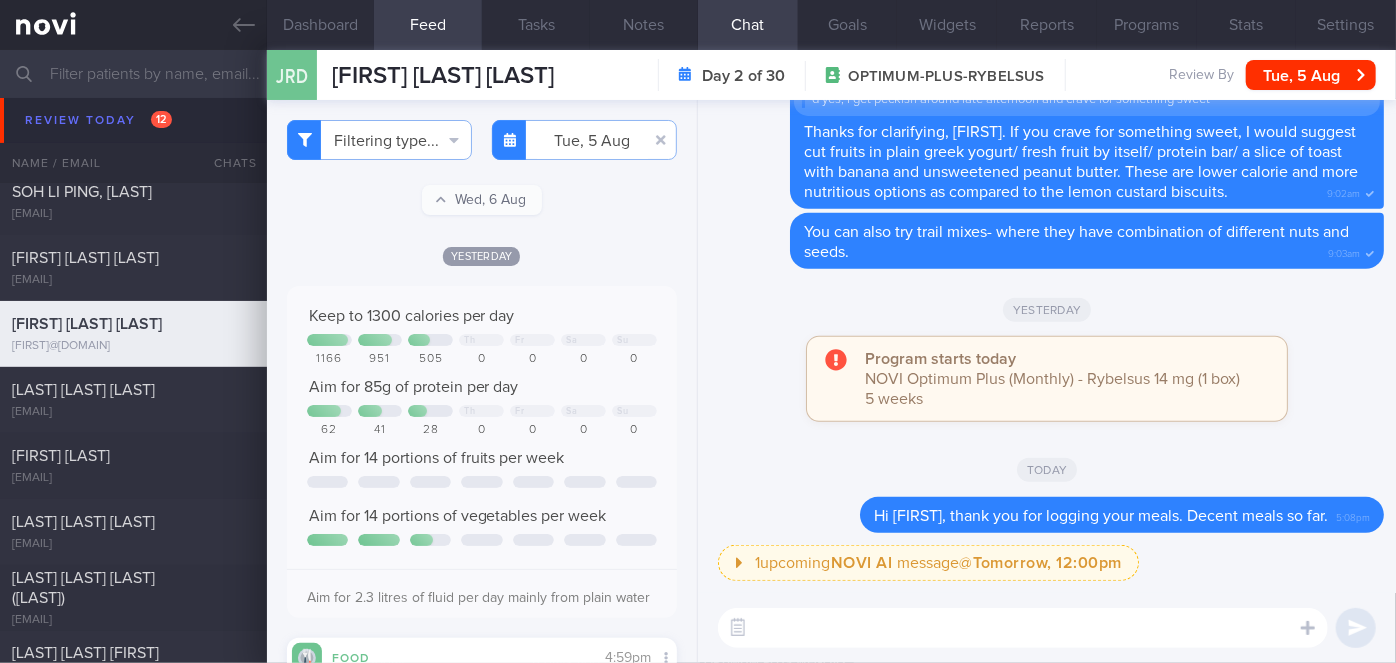 click at bounding box center [1023, 628] 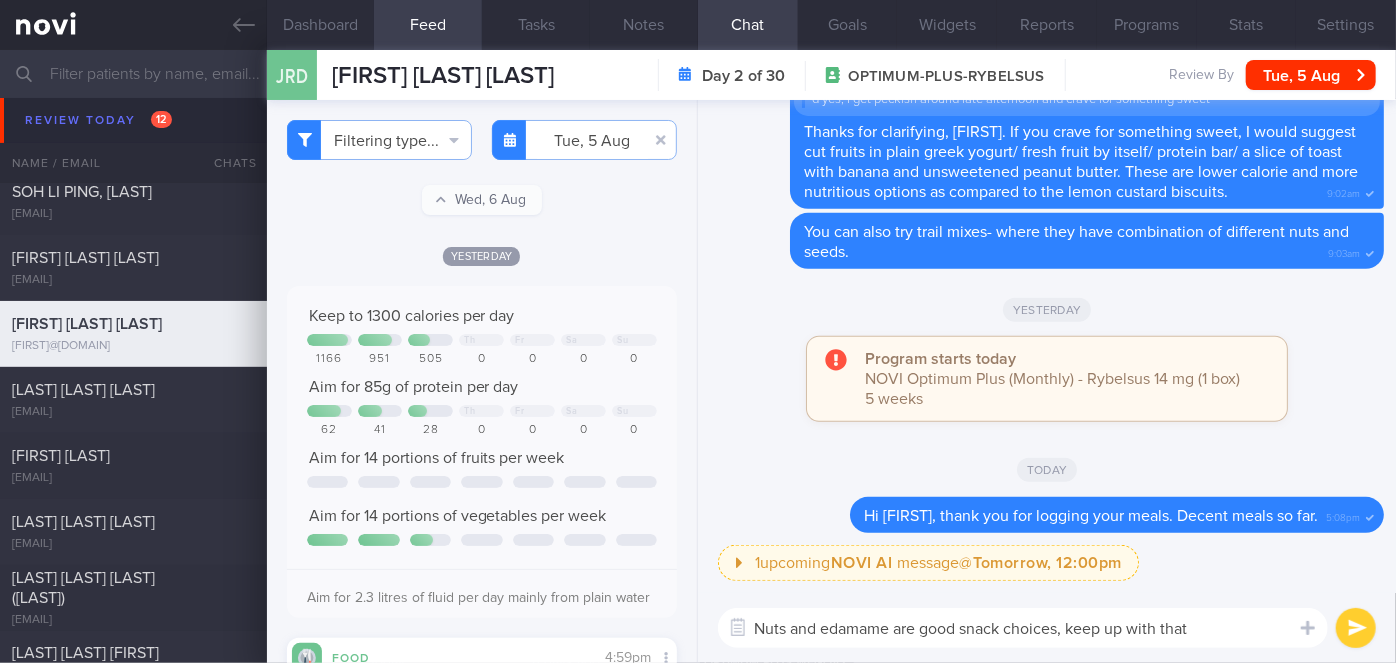 type on "Nuts and edamame are good snack choices, keep up with that!" 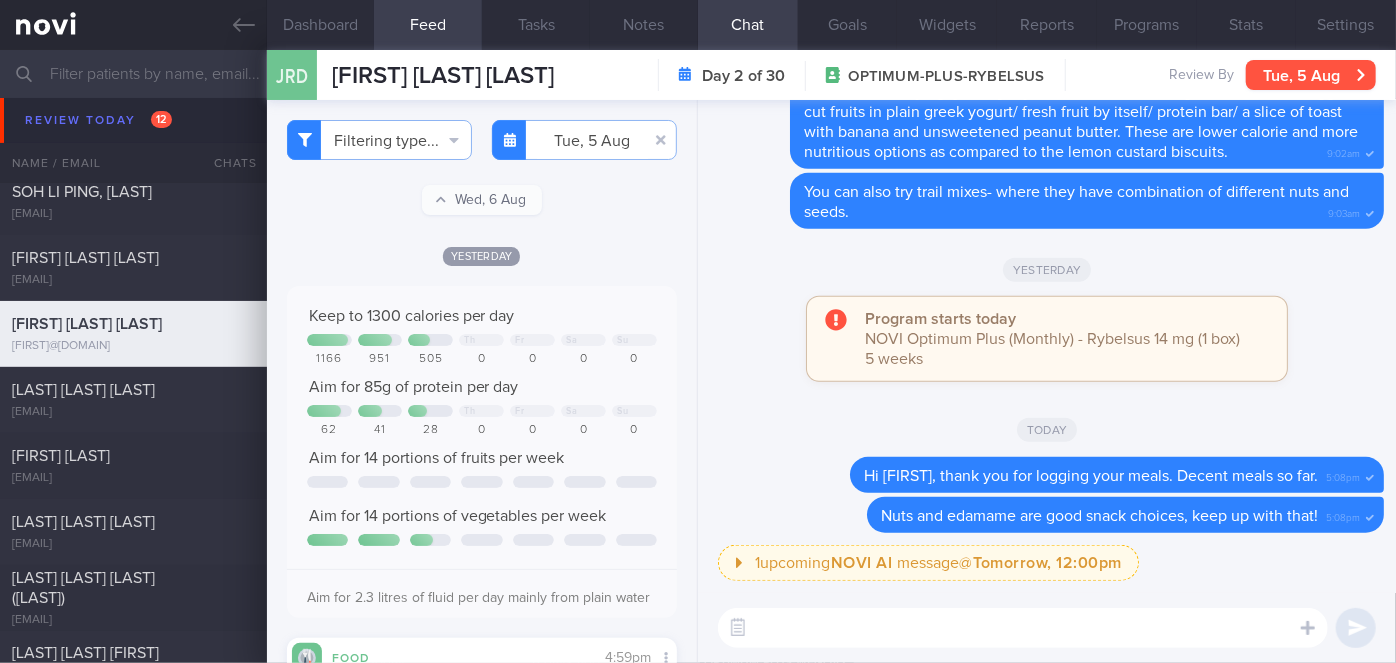 click on "Tue, 5 Aug" at bounding box center (1311, 75) 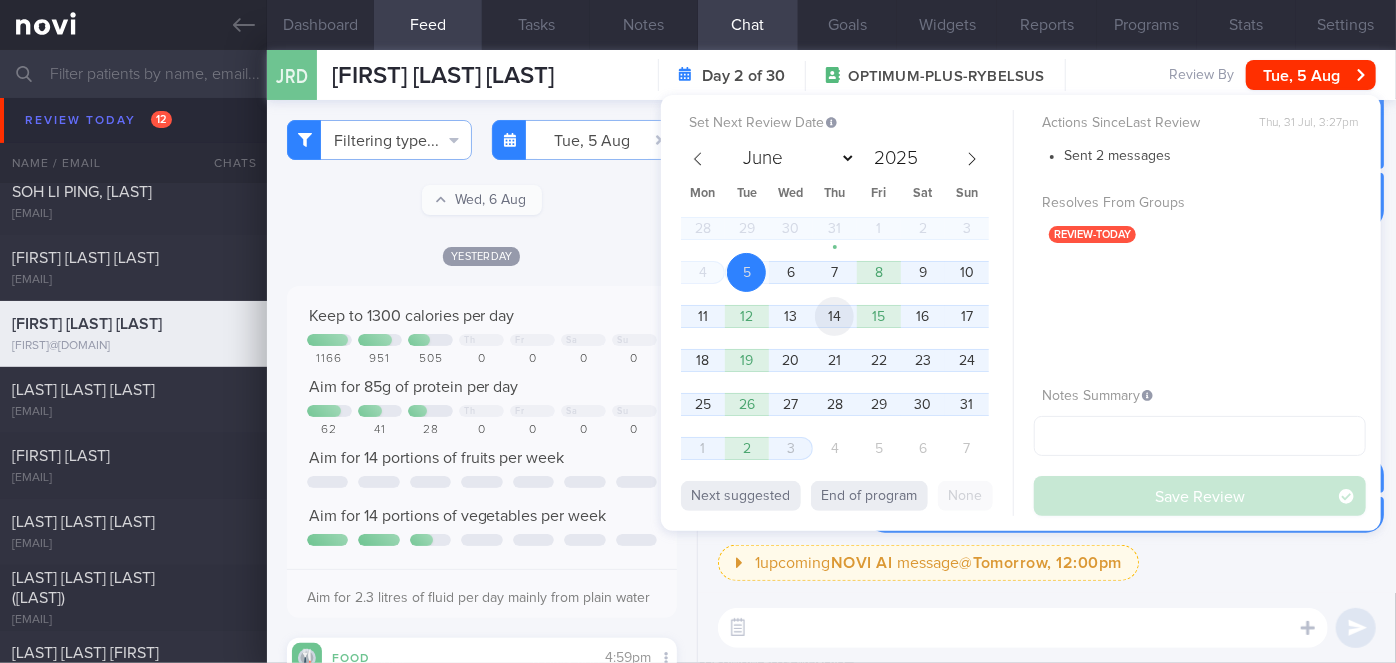 click on "14" at bounding box center (834, 316) 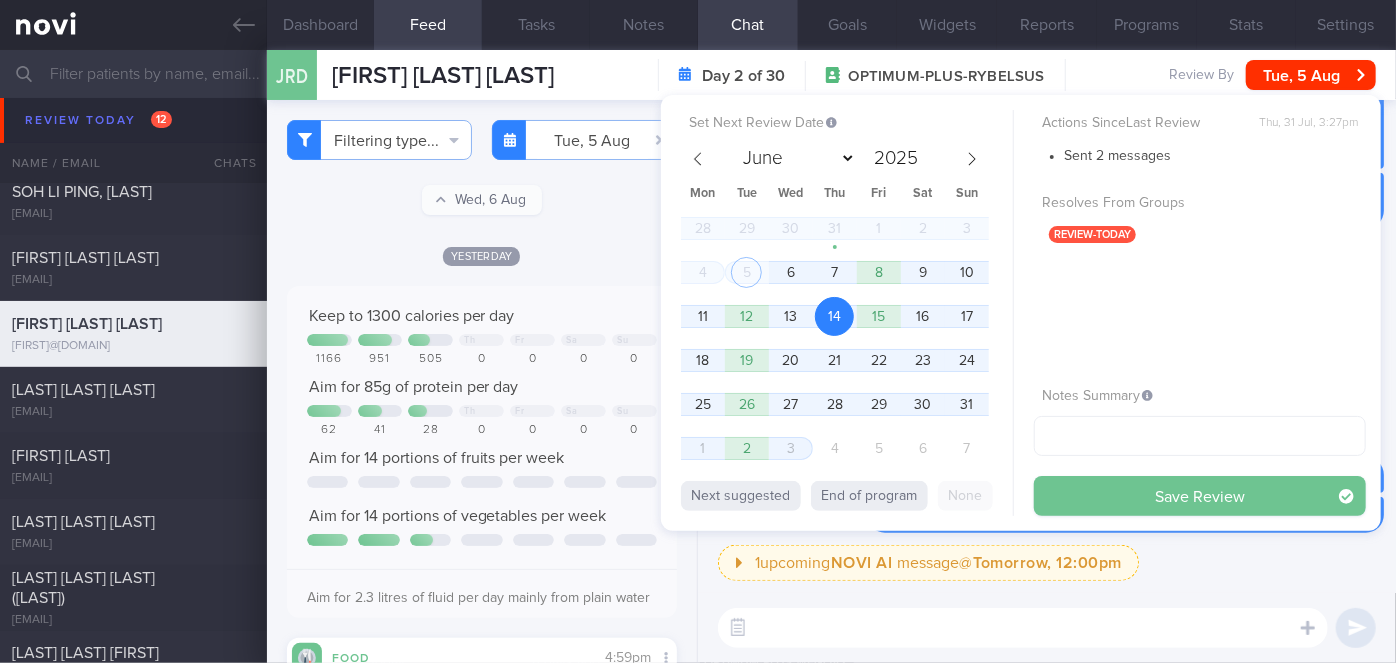 click on "Save Review" at bounding box center (1200, 496) 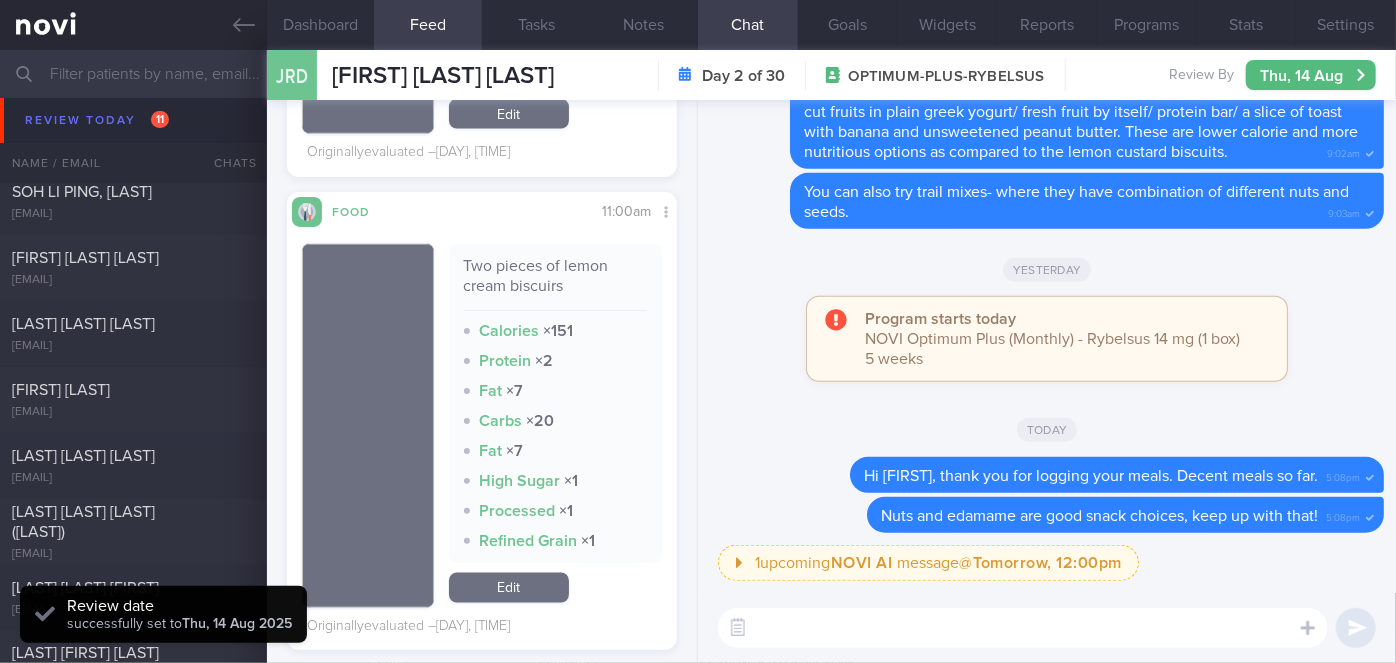 scroll, scrollTop: 1454, scrollLeft: 0, axis: vertical 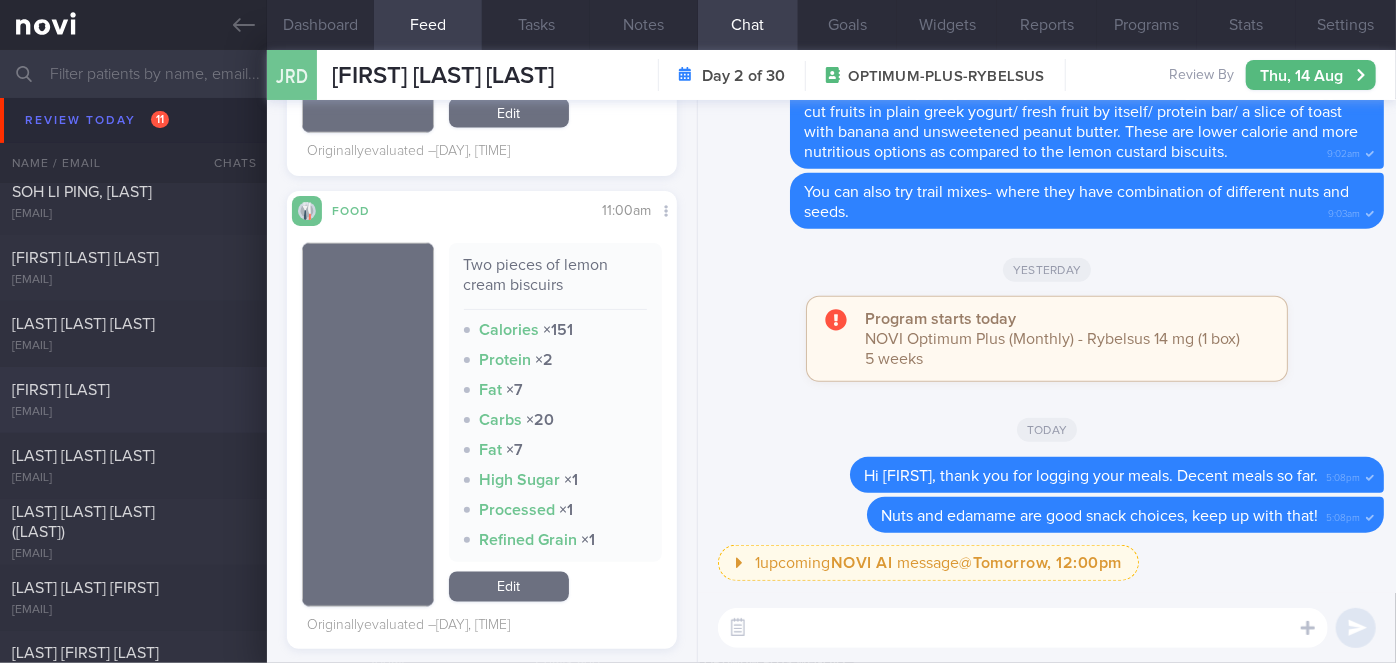 click on "[FIRST] [LAST]" at bounding box center (131, 390) 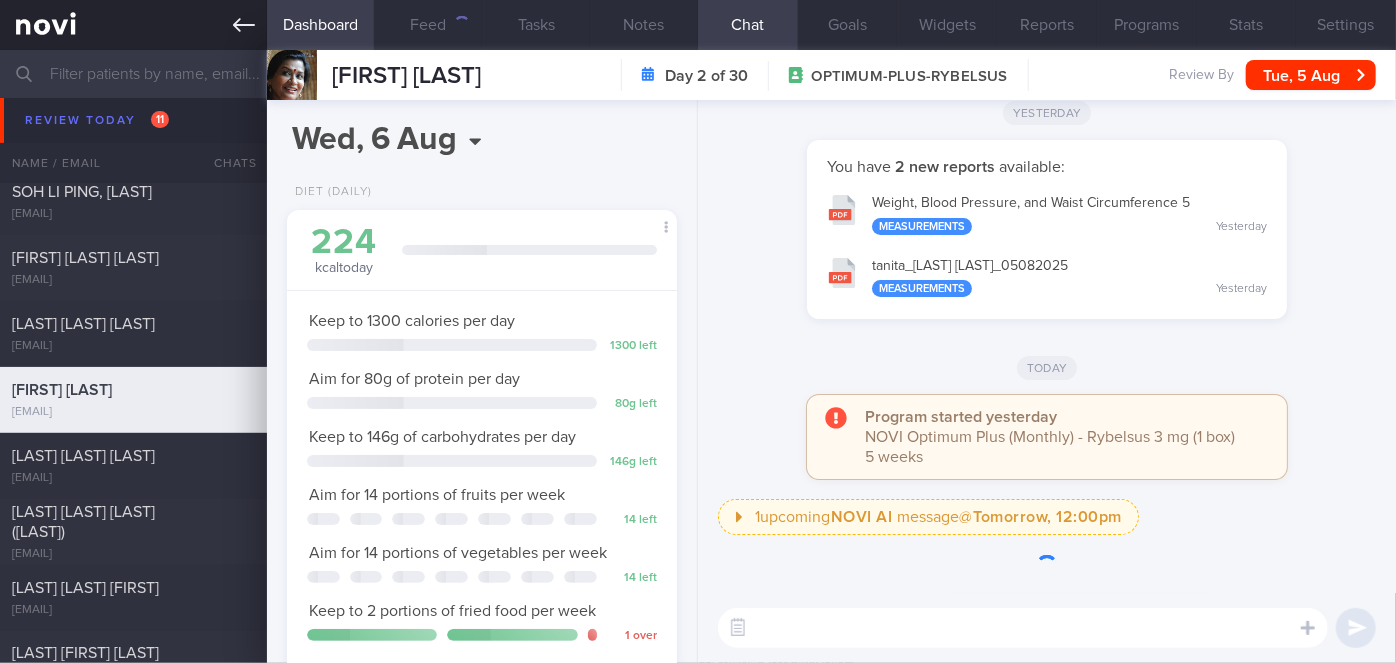 scroll, scrollTop: 999800, scrollLeft: 999658, axis: both 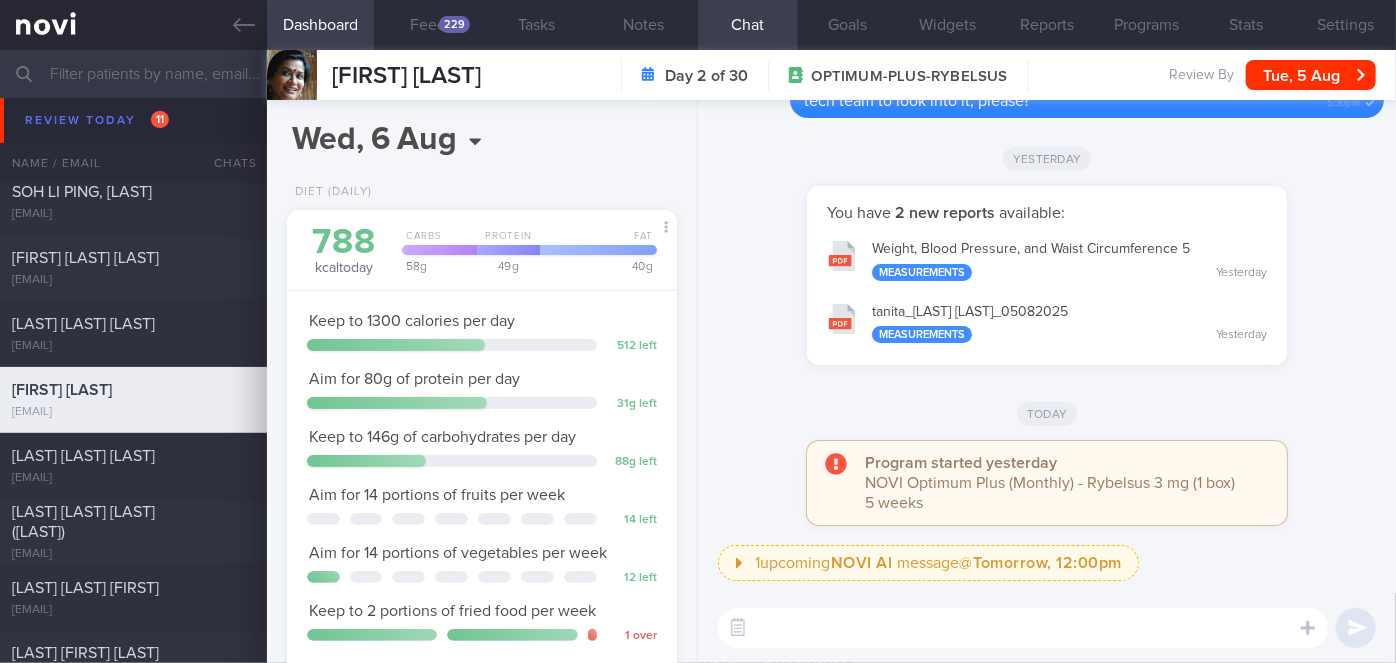 click on "[MEASUREMENT_TYPE] [LAST] [FIRST] [DATE]
Measurements
Yesterday" at bounding box center [1047, 322] 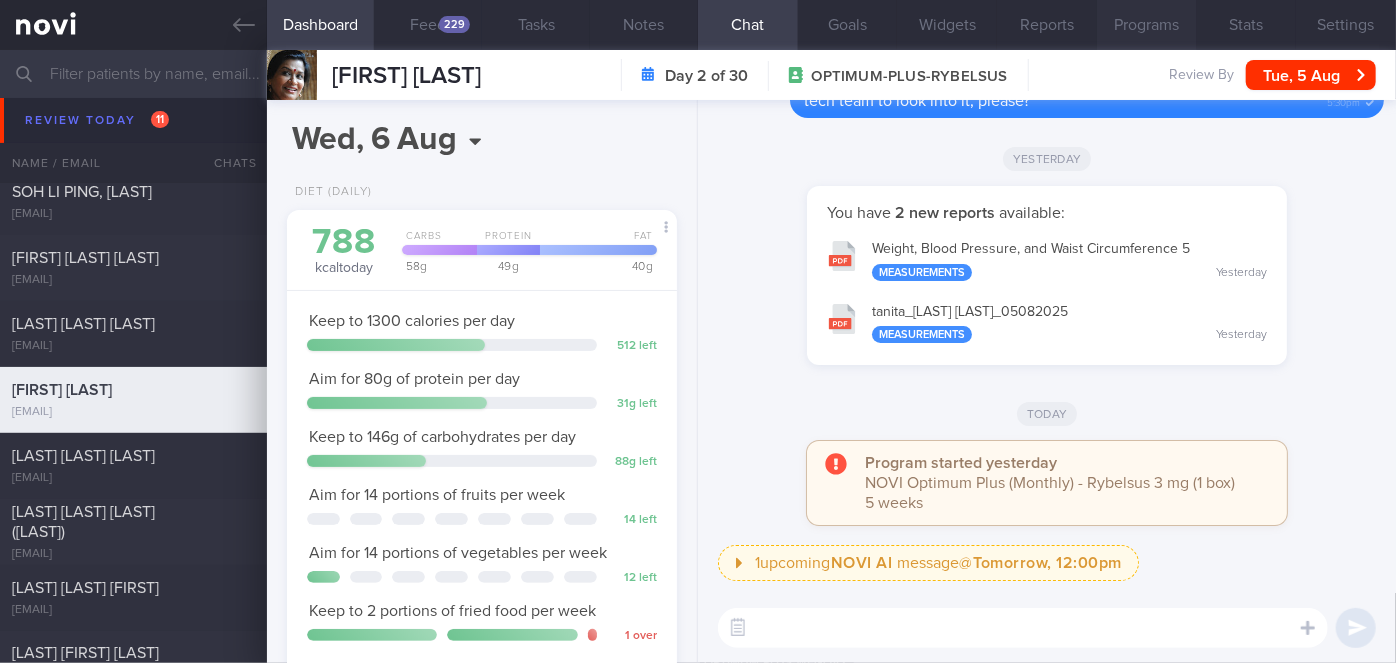 click on "Programs" at bounding box center [1147, 25] 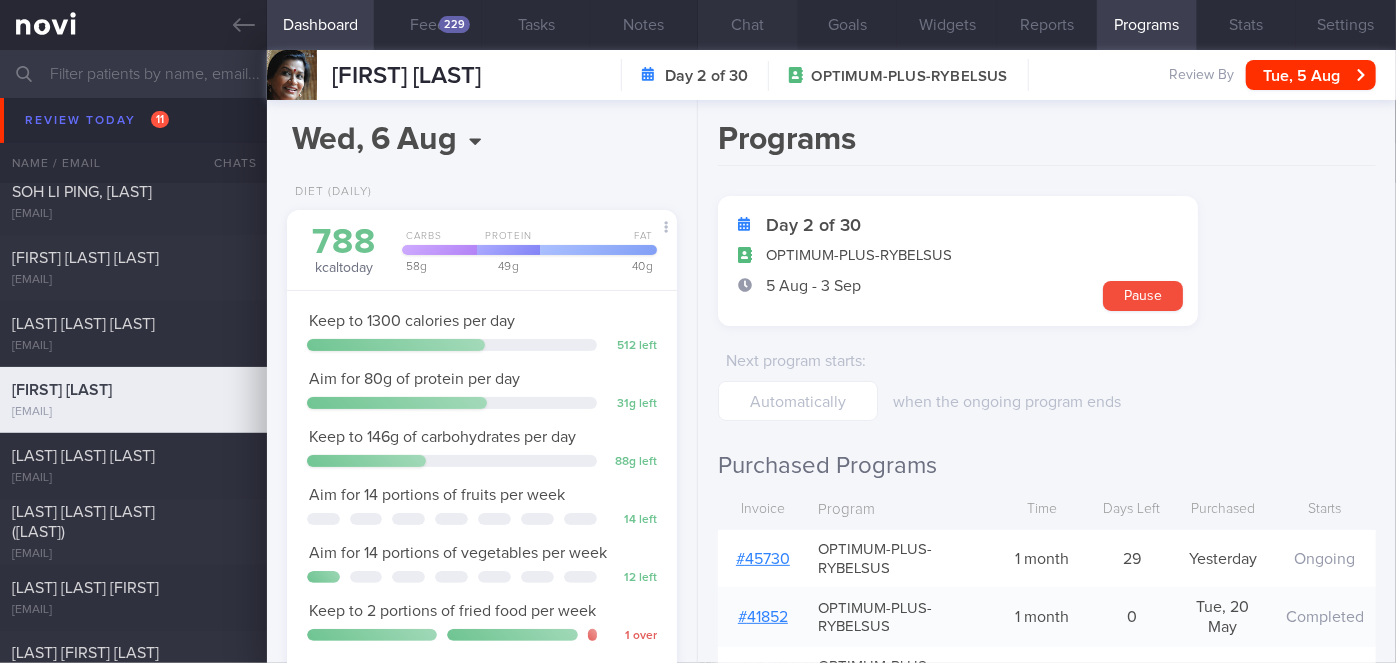 click on "Chat" at bounding box center [748, 25] 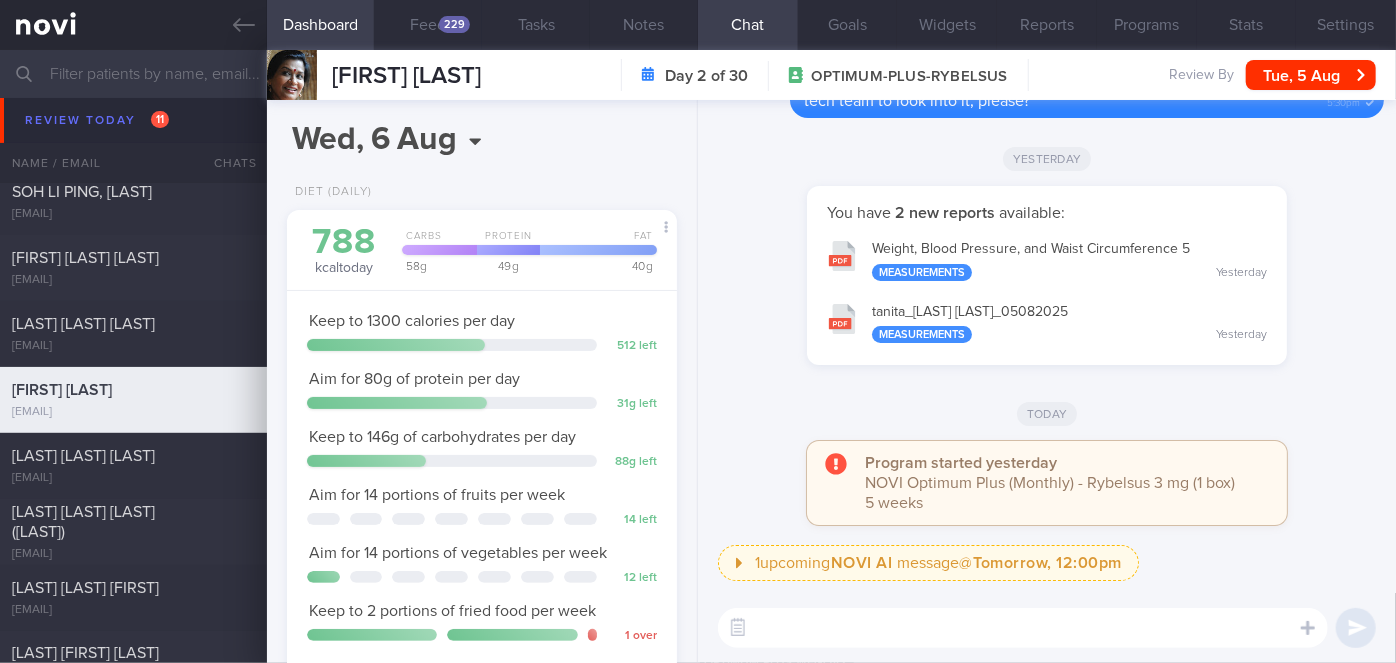 click at bounding box center [1023, 628] 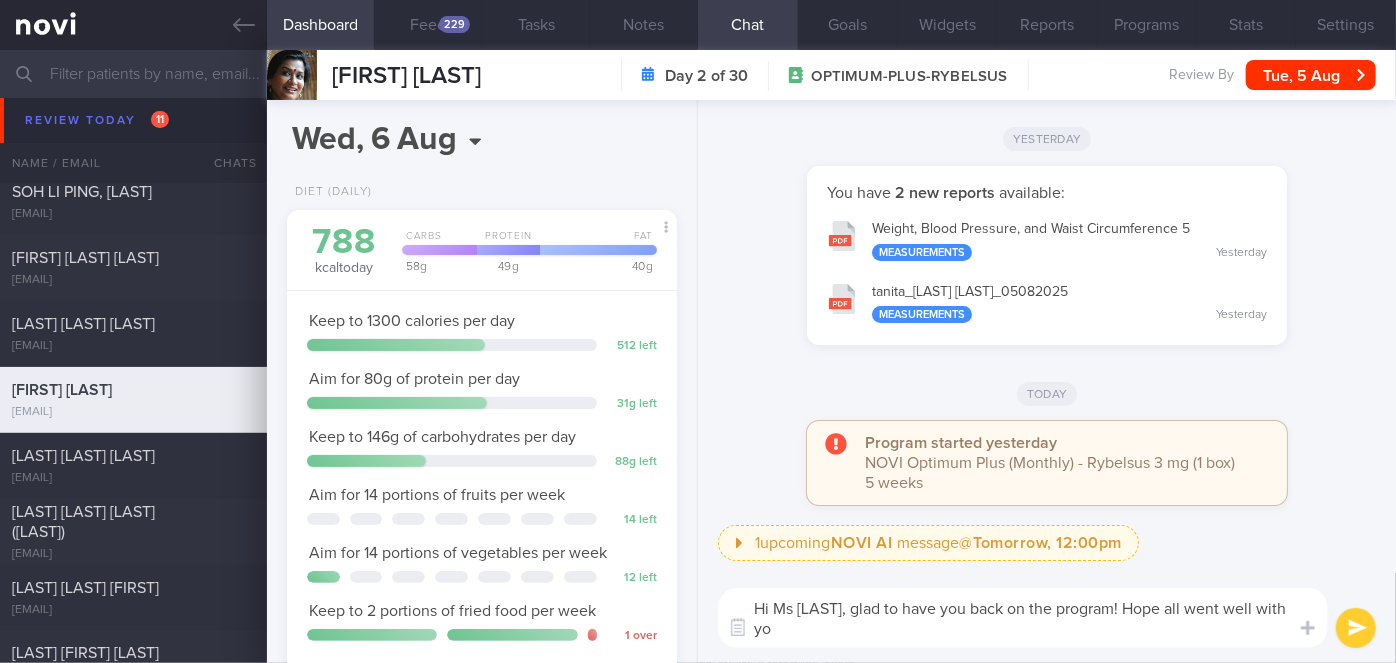 scroll, scrollTop: 0, scrollLeft: 0, axis: both 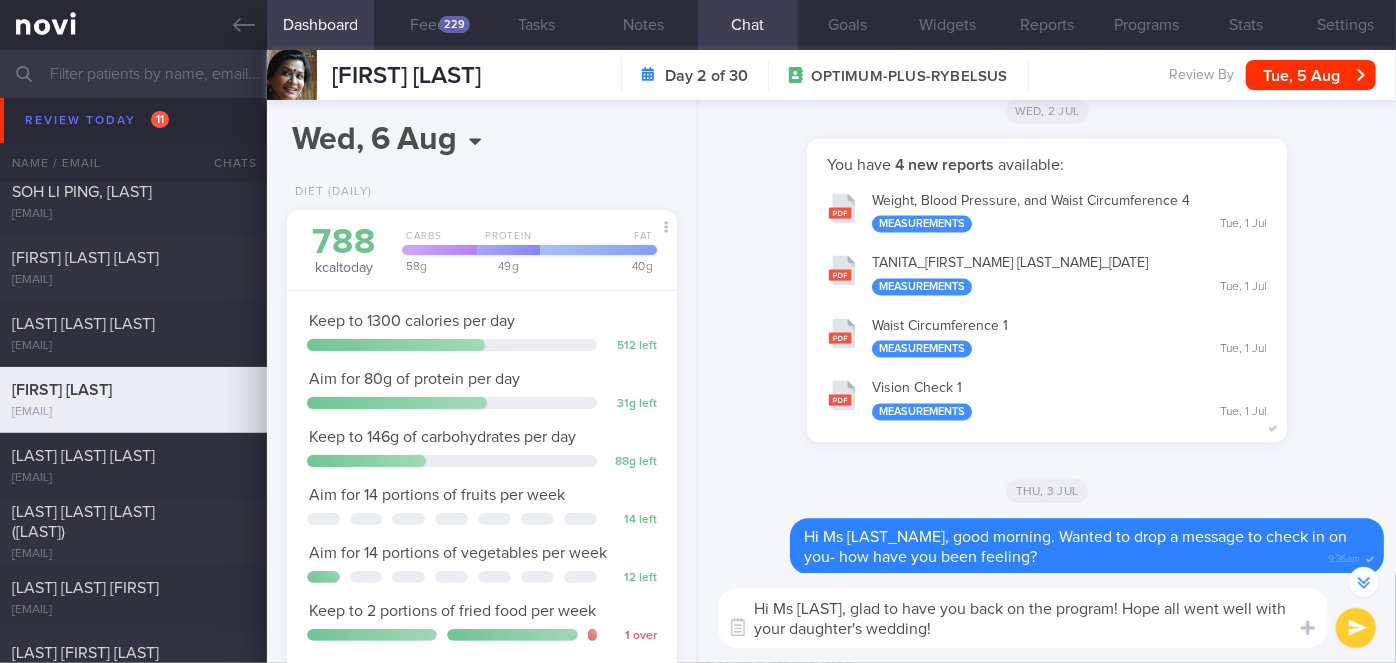 click on "TANITA_ [LAST] [LAST] _ [DATE]
Measurements
[DAY], [MONTH] [DAY]" at bounding box center (1047, 273) 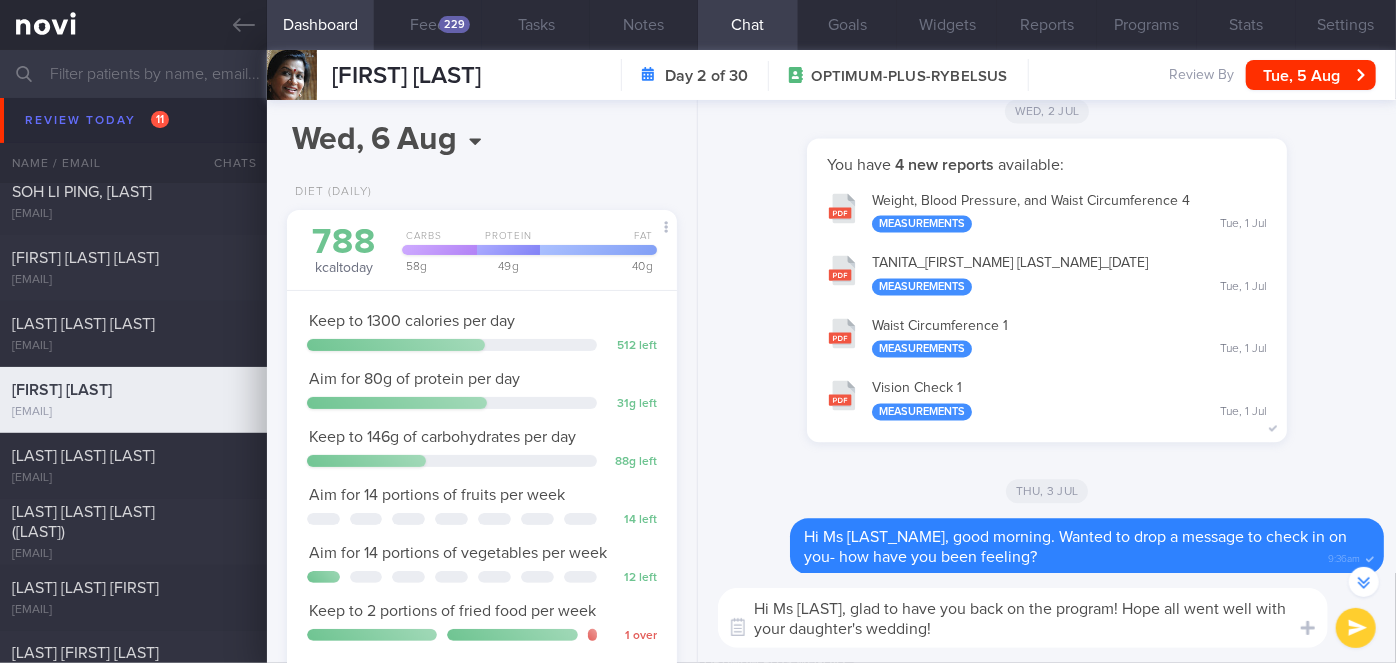 click on "Hi Ms [LAST], glad to have you back on the program! Hope all went well with your daughter's wedding!" at bounding box center (1023, 618) 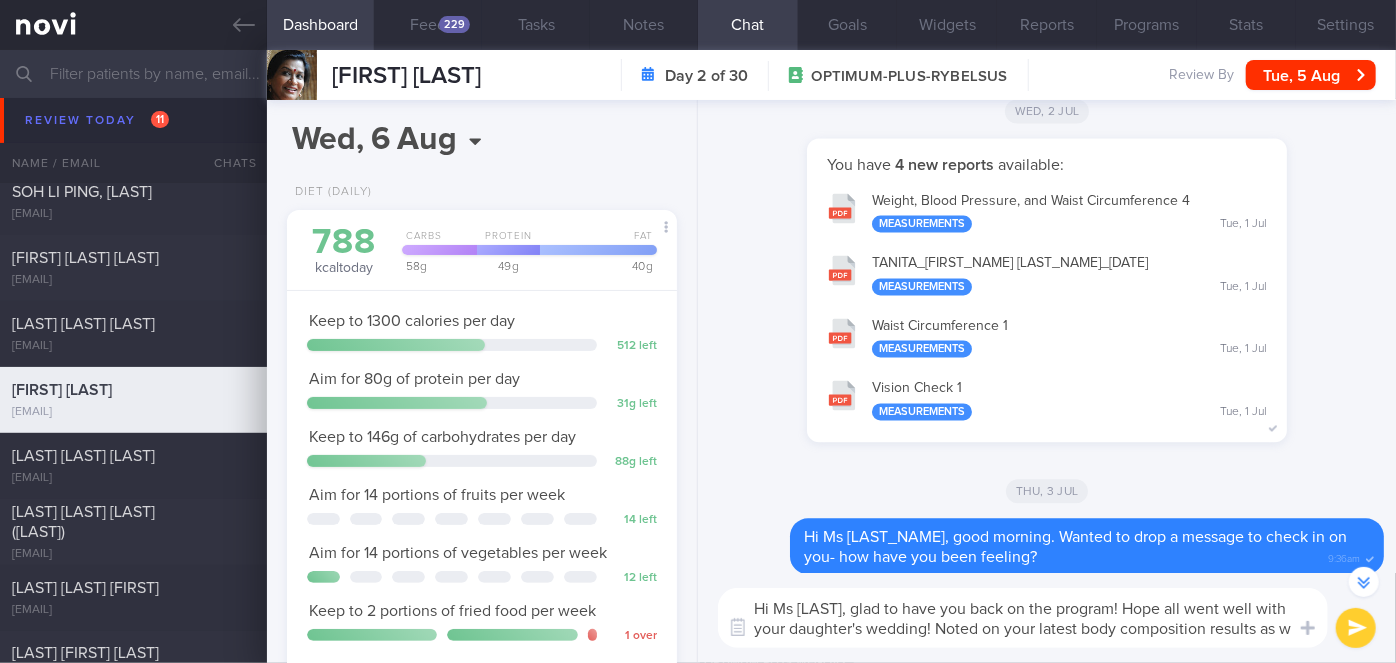 scroll, scrollTop: 0, scrollLeft: 0, axis: both 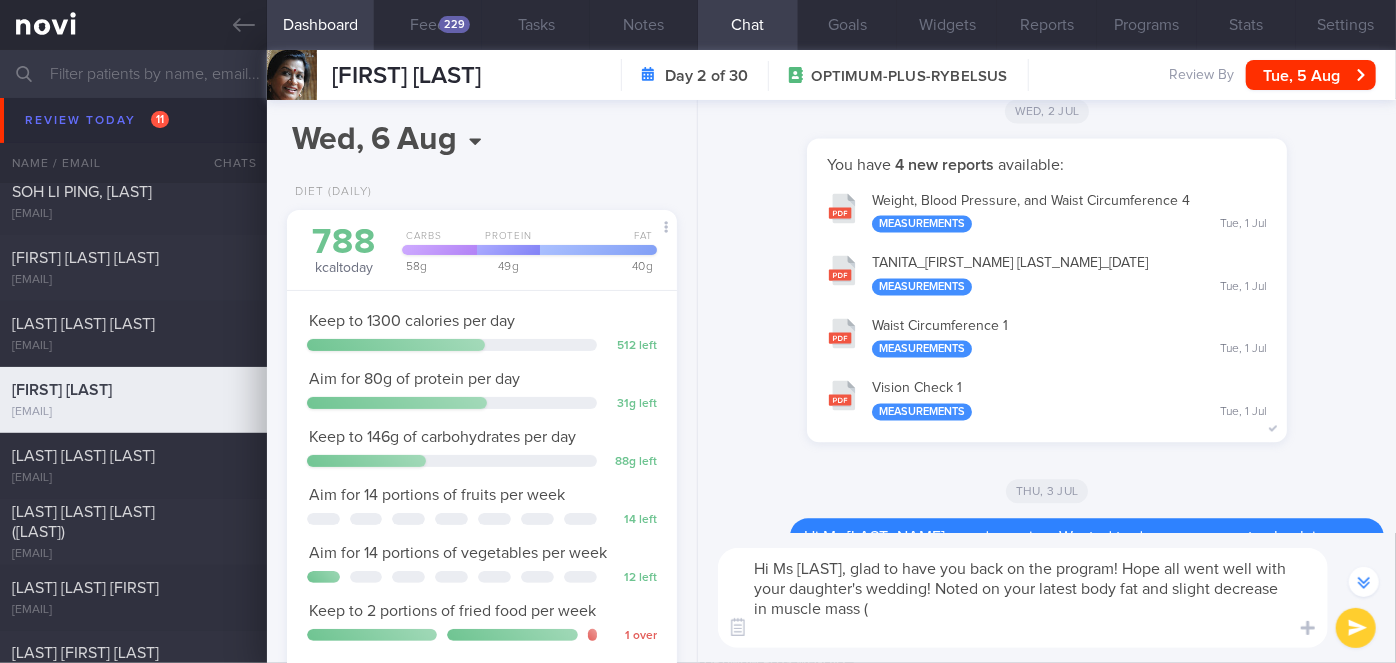 click on "Hi Ms [LAST], glad to have you back on the program! Hope all went well with your daughter's wedding! Noted on your latest body fat and slight decrease in muscle mass (" at bounding box center (1023, 598) 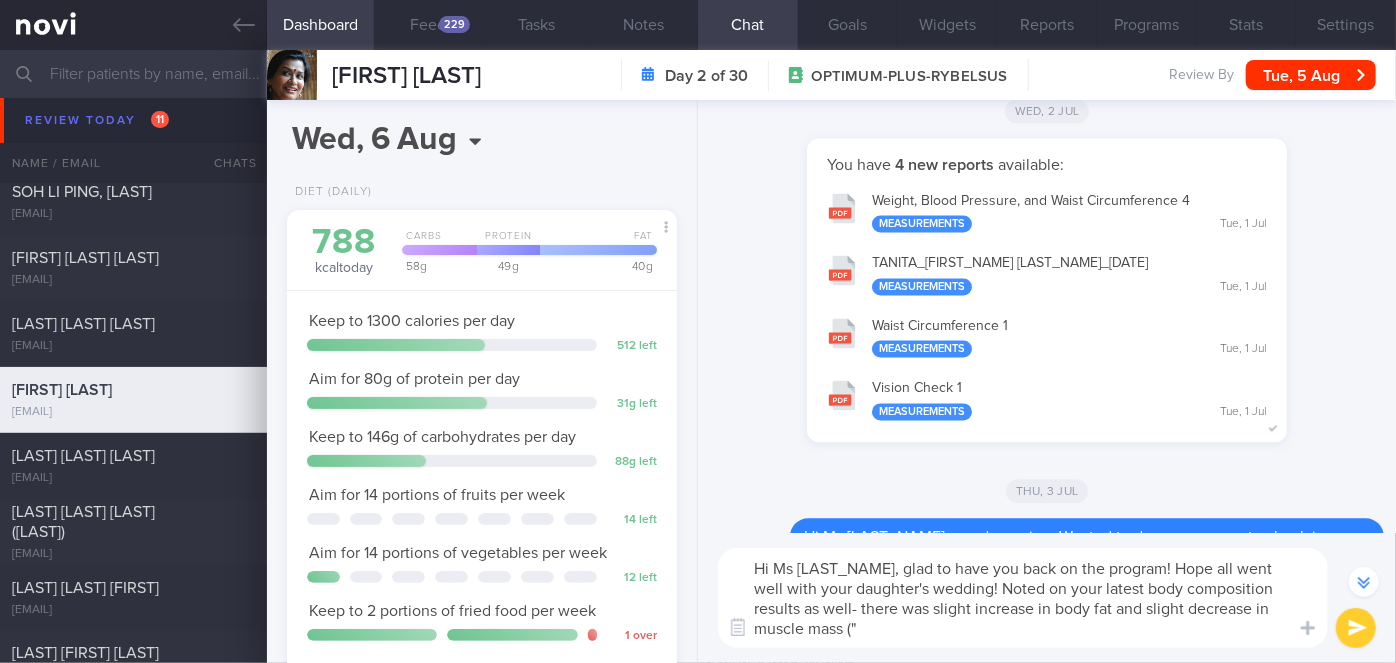 click on "TANITA_ [LAST] [LAST] _ [DATE]
Measurements
[DAY], [MONTH] [DAY]" at bounding box center (1047, 273) 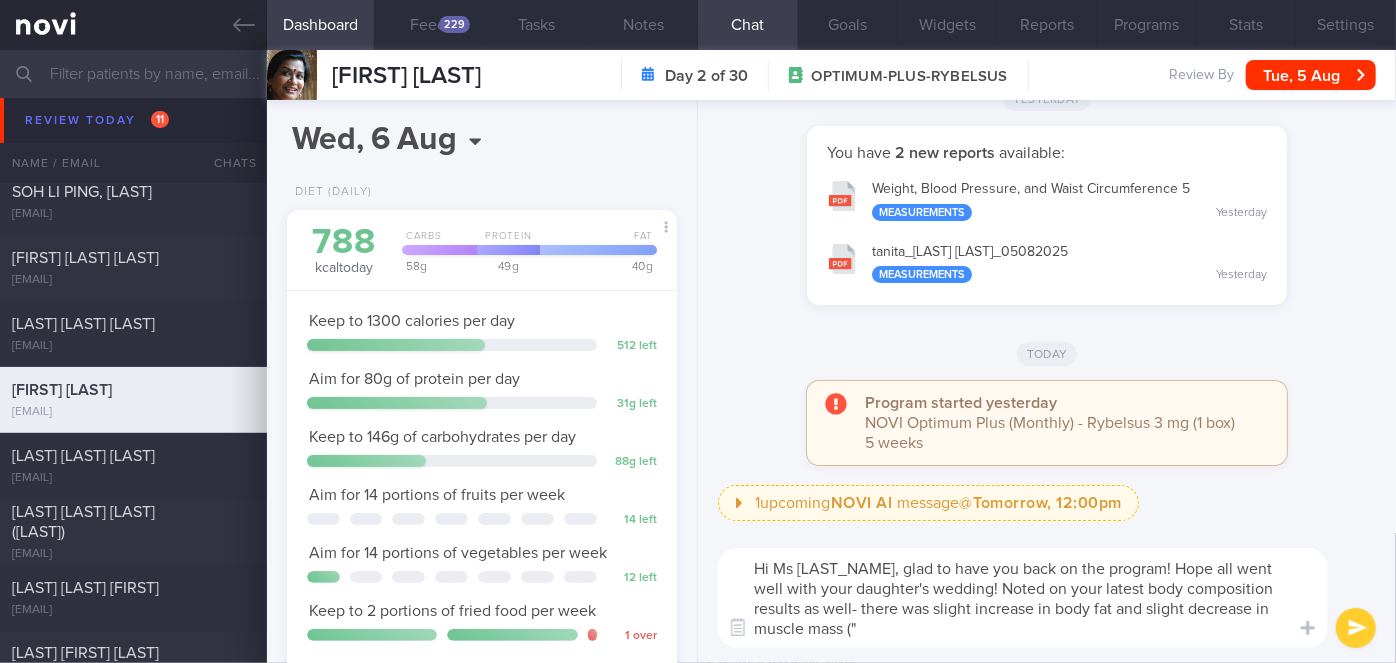 scroll, scrollTop: 0, scrollLeft: 0, axis: both 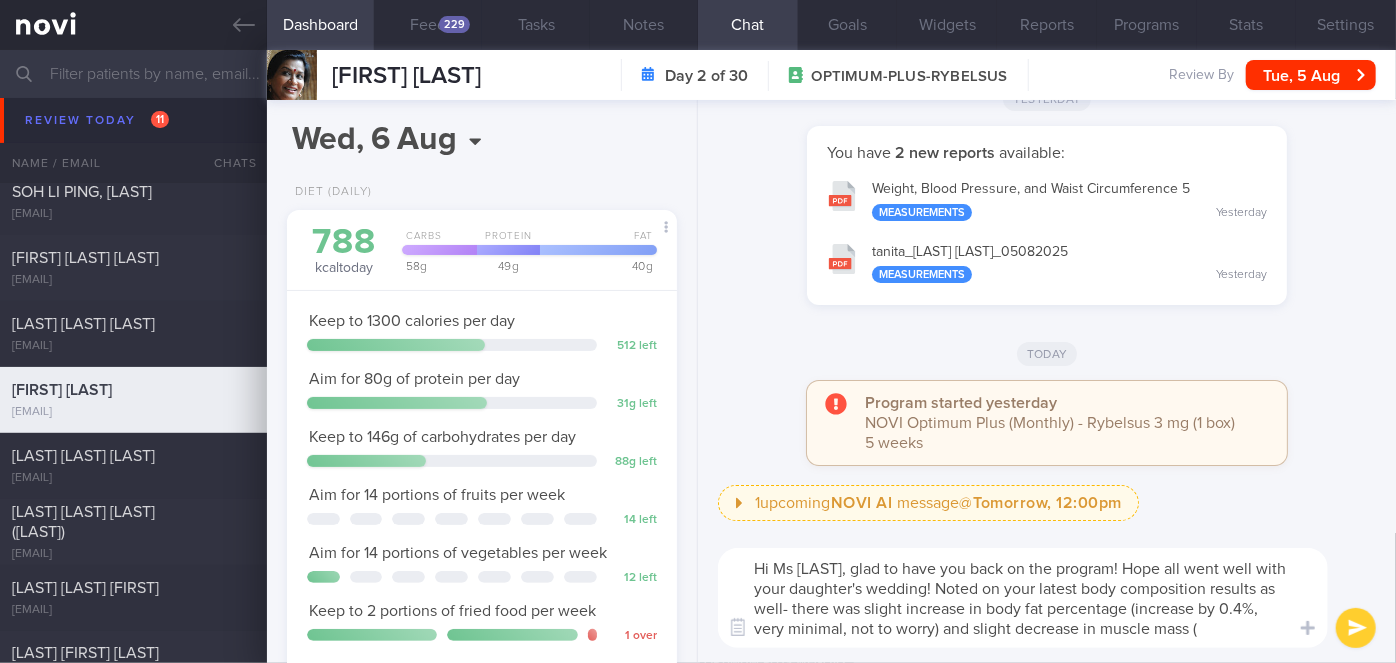 click on "Hi Ms [LAST], glad to have you back on the program! Hope all went well with your daughter's wedding! Noted on your latest body composition results as well- there was slight increase in body fat percentage (increase by 0.4%, very minimal, not to worry) and slight decrease in muscle mass (" at bounding box center [1023, 598] 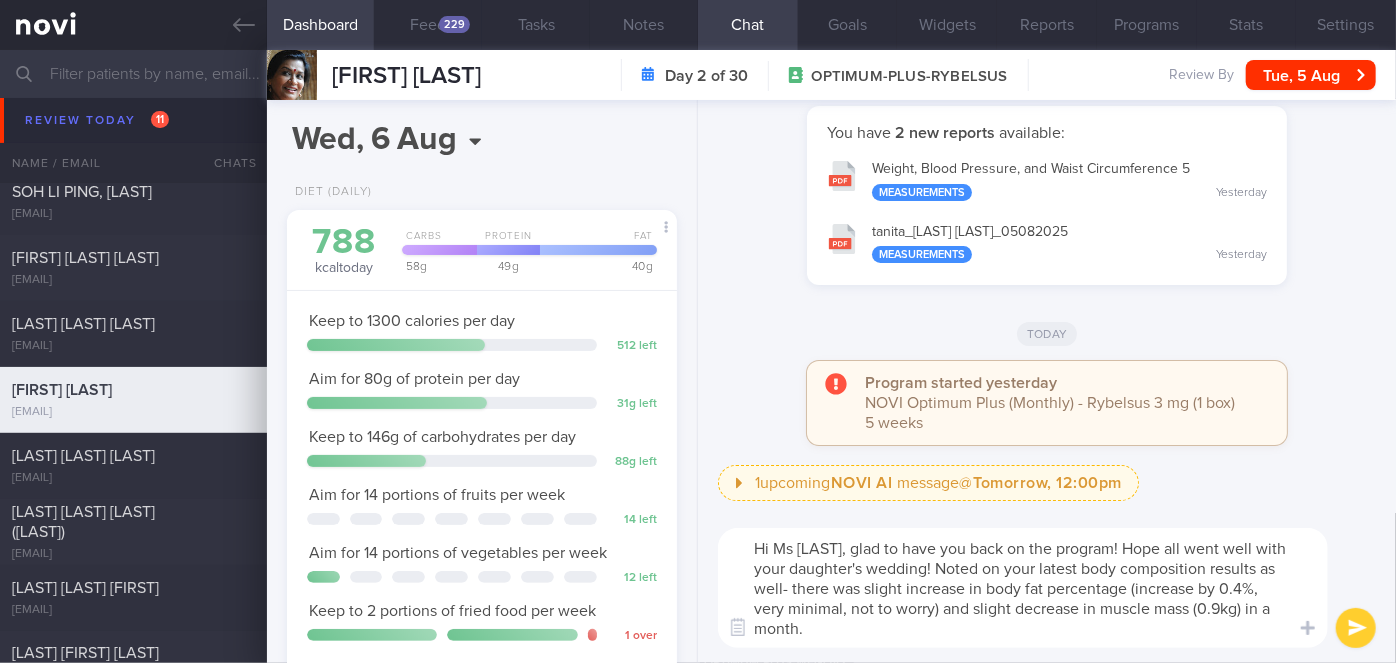 scroll, scrollTop: 19, scrollLeft: 0, axis: vertical 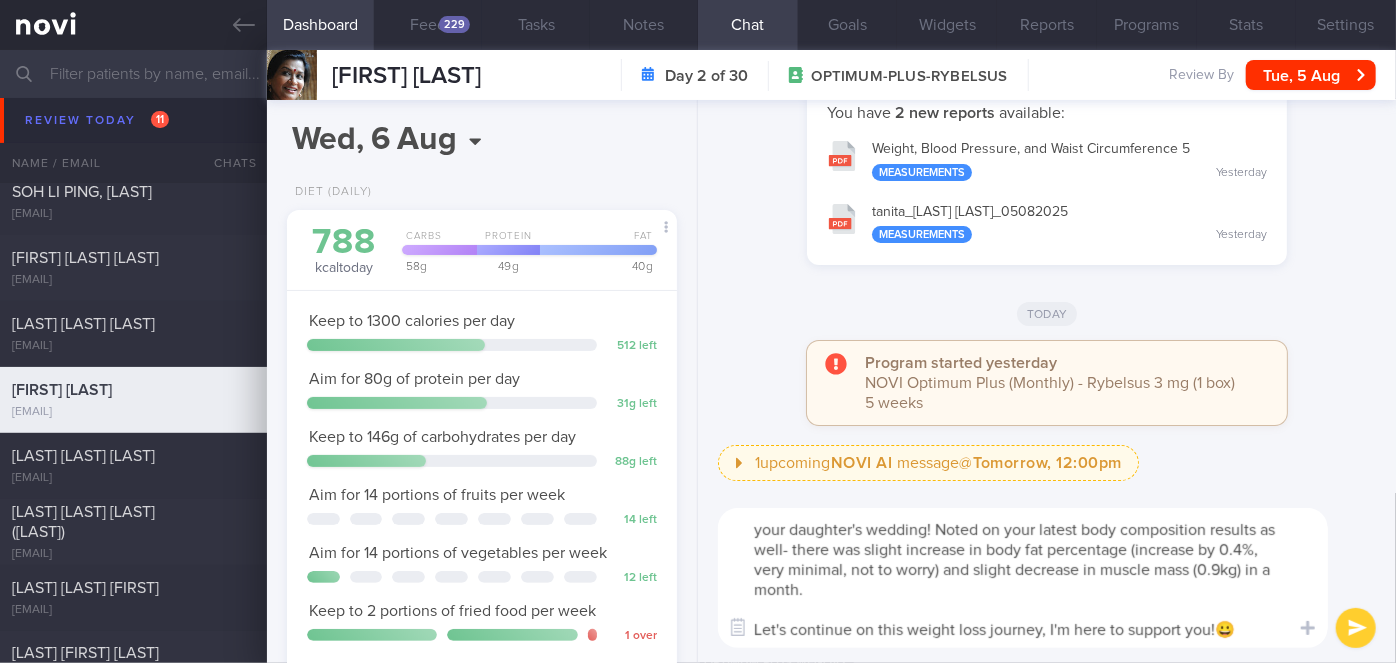 type on "Hi Ms [LAST], glad to have you back on the program! Hope all went well with your daughter's wedding! Noted on your latest body composition results as well- there was slight increase in body fat percentage (increase by 0.4%, very minimal, not to worry) and slight decrease in muscle mass (0.9kg) in a month.
Let's continue on this weight loss journey, I'm here to support you!😀" 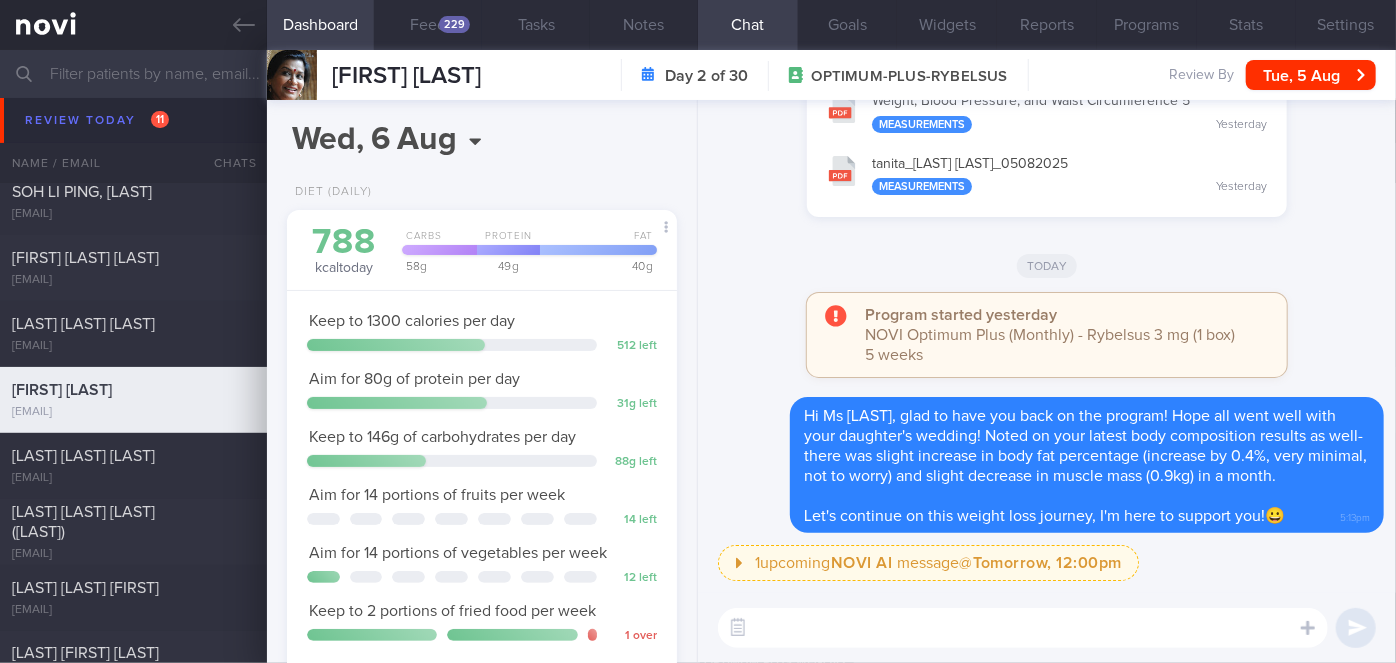 scroll, scrollTop: 0, scrollLeft: 0, axis: both 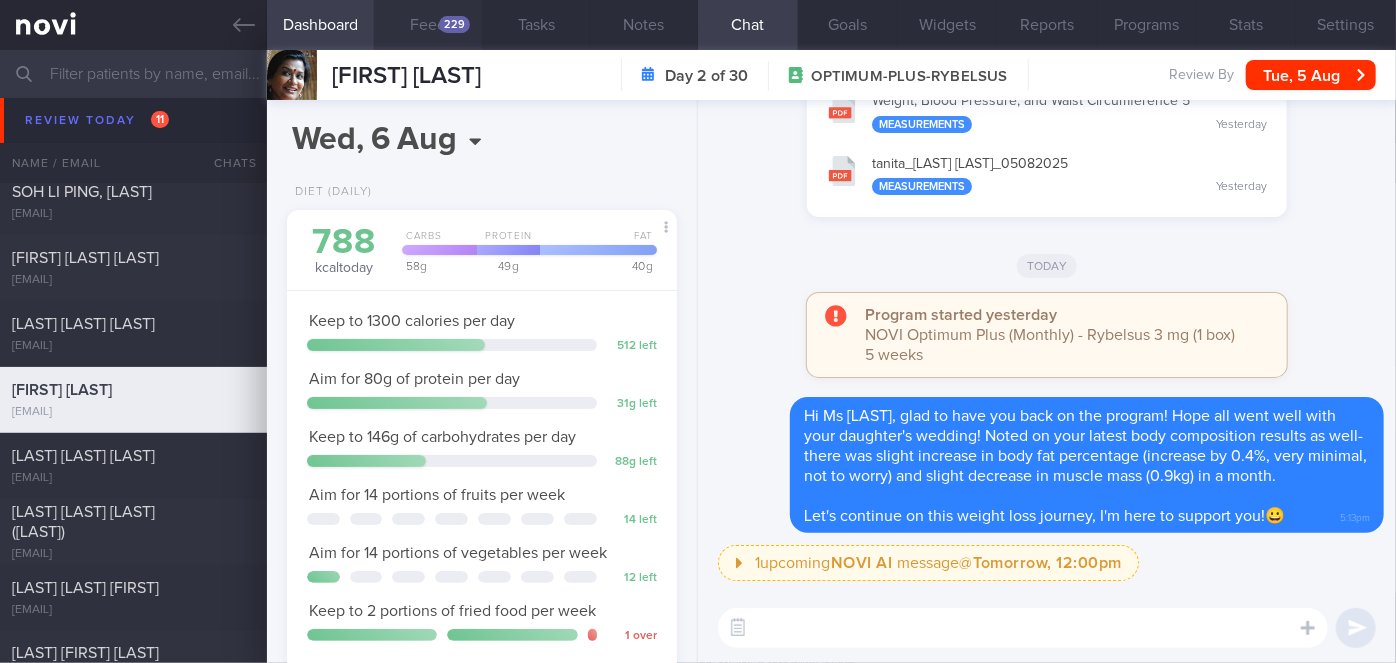 click on "229" at bounding box center (454, 24) 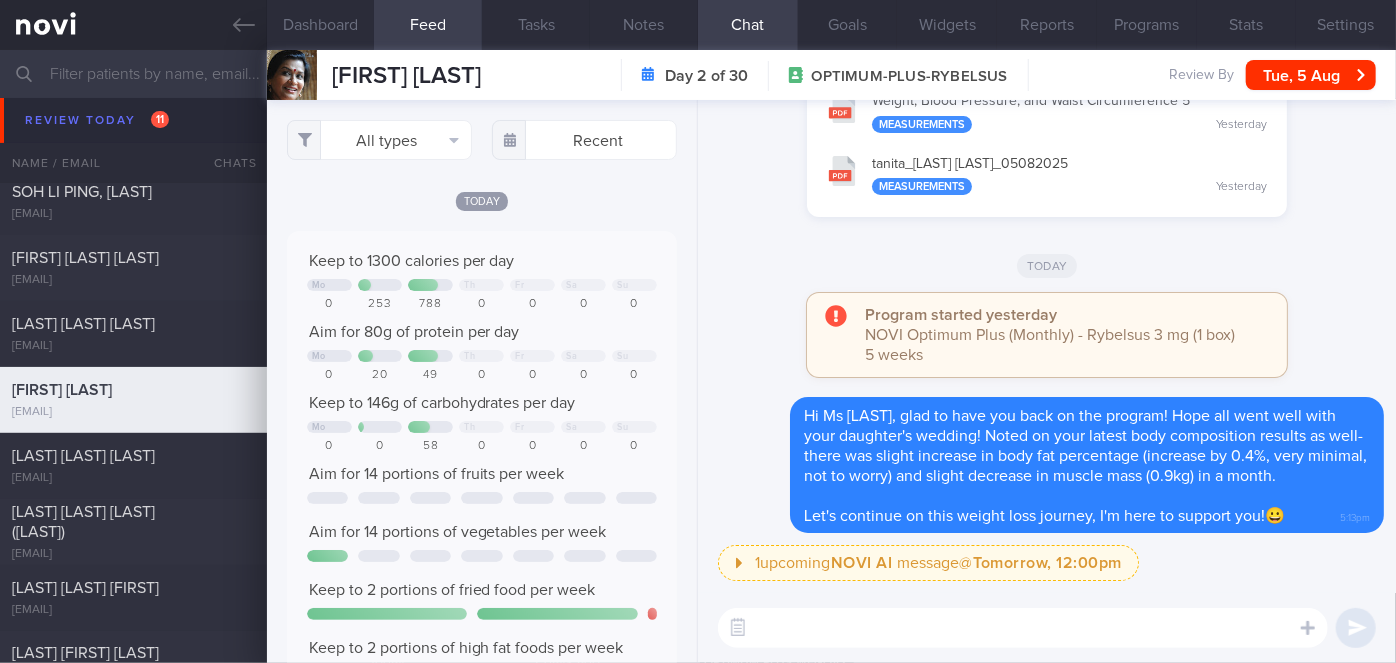 scroll, scrollTop: 999912, scrollLeft: 999648, axis: both 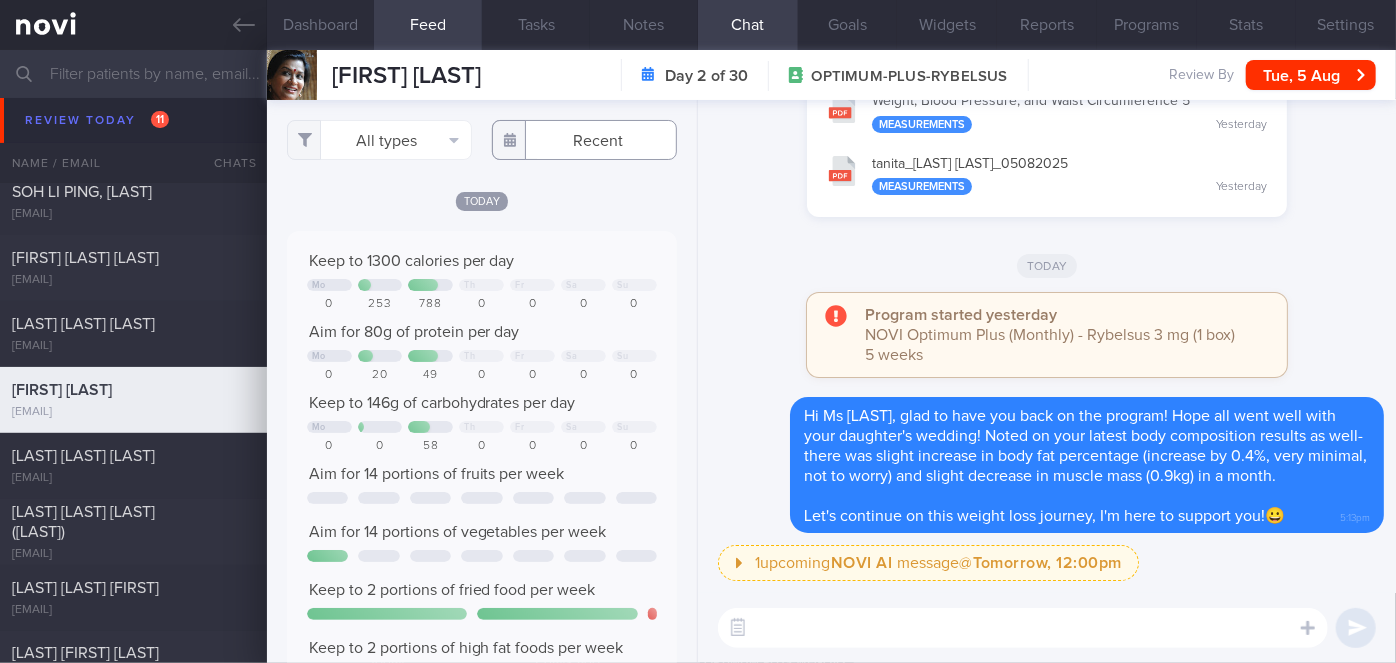 click at bounding box center (584, 140) 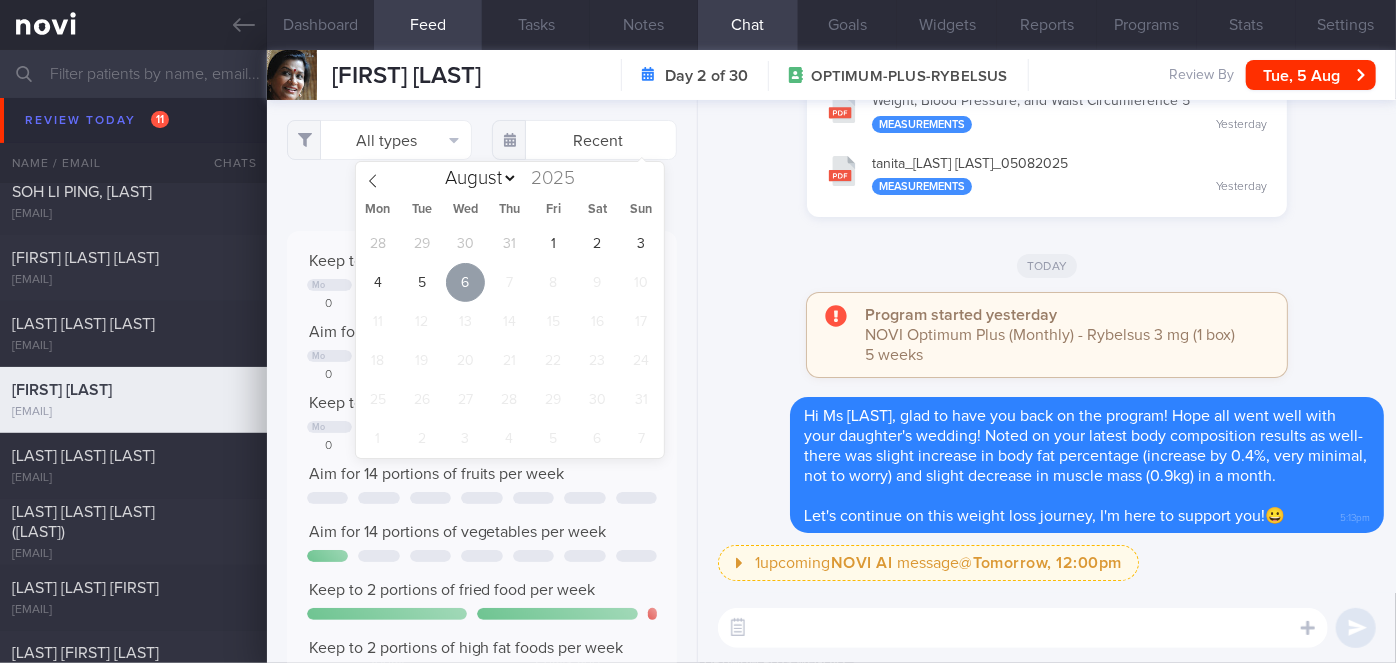 click on "6" at bounding box center (465, 282) 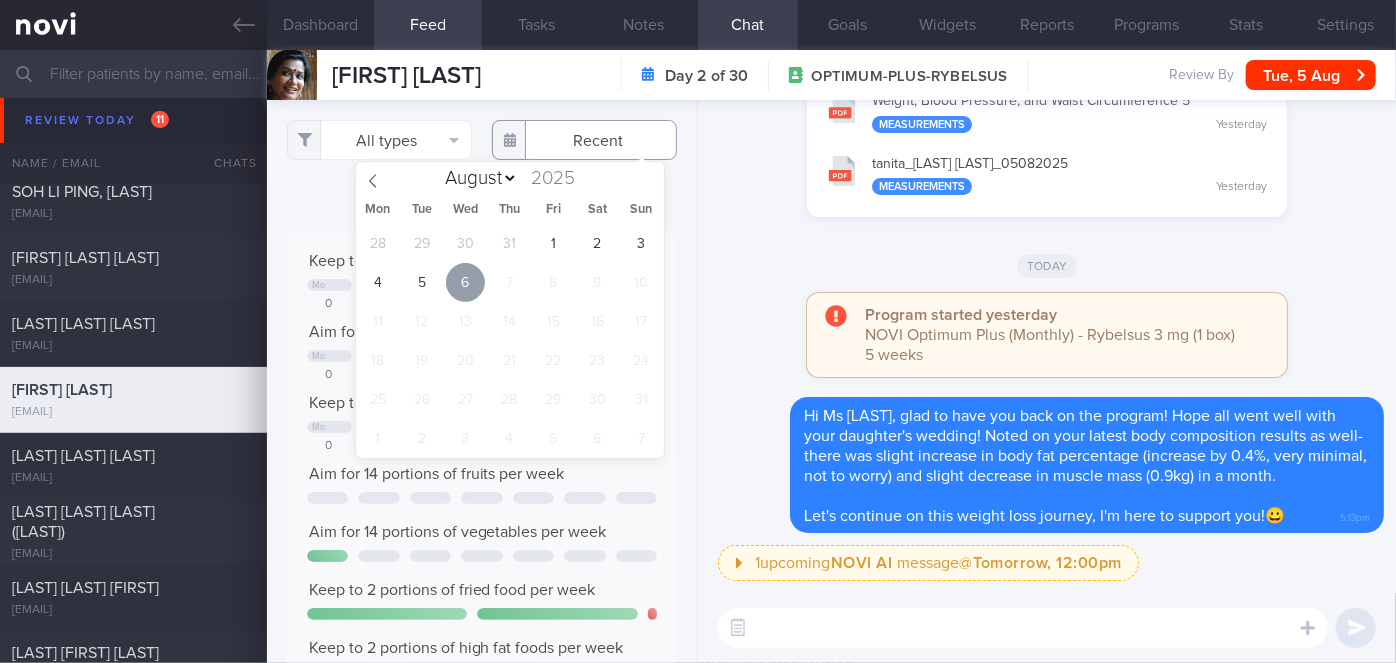 type on "2025-08-06" 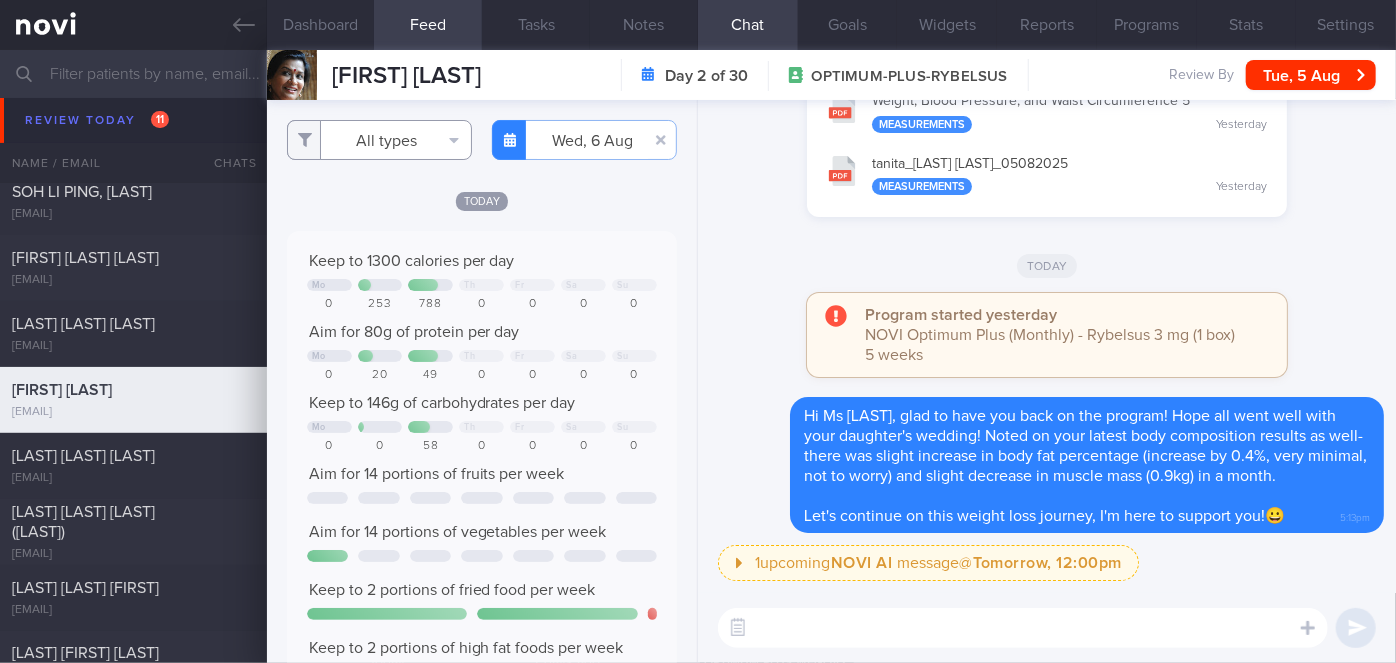 scroll, scrollTop: 999912, scrollLeft: 999648, axis: both 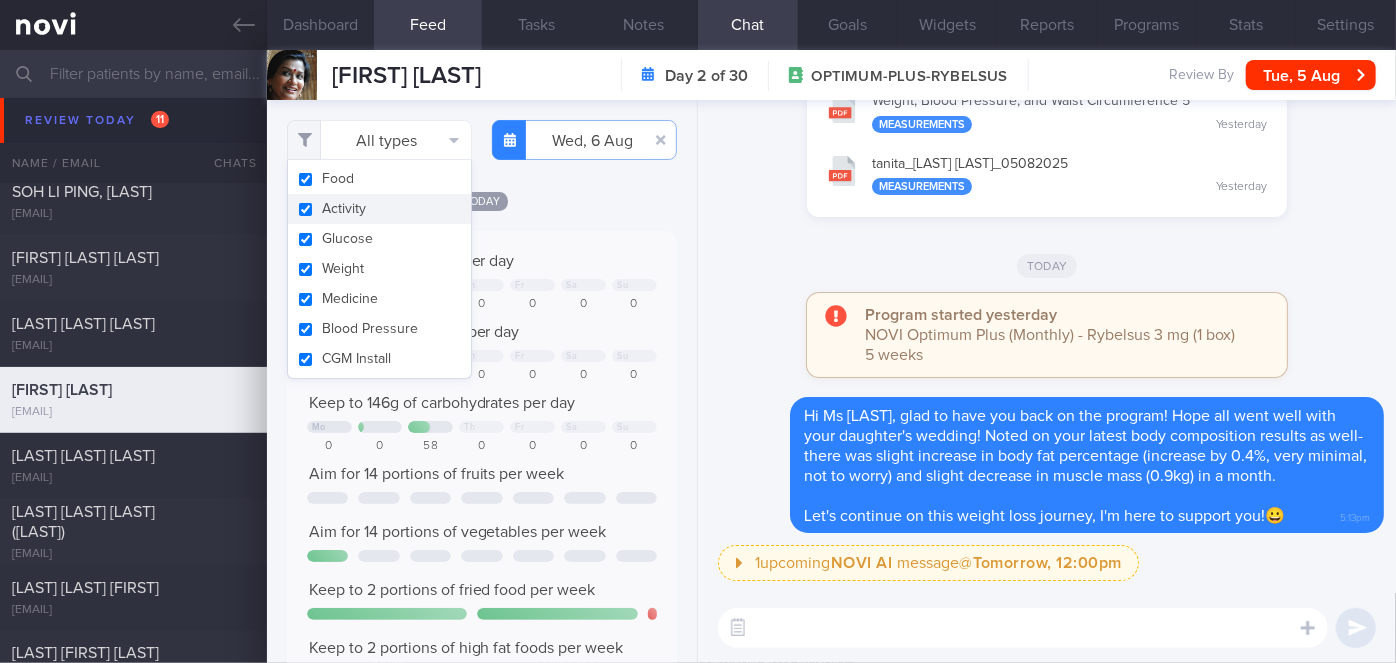 click on "Activity" at bounding box center (379, 209) 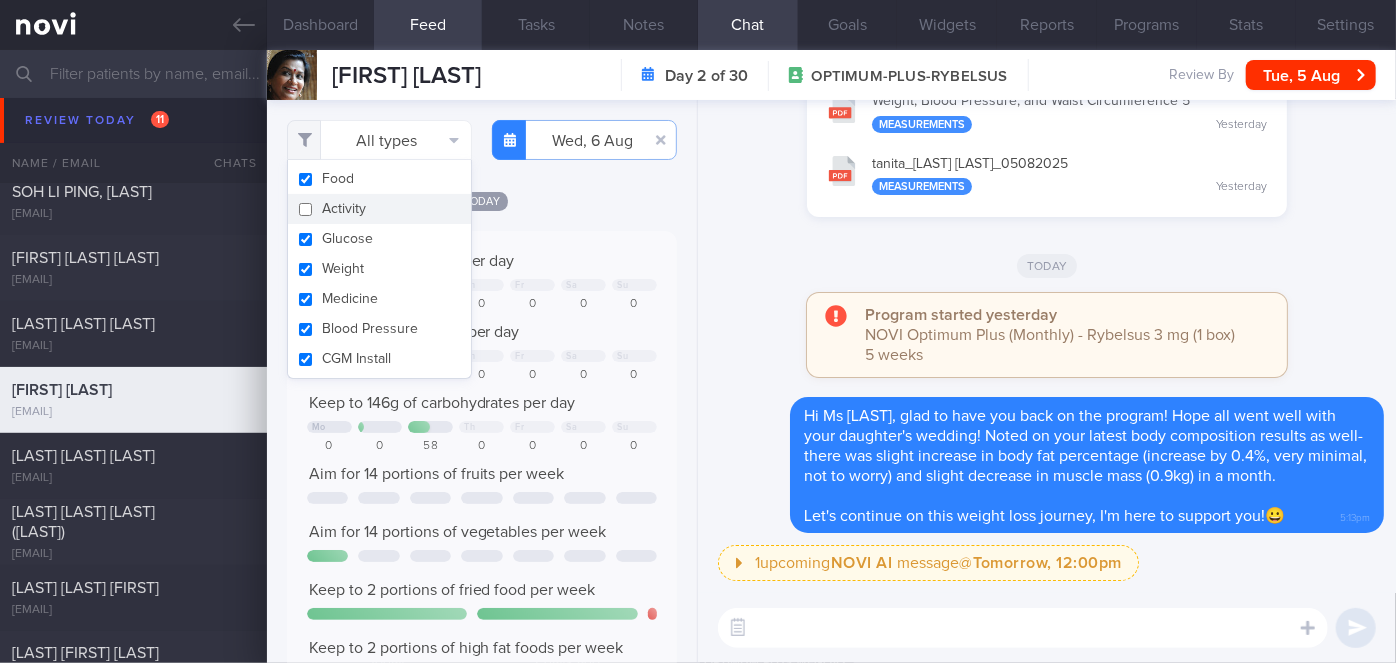 checkbox on "false" 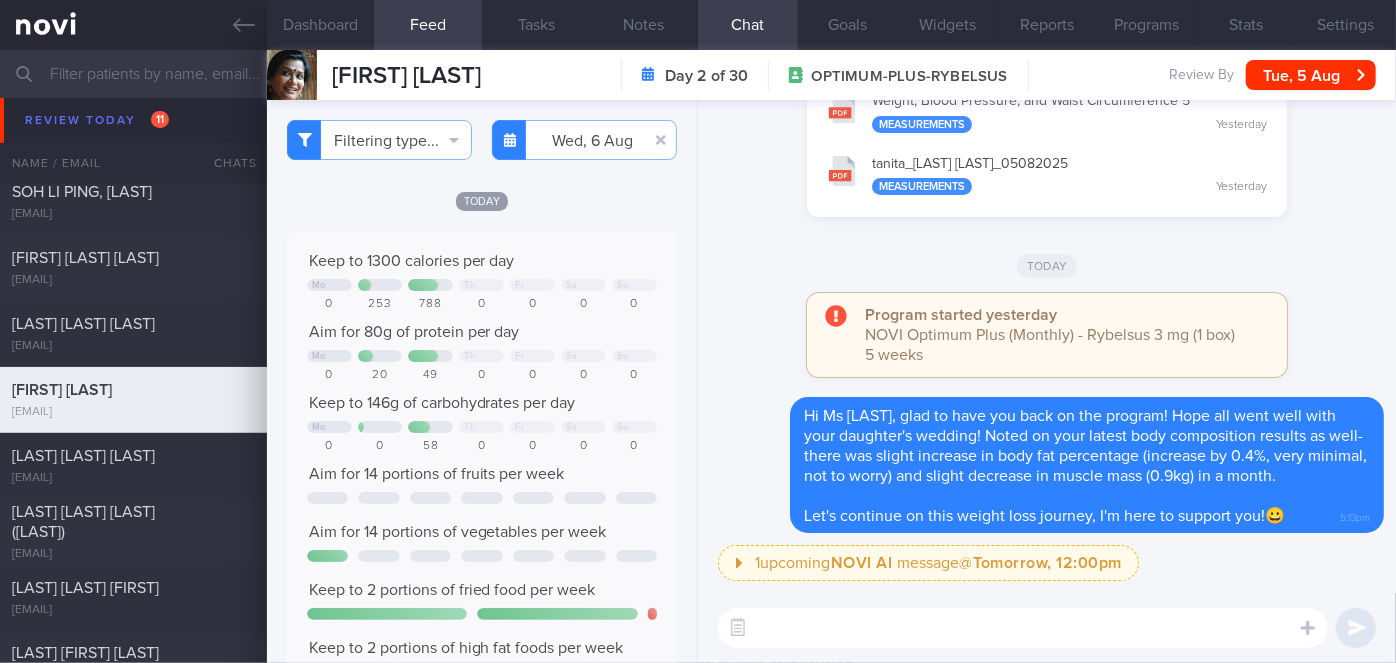 click on "Today
Keep to 1300 calories per day
Mo
Th
Fr
Sa
Su
0
253
788
0
0
0
0
Aim for 80g of protein per day
Mo
Th" 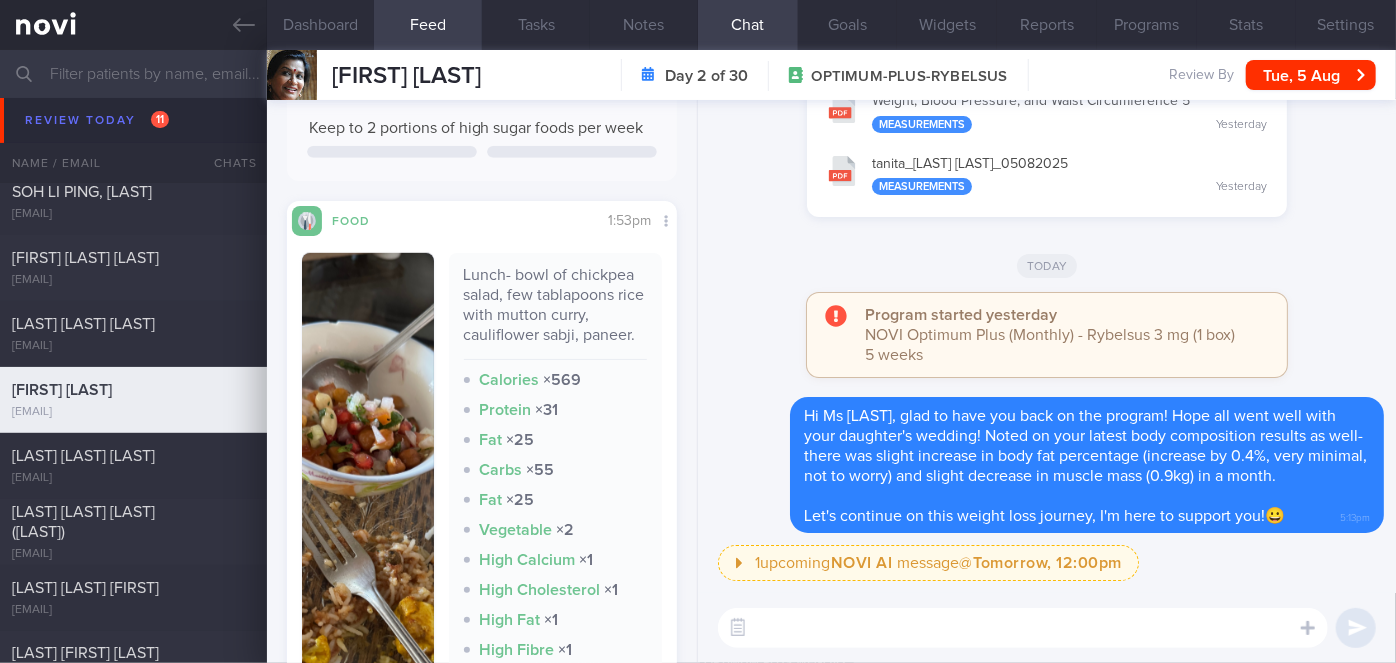 click at bounding box center [368, 530] 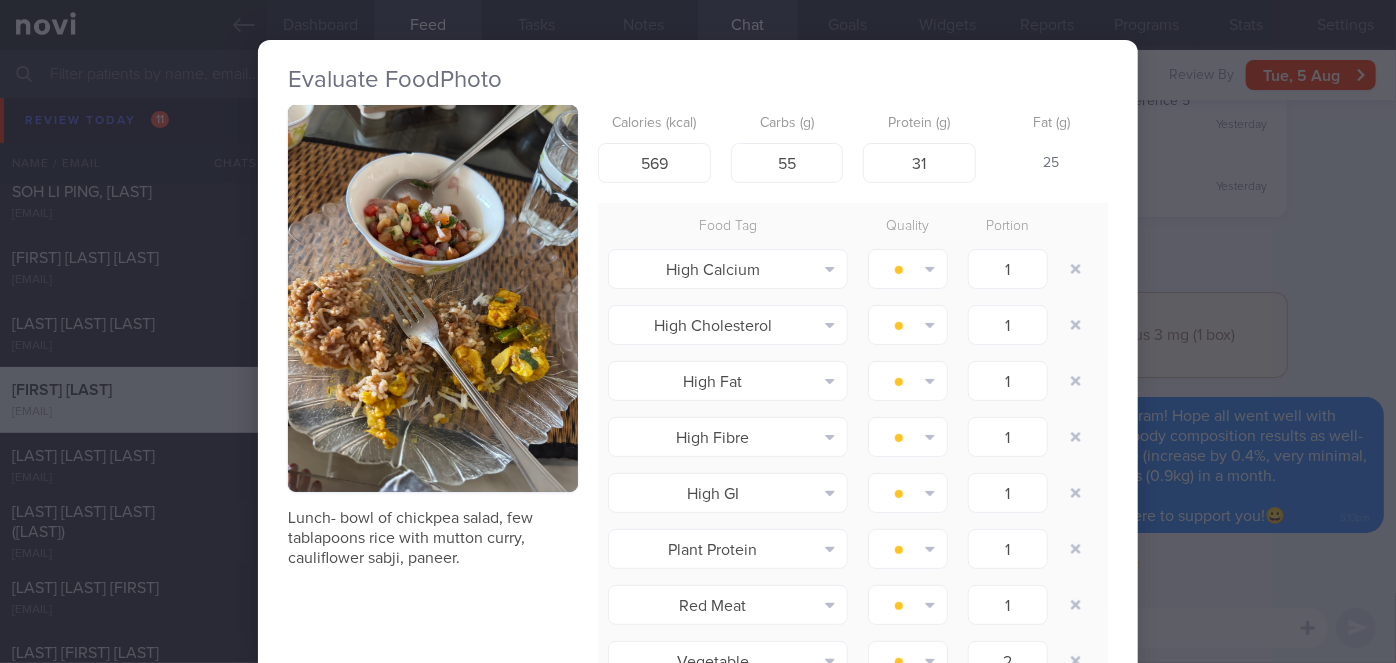 click on "Evaluate Food  Photo
Lunch- bowl of chickpea salad, few tablapoons rice with mutton curry, cauliflower sabji, paneer.
Calories (kcal)
569
Carbs (g)
55
Protein (g)
31
Fat (g)
25
Food Tag
Quality
Portion
High Calcium
Alcohol
Fried
Fruit
Healthy Fats
High Calcium" at bounding box center (698, 331) 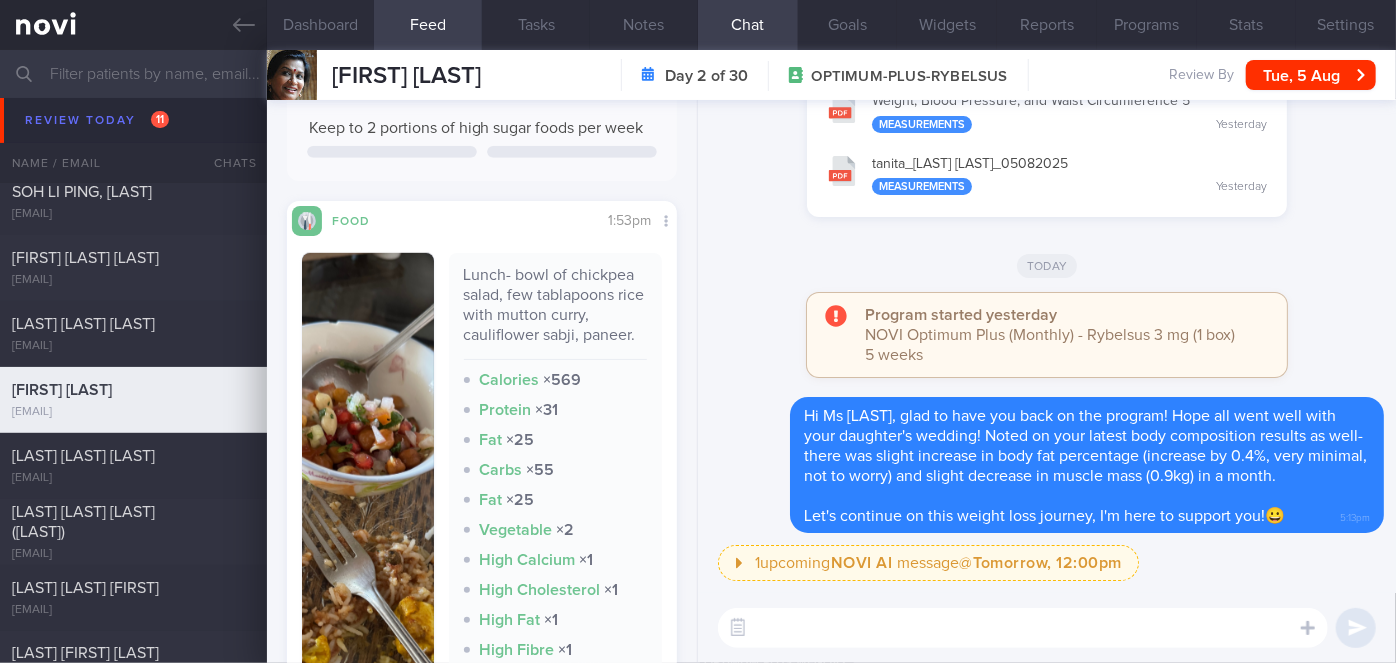 click at bounding box center [1023, 628] 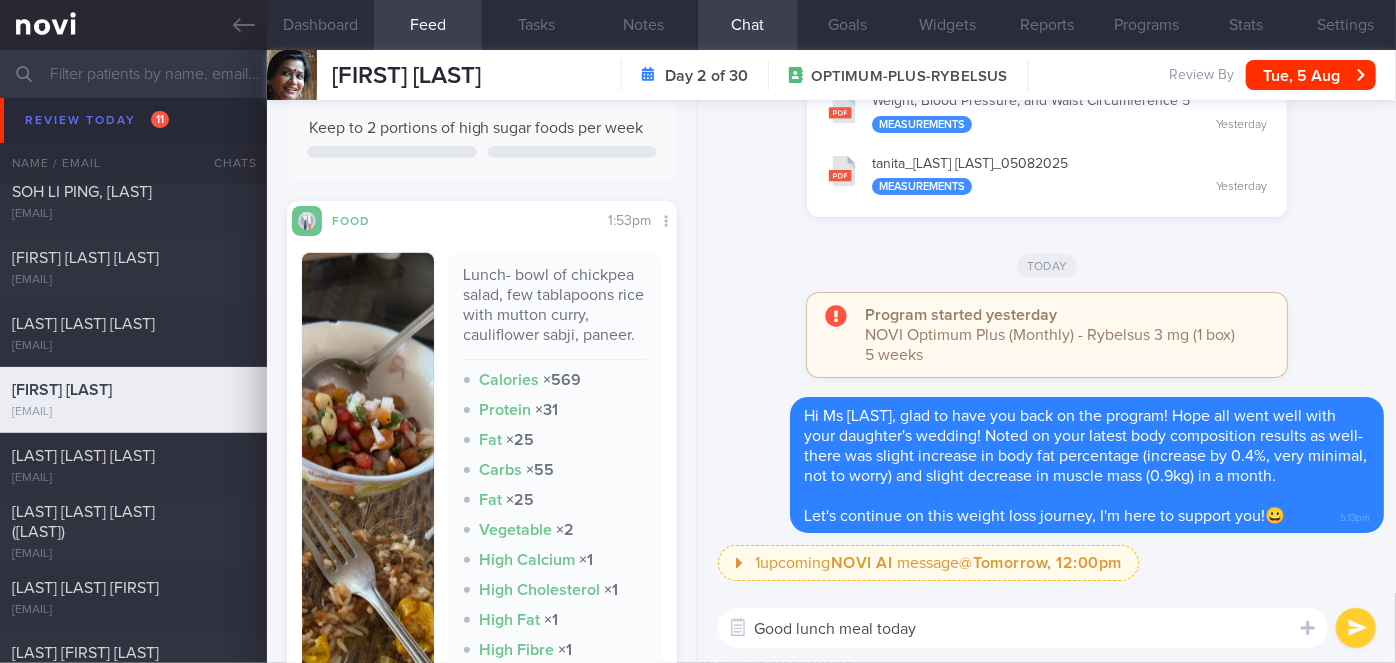type on "Good lunch meal today!" 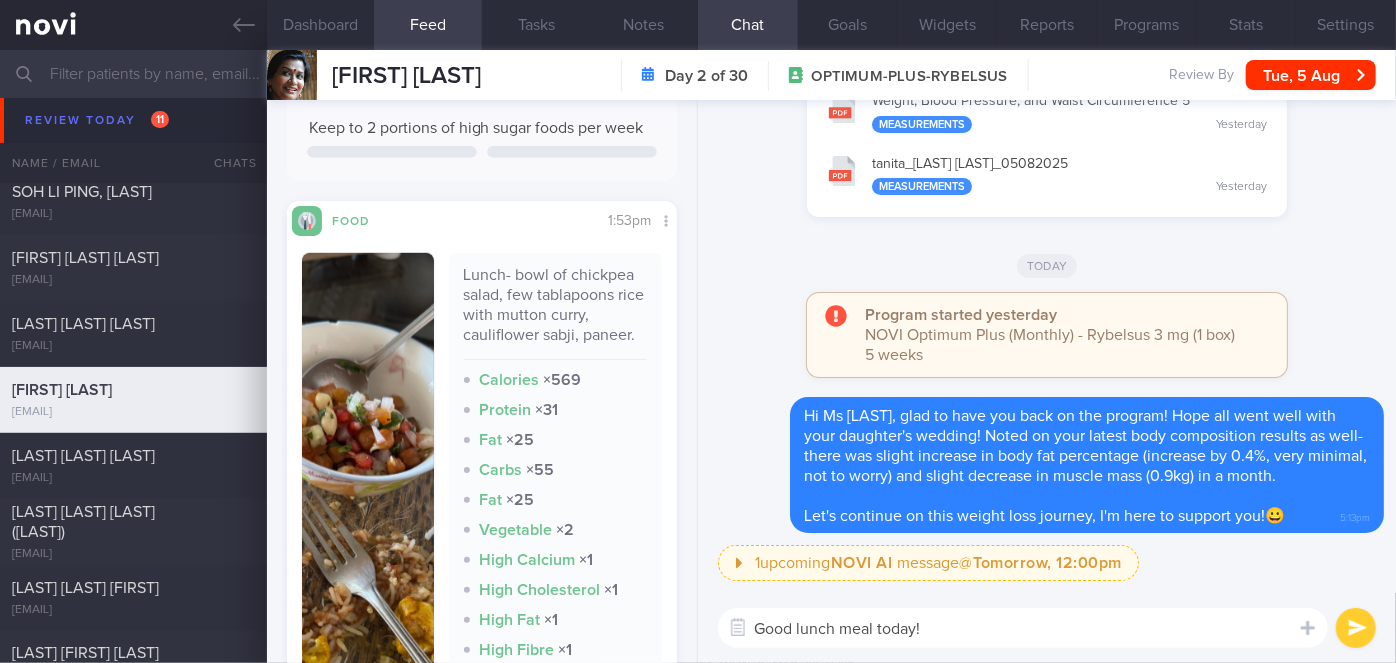 type 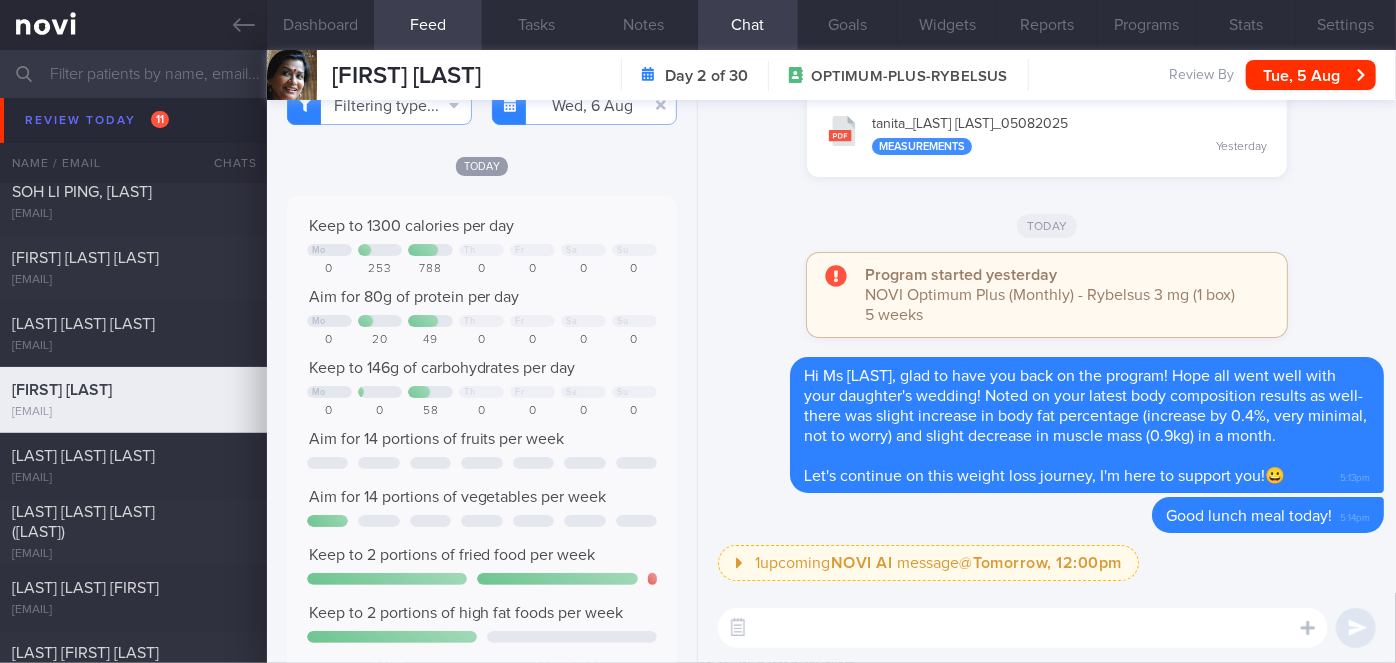 scroll, scrollTop: 0, scrollLeft: 0, axis: both 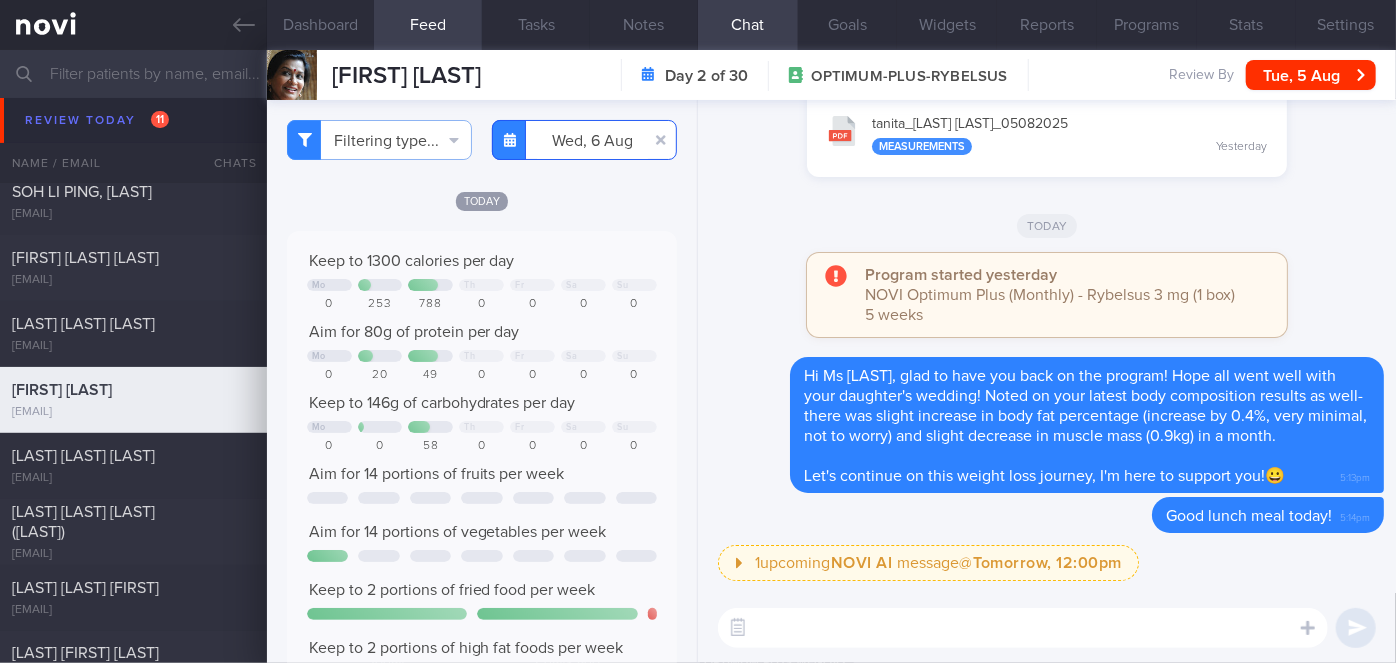 click on "2025-08-06" at bounding box center [584, 140] 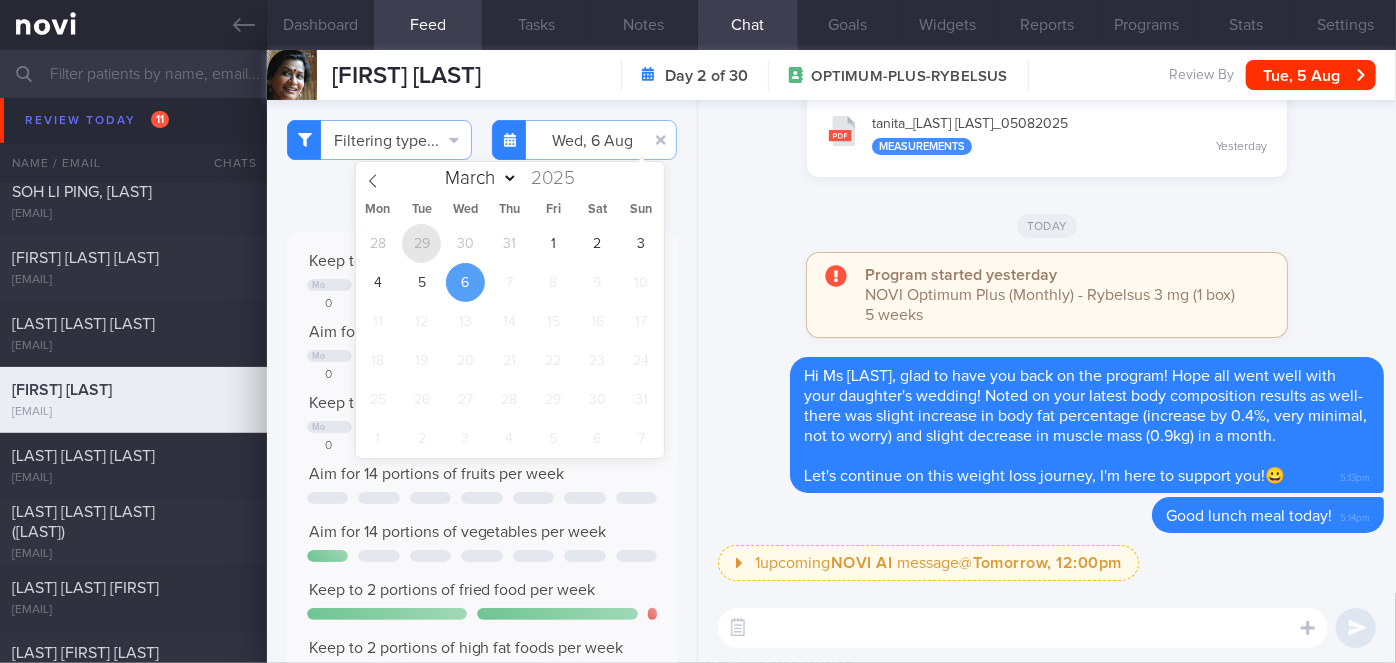 click on "29" at bounding box center (421, 243) 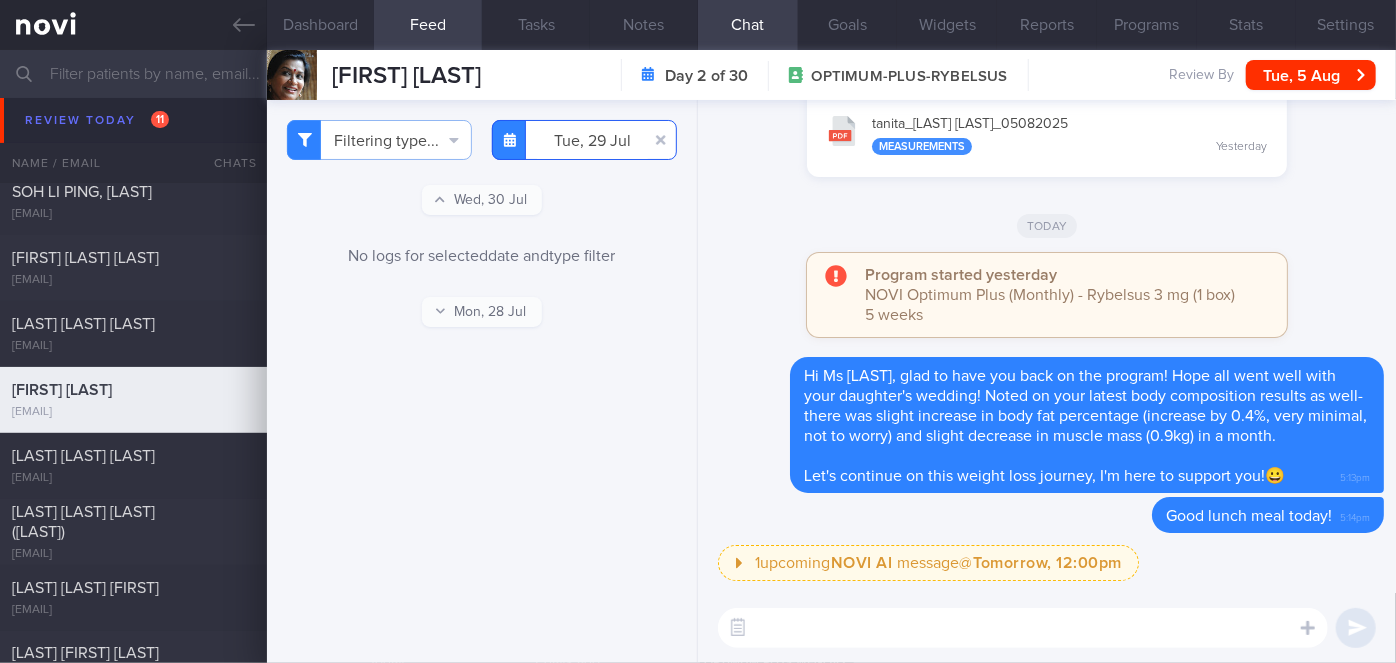 click on "2025-07-29" at bounding box center [584, 140] 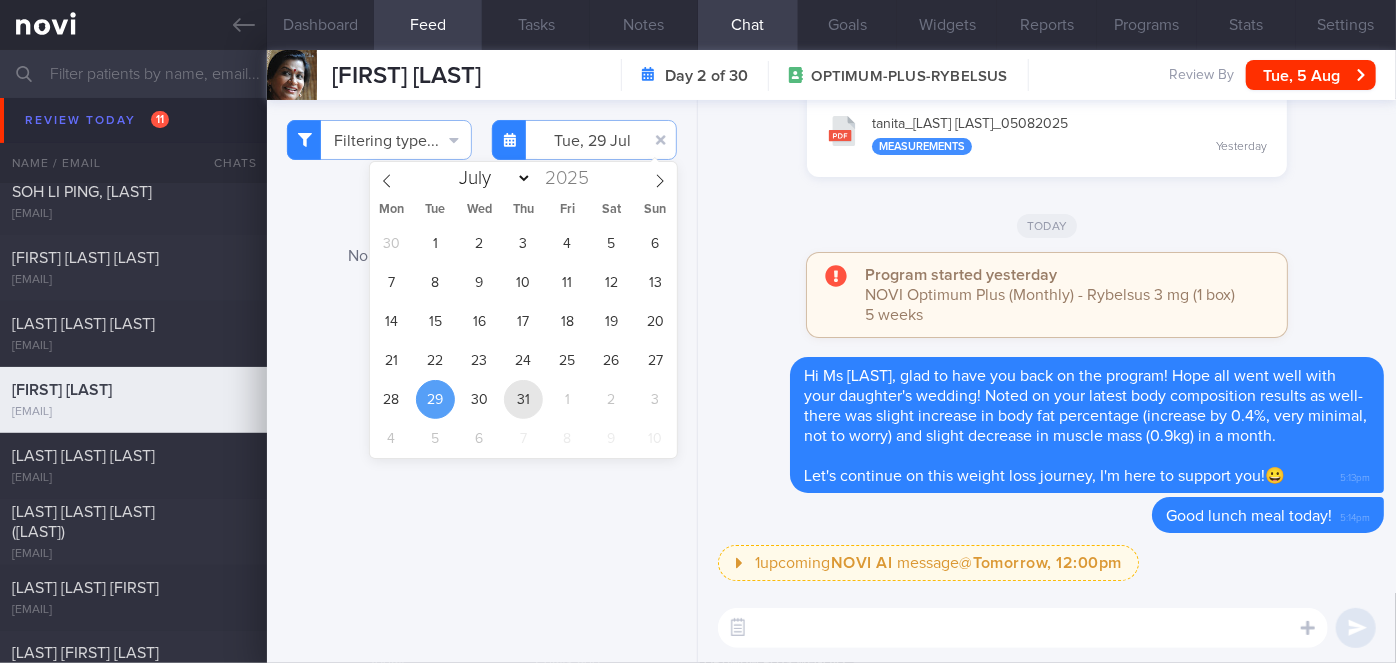 click on "31" at bounding box center [523, 399] 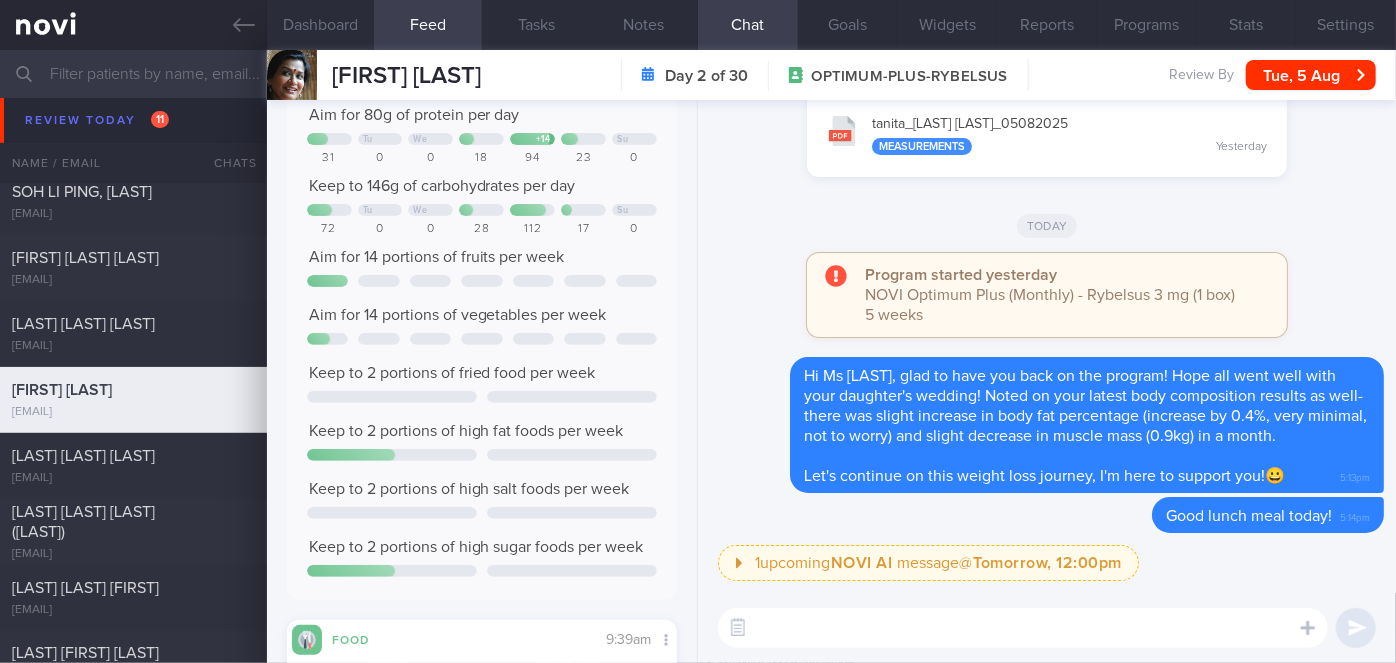 scroll, scrollTop: 63, scrollLeft: 0, axis: vertical 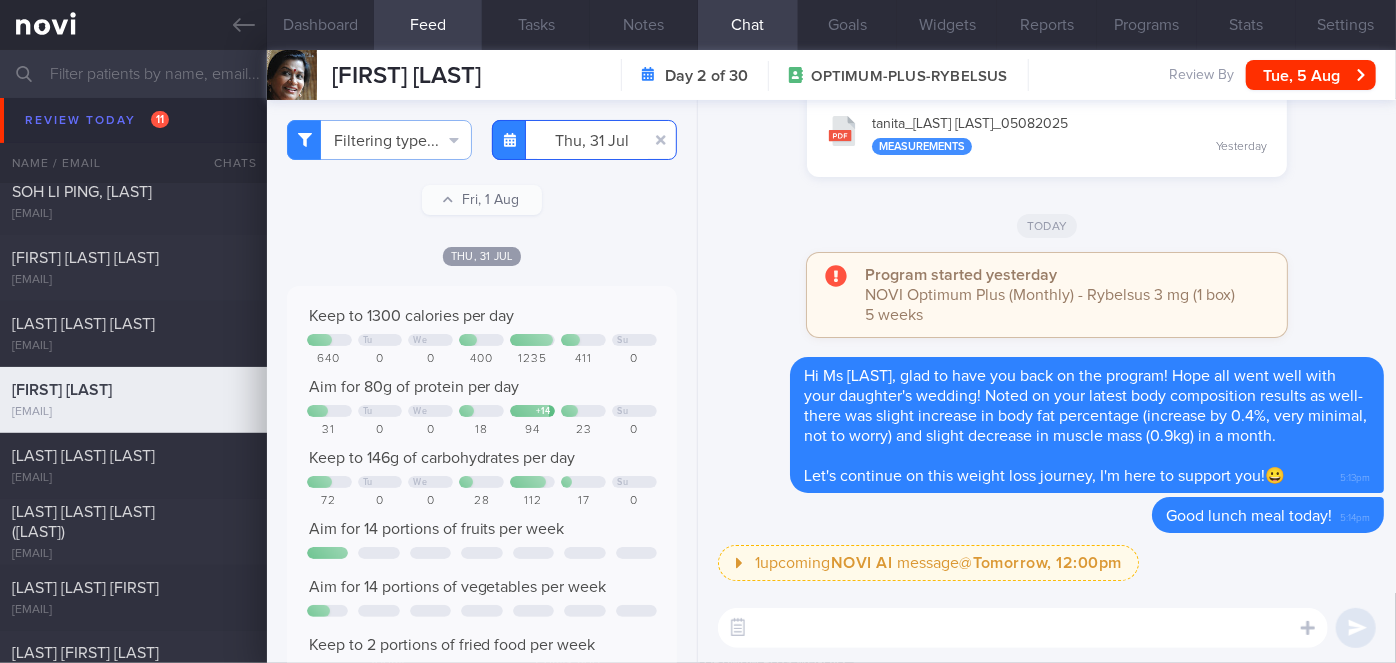 click on "[DATE]" at bounding box center (584, 140) 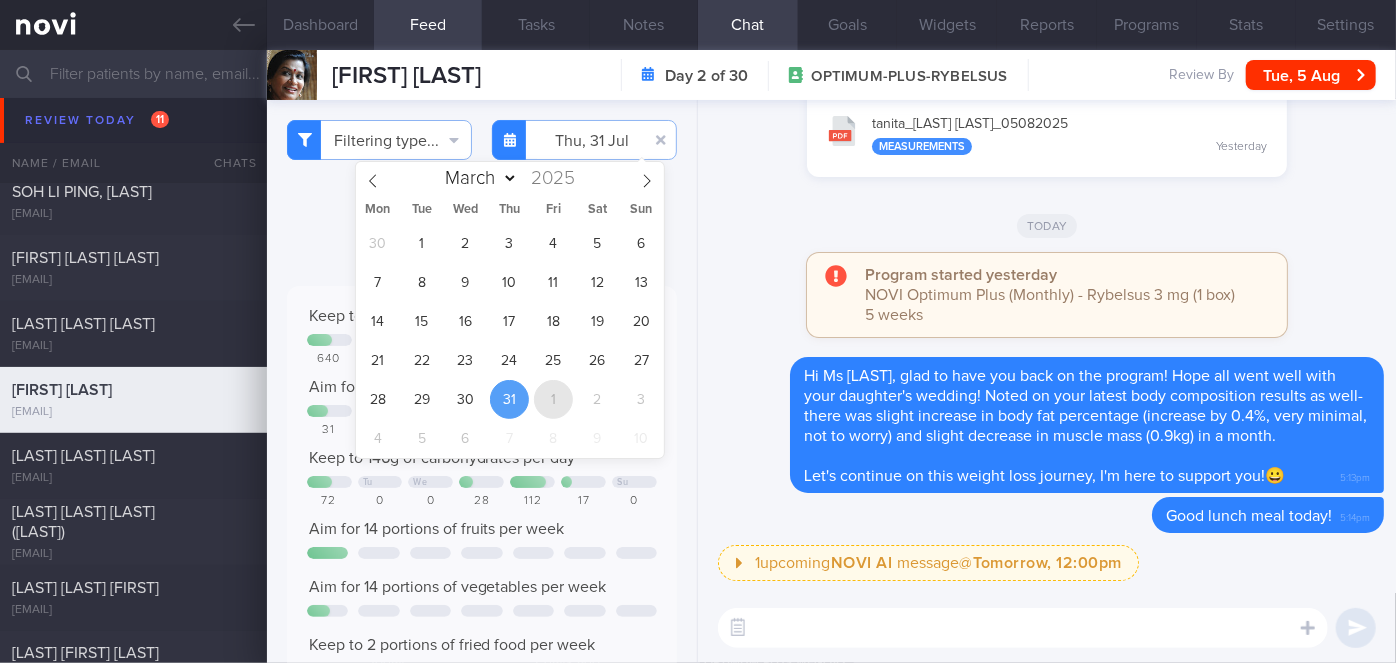 click on "1" at bounding box center [553, 399] 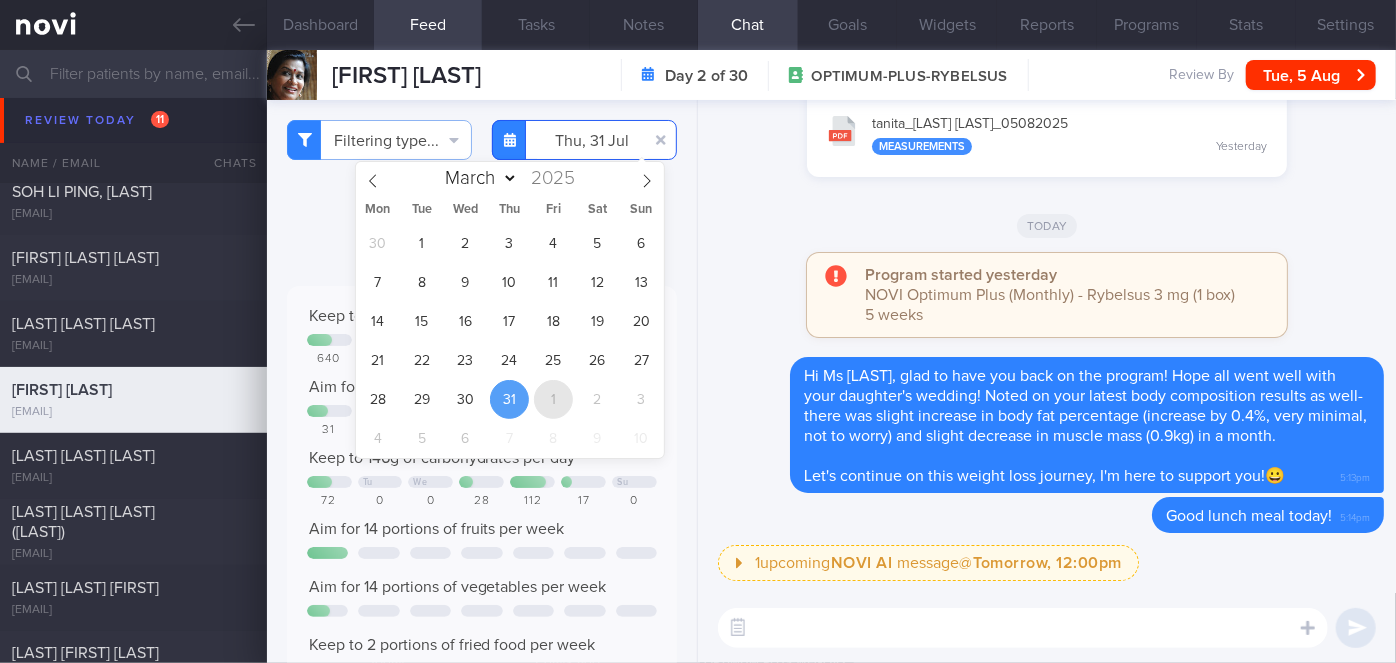 type on "2025-08-01" 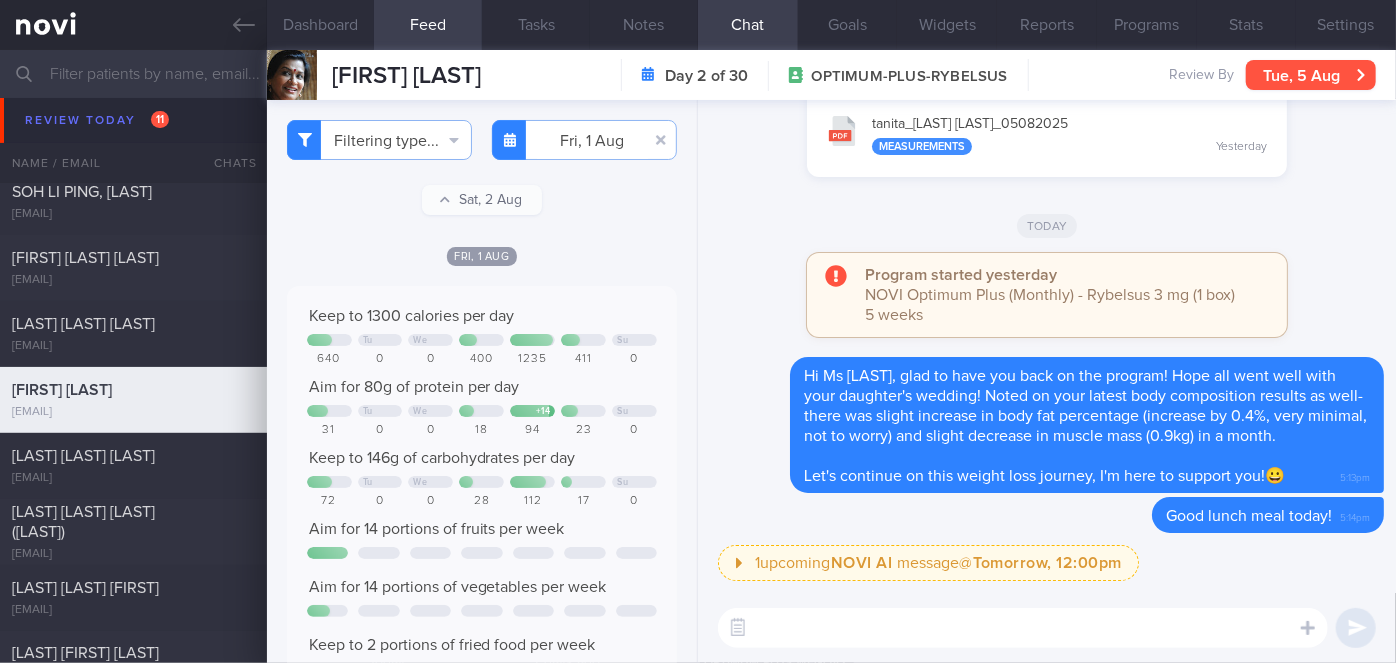 click on "Tue, 5 Aug" at bounding box center (1311, 75) 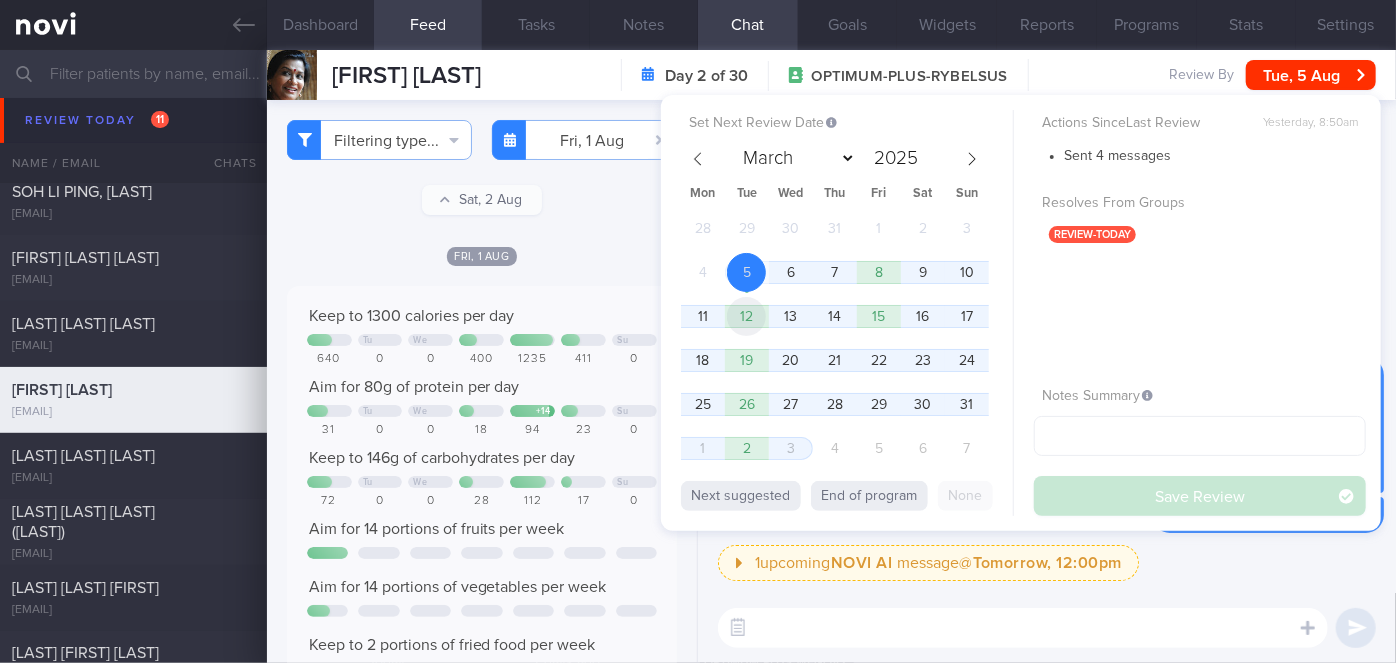 click on "12" at bounding box center (746, 316) 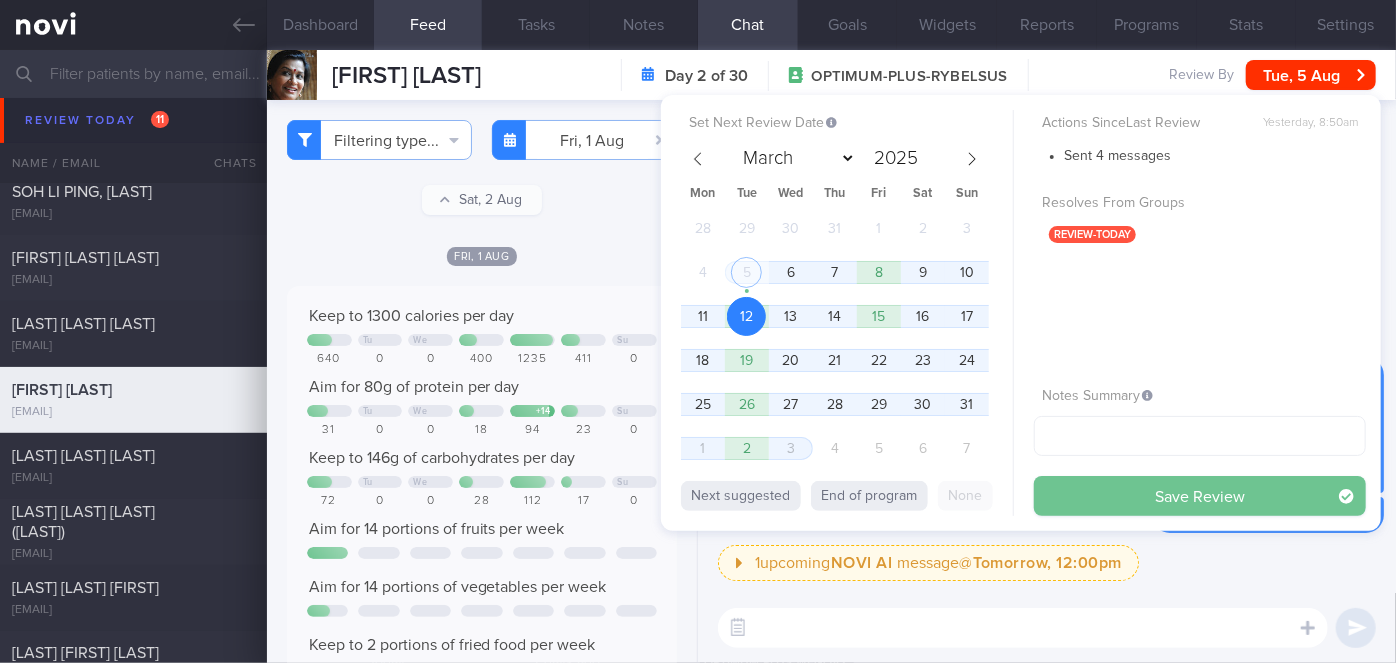click on "Save Review" at bounding box center (1200, 496) 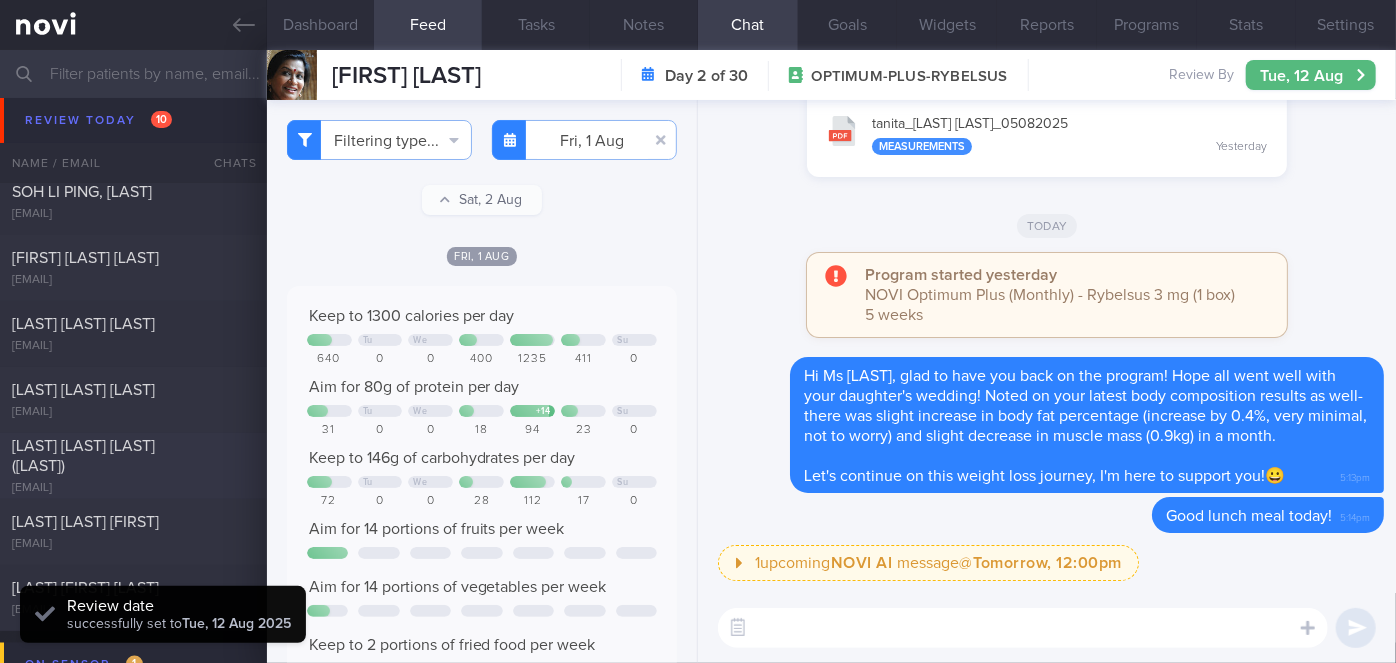 click on "[LAST] [LAST] [LAST] ([LAST])" at bounding box center [131, 456] 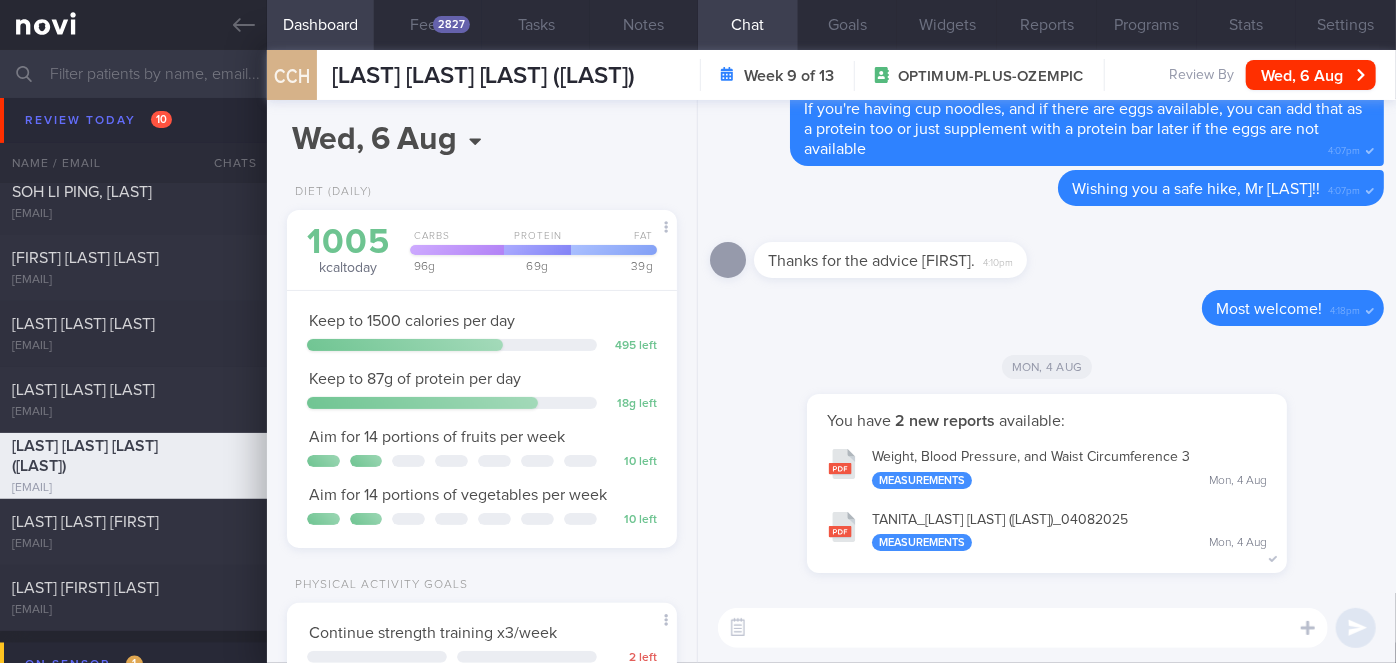 click on "Hi Mr [LAST], [DATE] [MONTH]
Measurements
[DAY], [DATE] [MONTH]" at bounding box center (1047, 530) 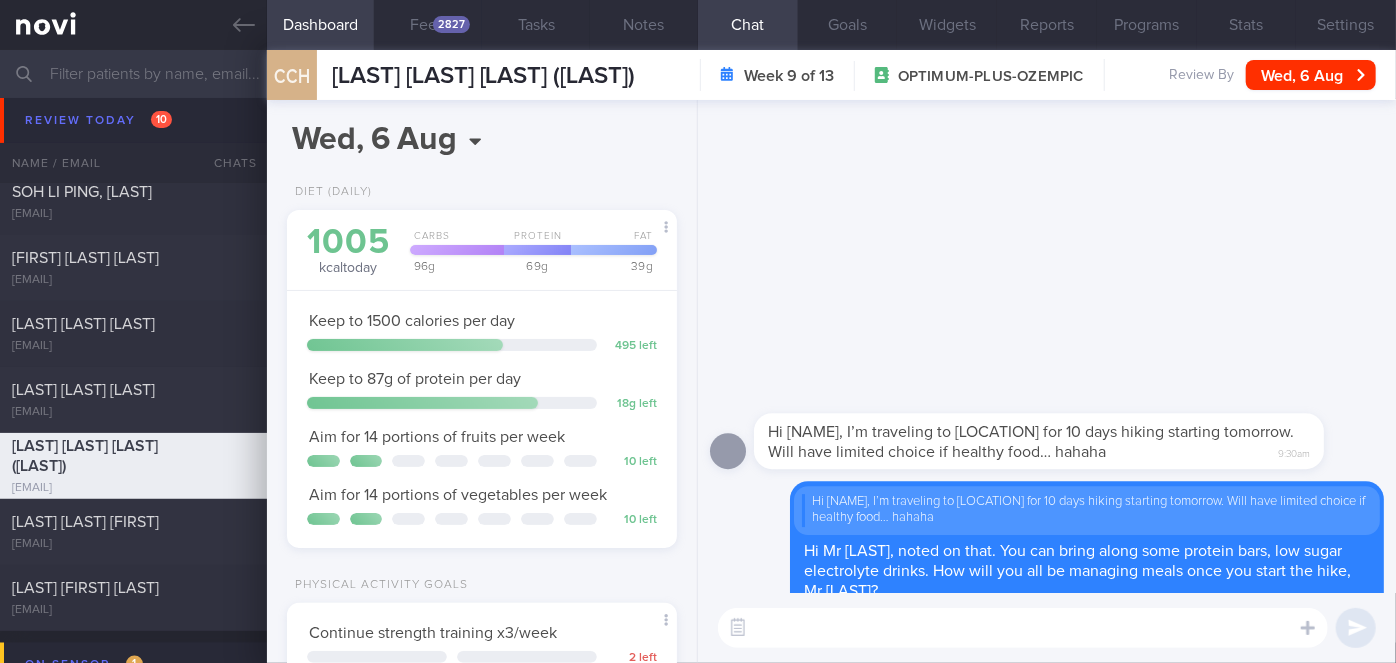 scroll, scrollTop: 0, scrollLeft: 0, axis: both 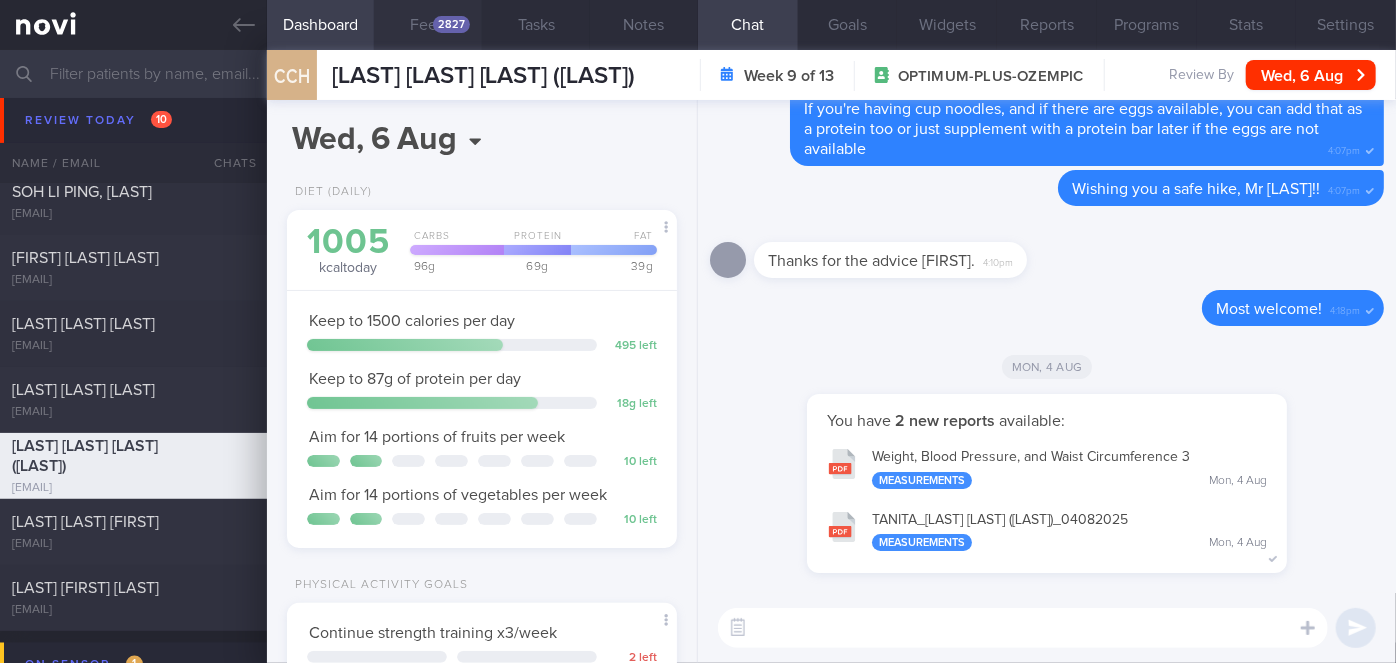 click on "2827" at bounding box center [451, 24] 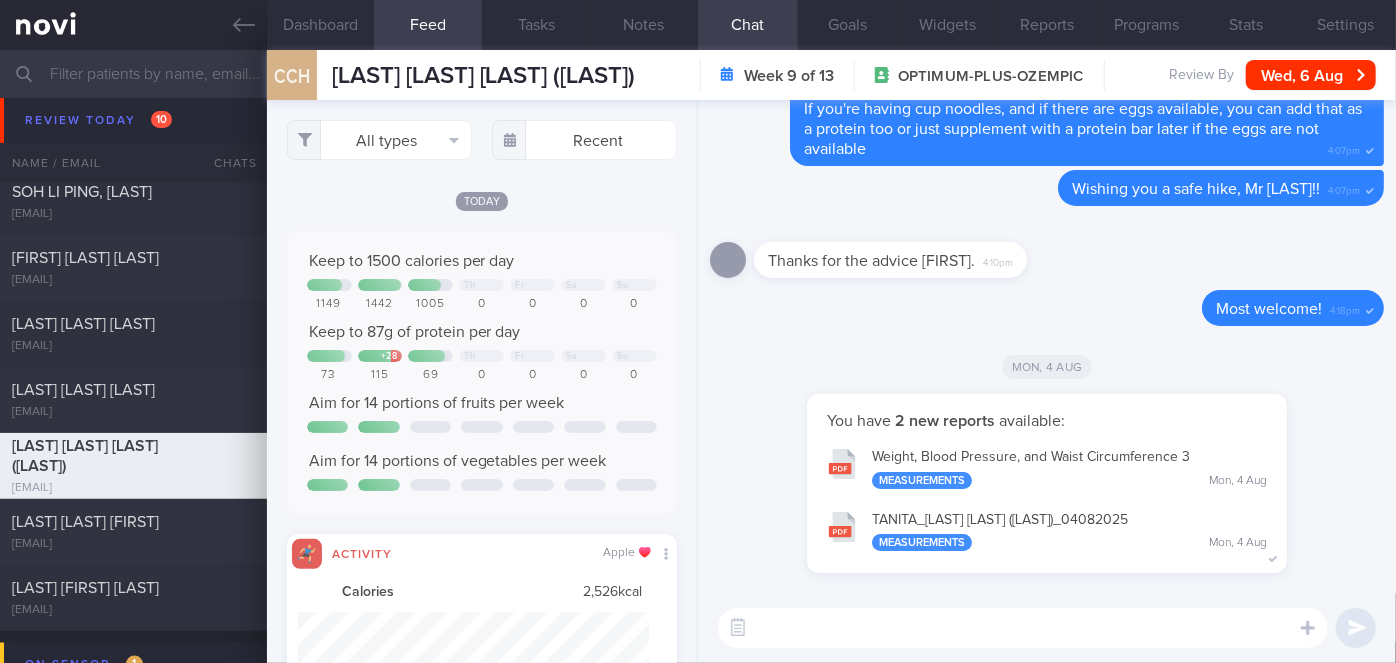 scroll, scrollTop: 999912, scrollLeft: 999648, axis: both 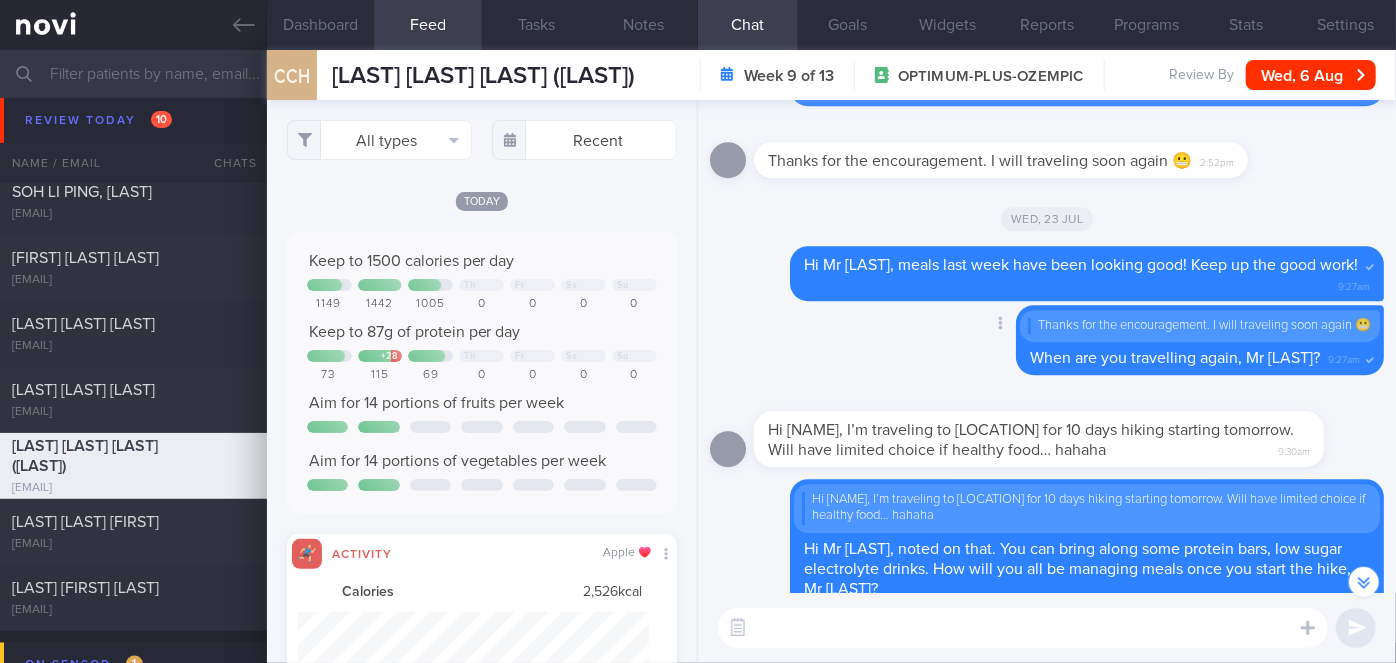 click on "Delete
Thanks for the encouragement. I will traveling soon again 😬
When are you travelling again, Mr [LAST]?
[TIME]" at bounding box center [1047, 346] 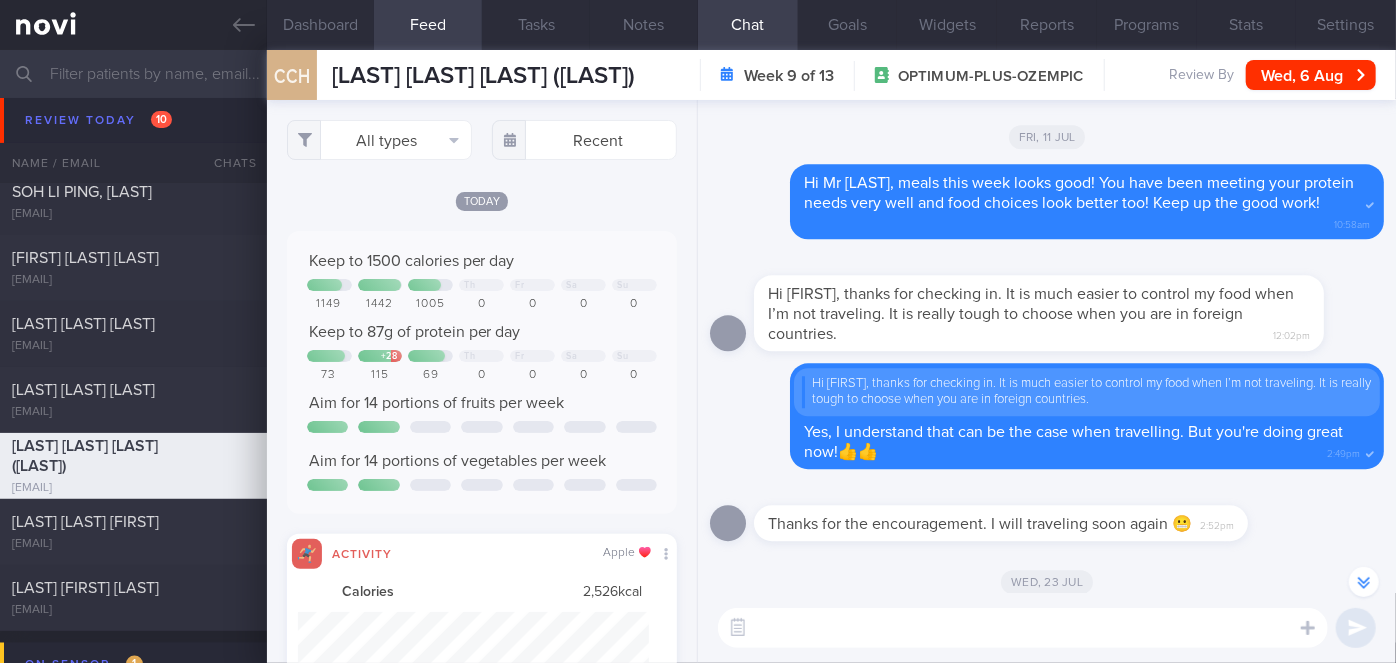 scroll, scrollTop: -1453, scrollLeft: 0, axis: vertical 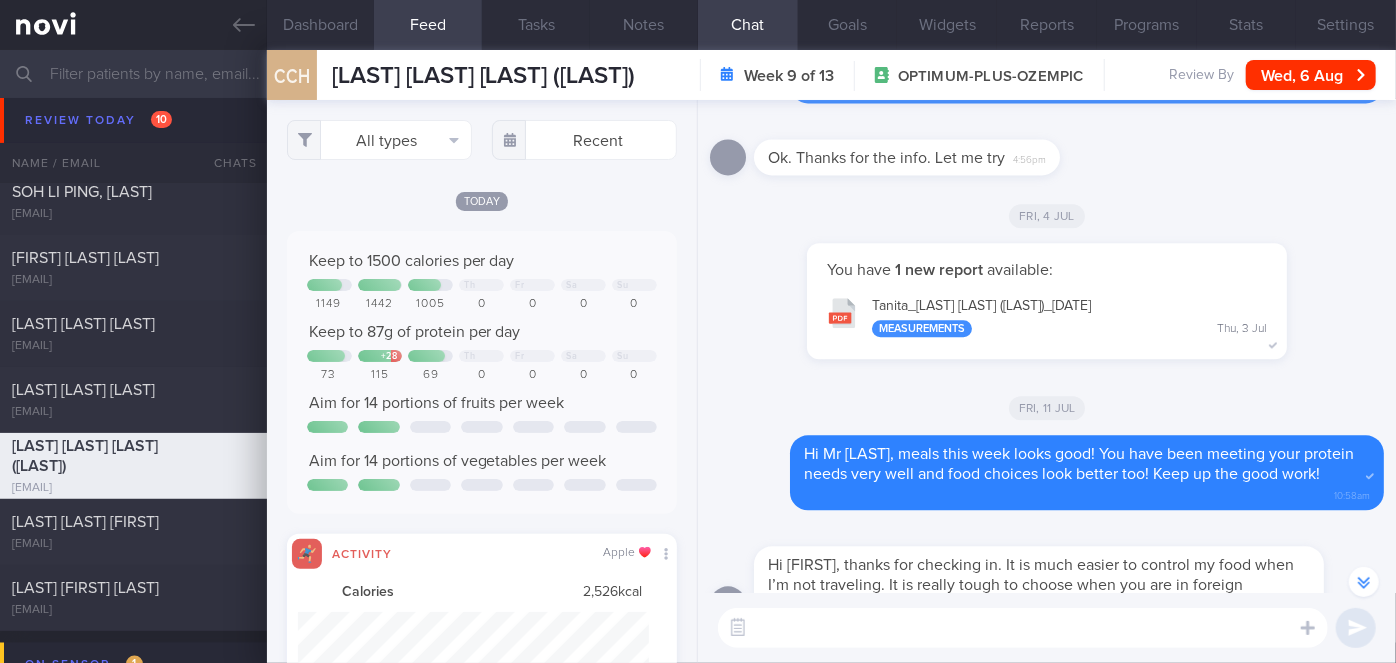 click on "[LAST] [LAST] [LAST] [DATE]
Measurements
[DAY], [DATE]" at bounding box center (1047, 316) 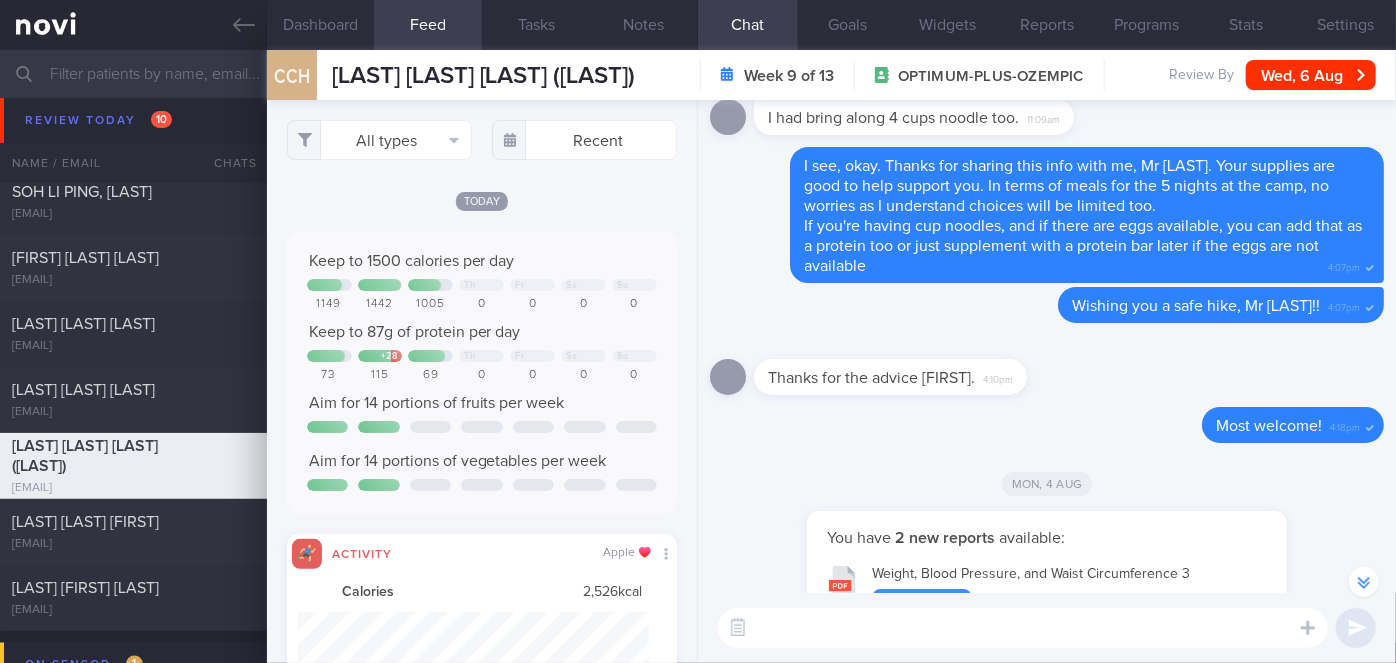scroll, scrollTop: 0, scrollLeft: 0, axis: both 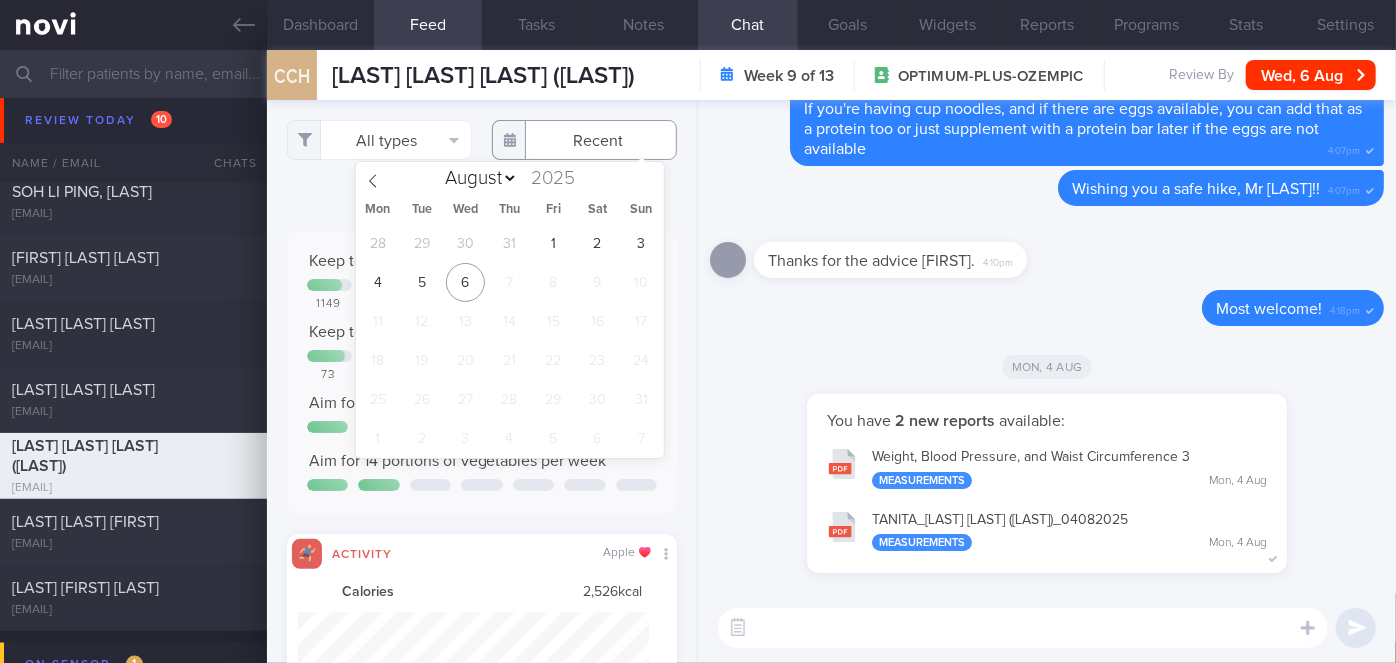 click at bounding box center (584, 140) 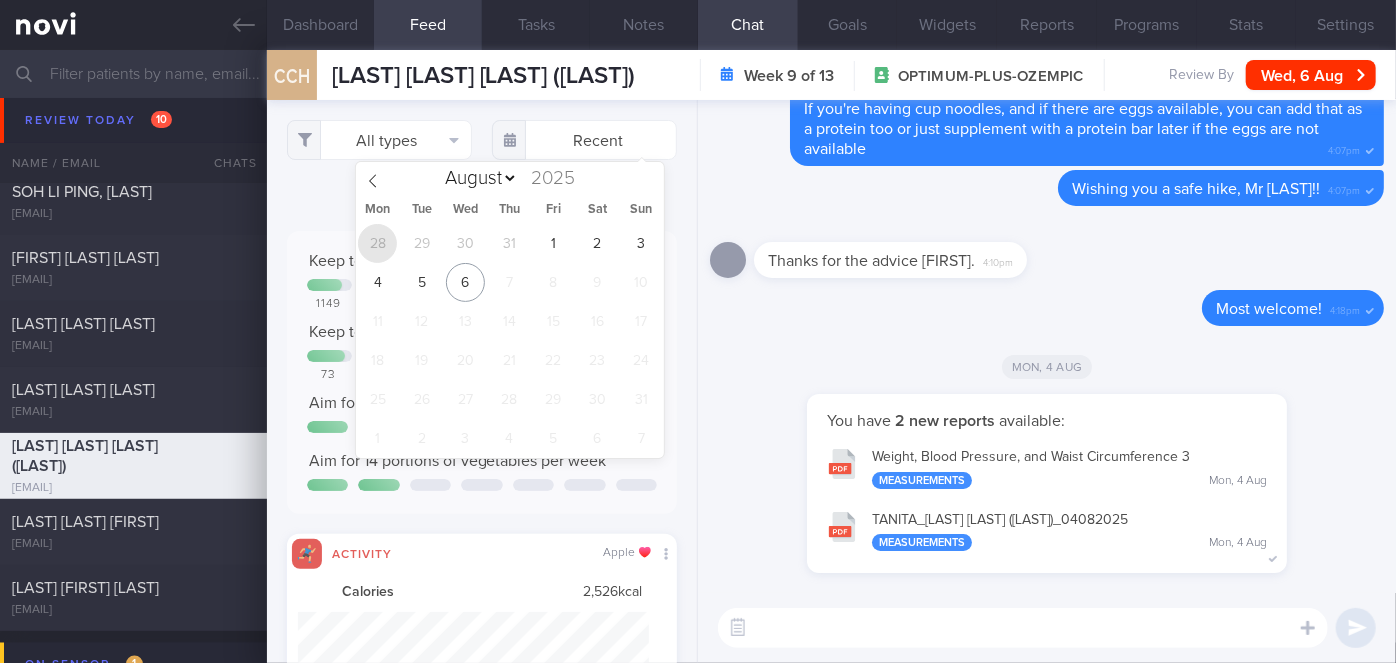 click on "28" at bounding box center [377, 243] 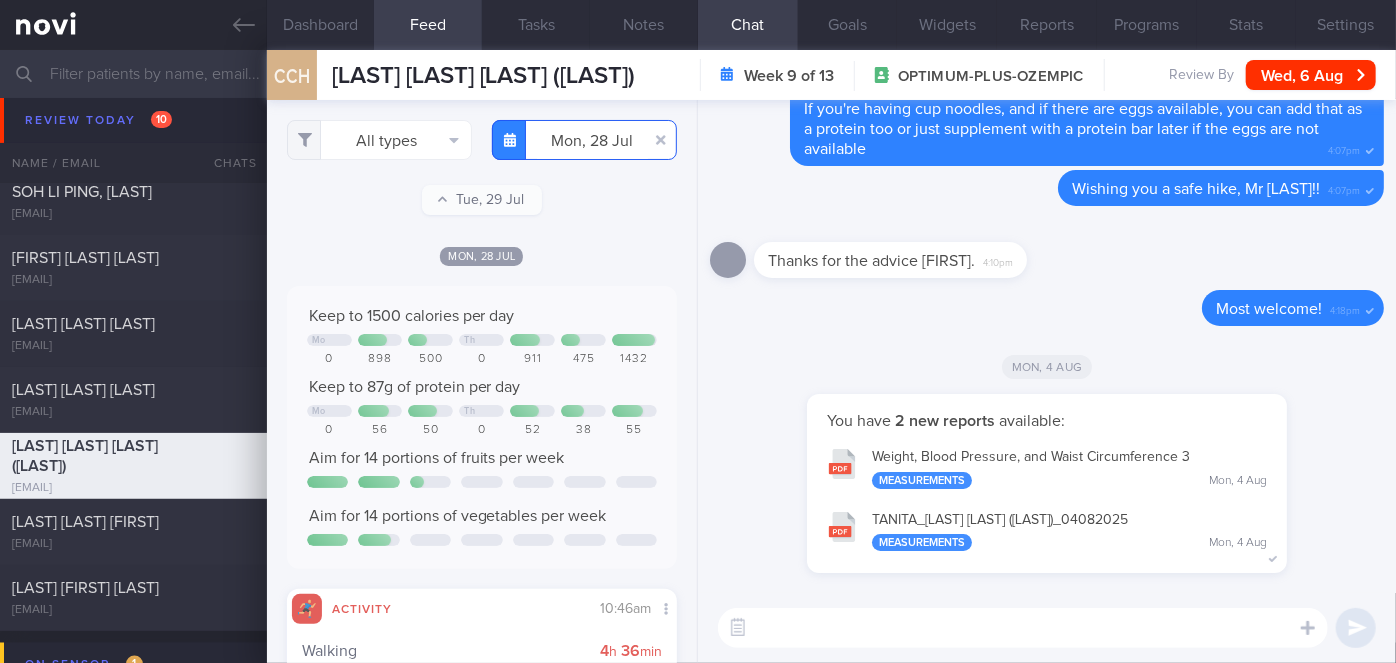 click on "2025-07-28" at bounding box center (584, 140) 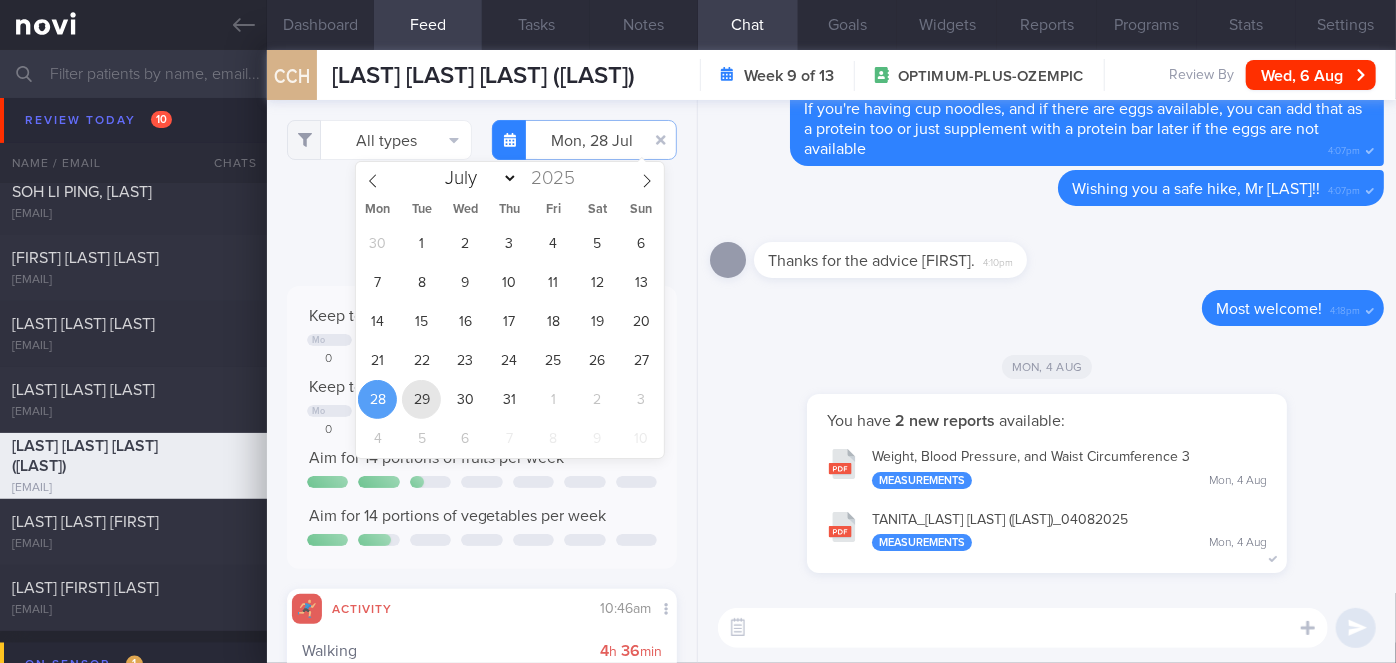 click on "29" at bounding box center (421, 399) 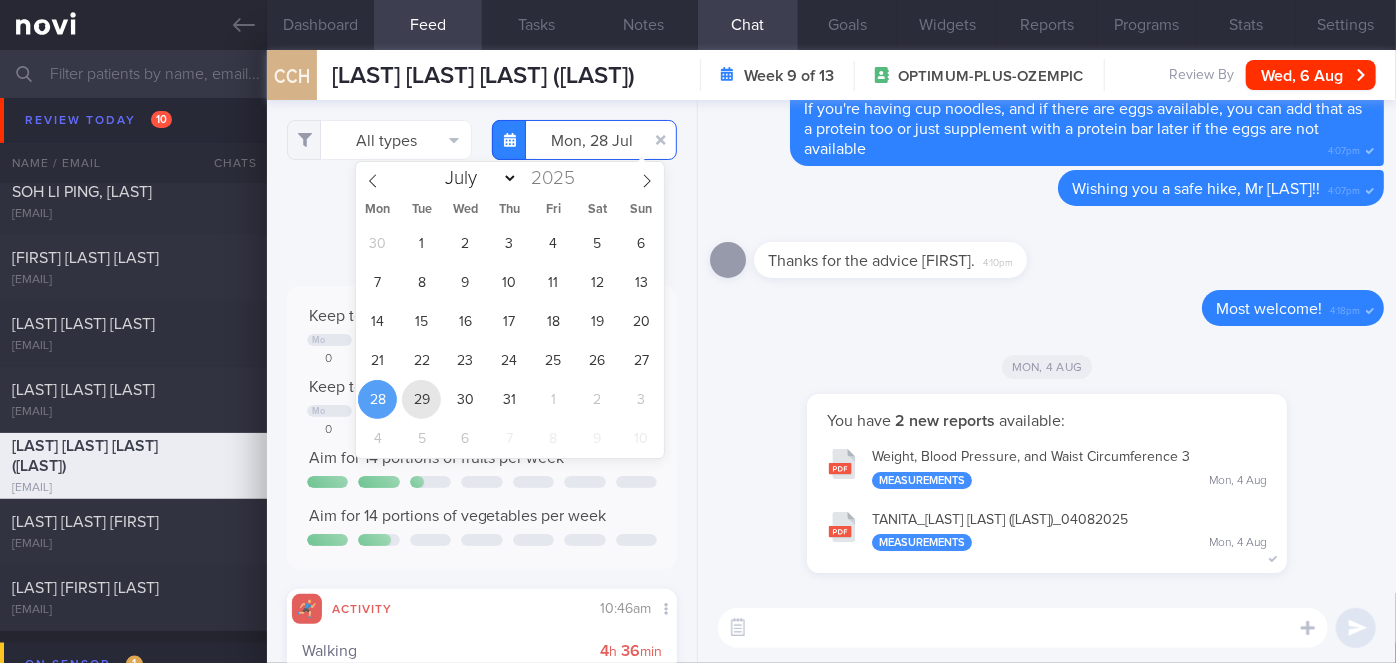 type on "2025-07-29" 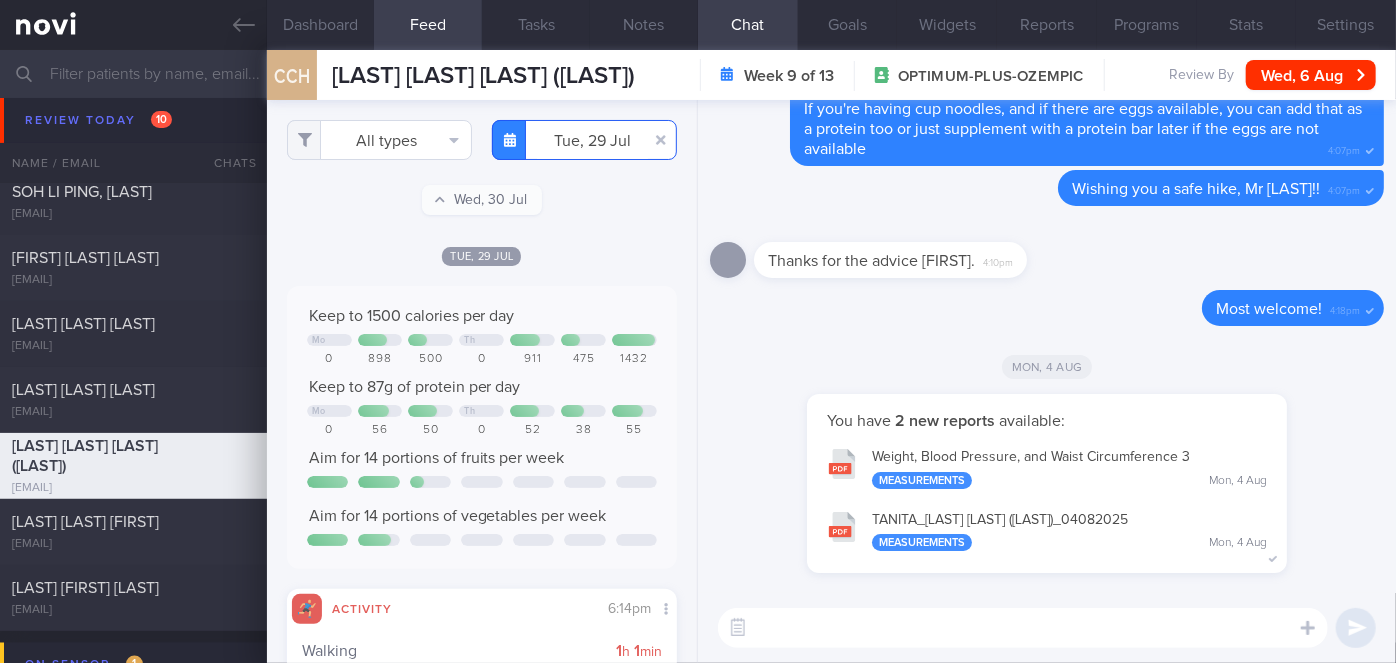scroll, scrollTop: 999912, scrollLeft: 999648, axis: both 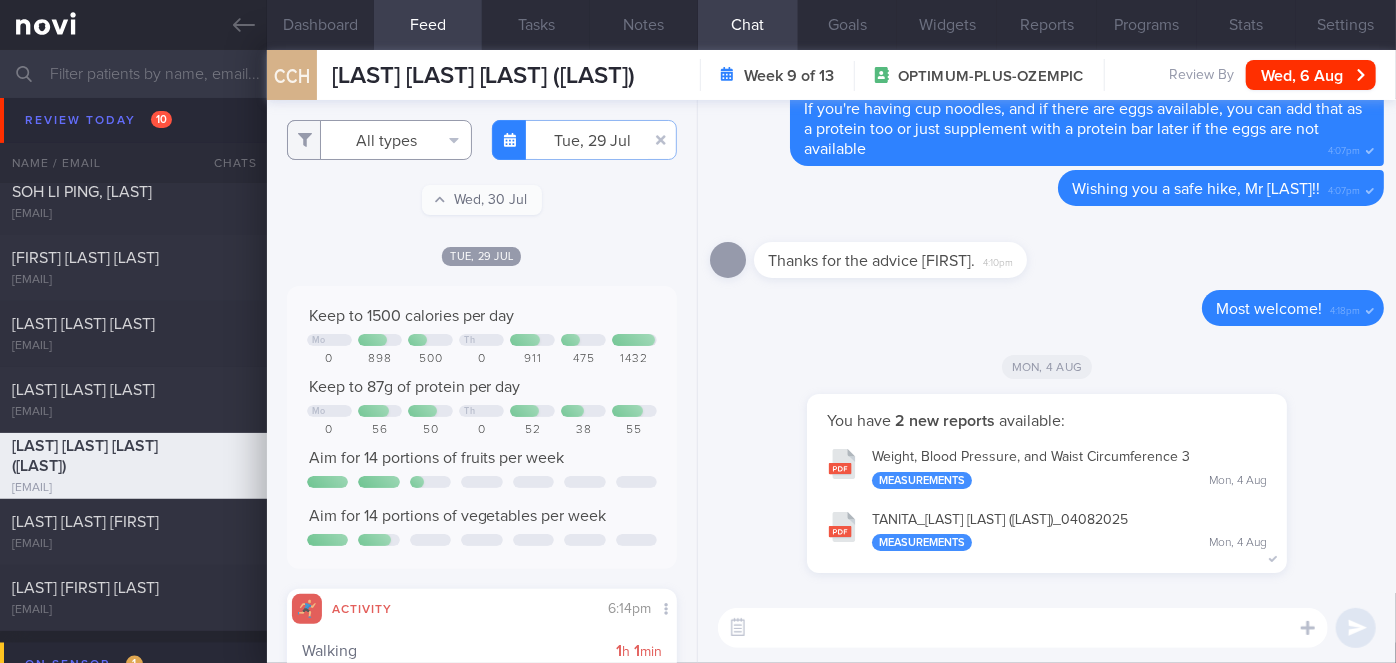 click on "All types" at bounding box center (379, 140) 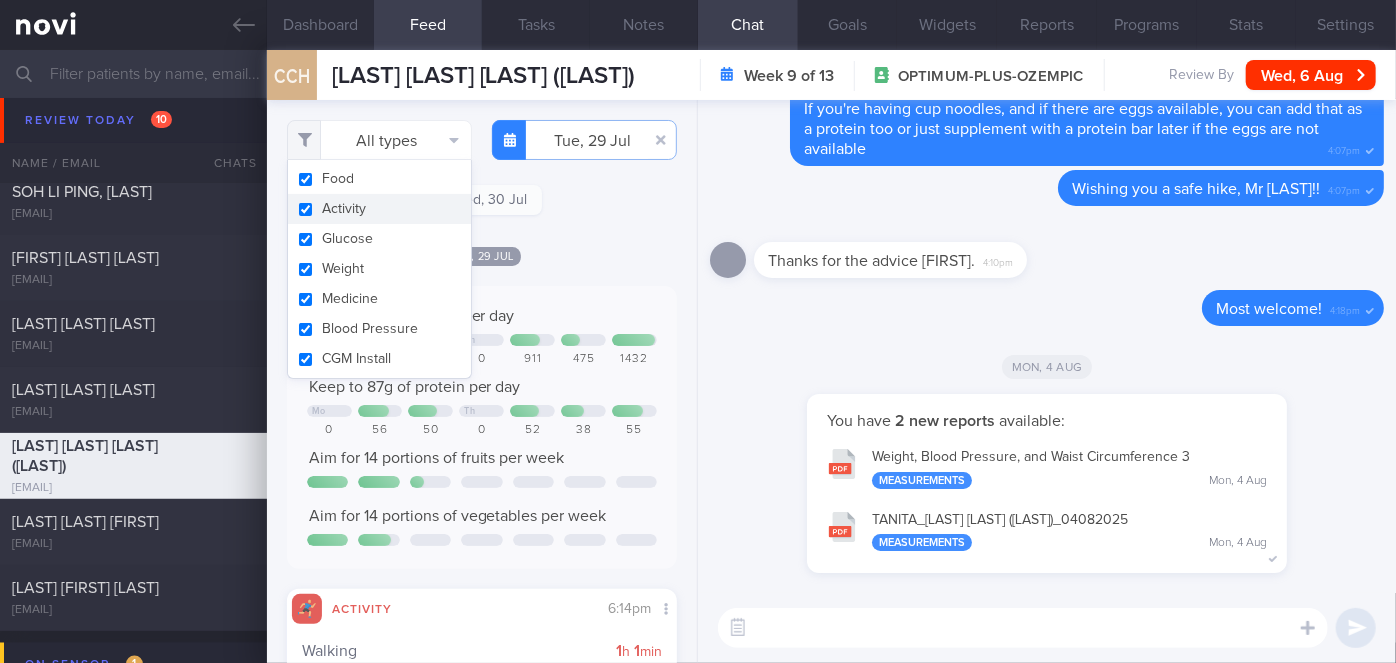 click on "Activity" at bounding box center (379, 209) 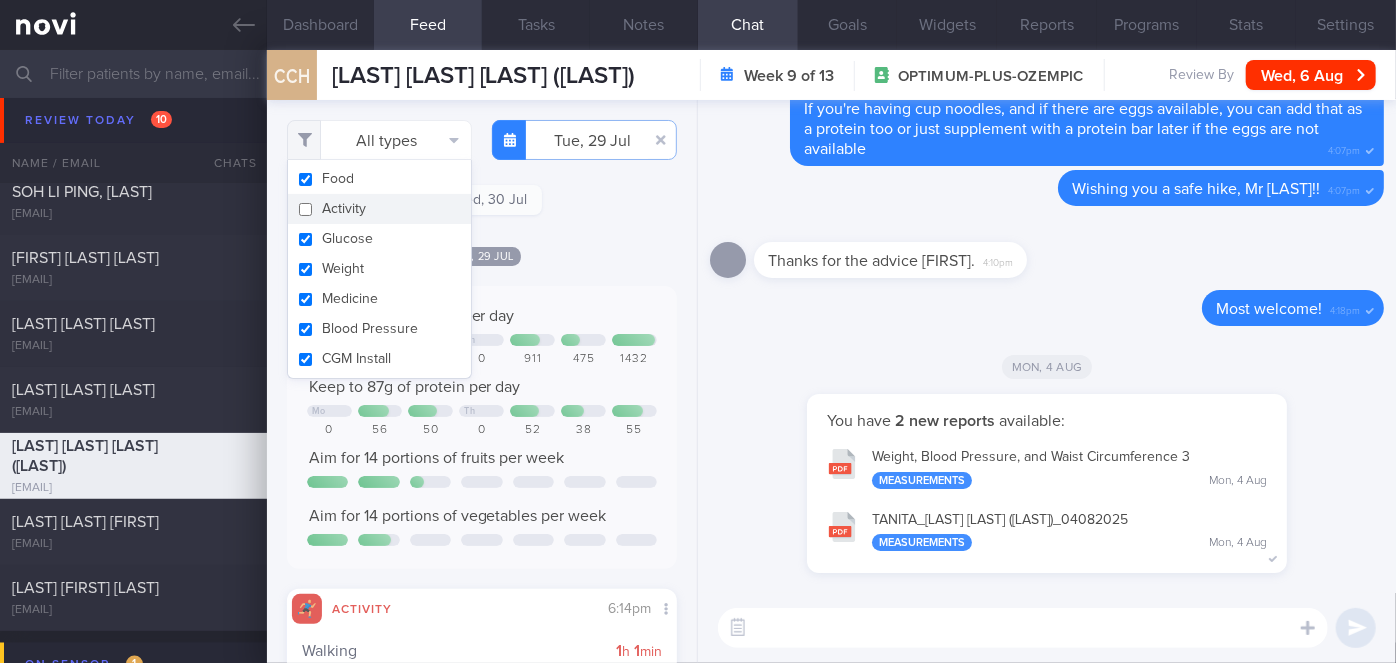 checkbox on "false" 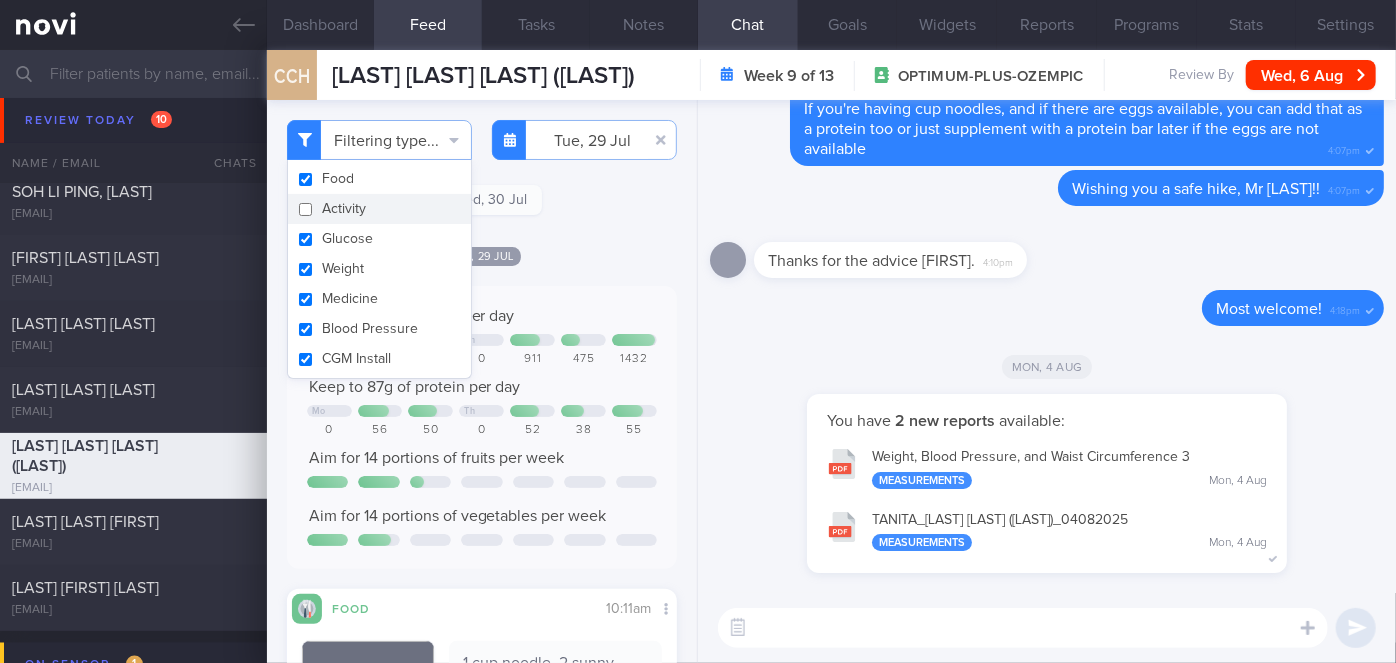 click on "[DAY], [DATE]
Keep to 1500 calories per day
Mo
Th
0
898
500
0
911
475
1432
Keep to 87g of protein per day
Mo
Th" 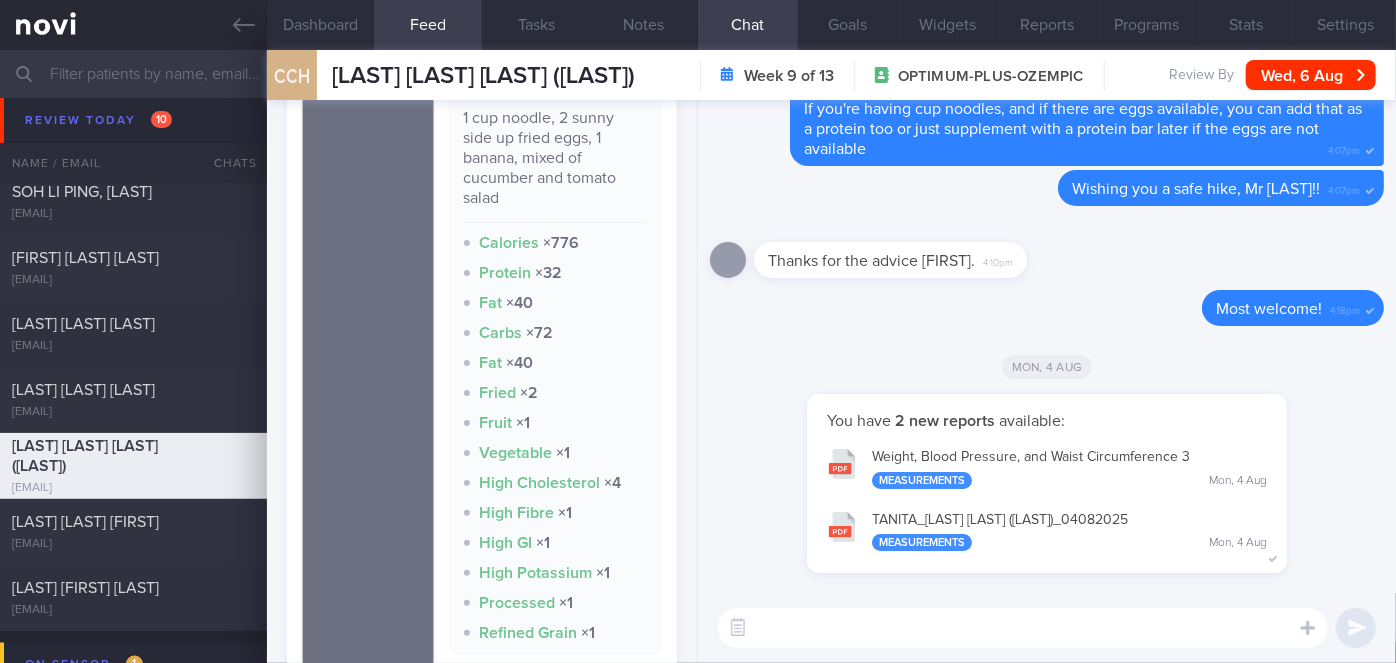scroll, scrollTop: 0, scrollLeft: 0, axis: both 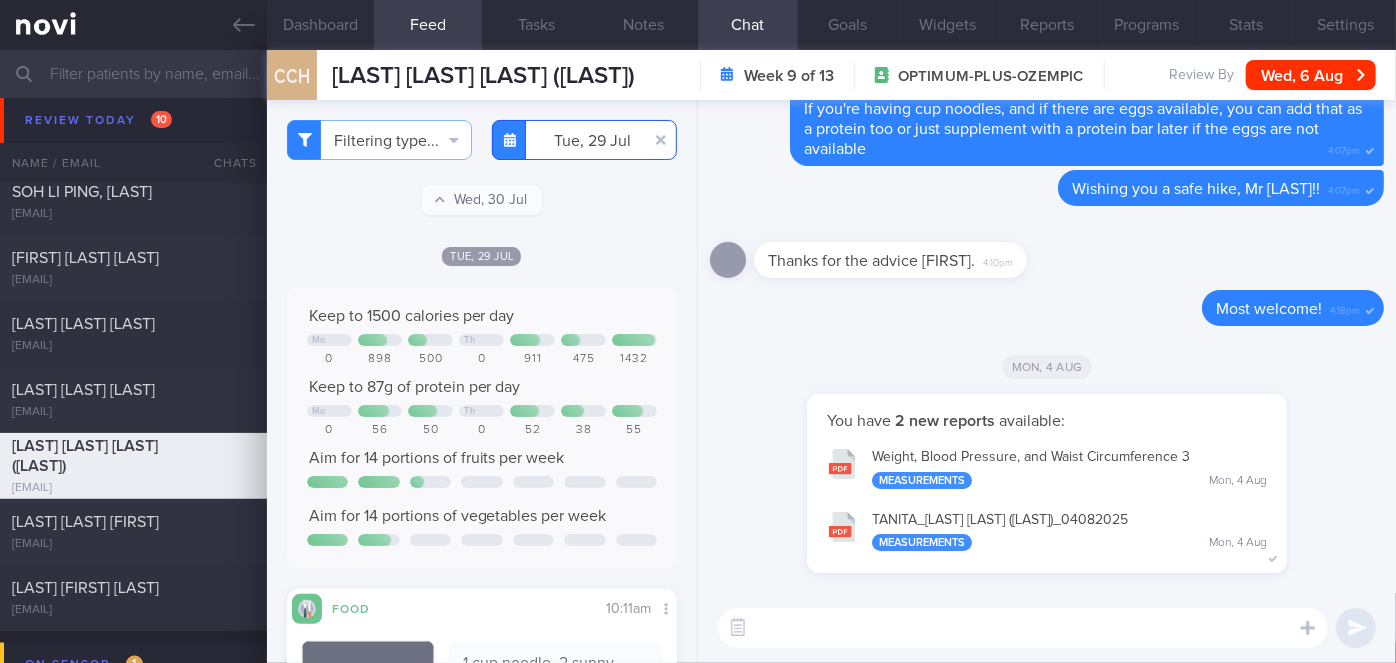 click on "2025-07-29" at bounding box center (584, 140) 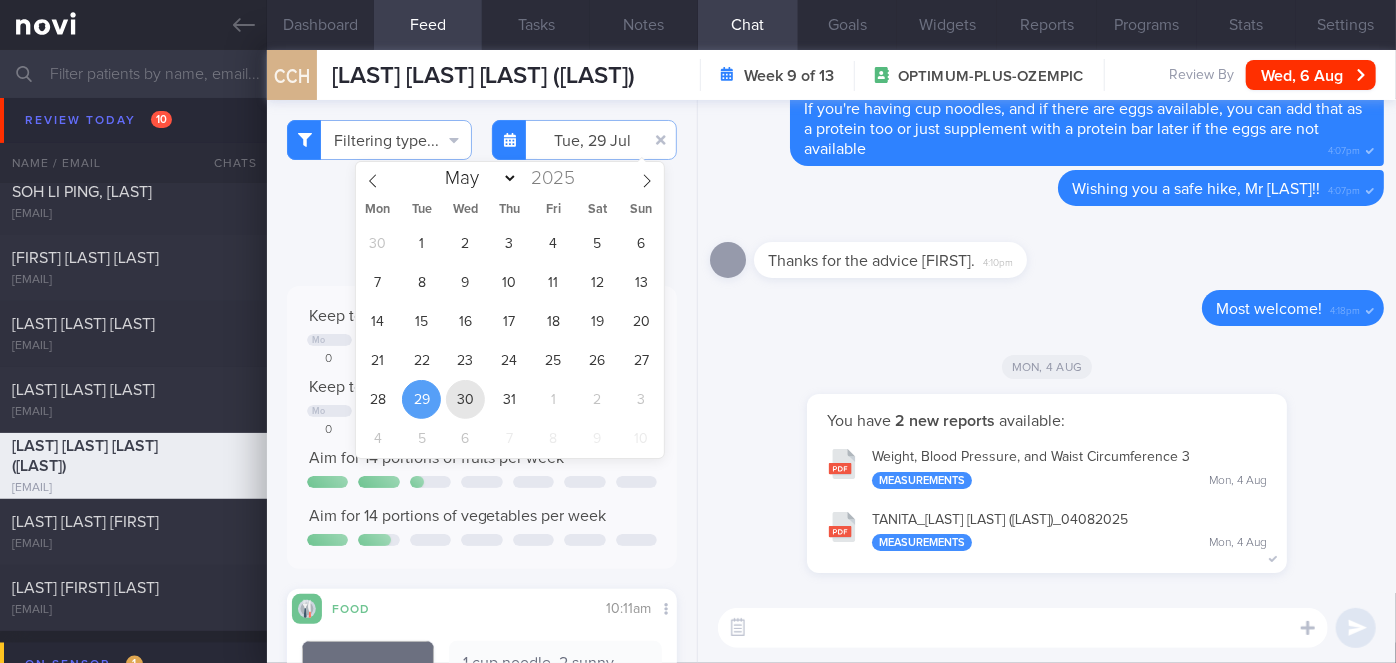 click on "30" at bounding box center (465, 399) 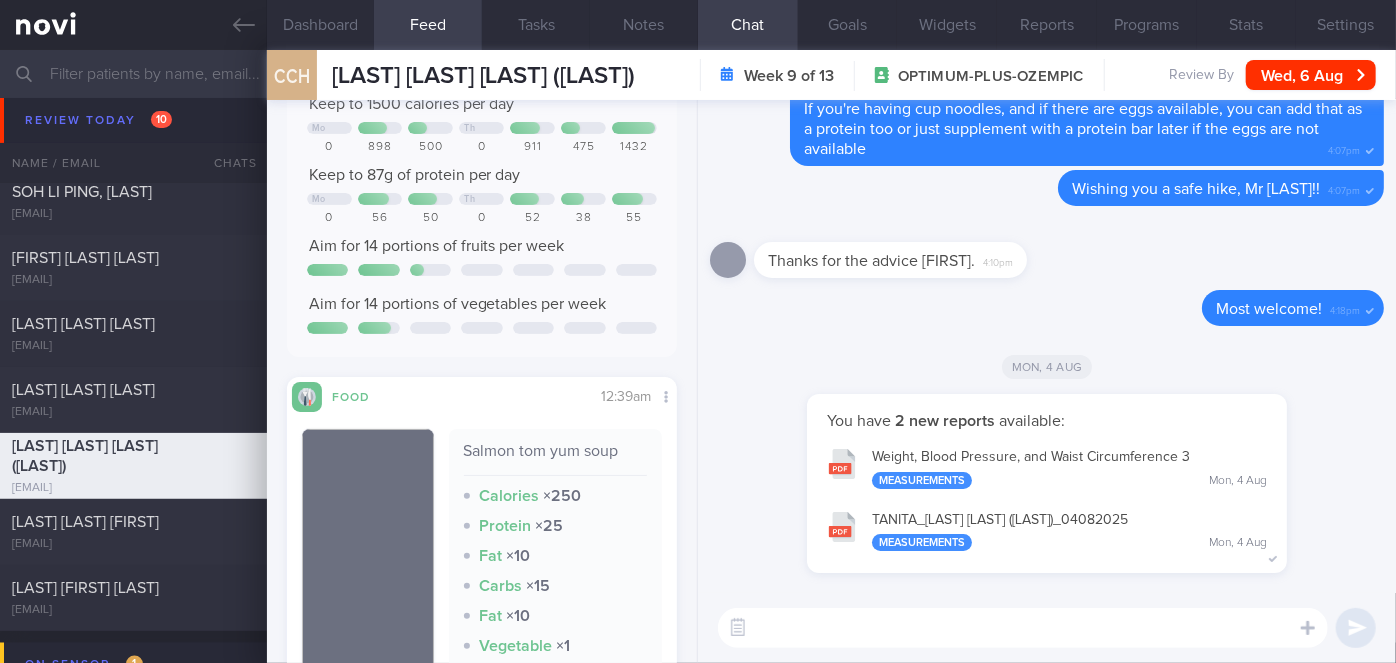 scroll, scrollTop: 0, scrollLeft: 0, axis: both 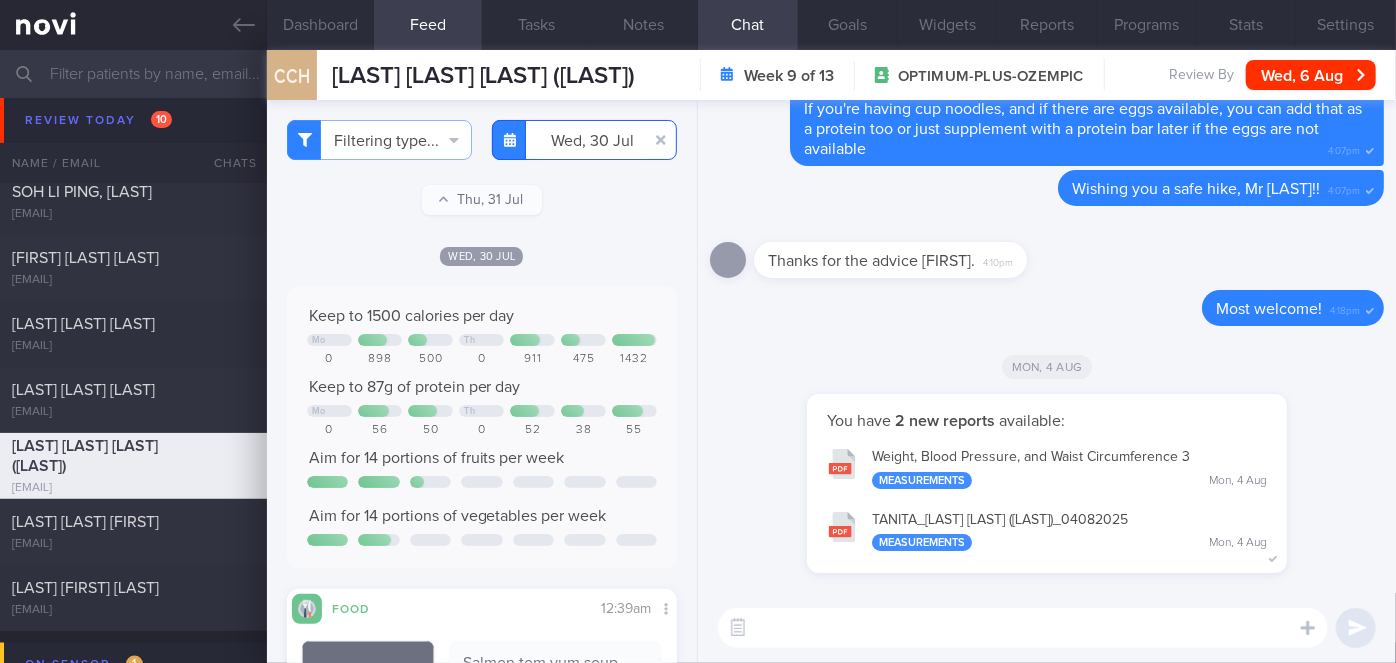 click on "2025-07-30" at bounding box center [584, 140] 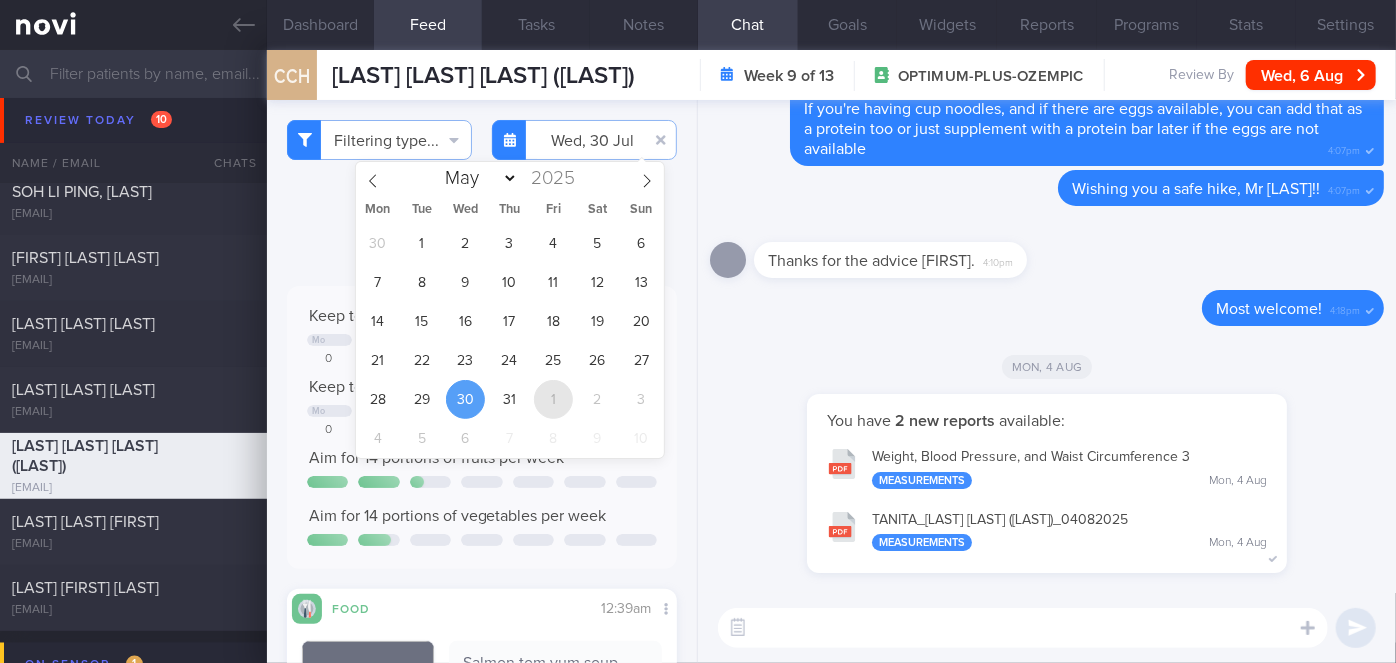 click on "1" at bounding box center (553, 399) 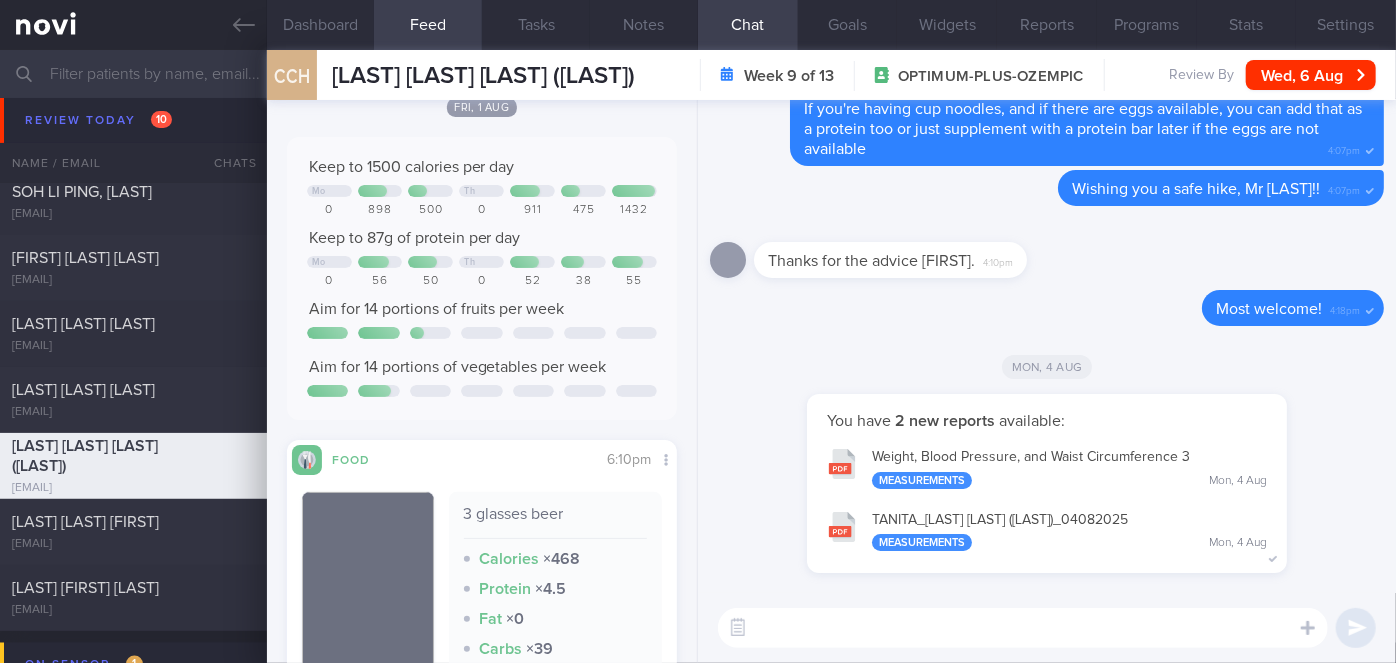 scroll, scrollTop: 0, scrollLeft: 0, axis: both 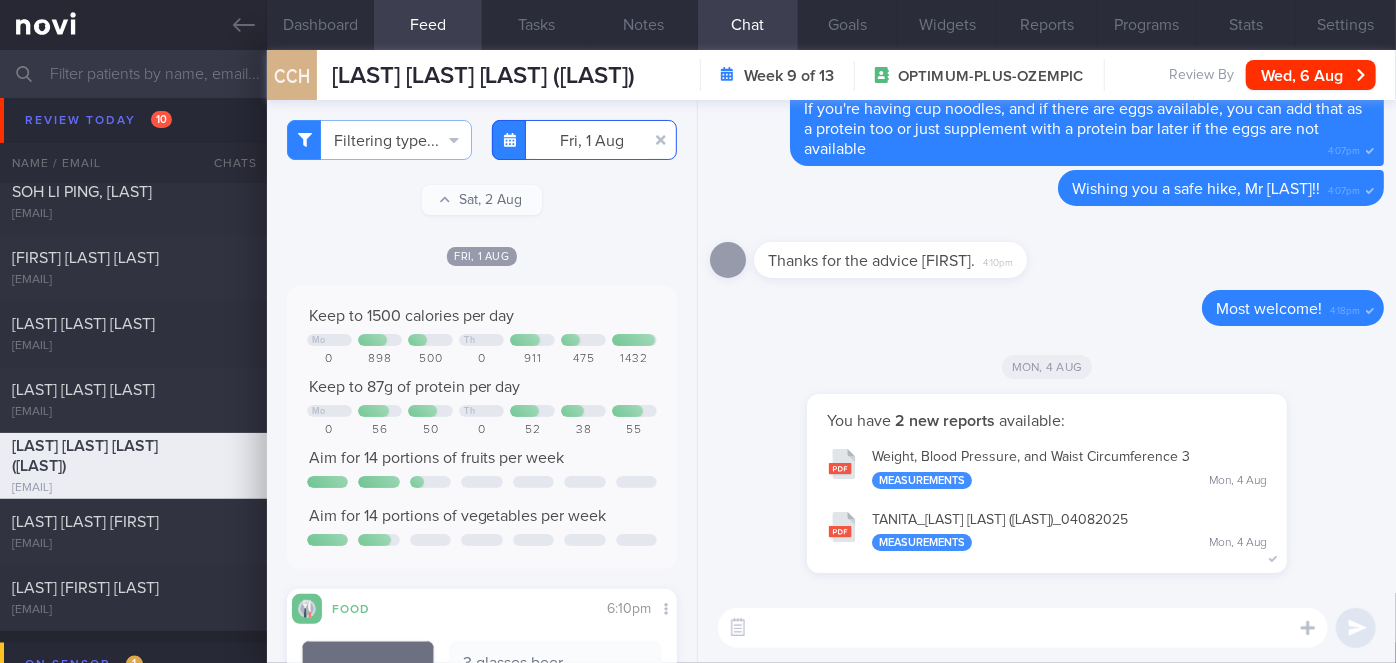 click on "2025-08-01" at bounding box center [584, 140] 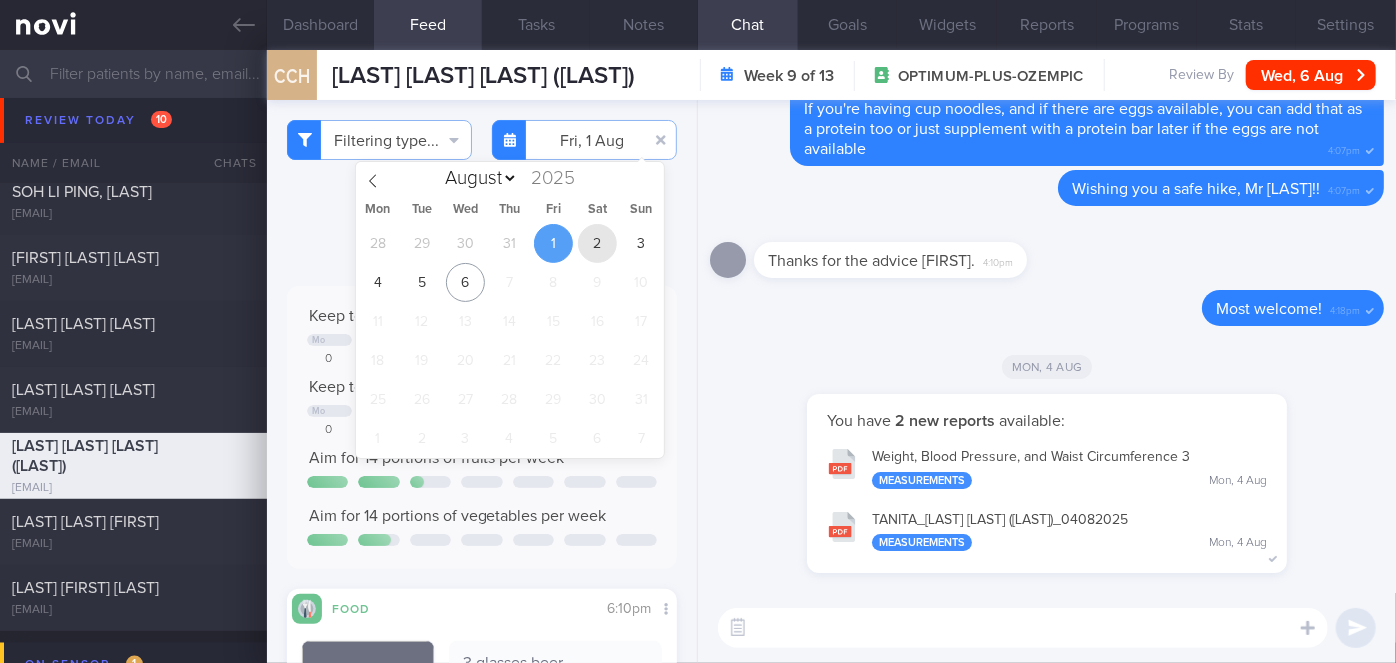 click on "2" at bounding box center [597, 243] 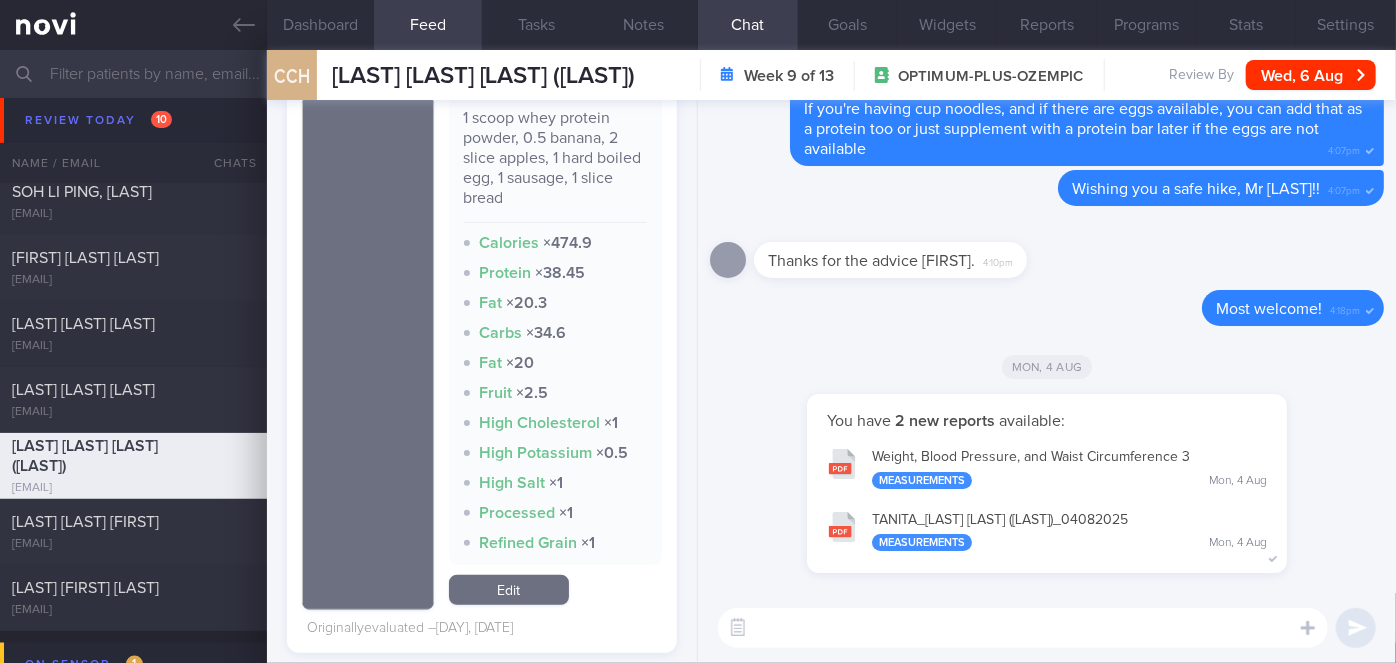 scroll, scrollTop: 0, scrollLeft: 0, axis: both 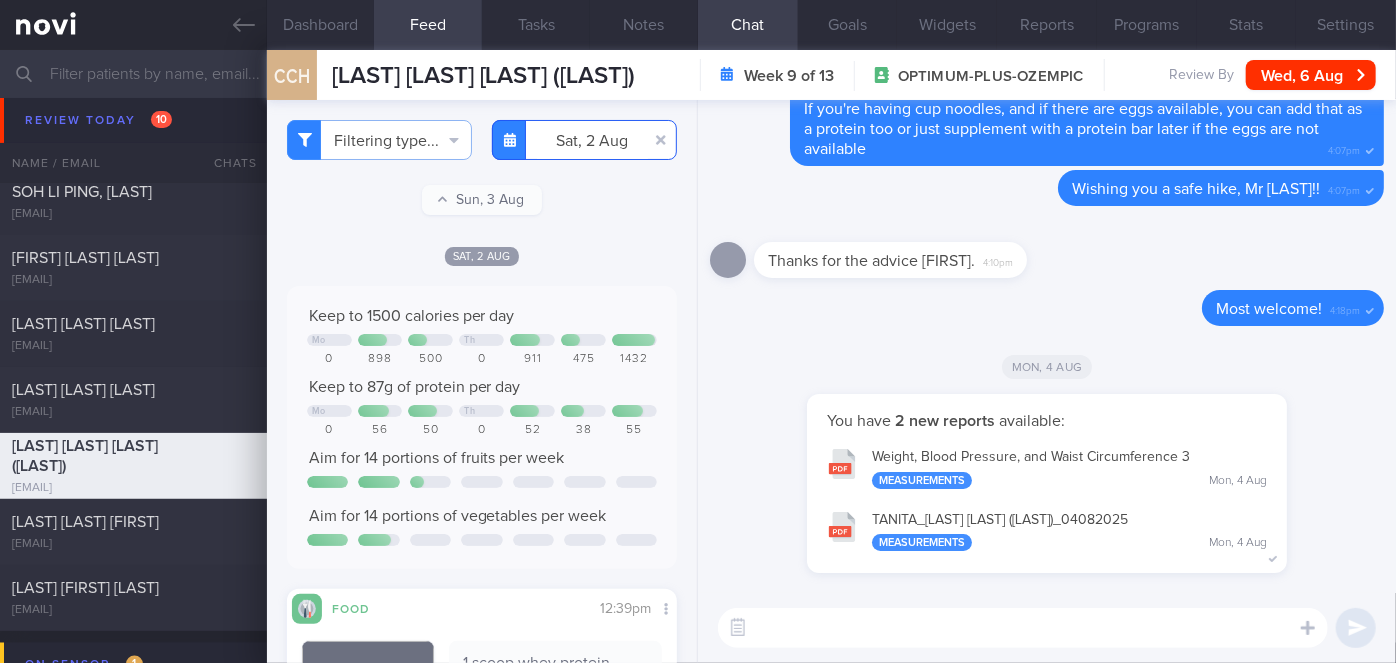 click on "2025-08-02" at bounding box center [584, 140] 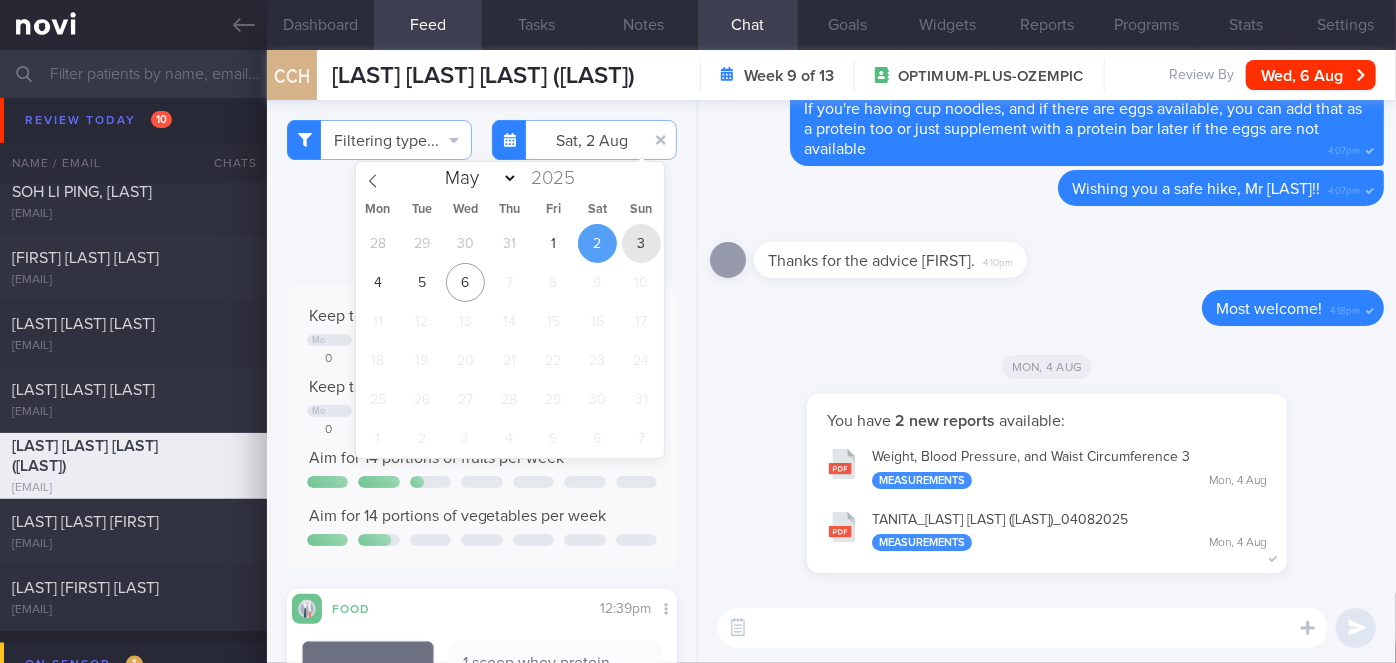click on "3" at bounding box center (641, 243) 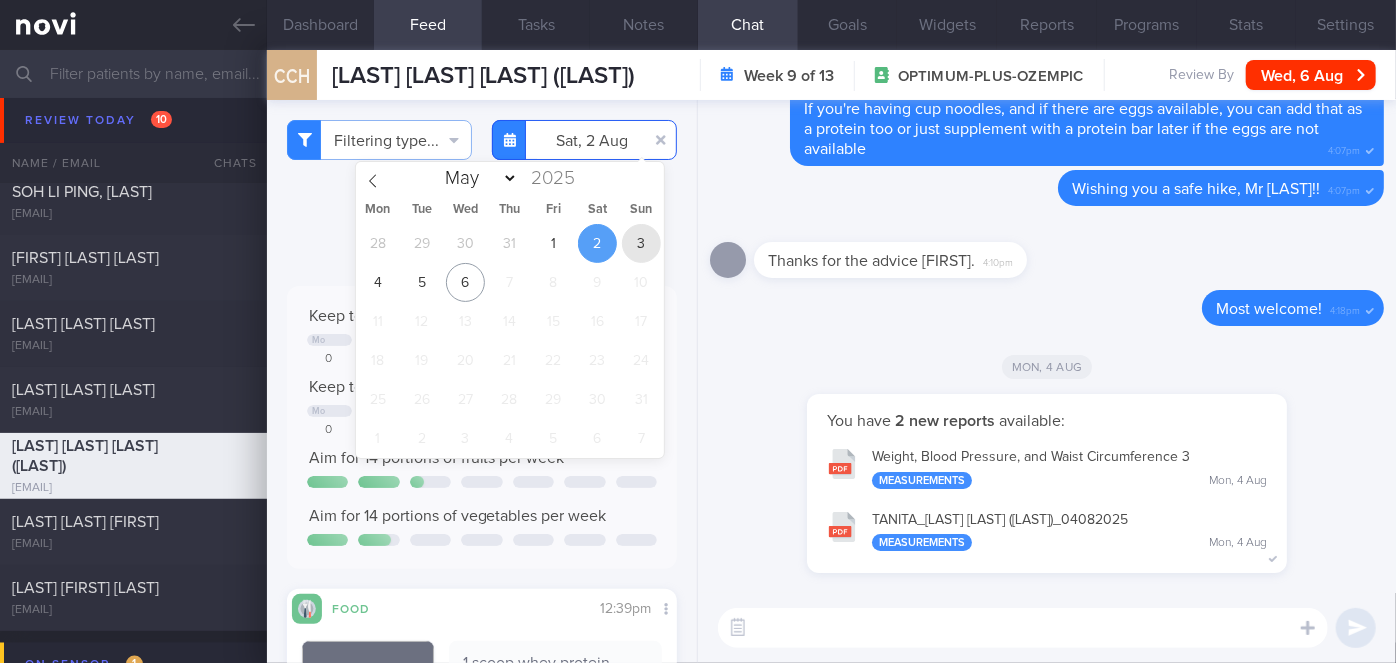 type on "[DATE]" 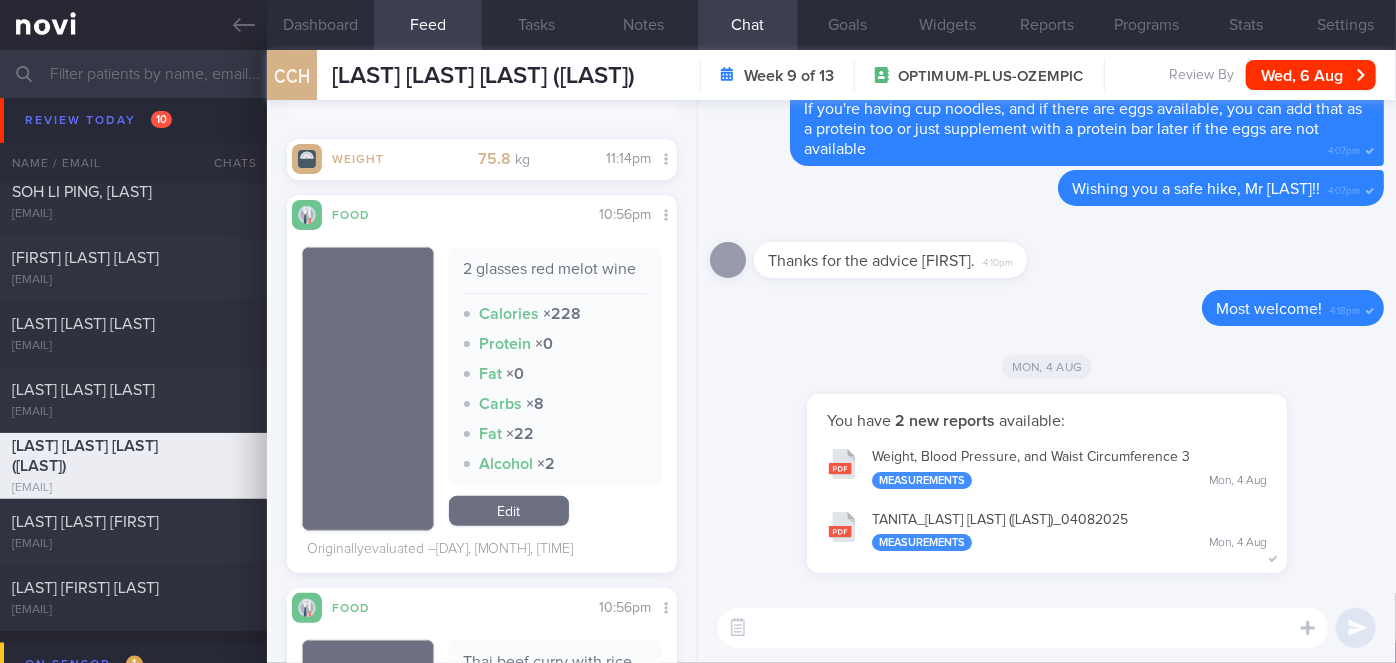 scroll, scrollTop: 0, scrollLeft: 0, axis: both 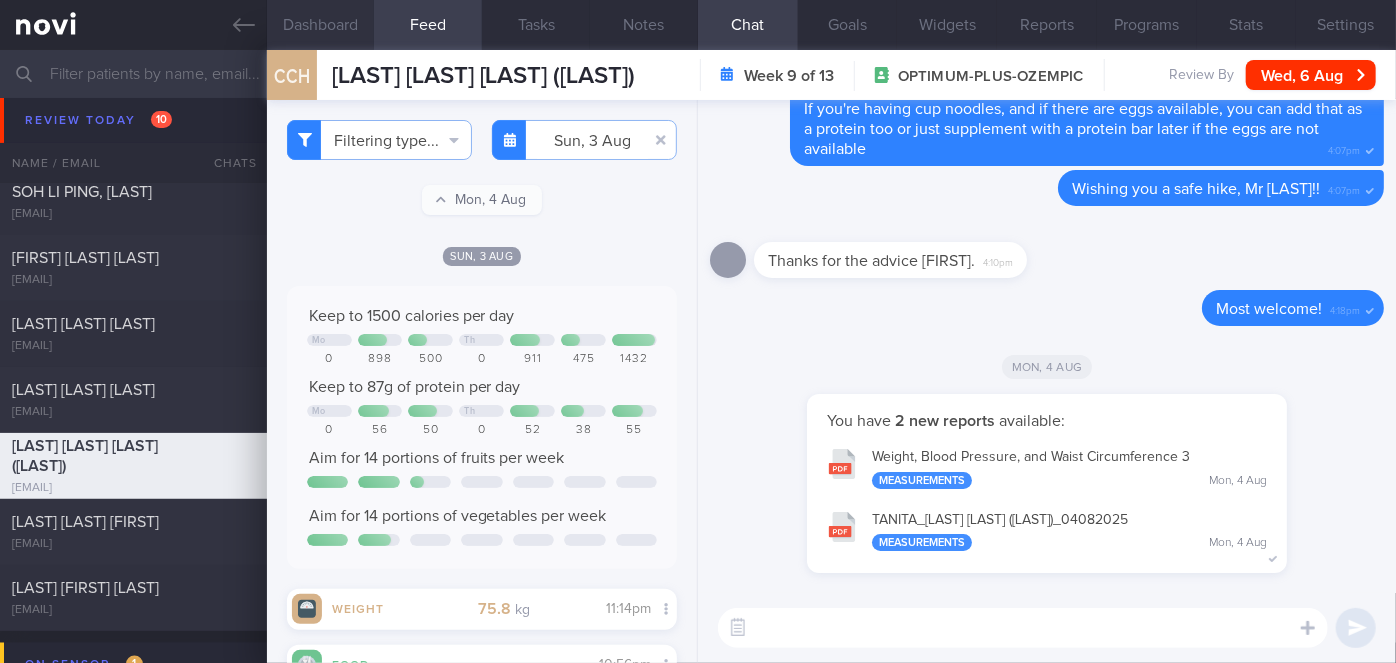 click on "Dashboard" at bounding box center (321, 25) 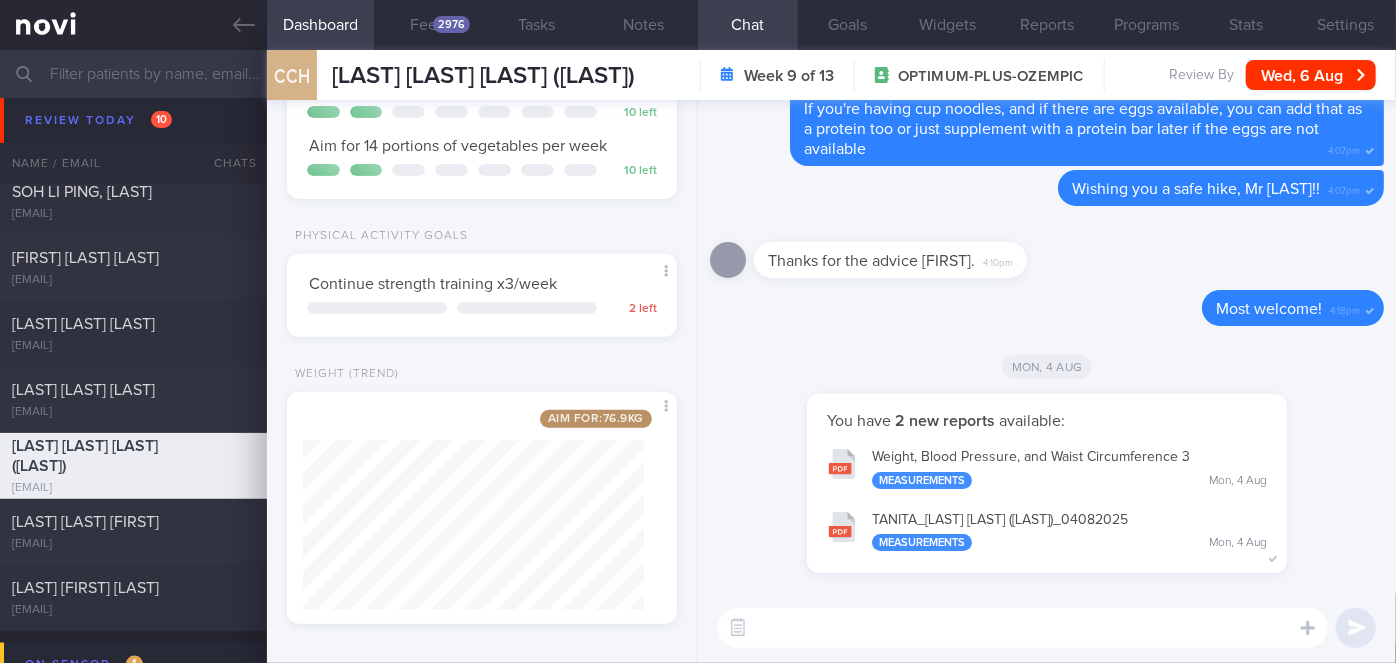 scroll, scrollTop: 358, scrollLeft: 0, axis: vertical 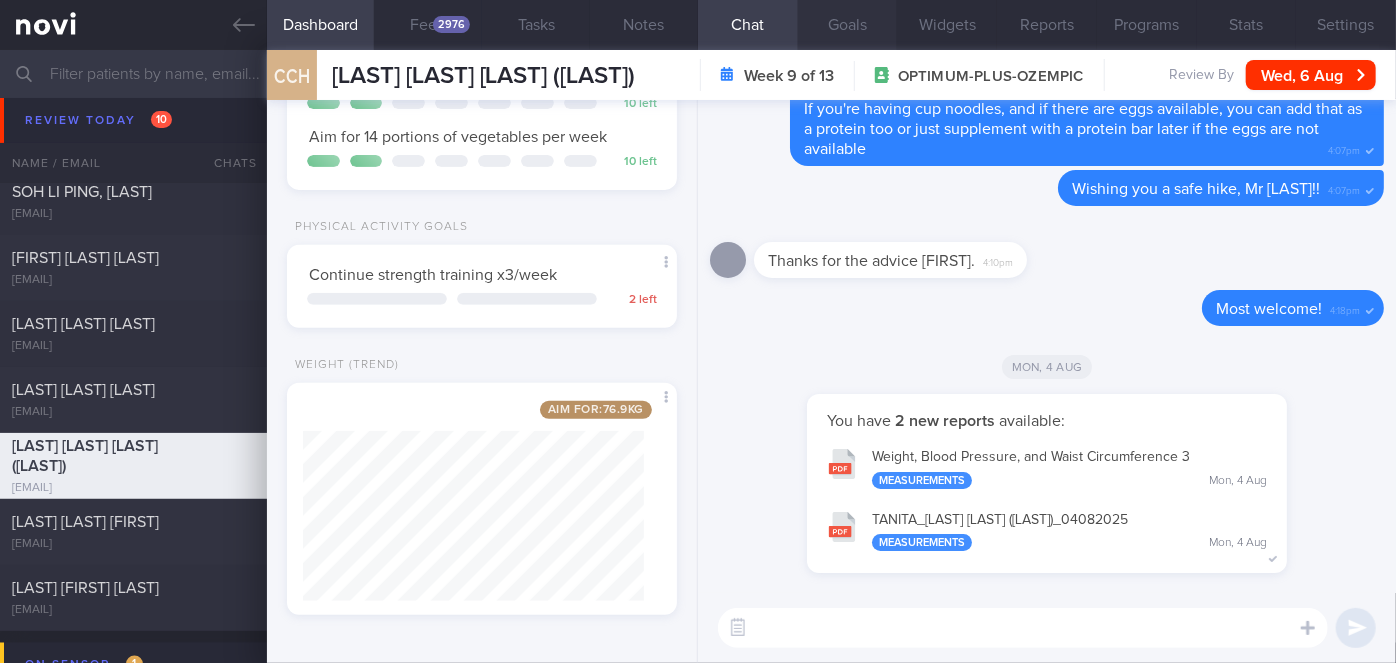 click on "Goals" at bounding box center [848, 25] 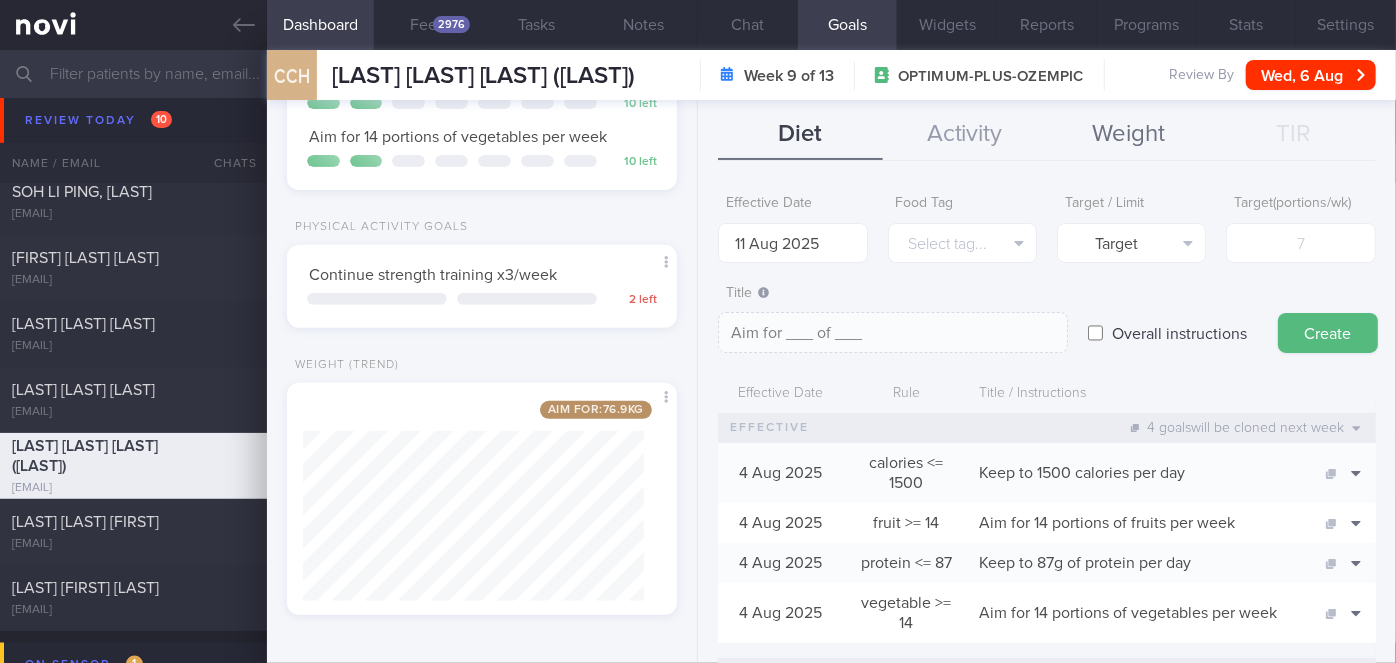 click on "Weight" at bounding box center (1129, 135) 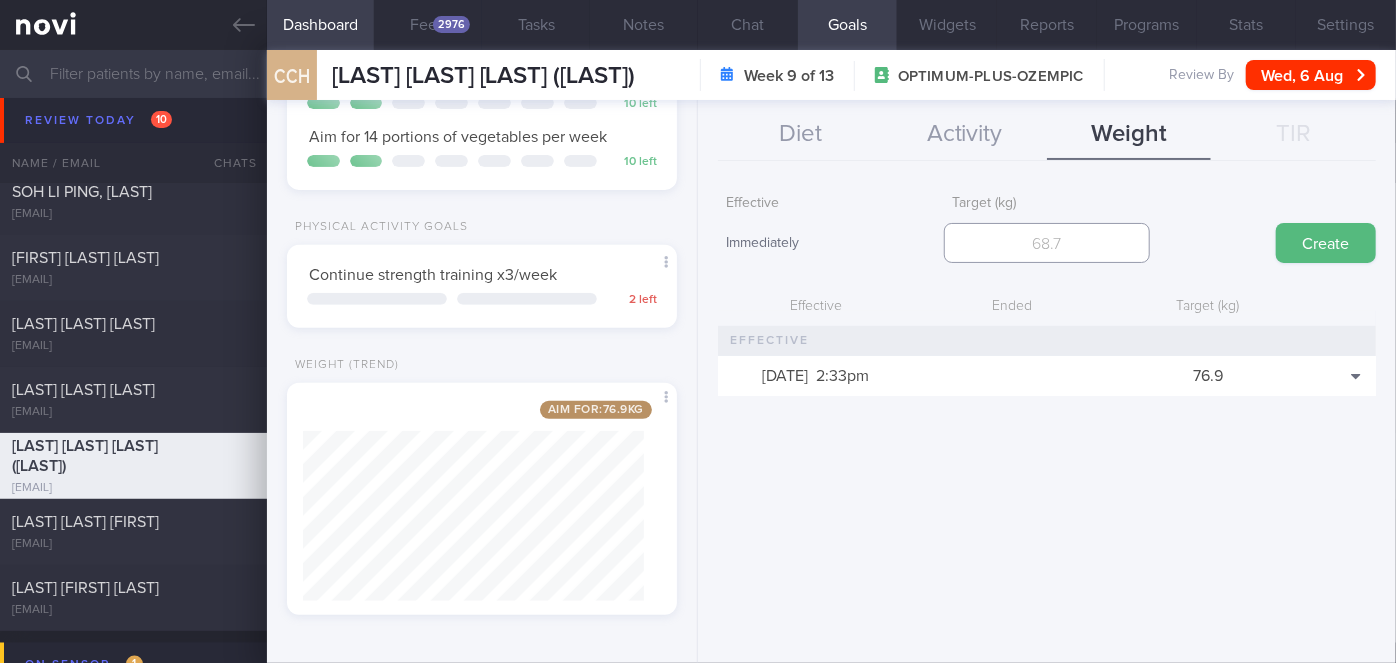 click at bounding box center (1047, 243) 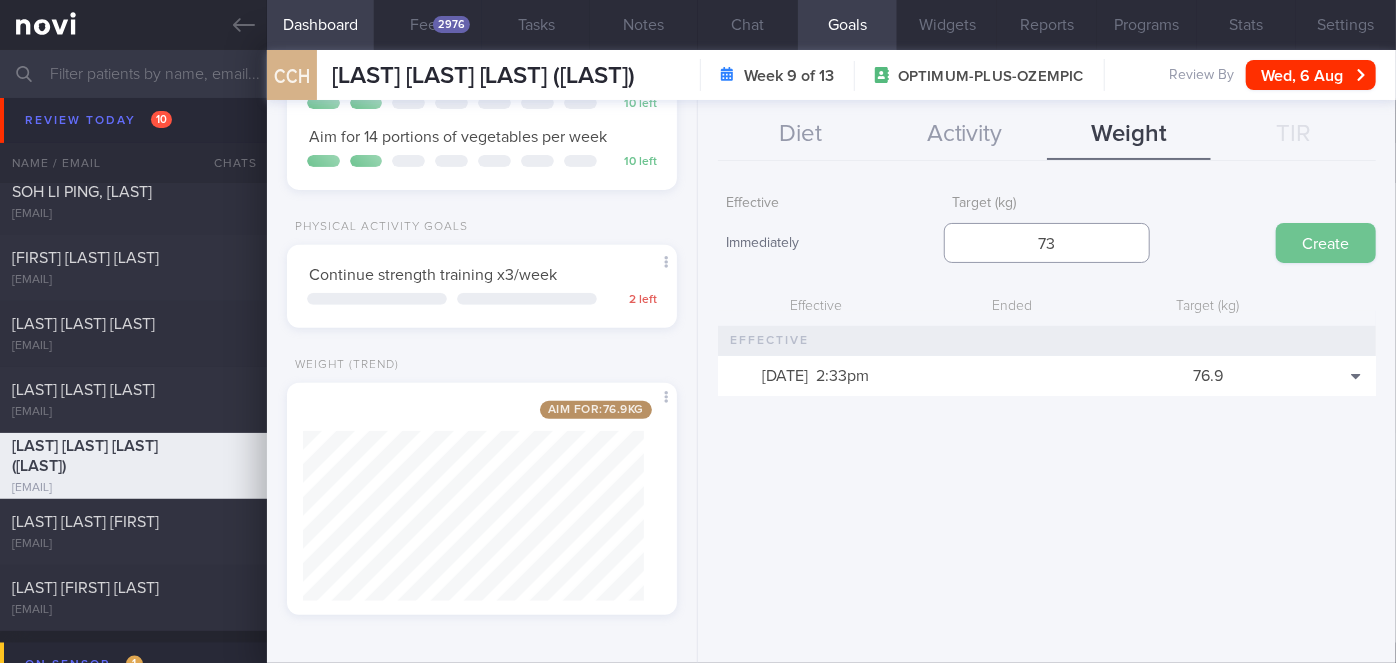 type on "73" 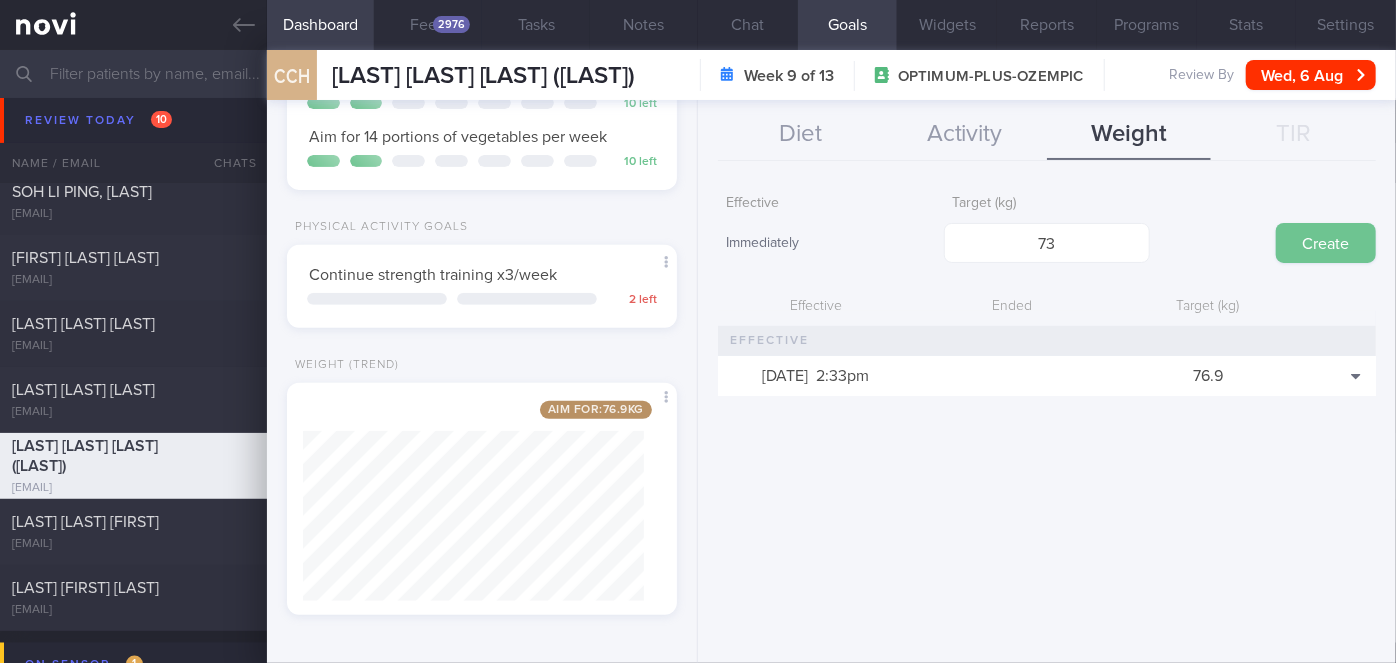 click on "Create" at bounding box center [1326, 243] 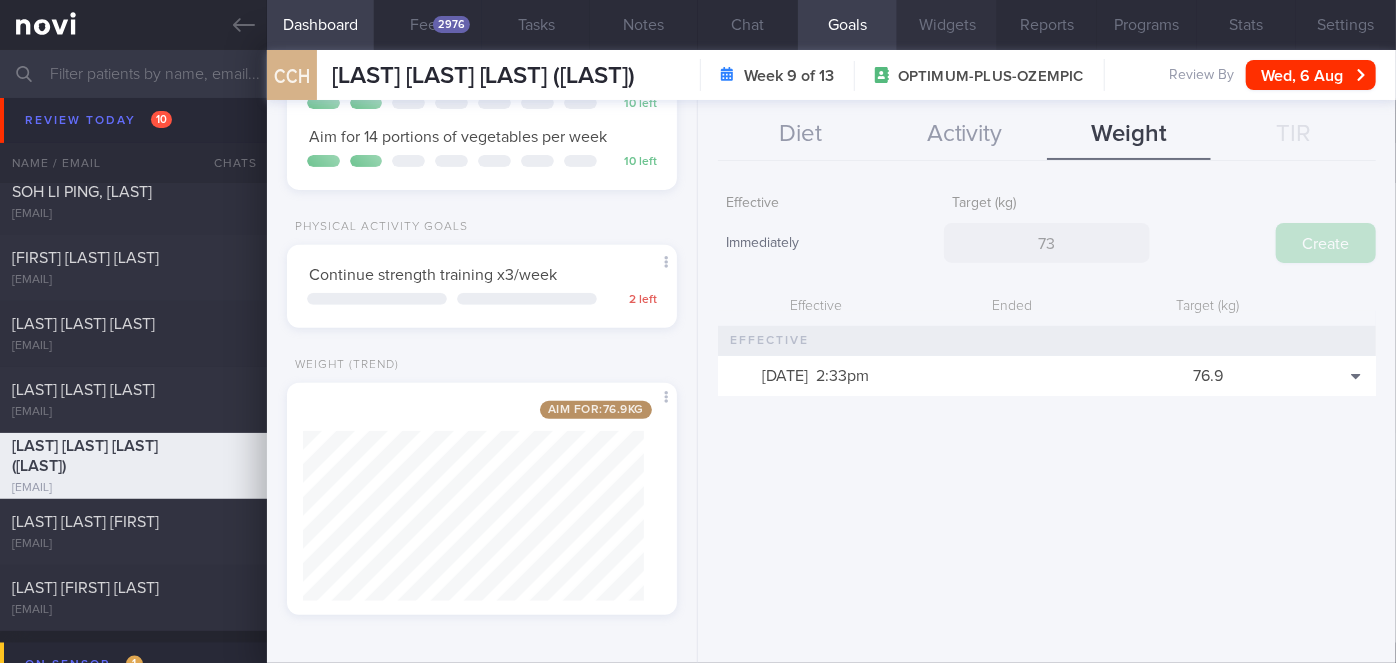 type 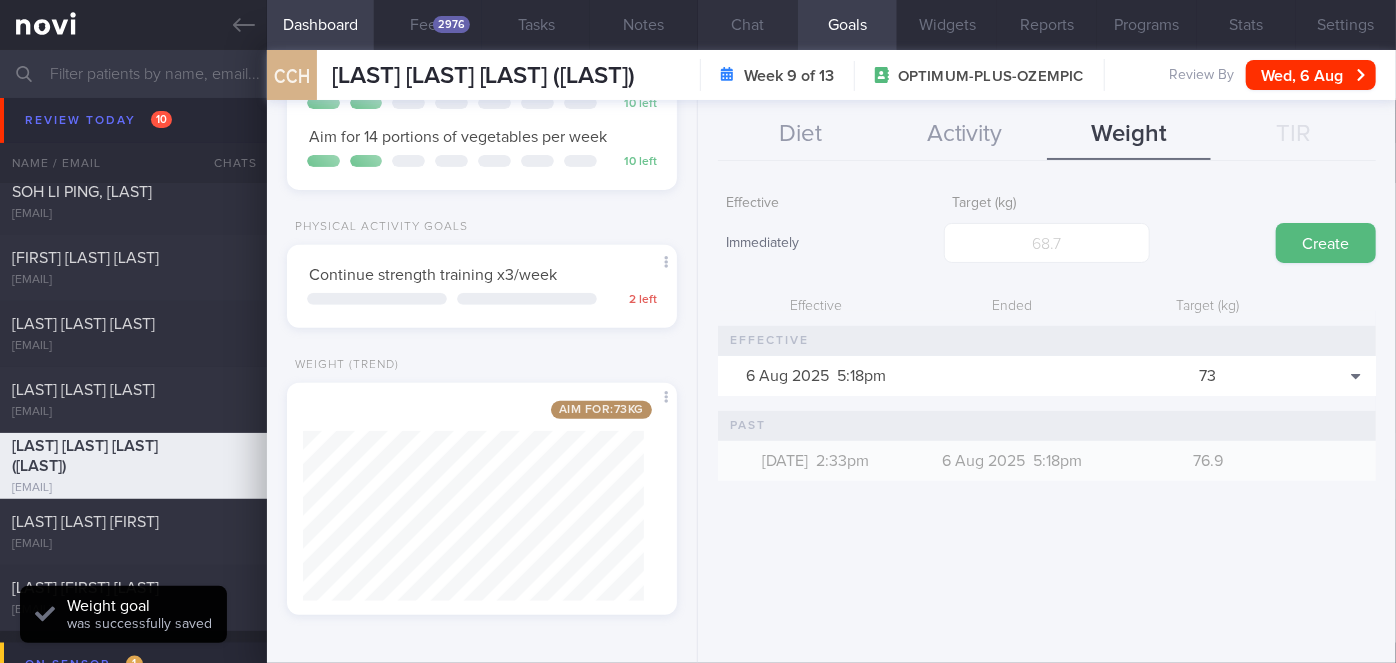 click on "Chat" at bounding box center [748, 25] 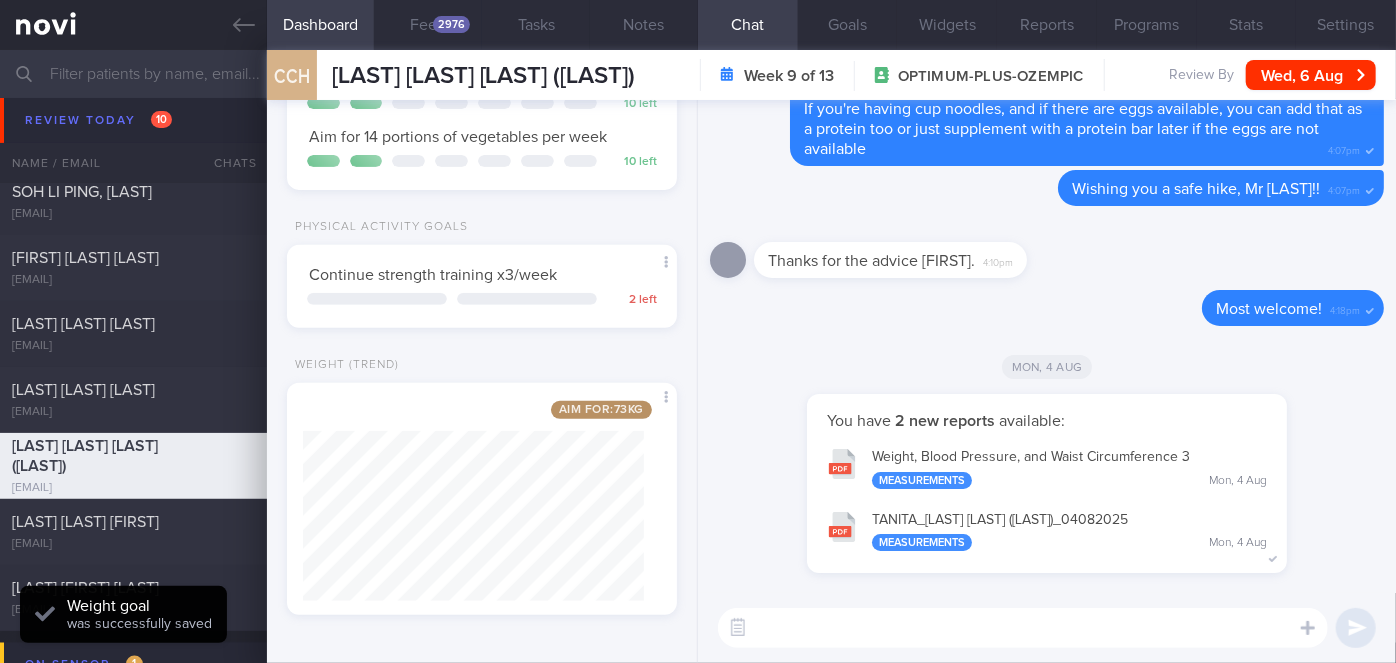 click at bounding box center [1023, 628] 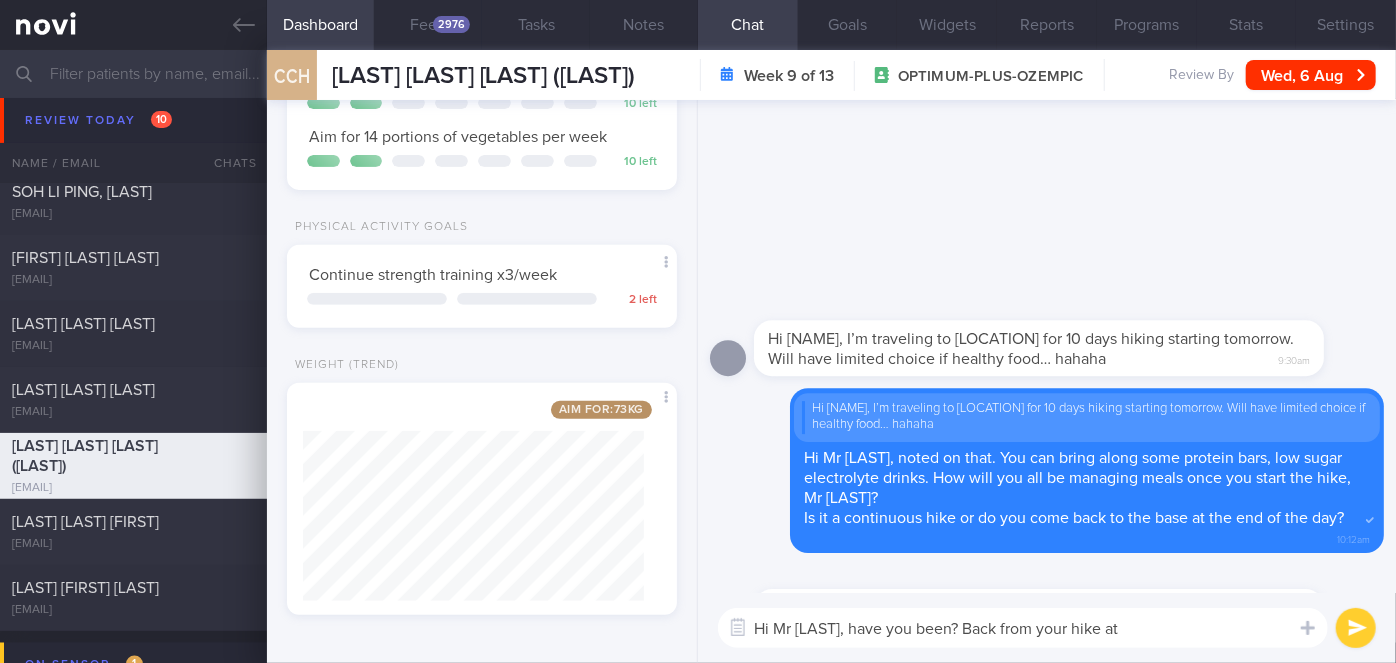 scroll, scrollTop: 0, scrollLeft: 0, axis: both 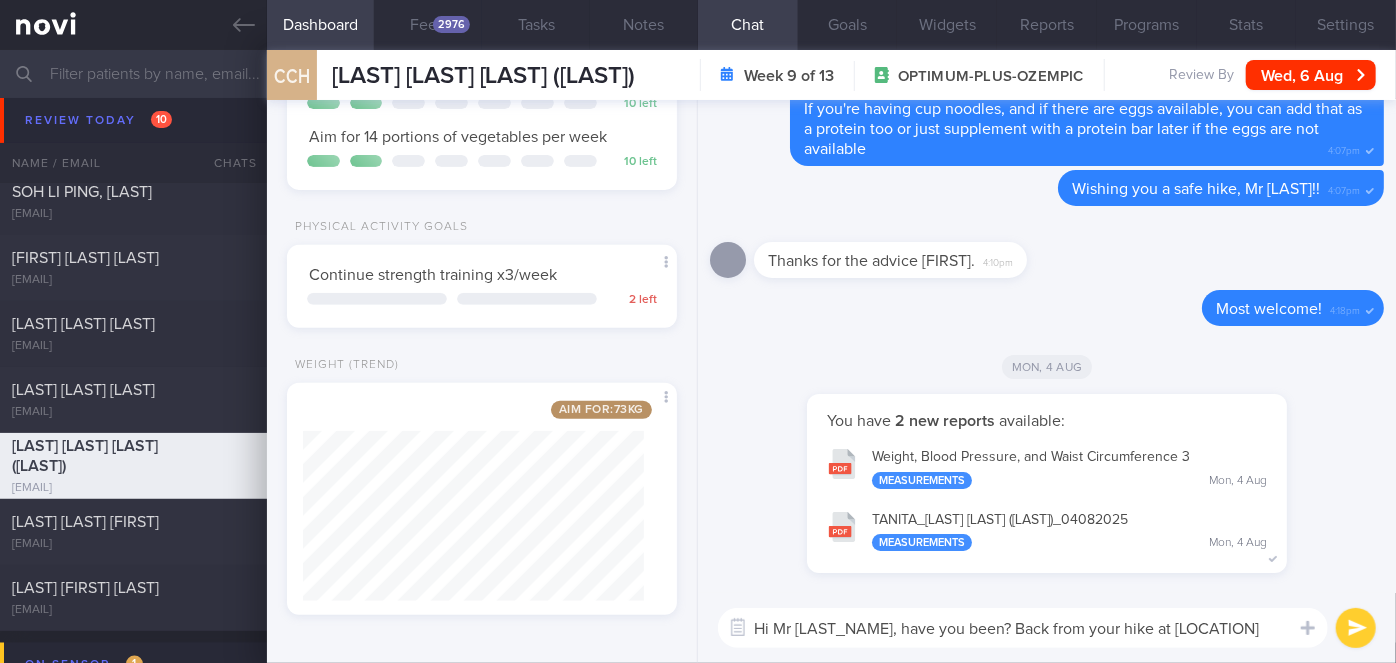 click on "Hi Mr [LAST_NAME], have you been? Back from your hike at [LOCATION]" at bounding box center (1023, 628) 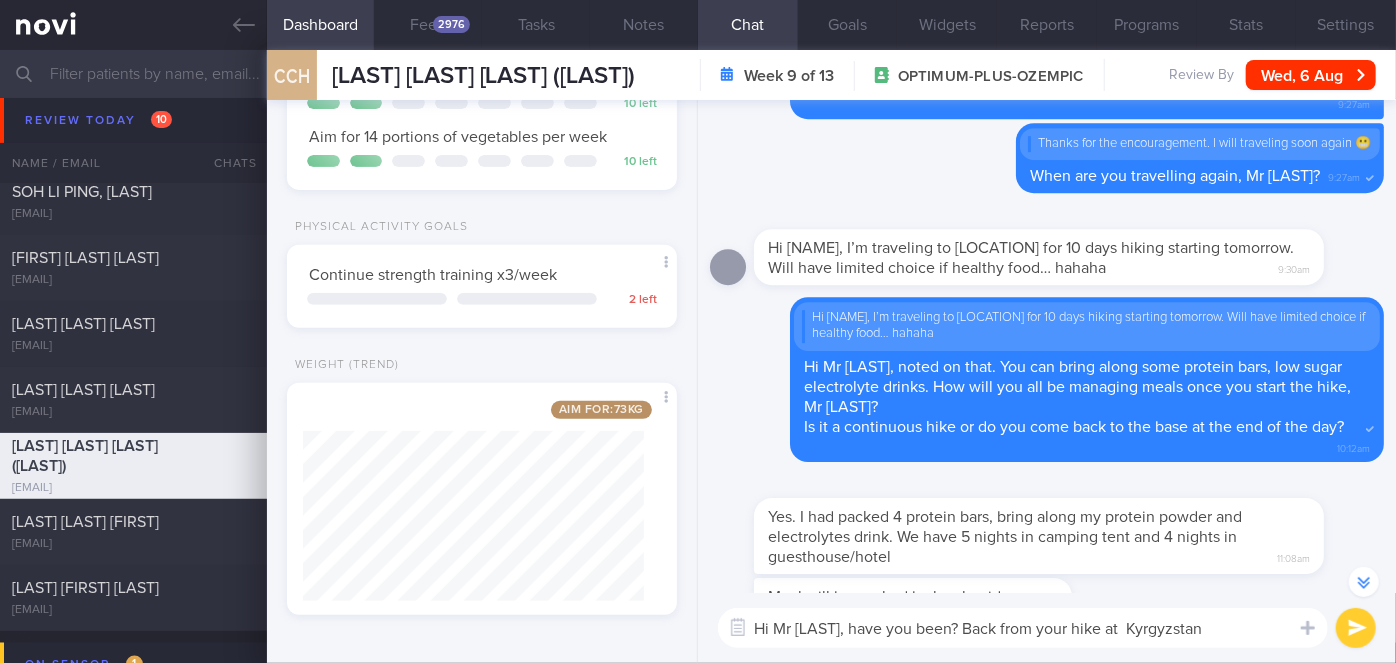 scroll, scrollTop: -817, scrollLeft: 0, axis: vertical 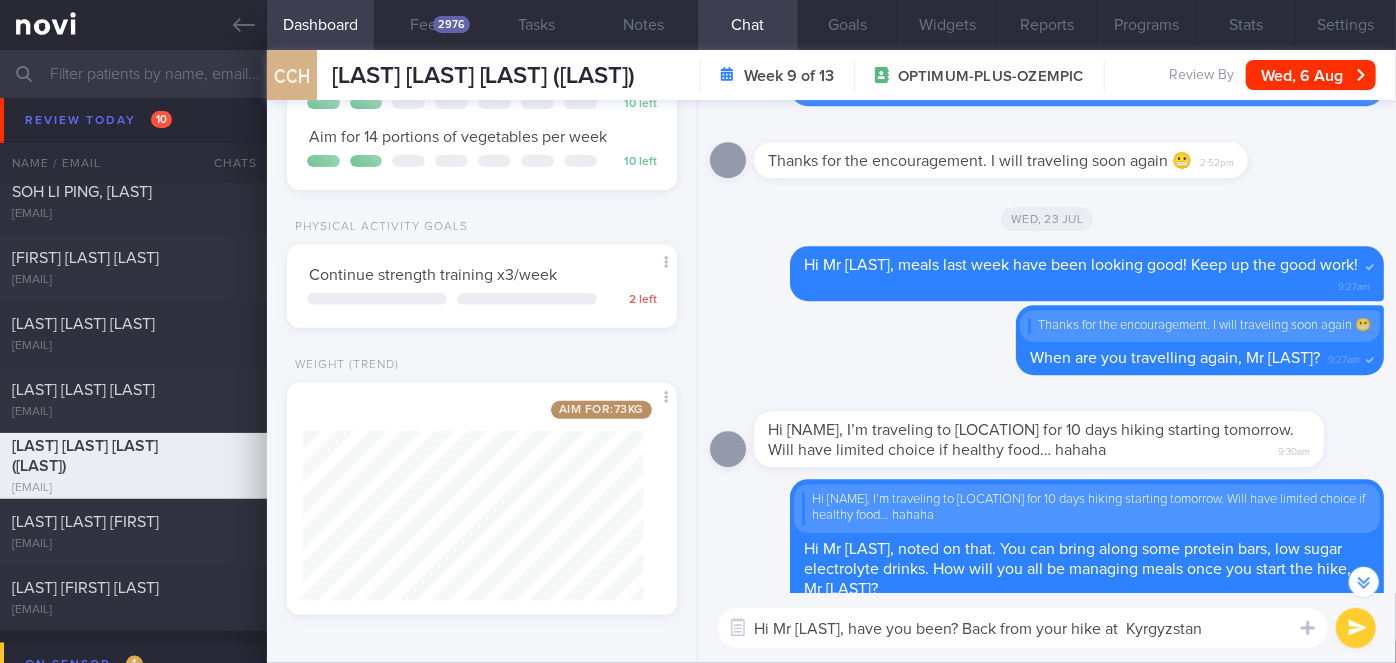click on "Hi Mr [LAST], have you been? Back from your hike at  Kyrgyzstan" at bounding box center (1023, 628) 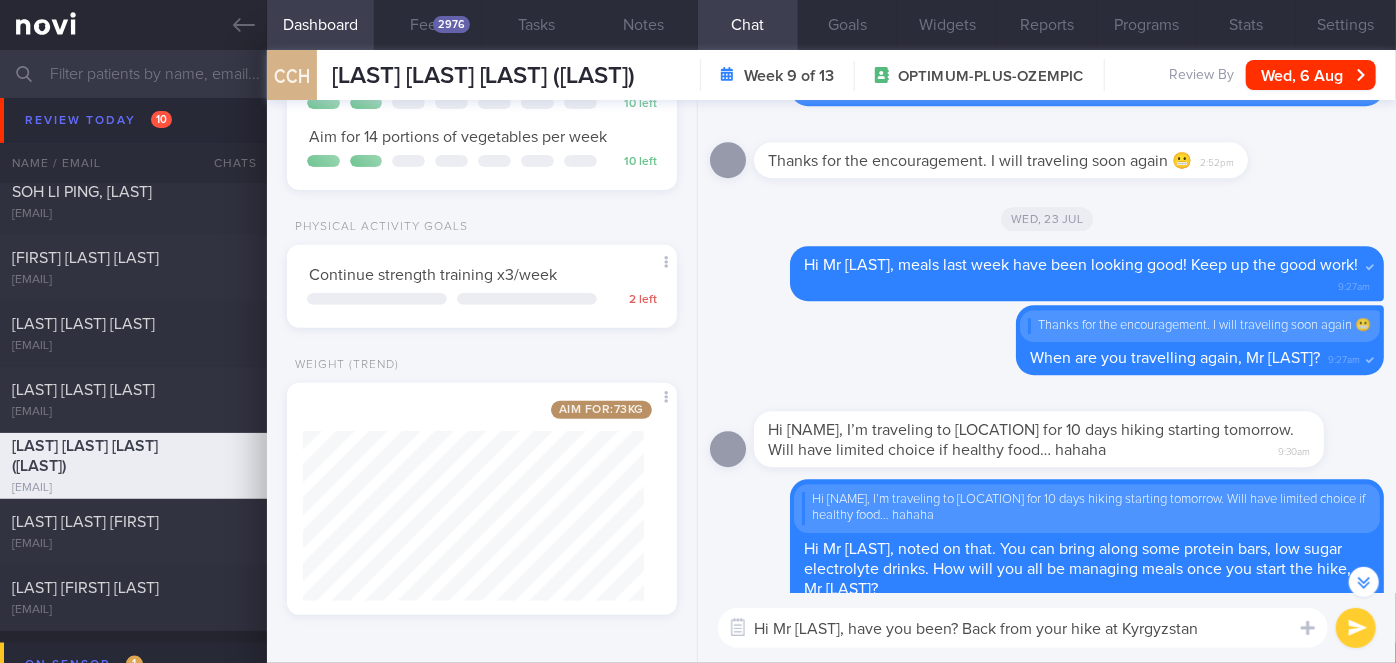 click on "Hi Mr [LAST], have you been? Back from your hike at Kyrgyzstan" at bounding box center (1023, 628) 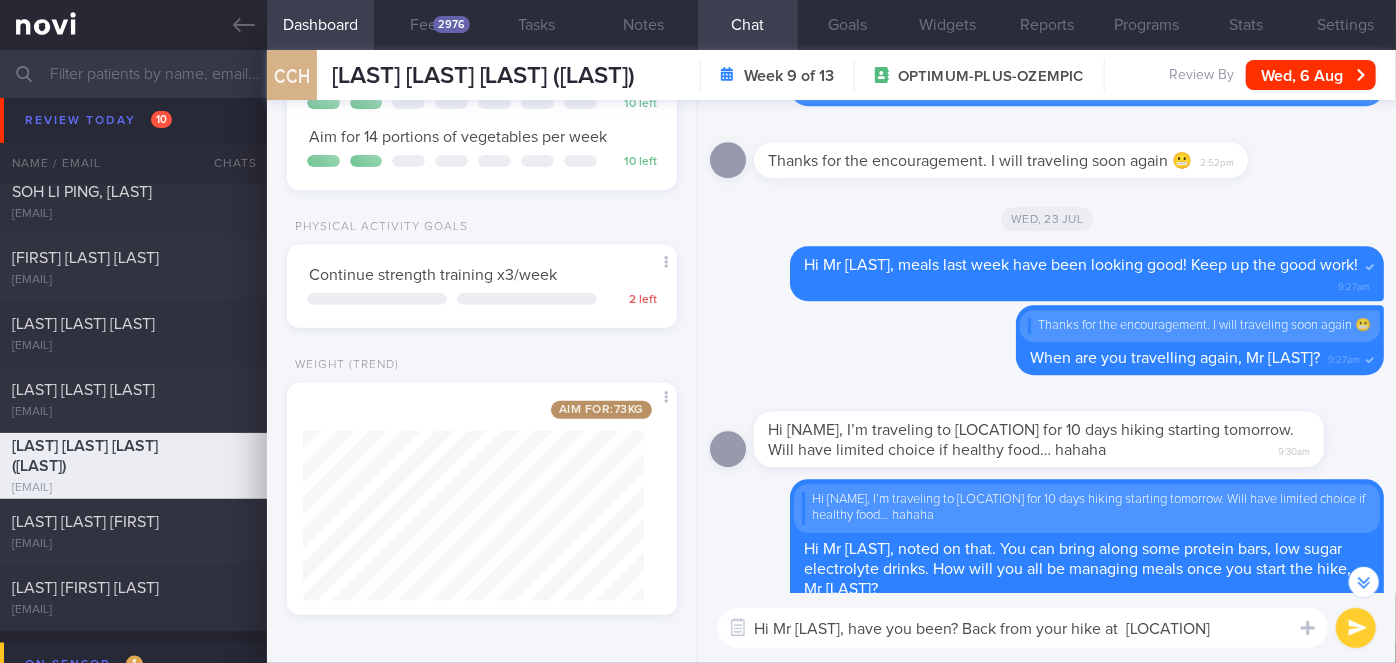 click on "Hi Mr [LAST], have you been? Back from your hike at  [LOCATION]" at bounding box center [1023, 628] 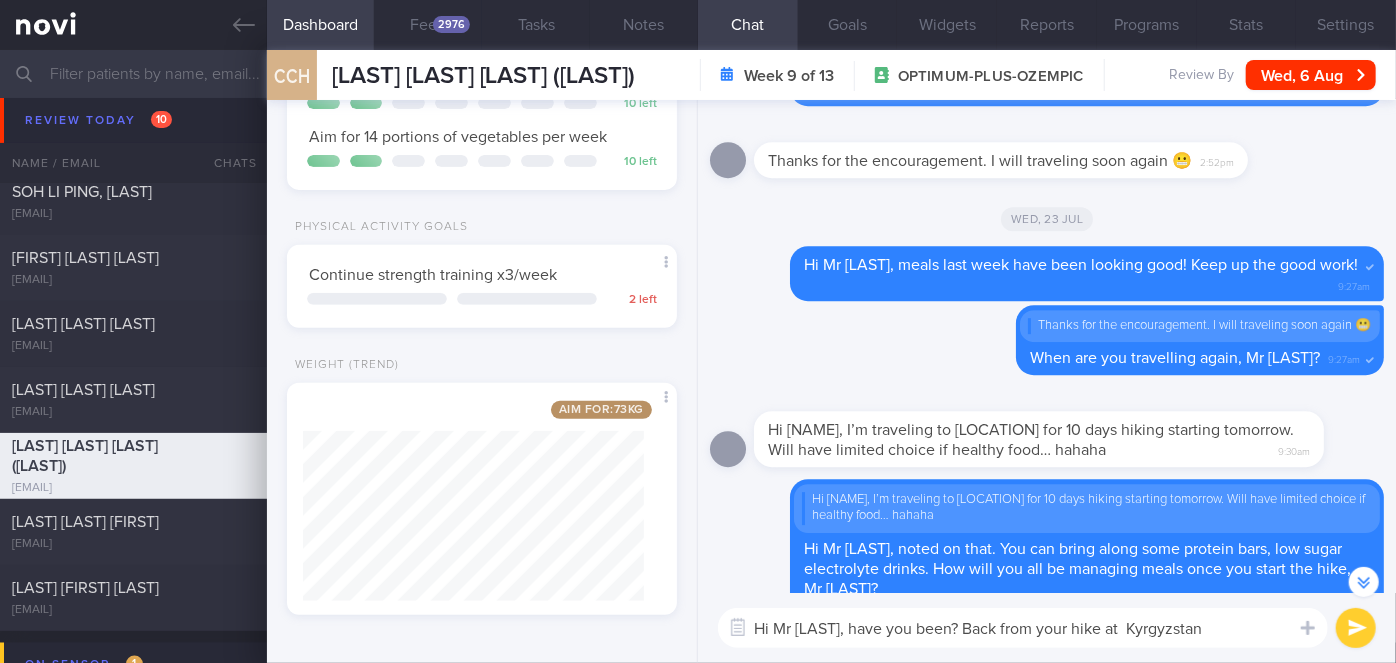 click on "Hi Mr [LAST], have you been? Back from your hike at  Kyrgyzstan" at bounding box center [1023, 628] 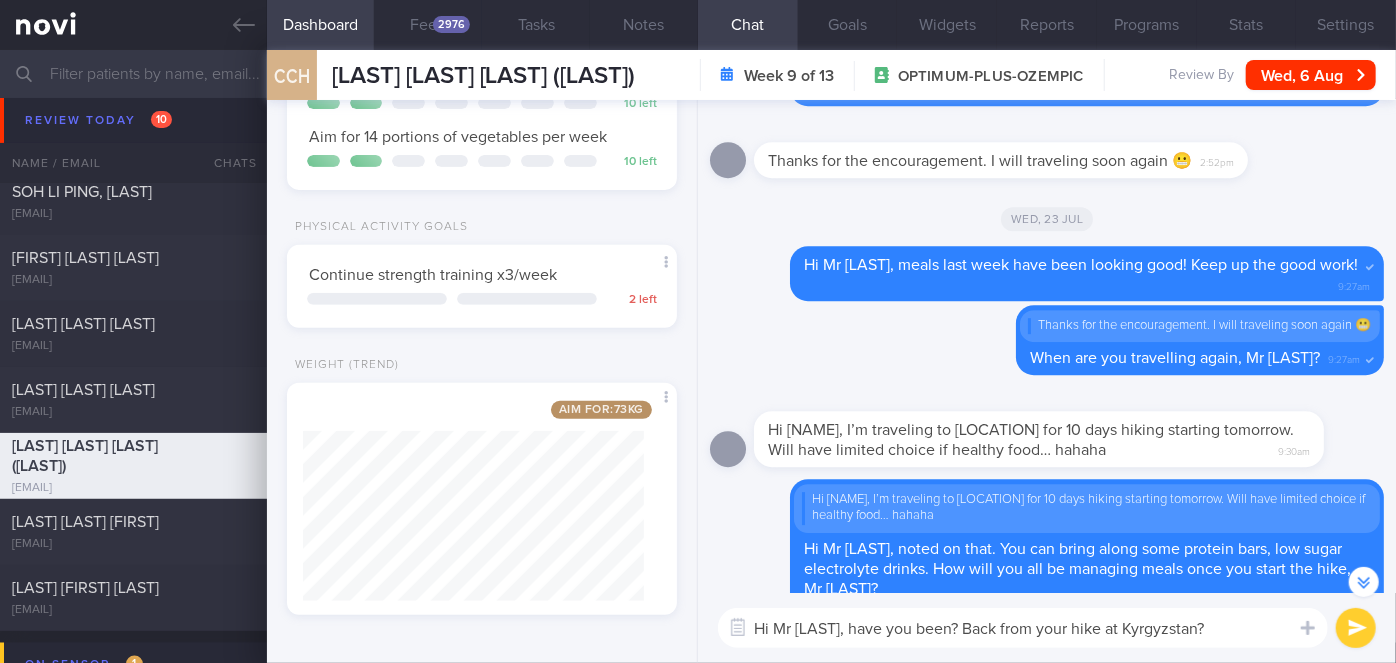 type 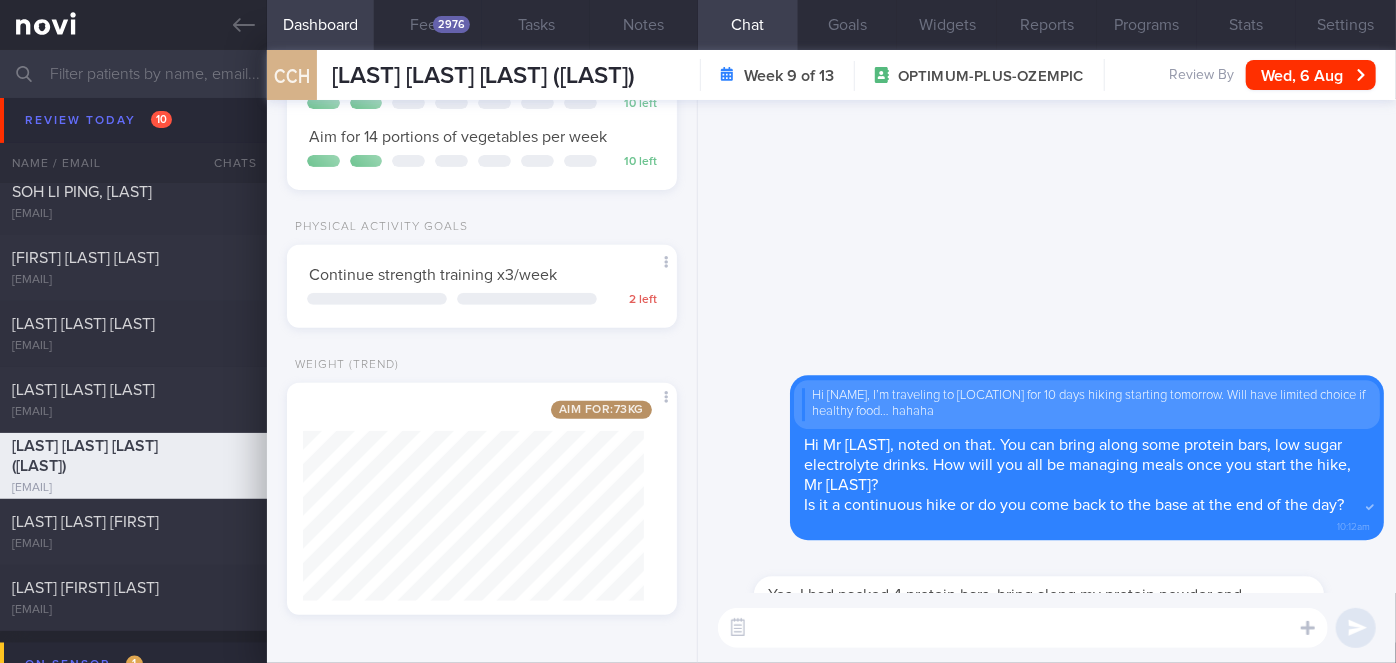 scroll, scrollTop: 0, scrollLeft: 0, axis: both 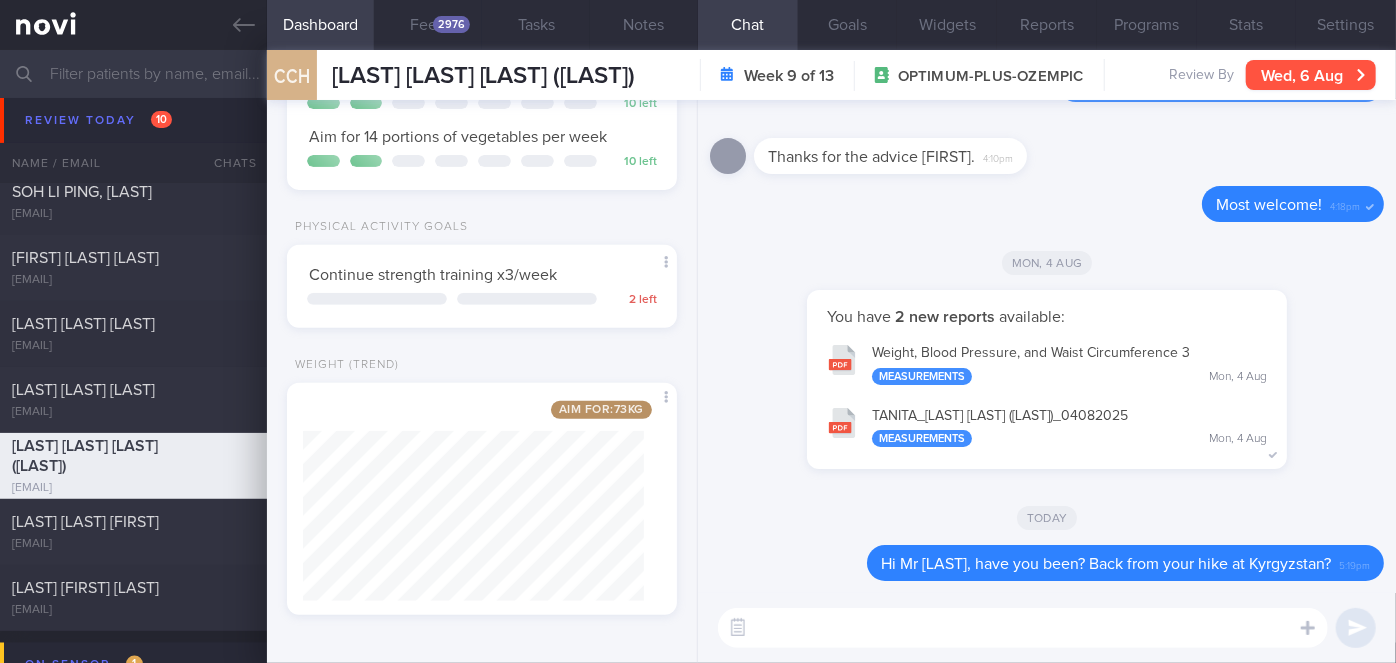 click on "Wed, 6 Aug" at bounding box center [1311, 75] 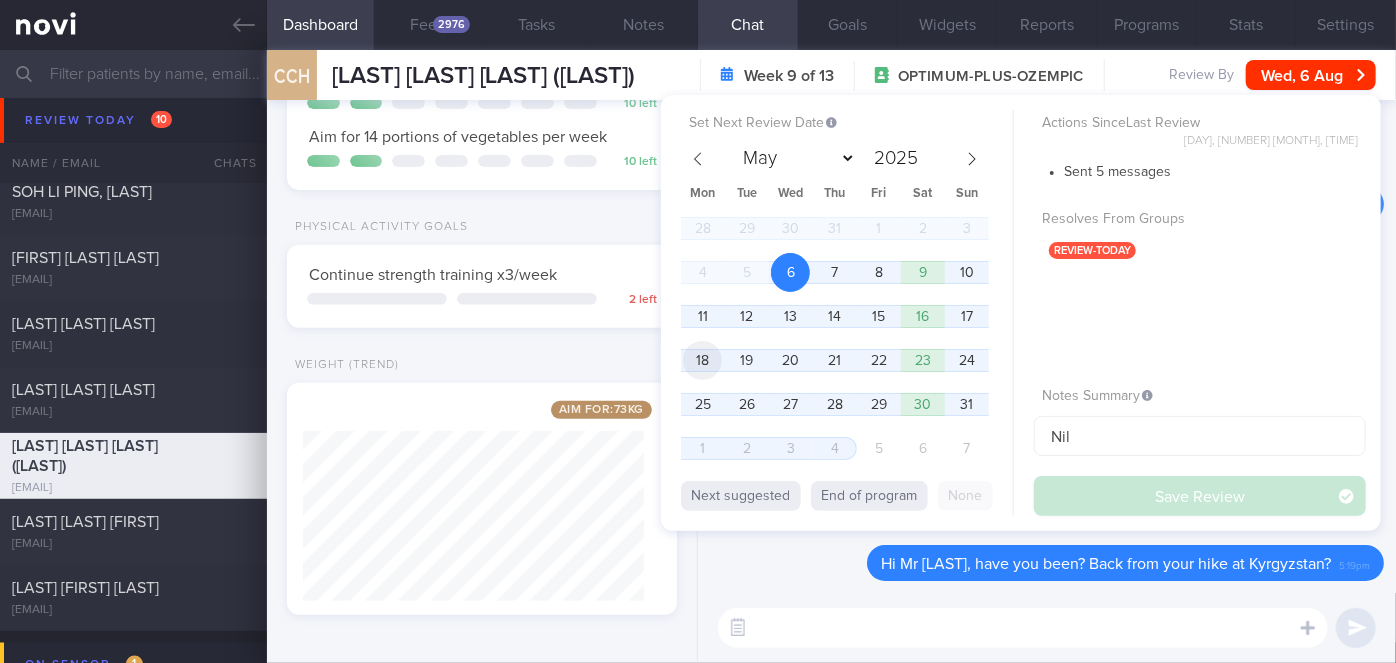 click on "18" at bounding box center (702, 360) 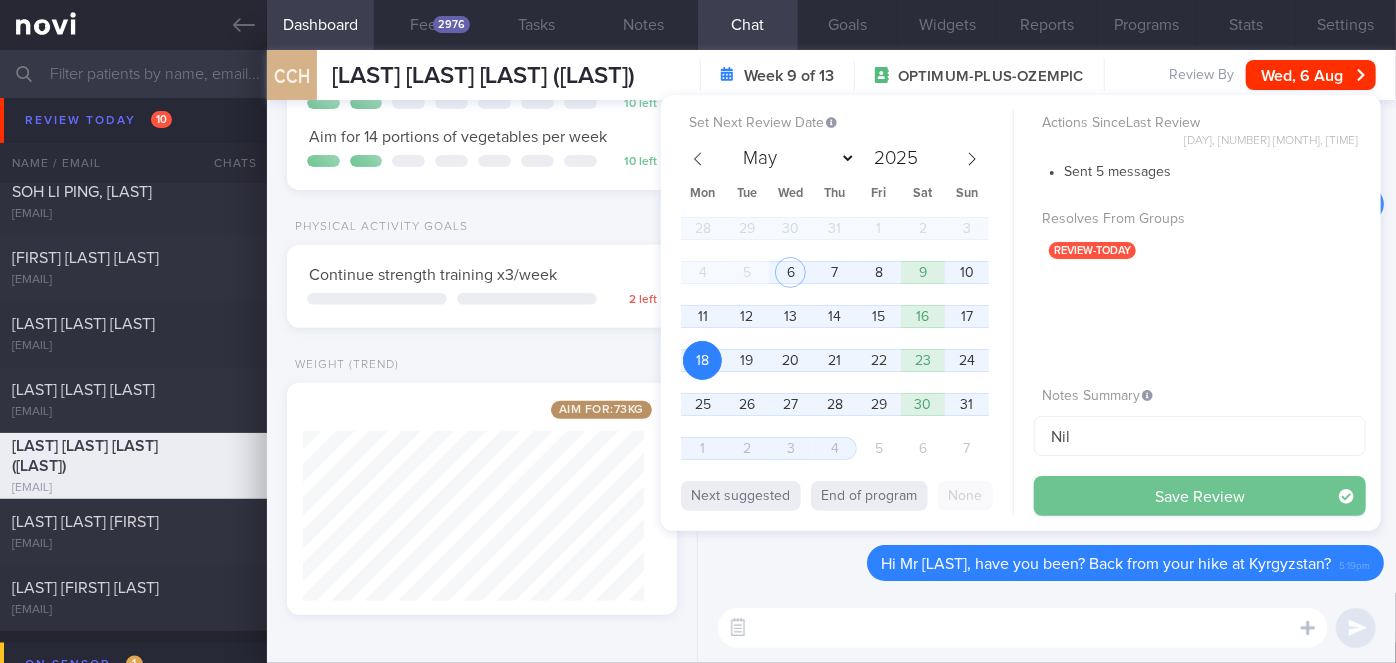 click on "Save Review" at bounding box center (1200, 496) 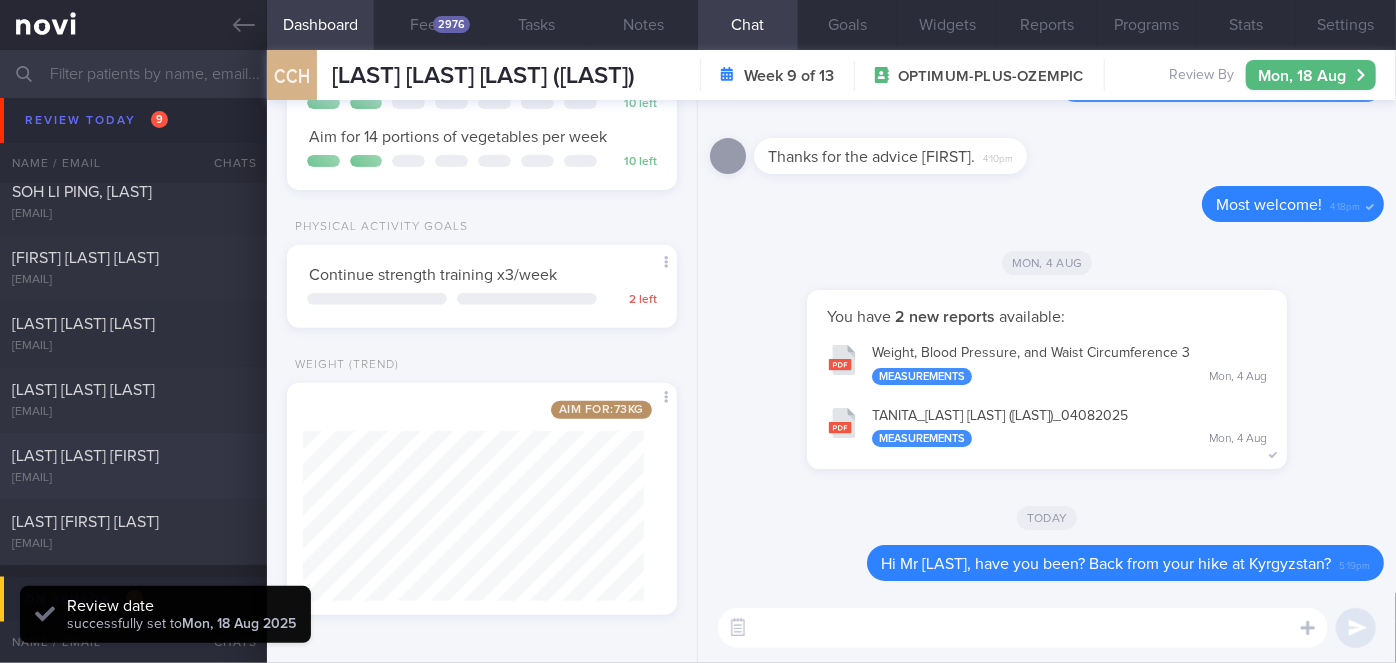 click on "[LAST] [LAST] [FIRST]" at bounding box center (131, 456) 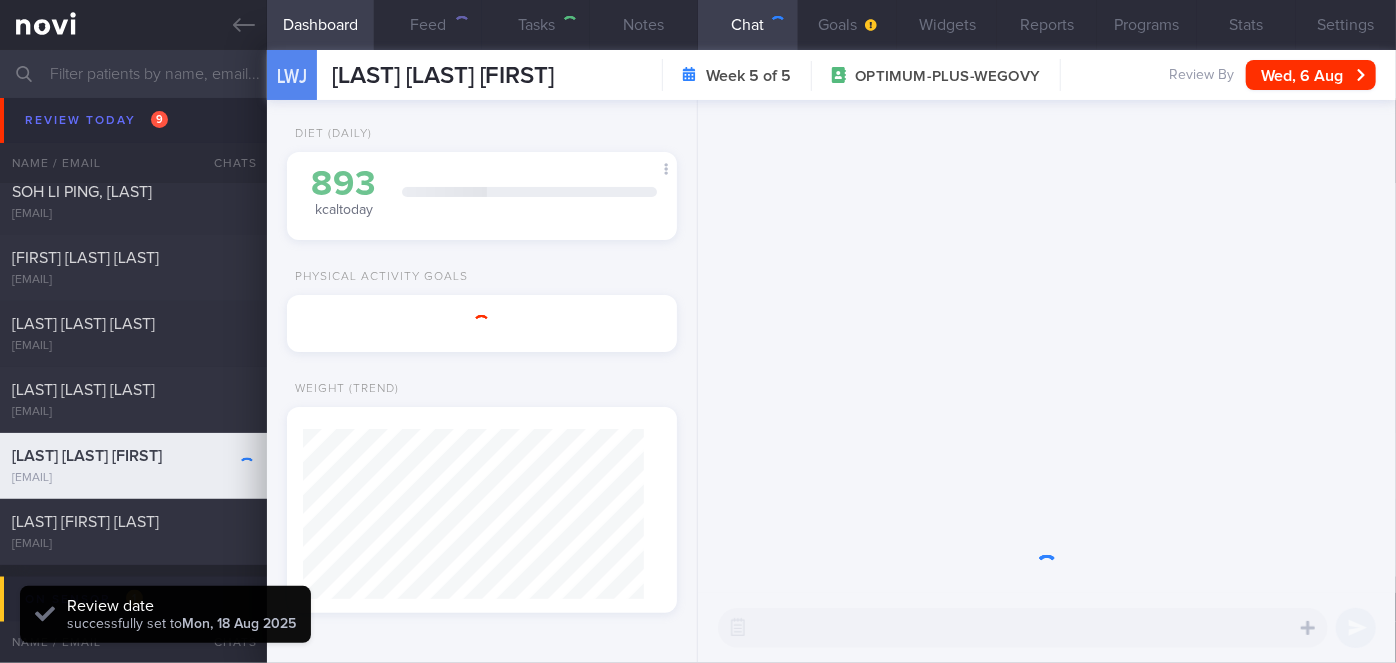 type 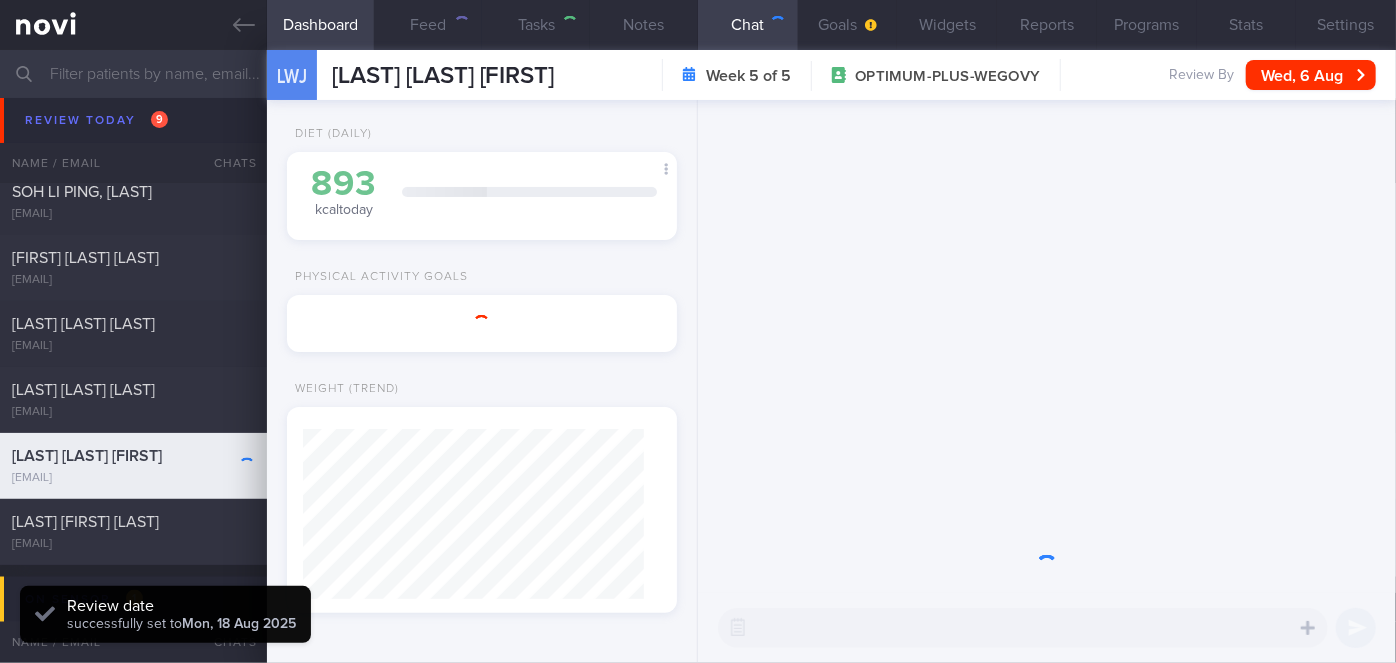 scroll, scrollTop: 56, scrollLeft: 0, axis: vertical 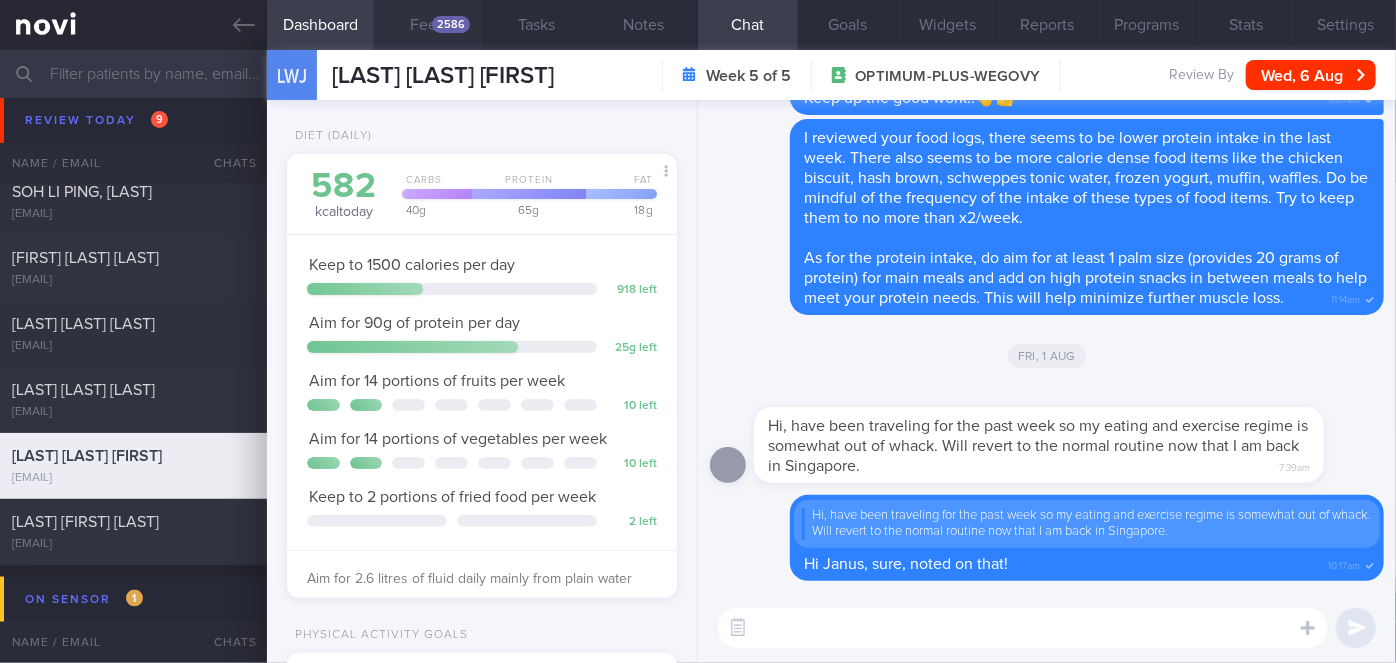 click on "Feed
2586" at bounding box center (428, 25) 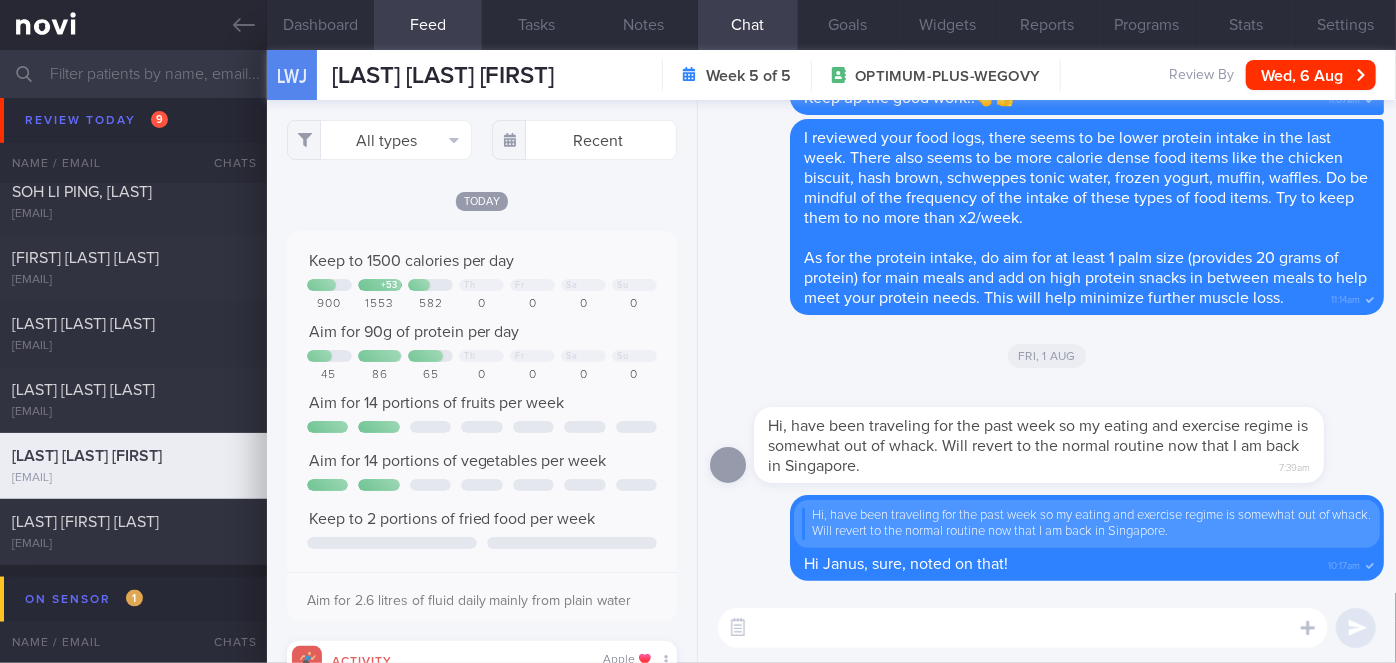 scroll, scrollTop: 999912, scrollLeft: 999648, axis: both 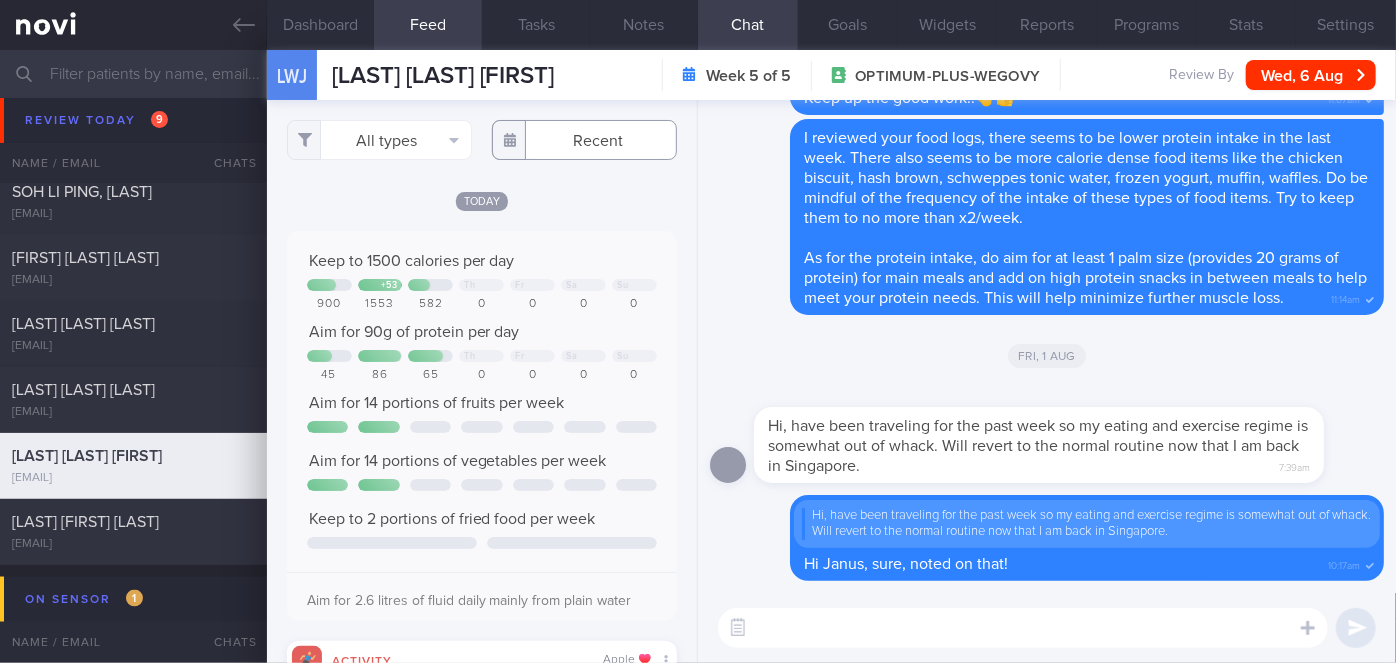 click at bounding box center [584, 140] 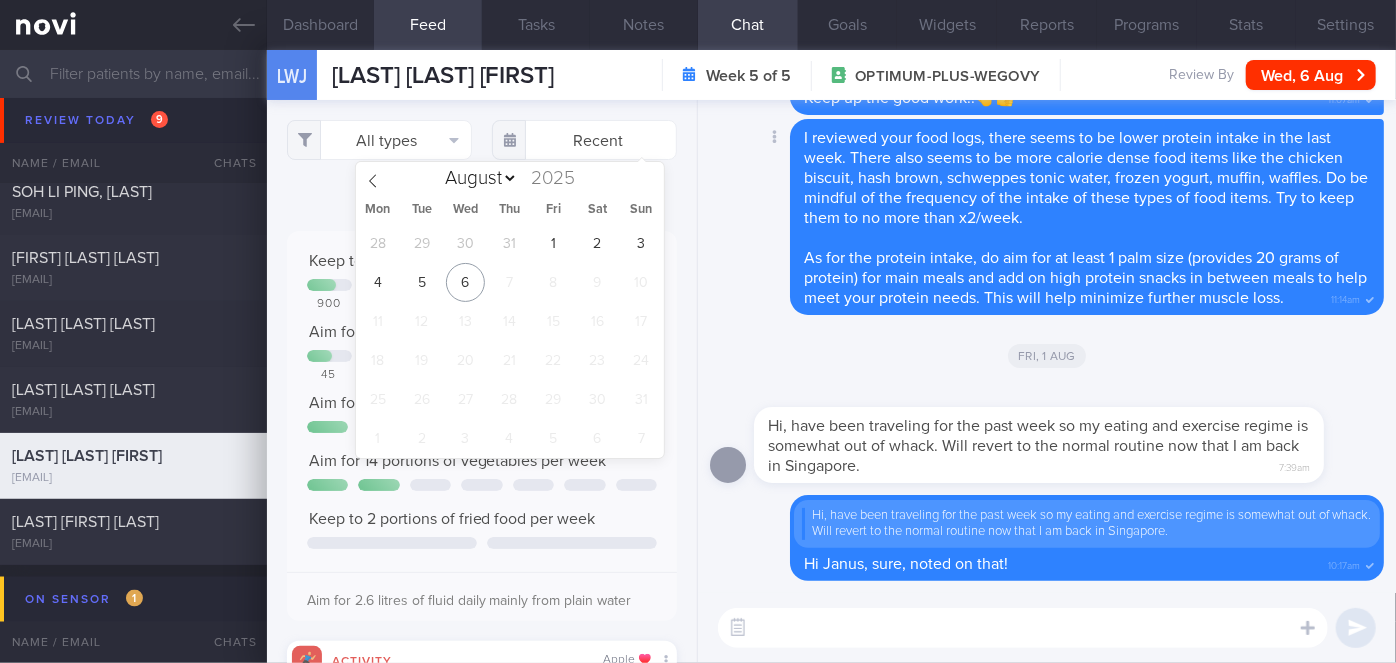 click on "Delete
I reviewed your food logs, there seems to be lower protein intake in the last week. There also seems to be more calorie dense food items like the chicken biscuit, hash brown, schweppes tonic water, frozen yogurt, muffin, waffles. Do be mindful of the frequency of the intake of these types of food items. Try to keep them to no more than x2/week. As for the protein intake, do aim for at least 1 palm size (provides 20 grams of protein) for main meals and add on high protein snacks in between meals to help meet your protein needs. This will help minimize further muscle loss.
[TIME]" at bounding box center [1047, 217] 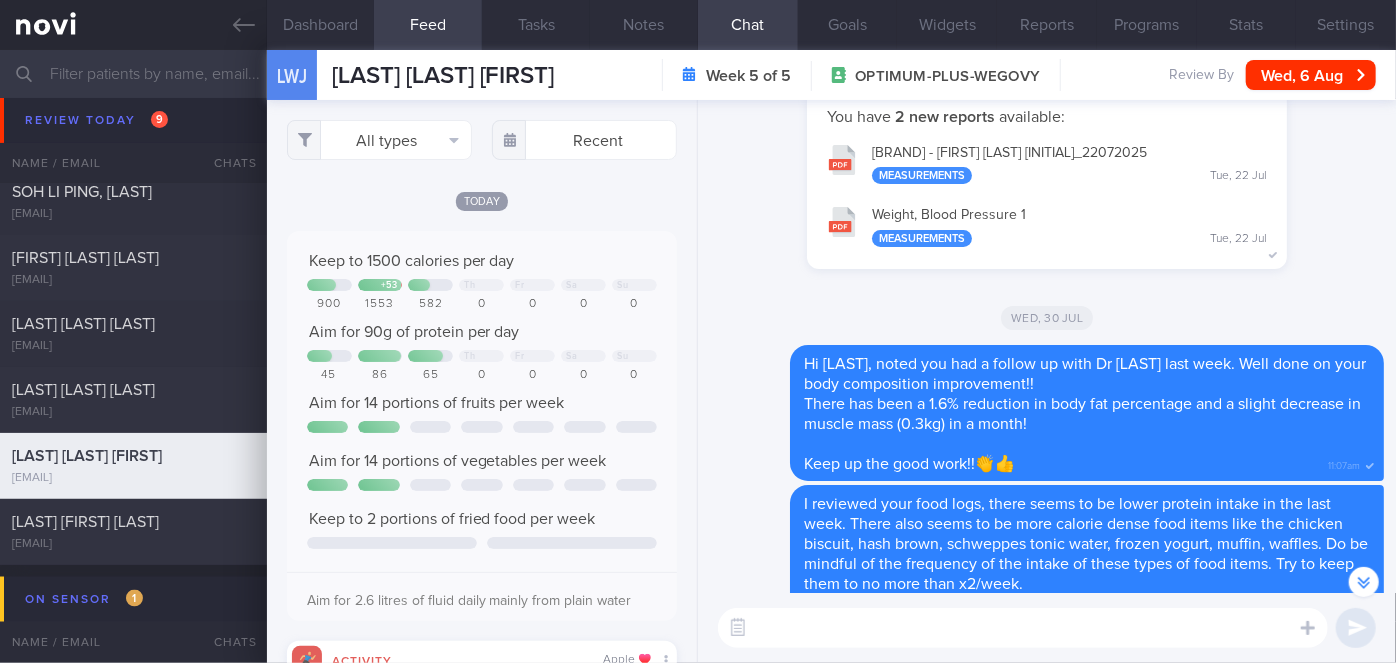 scroll, scrollTop: 0, scrollLeft: 0, axis: both 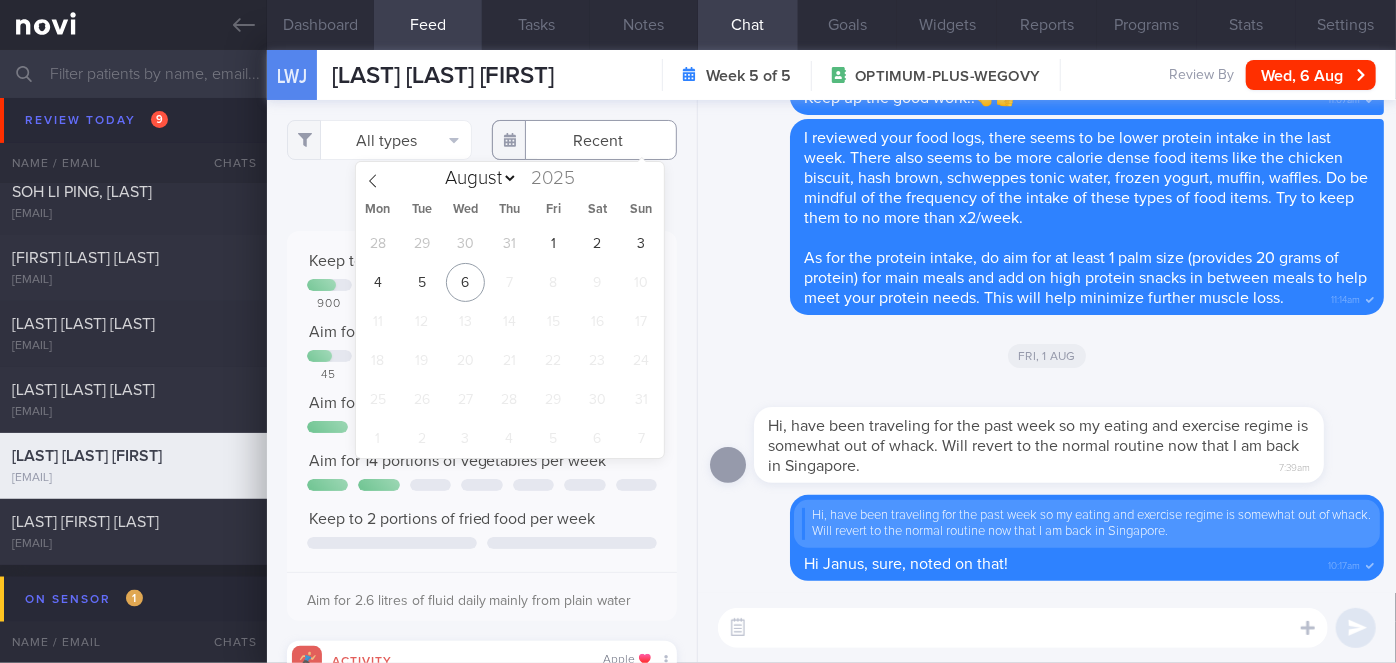 click at bounding box center [584, 140] 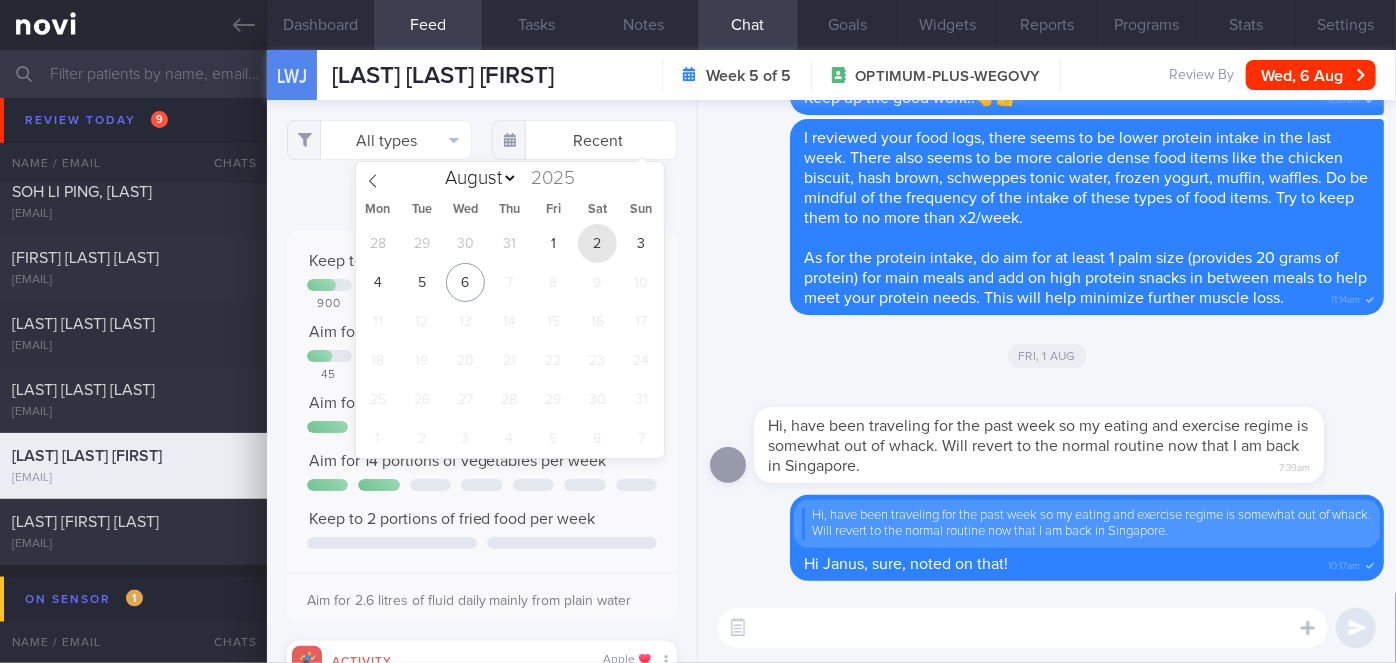 click on "2" at bounding box center [597, 243] 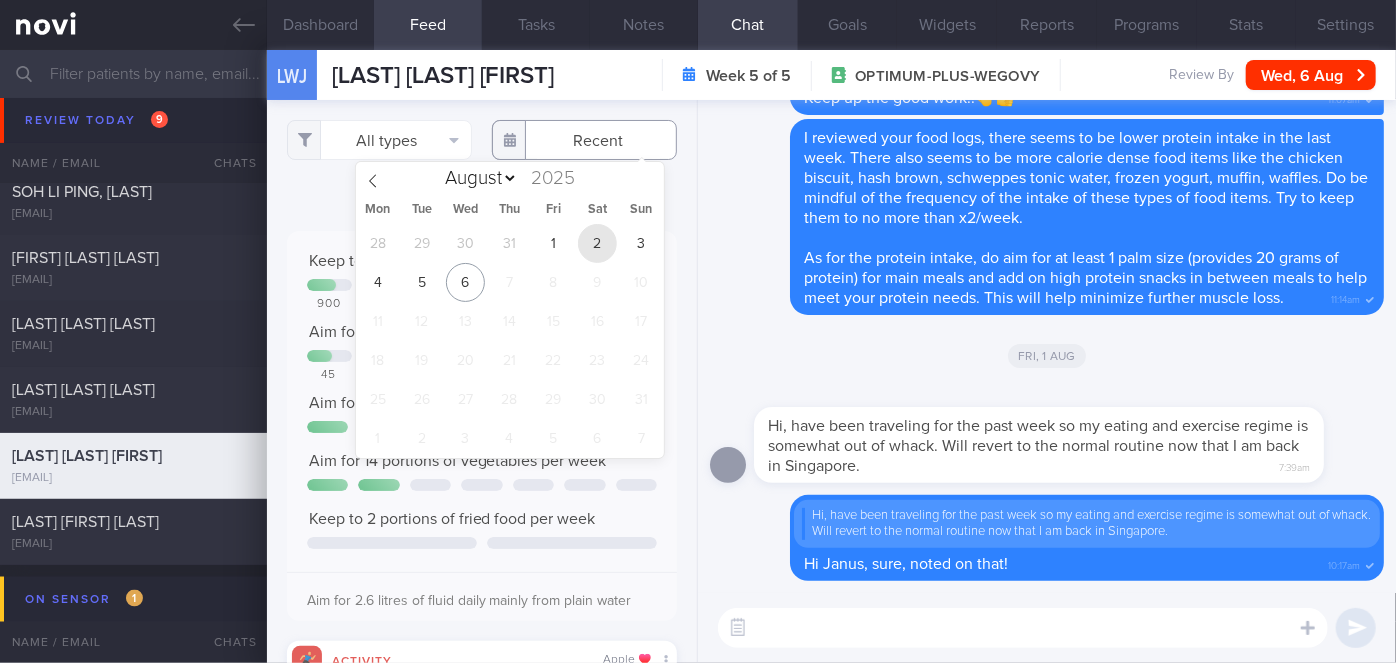 type on "2025-08-02" 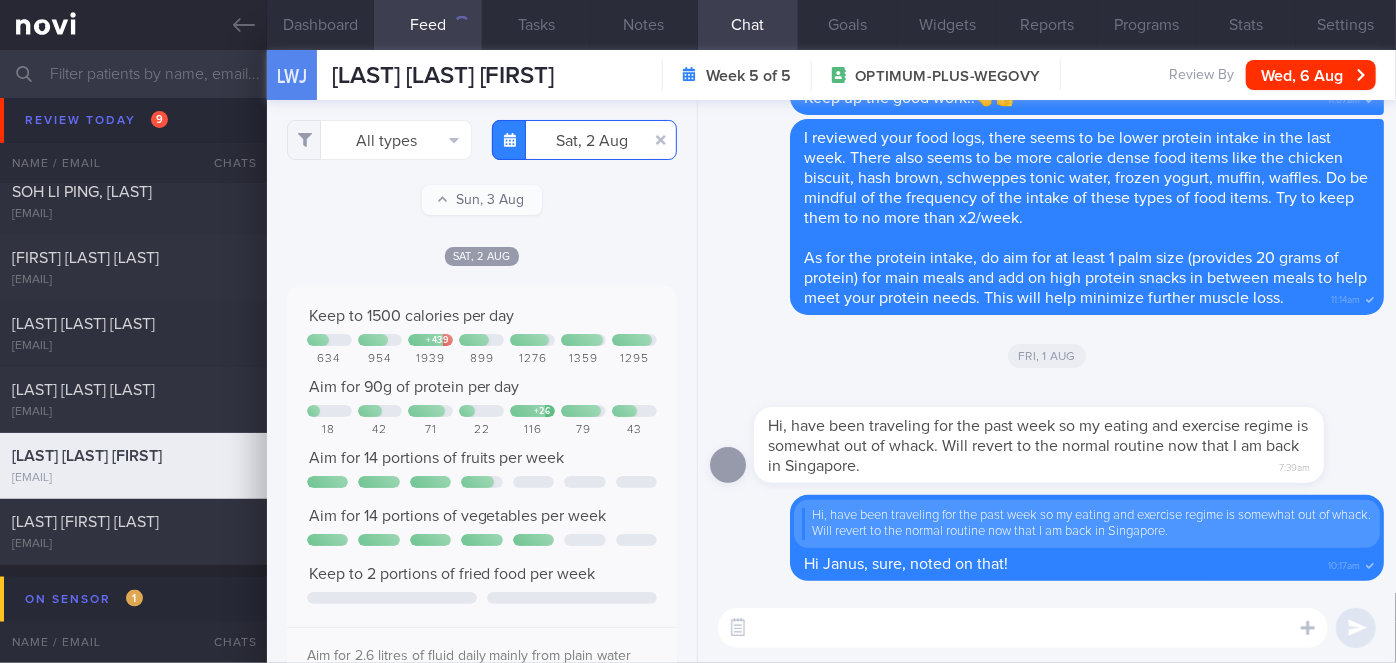 scroll, scrollTop: 999912, scrollLeft: 999648, axis: both 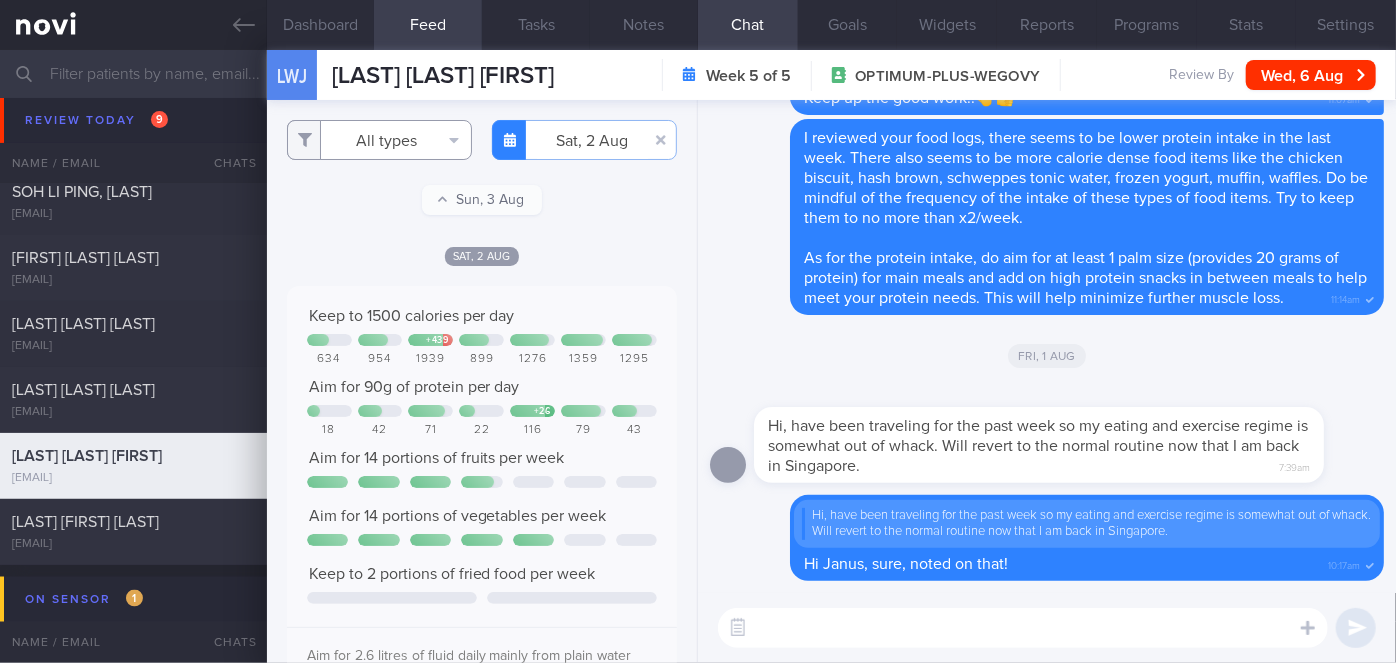 click on "All types" at bounding box center (379, 140) 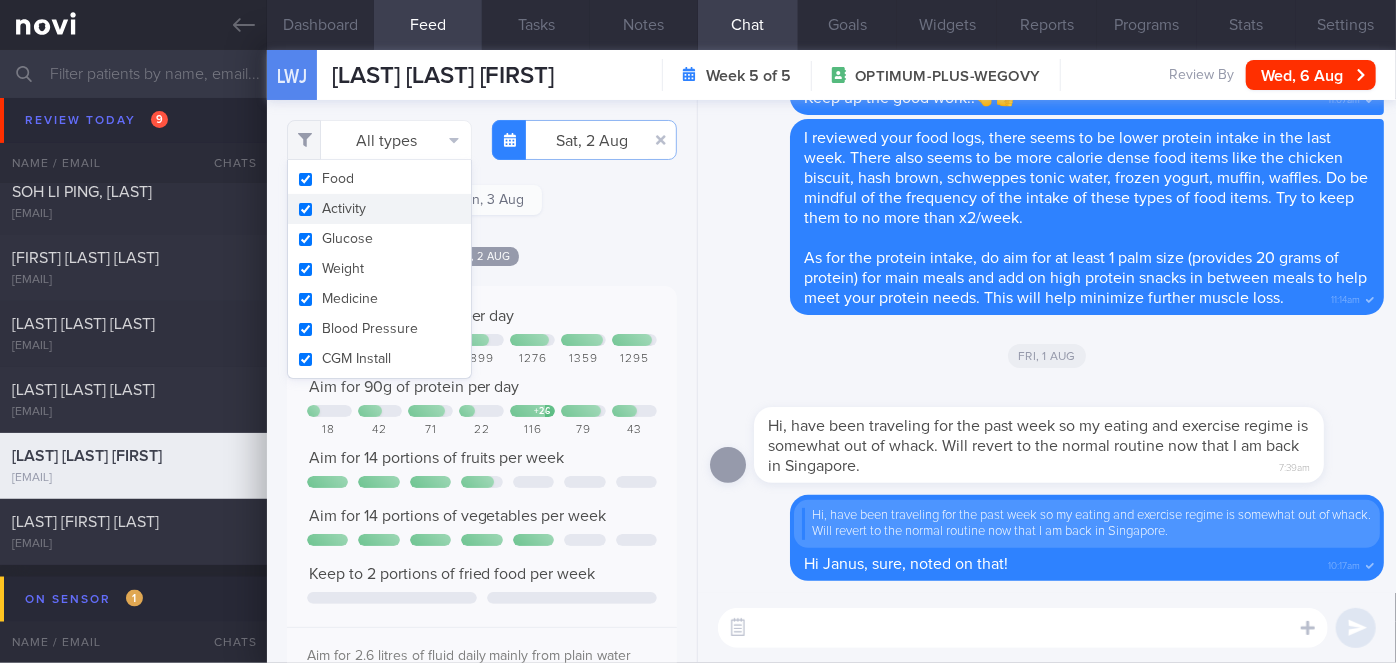 click on "Activity" at bounding box center [379, 209] 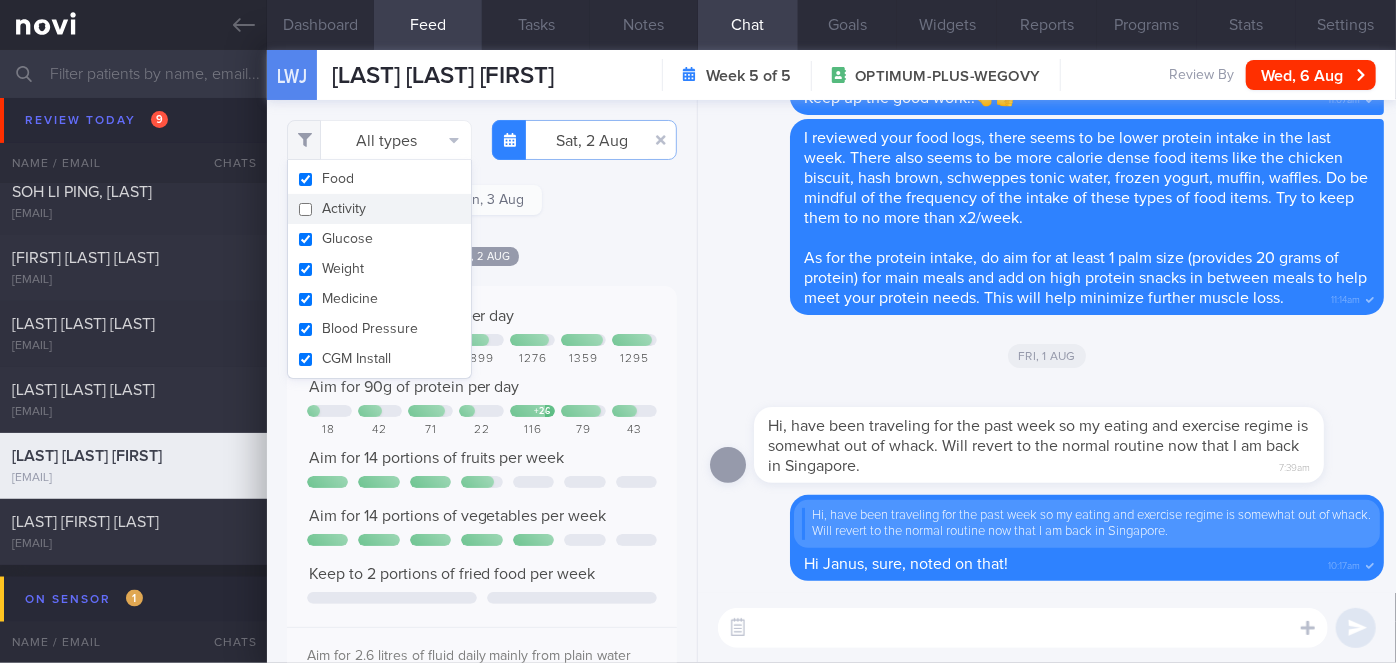 checkbox on "false" 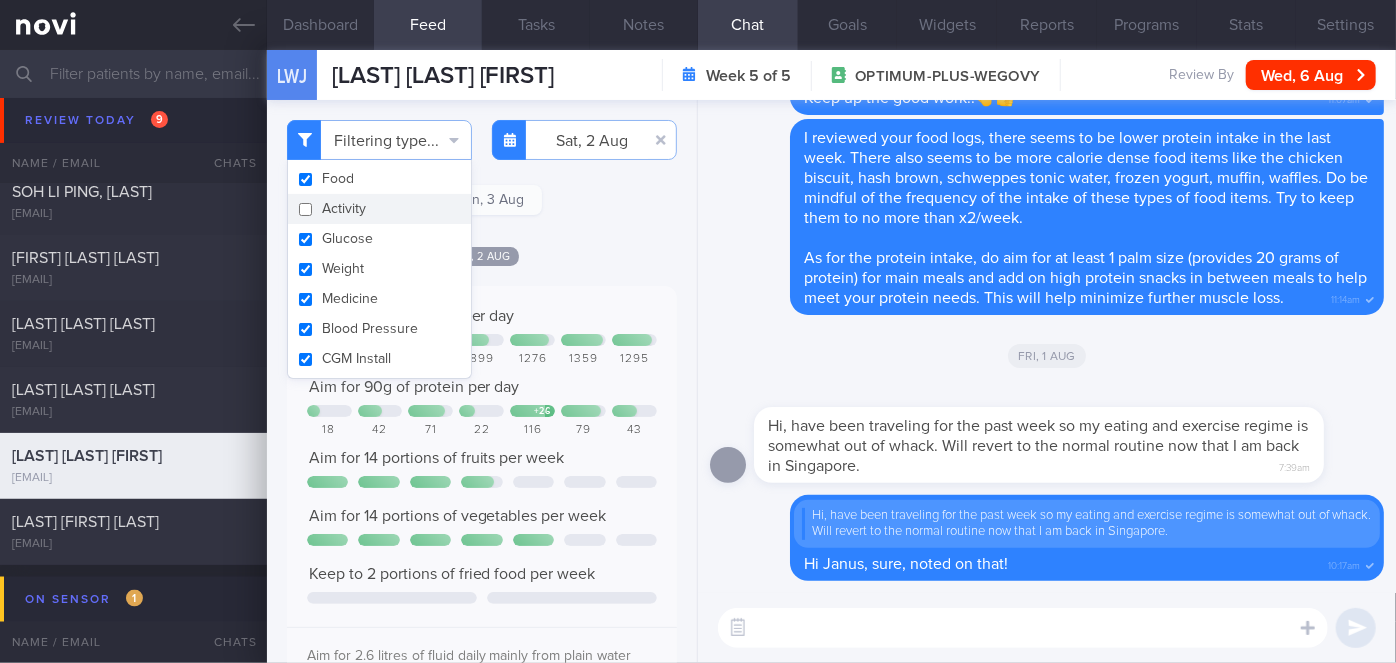 click on "Sat, 2 Aug" at bounding box center (482, 255) 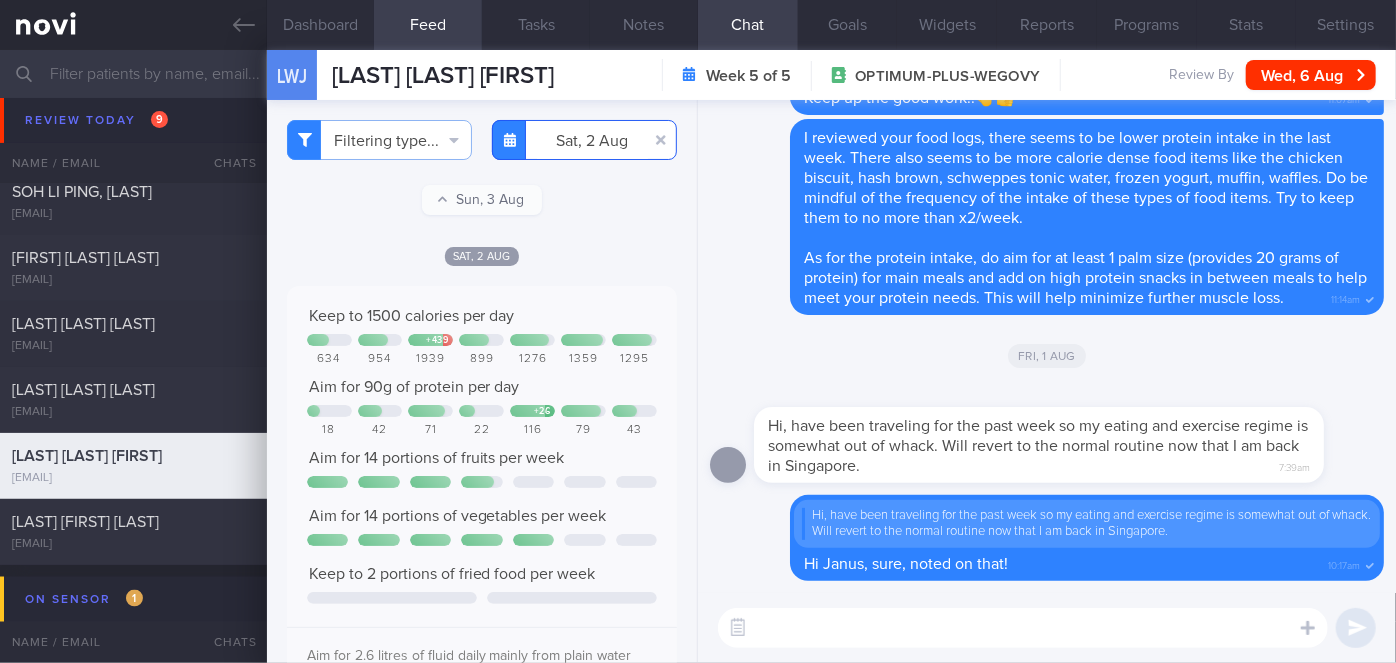 click on "You are offline!  Some functionality will be unavailable
Patients
New Users
Coaches
Assigned patients
Assigned patients
All active patients
Archived patients
Needs setup
74
Name / Email
Chats" at bounding box center [698, 331] 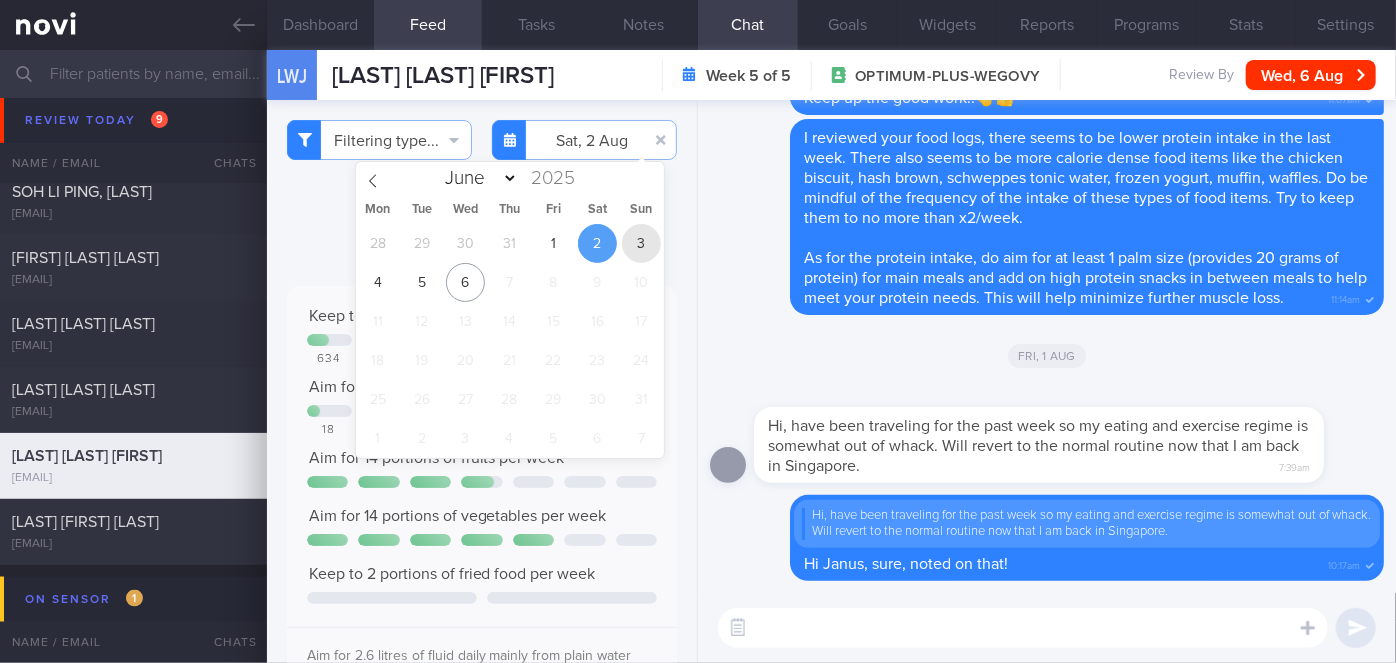 click on "3" at bounding box center [641, 243] 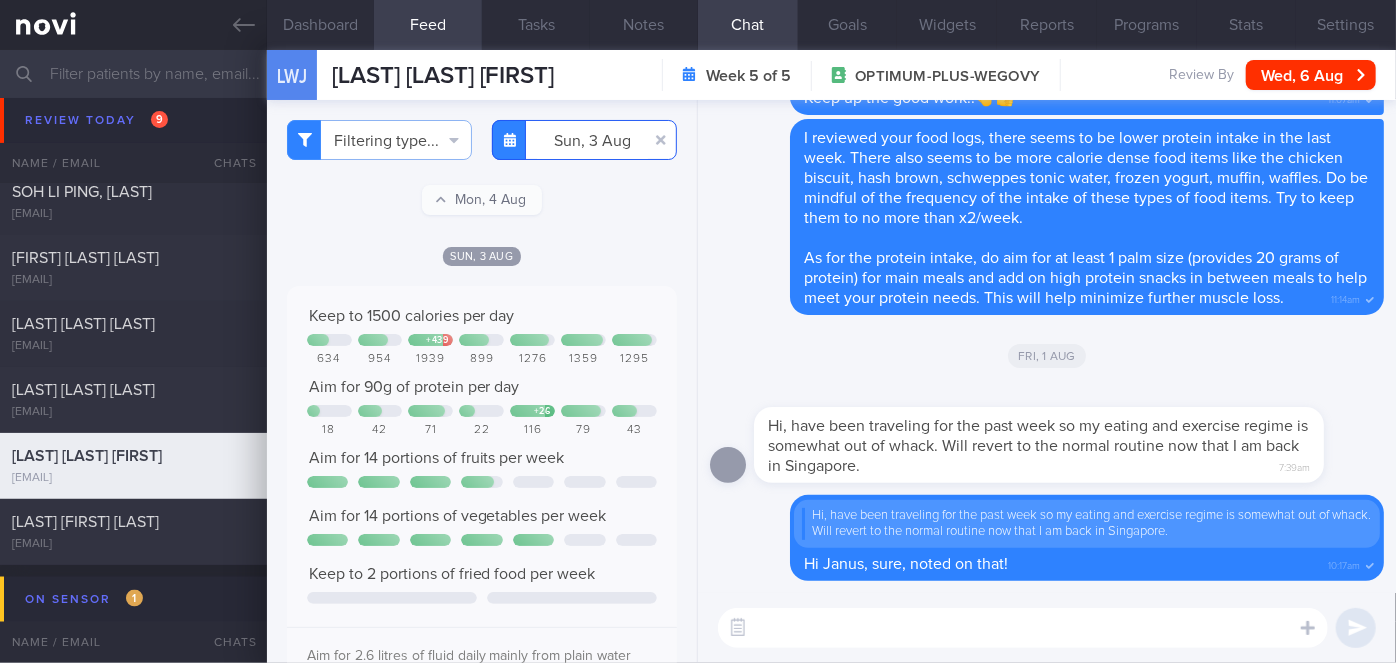 click on "[DATE]" at bounding box center [584, 140] 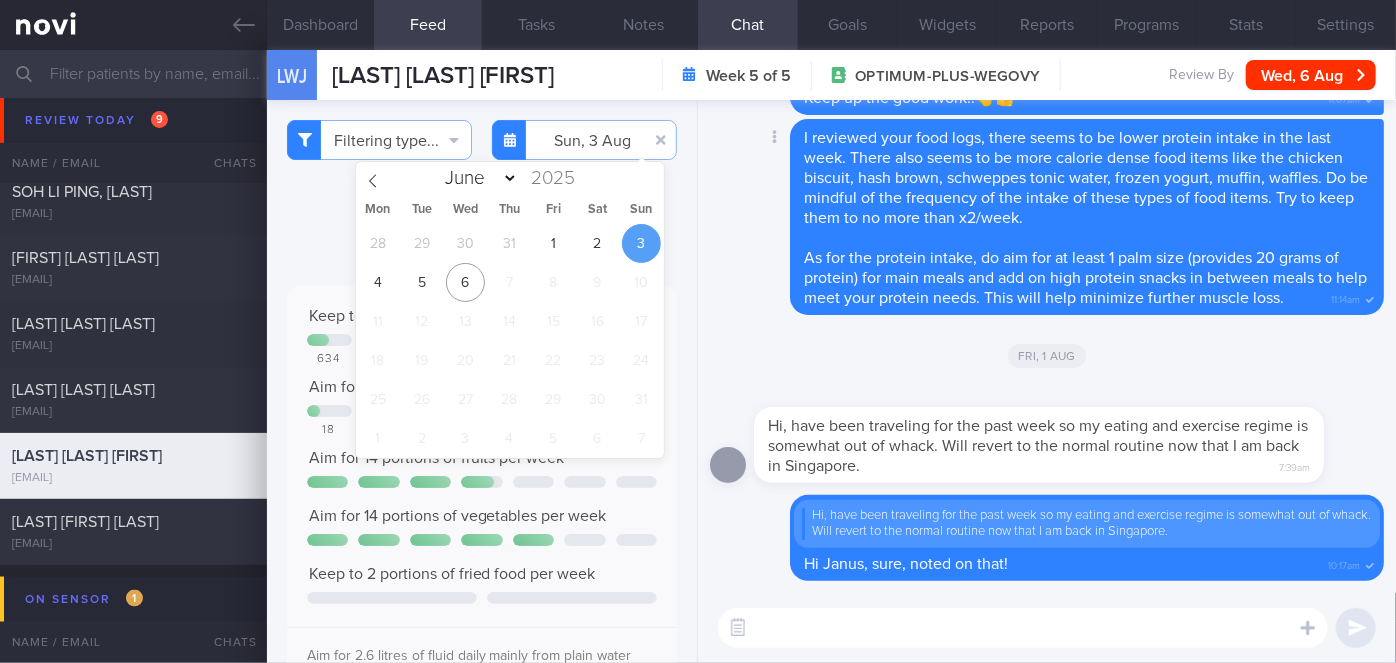 click on "Delete
I reviewed your food logs, there seems to be lower protein intake in the last week. There also seems to be more calorie dense food items like the chicken biscuit, hash brown, schweppes tonic water, frozen yogurt, muffin, waffles. Do be mindful of the frequency of the intake of these types of food items. Try to keep them to no more than x2/week. As for the protein intake, do aim for at least 1 palm size (provides 20 grams of protein) for main meals and add on high protein snacks in between meals to help meet your protein needs. This will help minimize further muscle loss.
[TIME]" at bounding box center (1047, 223) 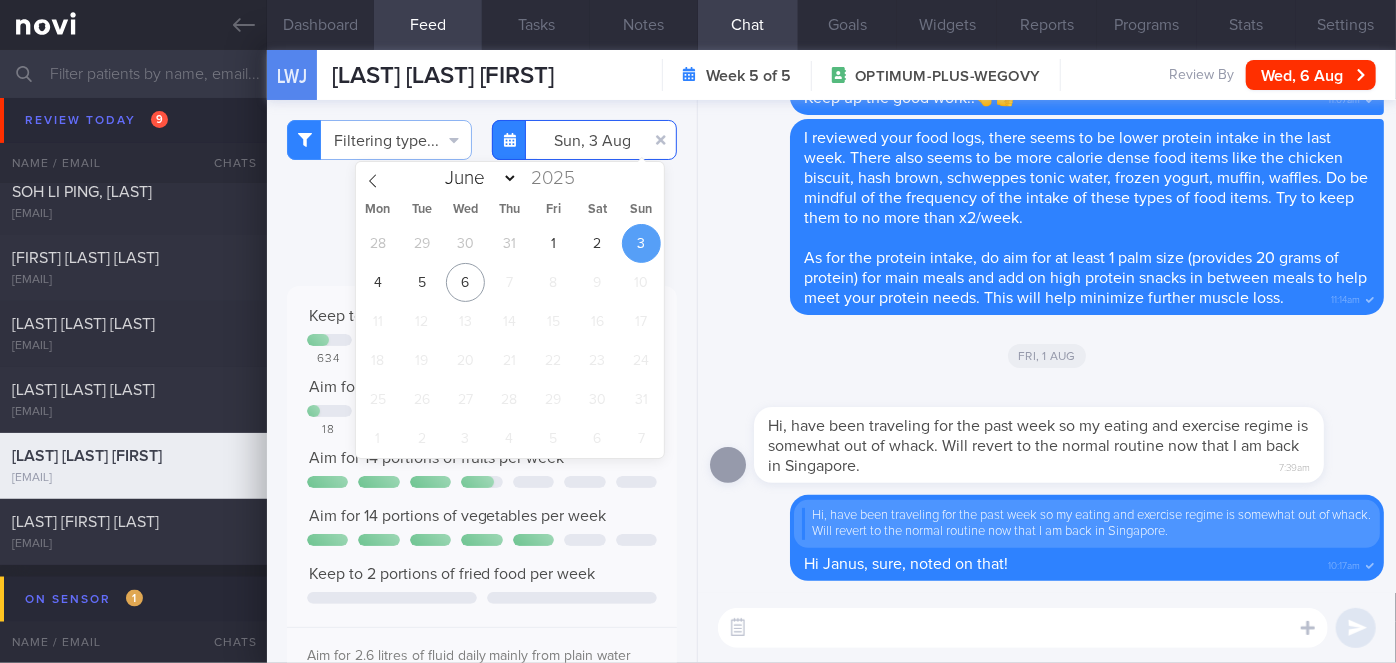 click on "[DATE]" at bounding box center (584, 140) 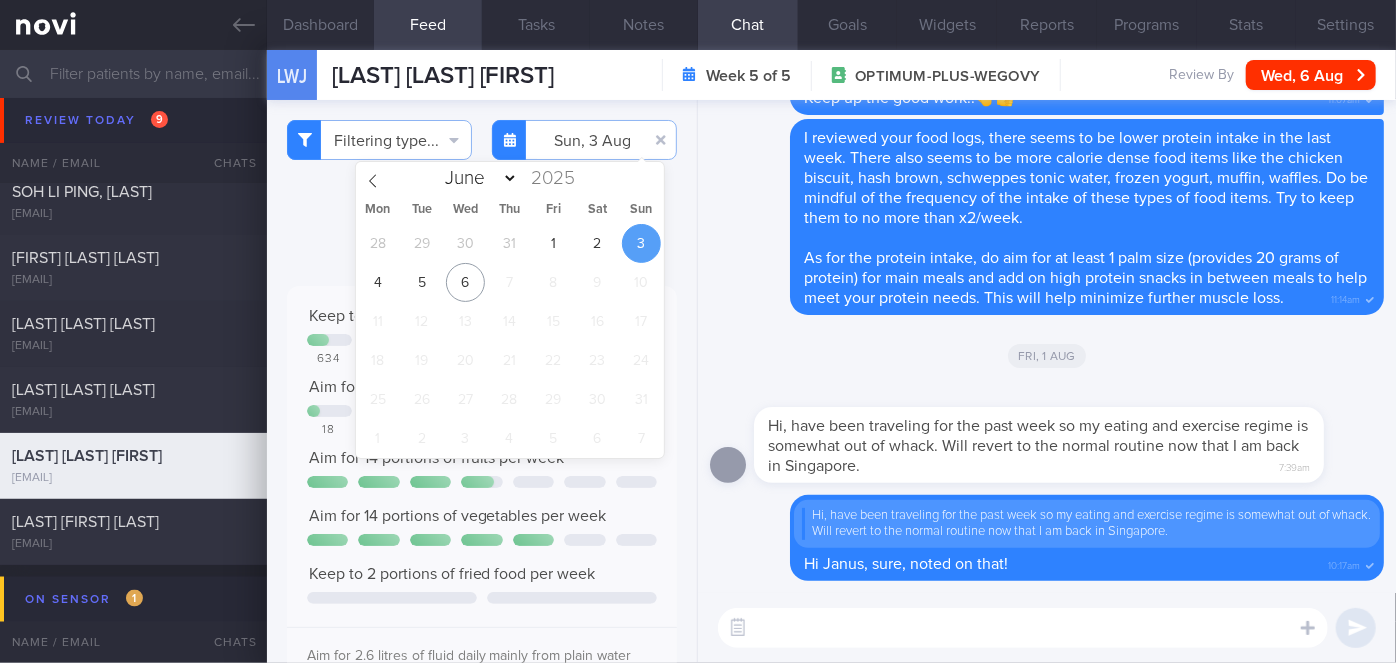 click on "28 29 30 31 1 2 3 4 5 6 7 8 9 10 11 12 13 14 15 16 17 18 19 20 21 22 23 24 25 26 27 28 29 30 31 1 2 3 4 5 6 7" at bounding box center (510, 341) 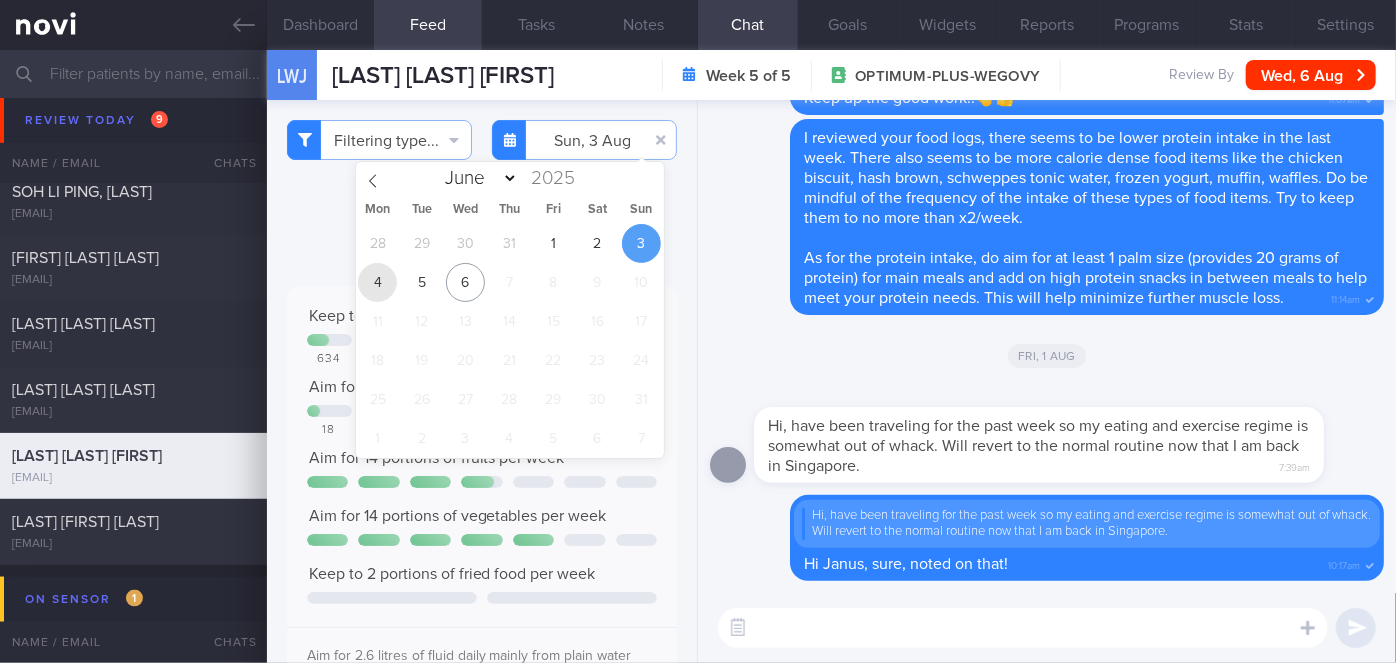 click on "4" at bounding box center [377, 282] 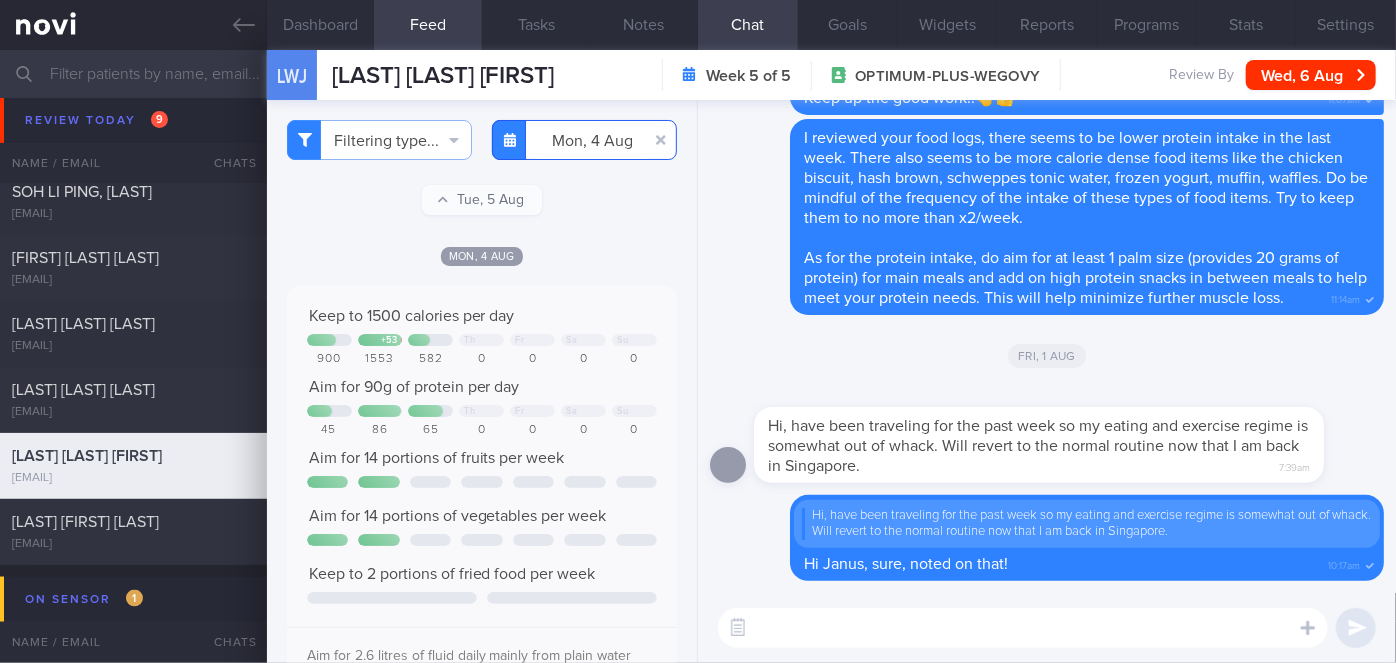 click on "2025-08-04" at bounding box center (584, 140) 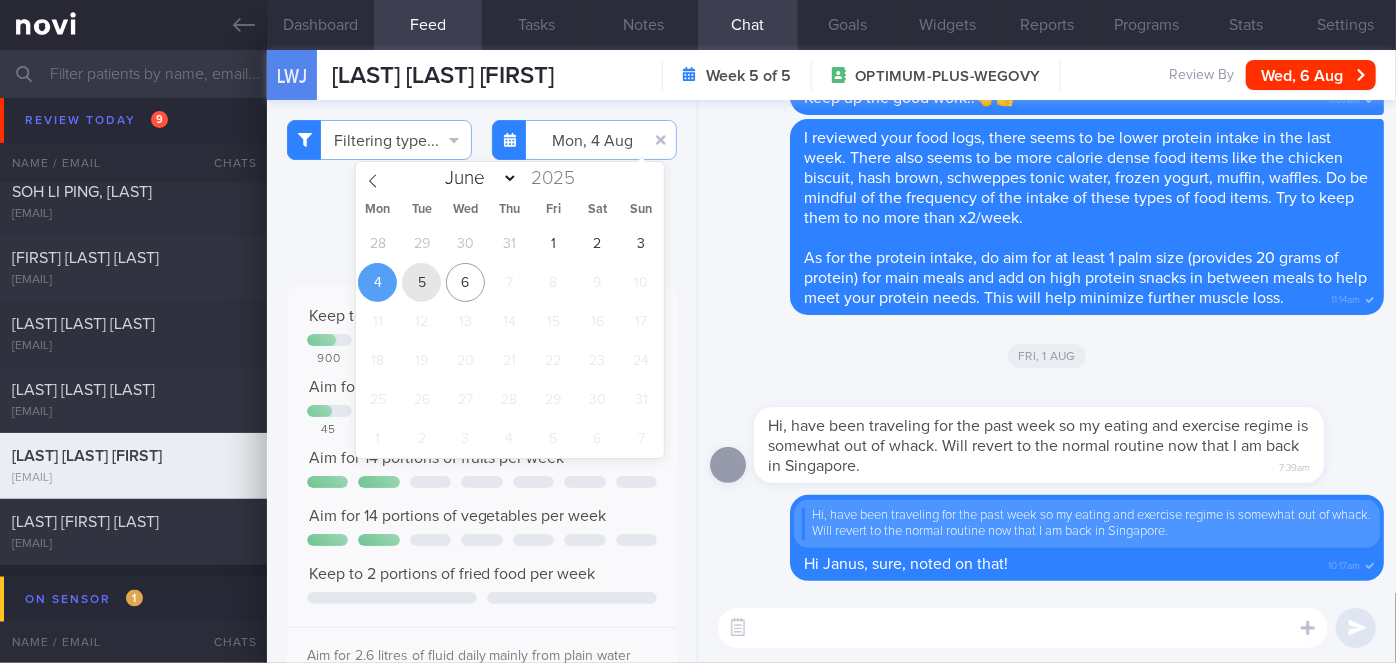 click on "5" at bounding box center [421, 282] 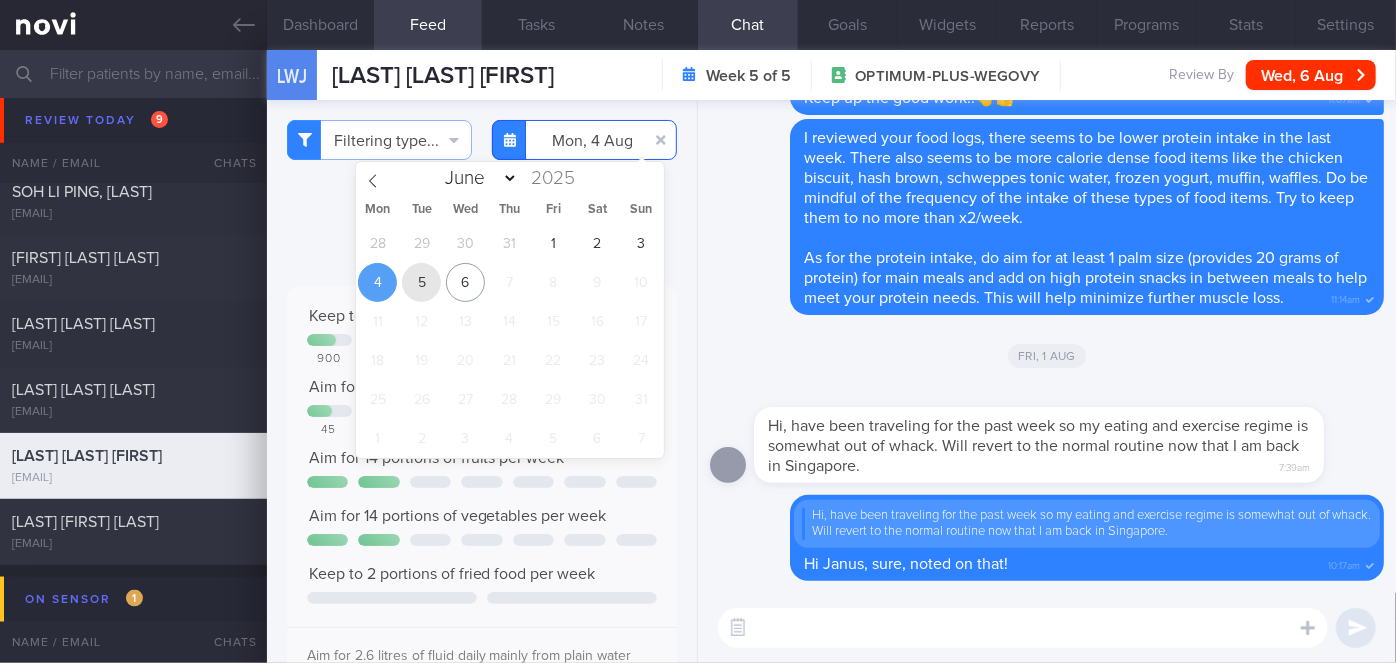type on "2025-08-05" 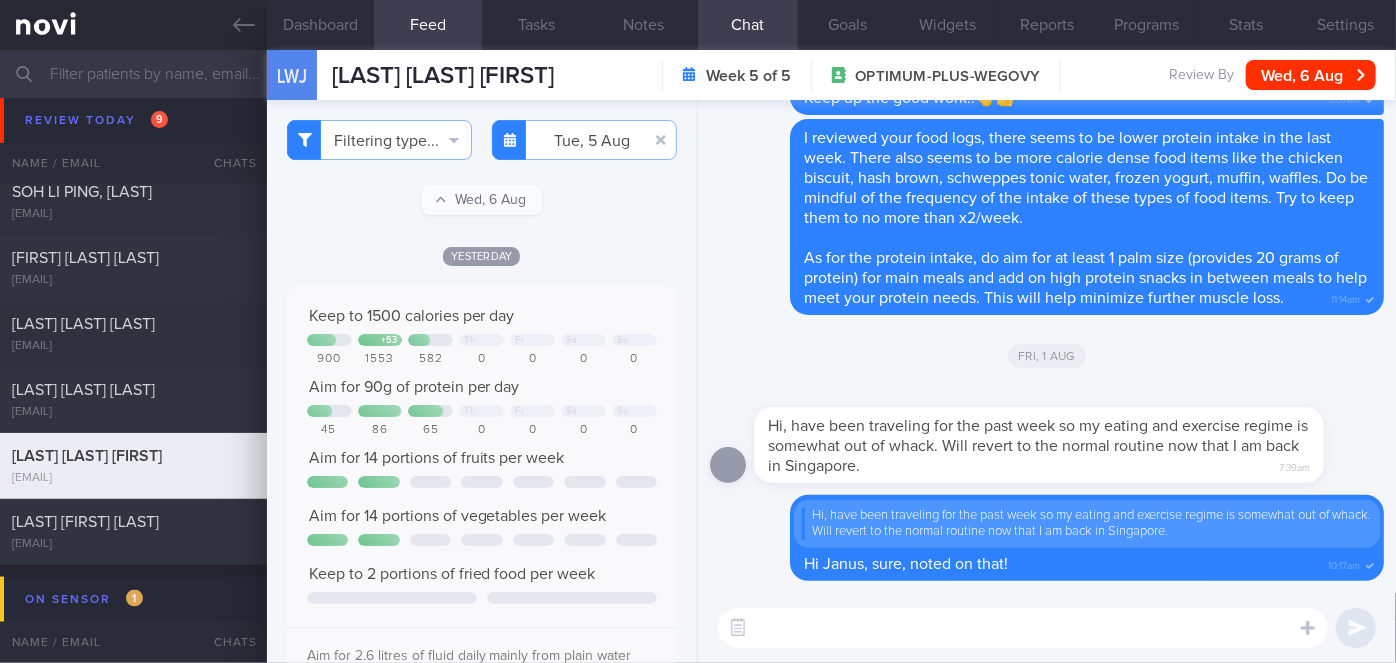 click at bounding box center (1023, 628) 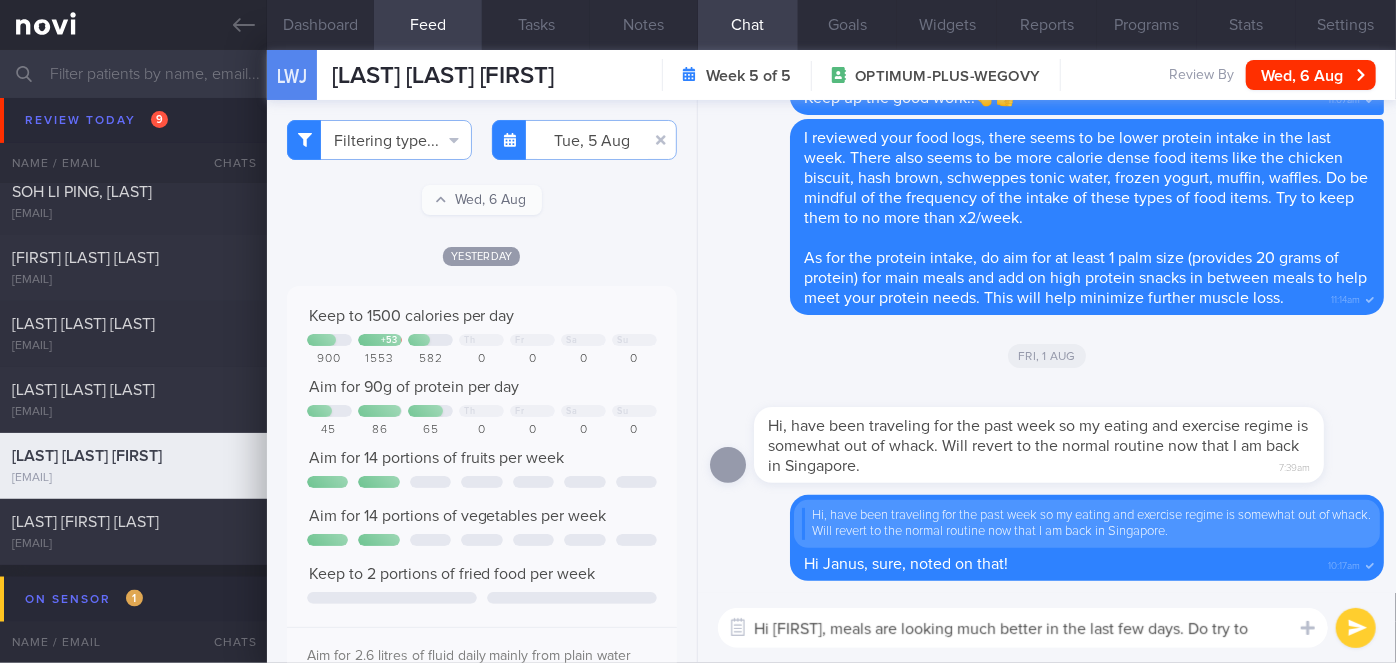 scroll, scrollTop: 0, scrollLeft: 0, axis: both 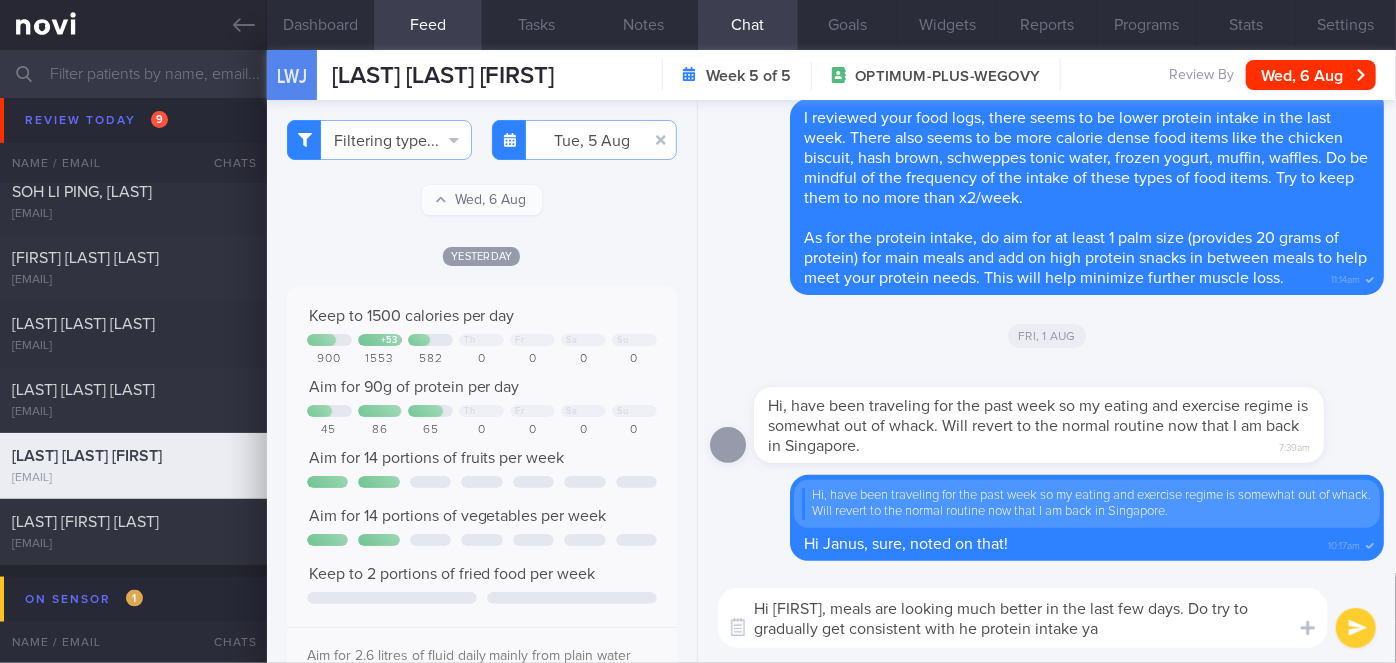 click on "Hi [FIRST], meals are looking much better in the last few days. Do try to gradually get consistent with he protein intake ya" at bounding box center (1023, 618) 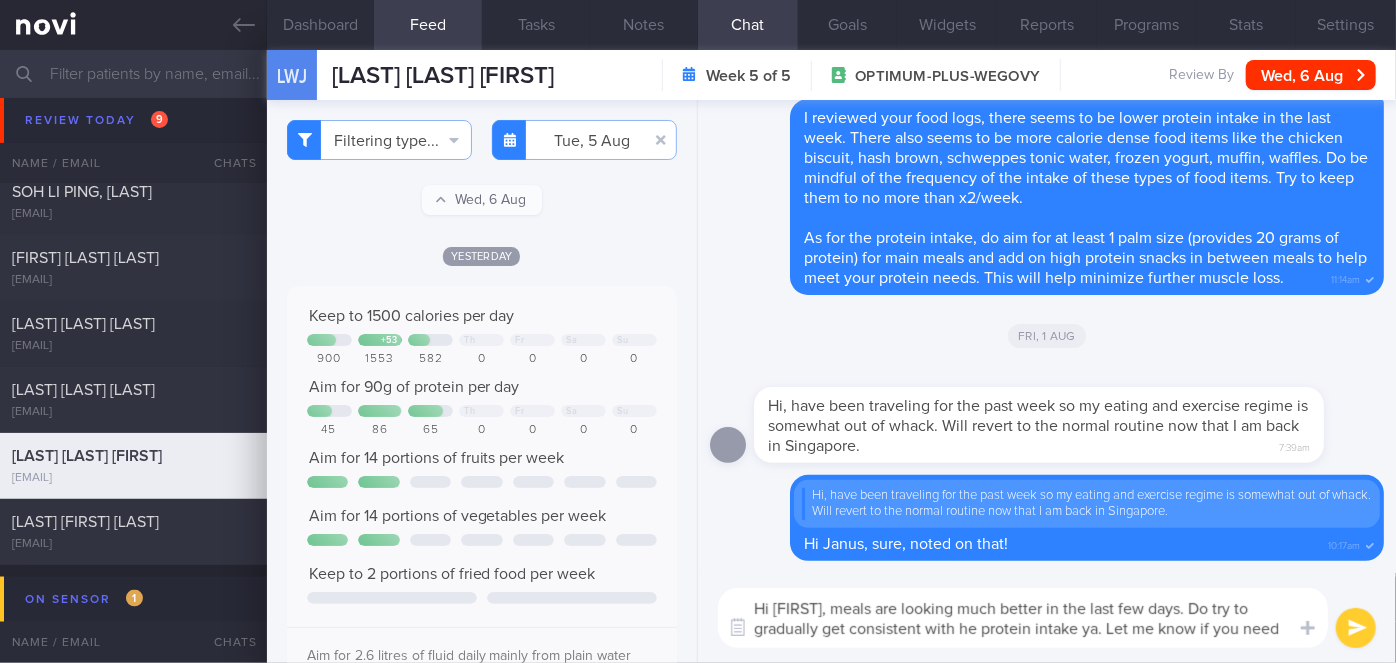 scroll, scrollTop: 0, scrollLeft: 0, axis: both 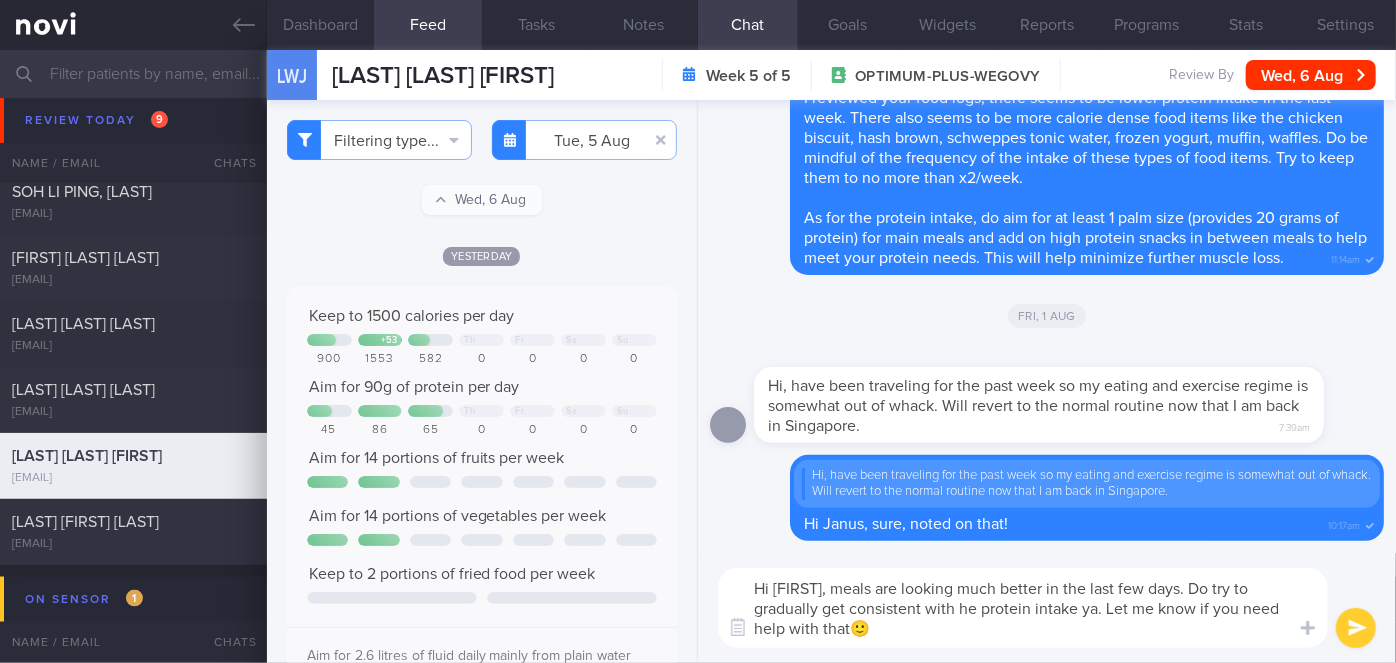 click on "Hi [FIRST], meals are looking much better in the last few days. Do try to gradually get consistent with he protein intake ya. Let me know if you need help with that🙂" at bounding box center (1023, 608) 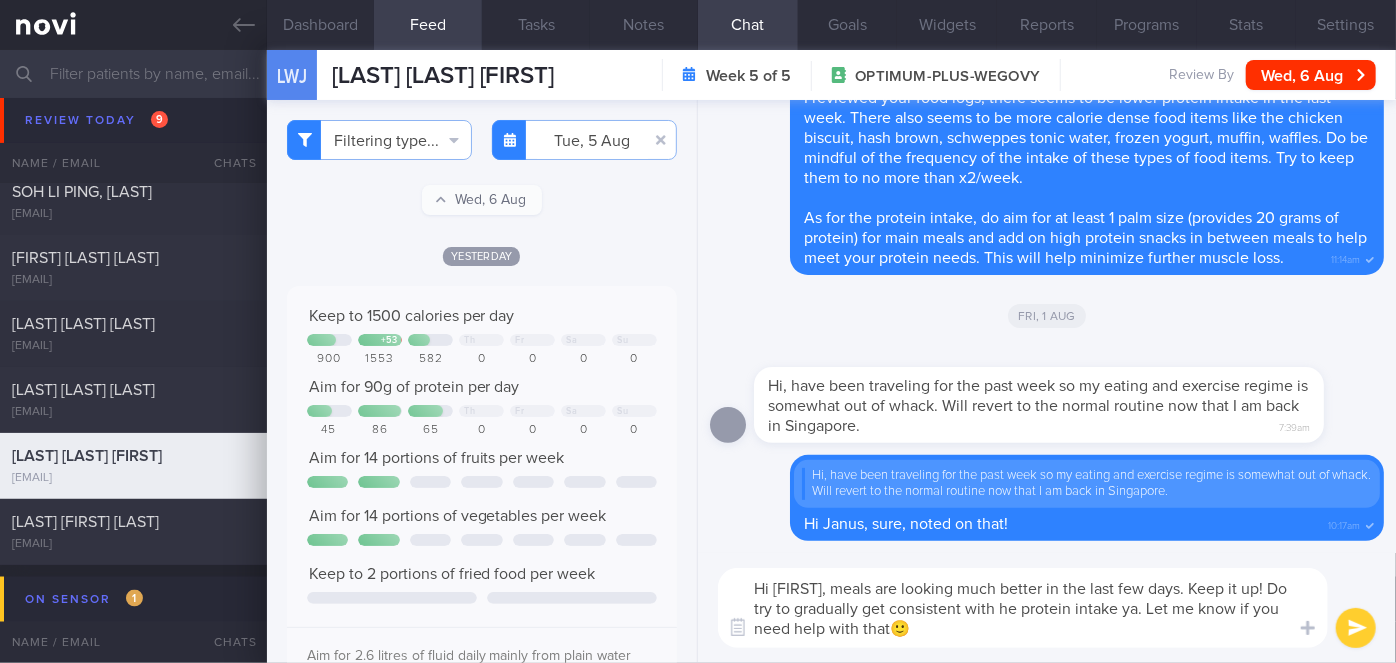click on "Hi [FIRST], meals are looking much better in the last few days. Keep it up! Do try to gradually get consistent with he protein intake ya. Let me know if you need help with that🙂" at bounding box center [1023, 608] 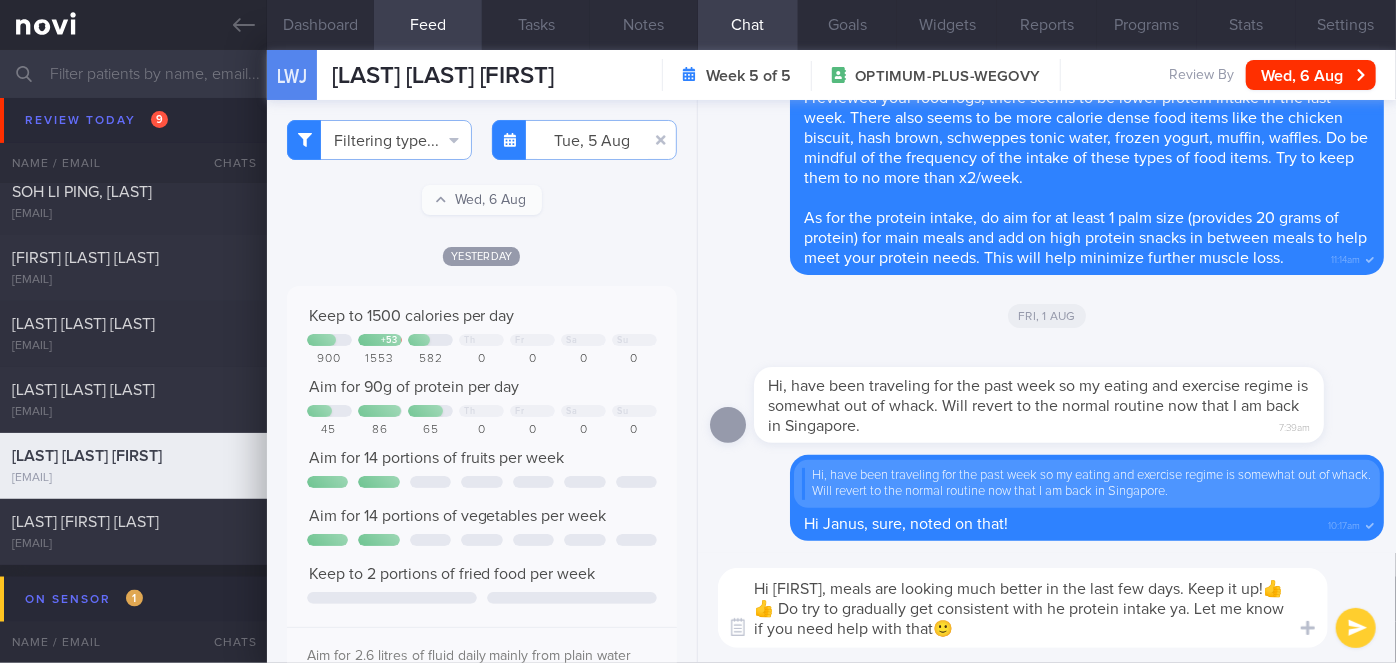 type on "Hi [FIRST], meals are looking much better in the last few days. Keep it up!👍👍 Do try to gradually get consistent with he protein intake ya. Let me know if you need help with that🙂" 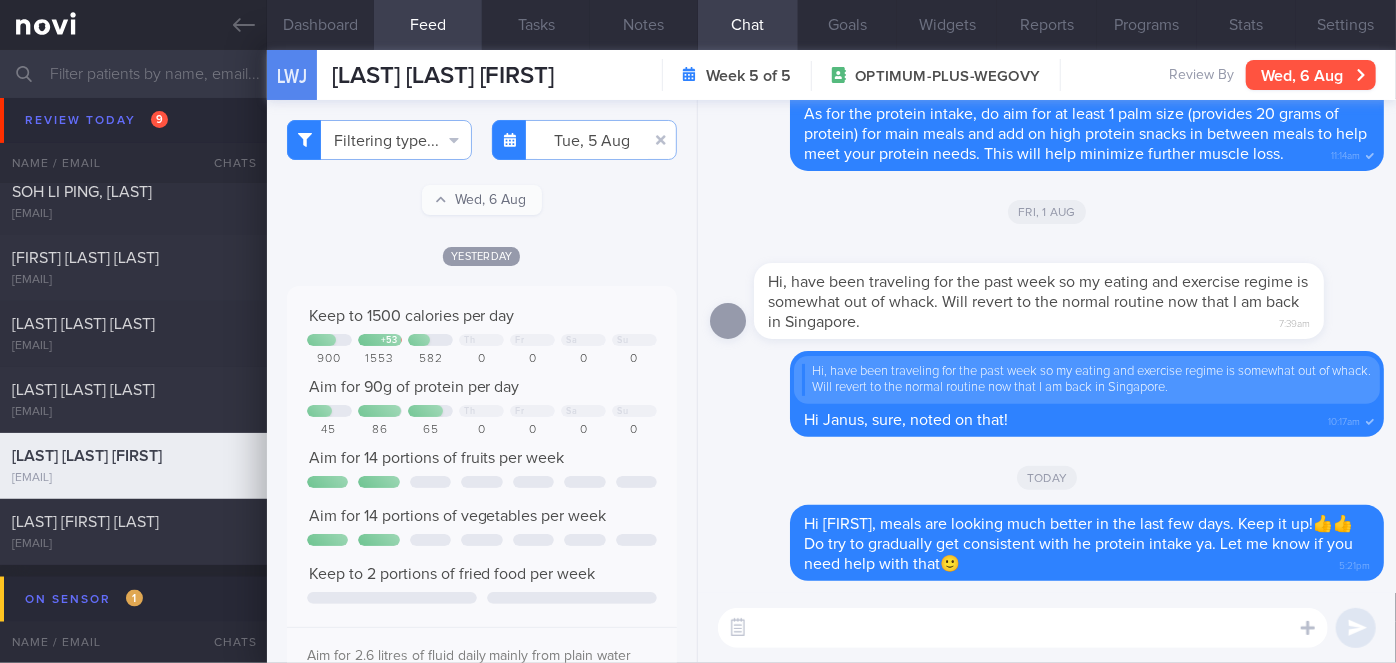 click on "Wed, 6 Aug" at bounding box center (1311, 75) 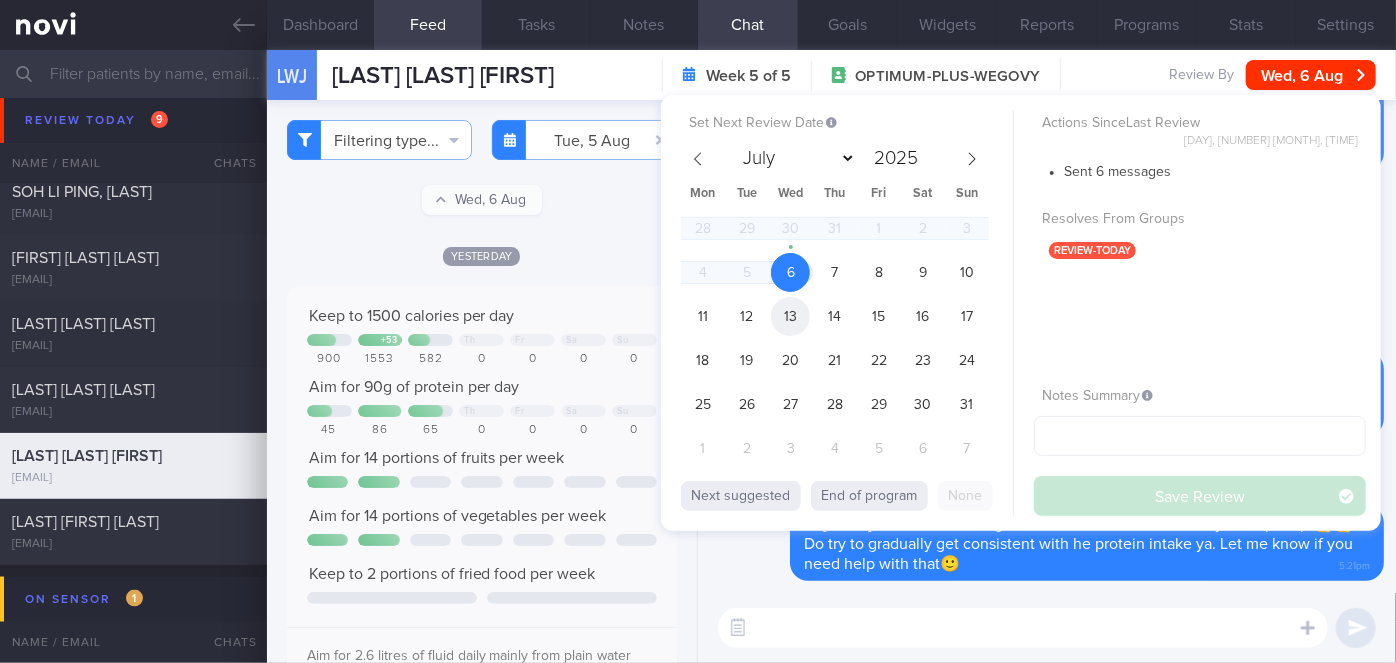click on "13" at bounding box center [790, 316] 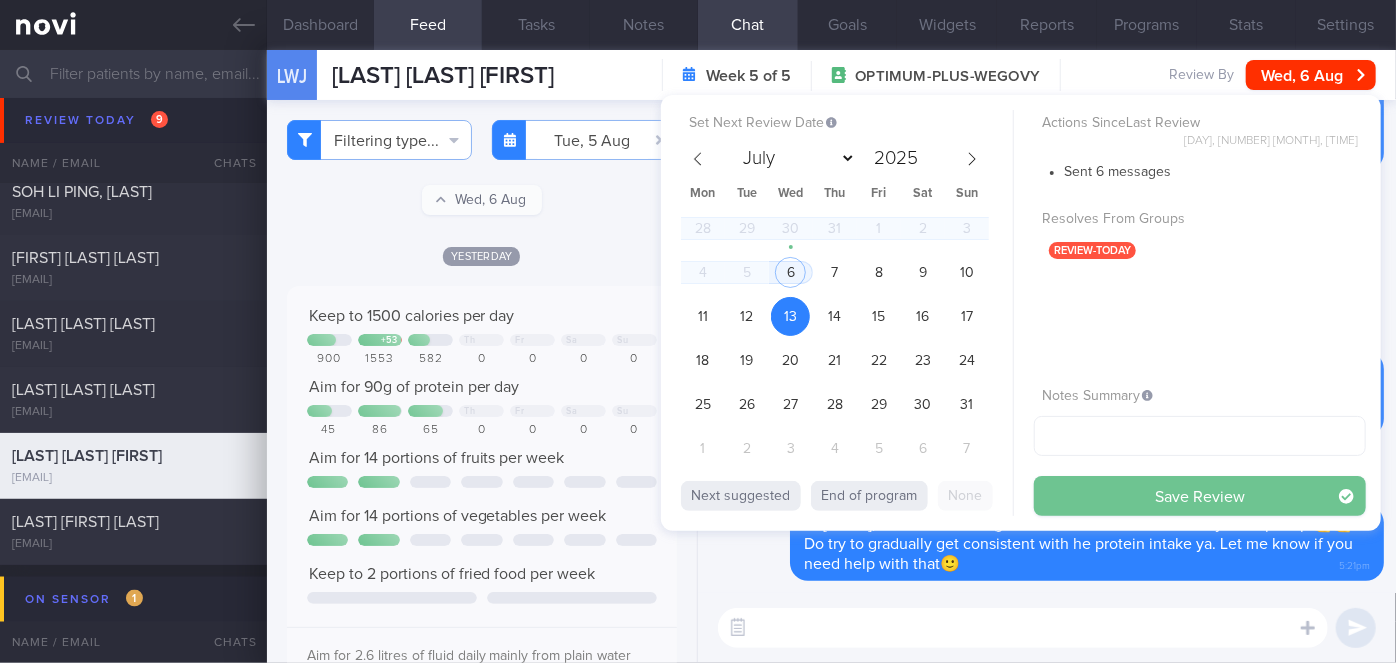 click on "Save Review" at bounding box center (1200, 496) 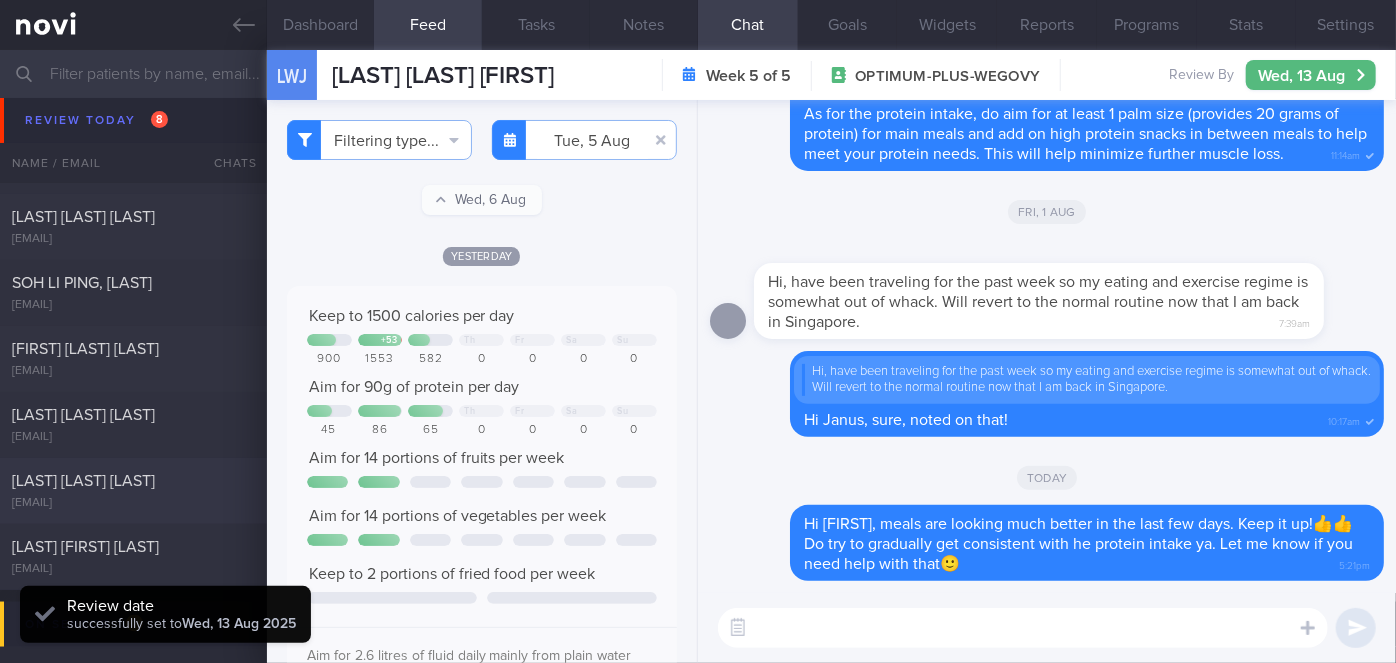 scroll, scrollTop: 5024, scrollLeft: 0, axis: vertical 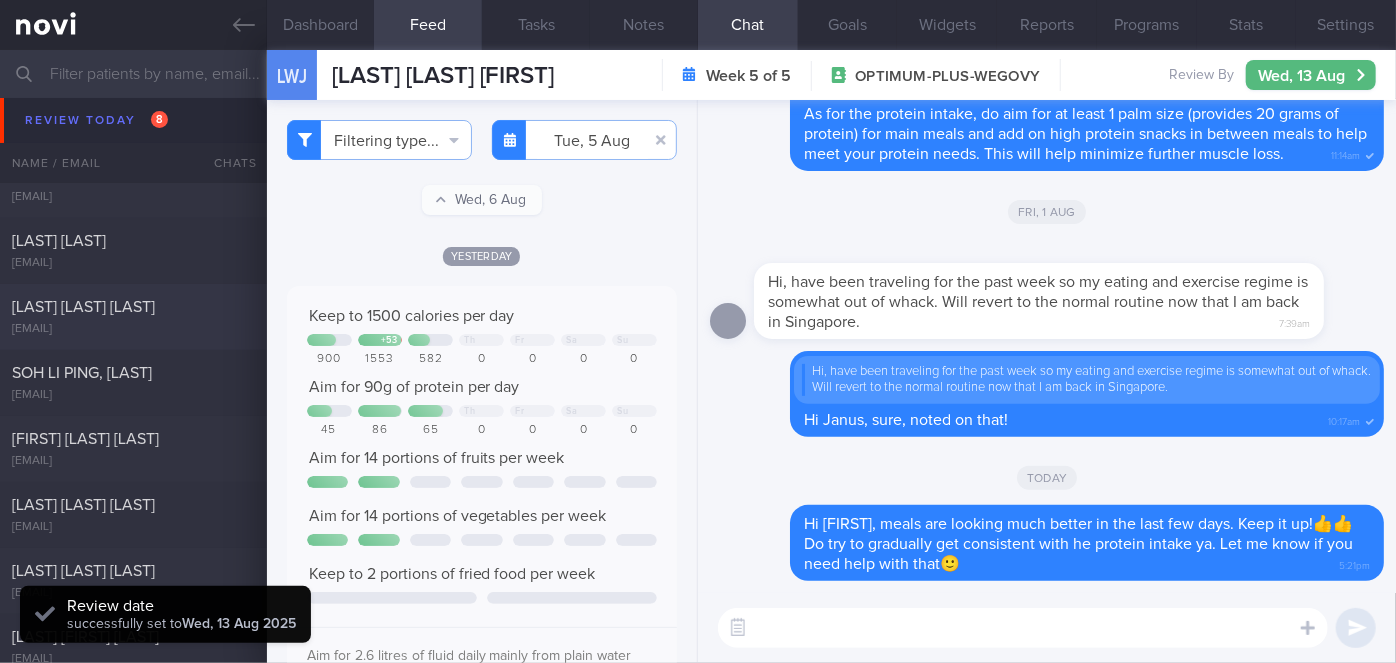 click on "[LAST] [LAST] [LAST]" at bounding box center [131, 307] 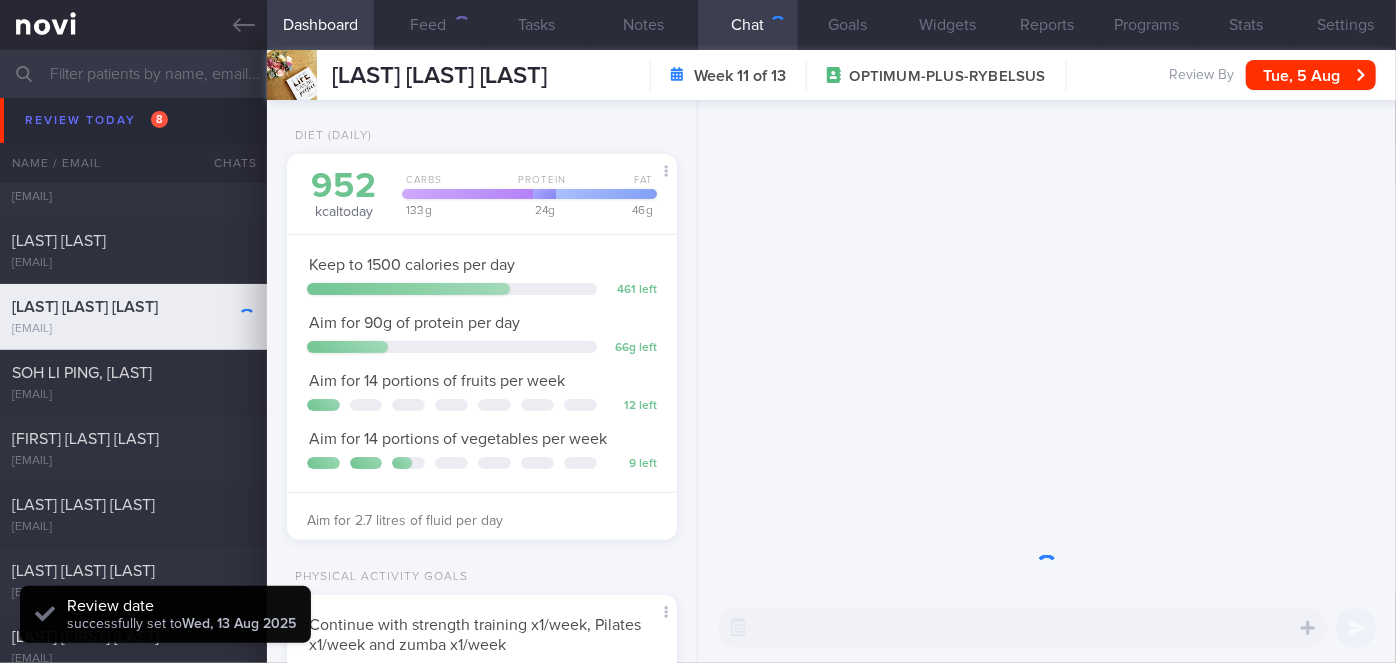 scroll, scrollTop: 999800, scrollLeft: 999658, axis: both 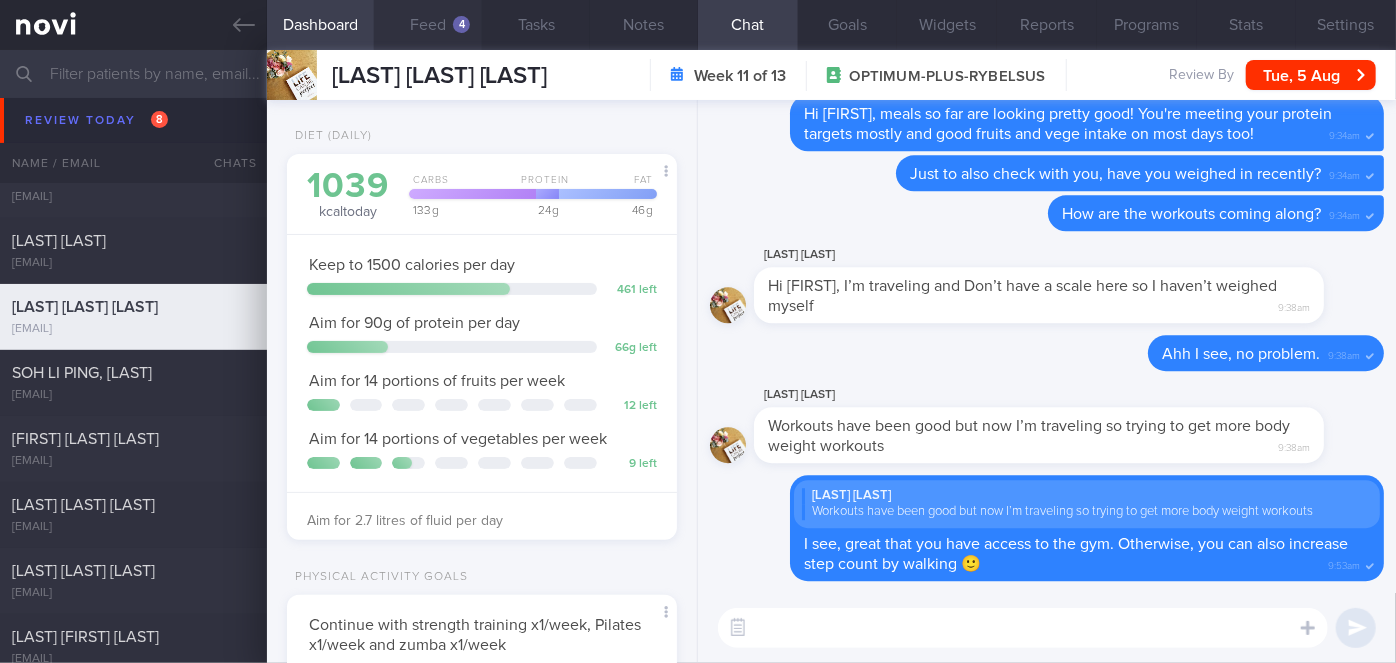 click on "Feed
4" at bounding box center [428, 25] 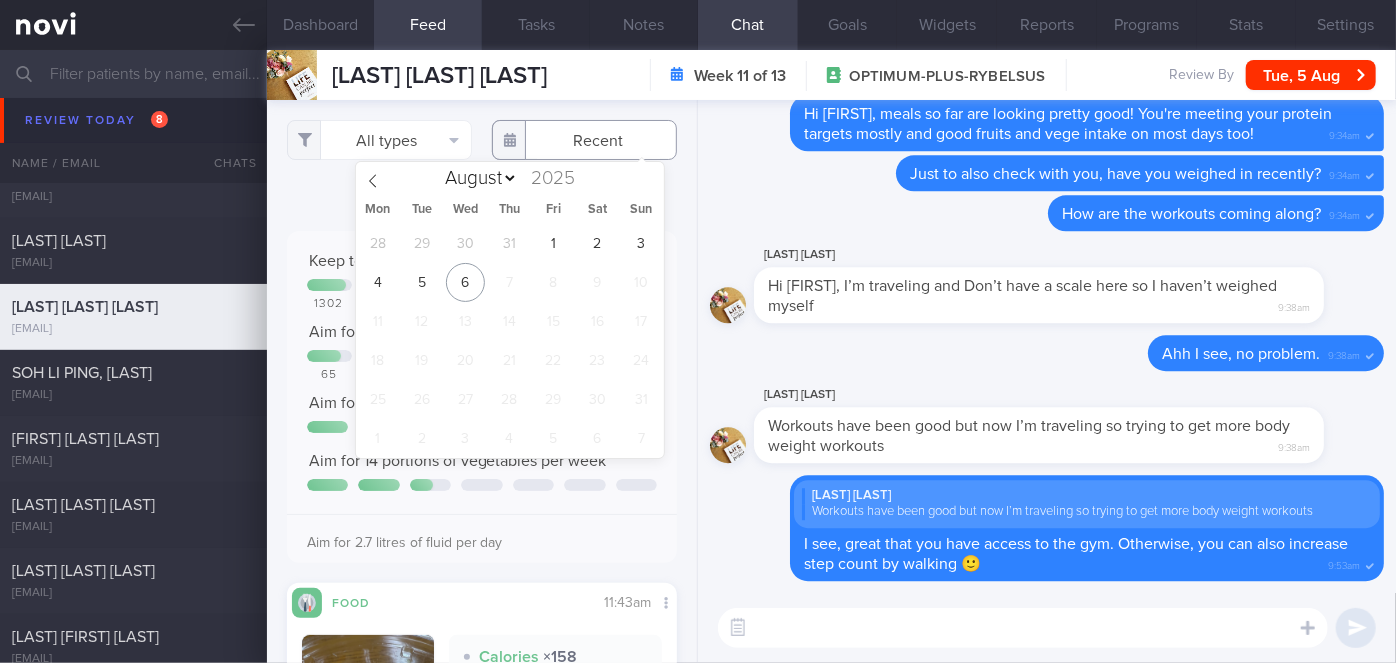 click at bounding box center [584, 140] 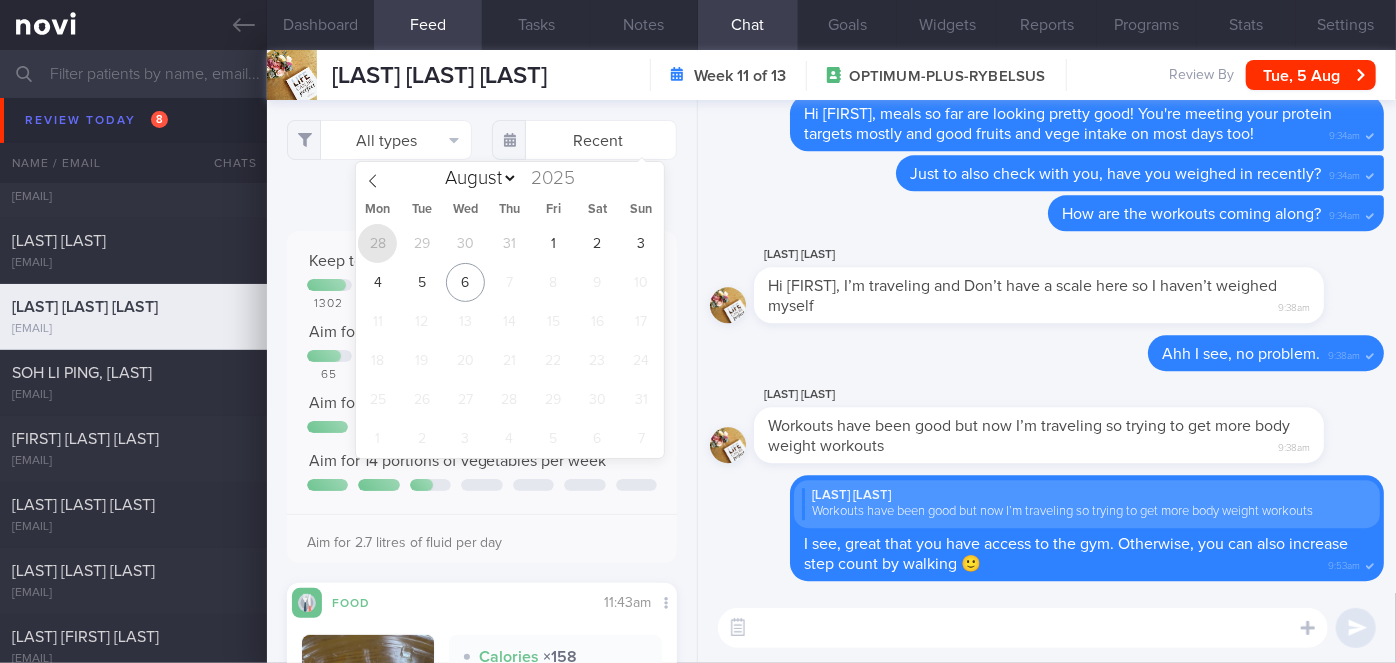 click on "28" at bounding box center (377, 243) 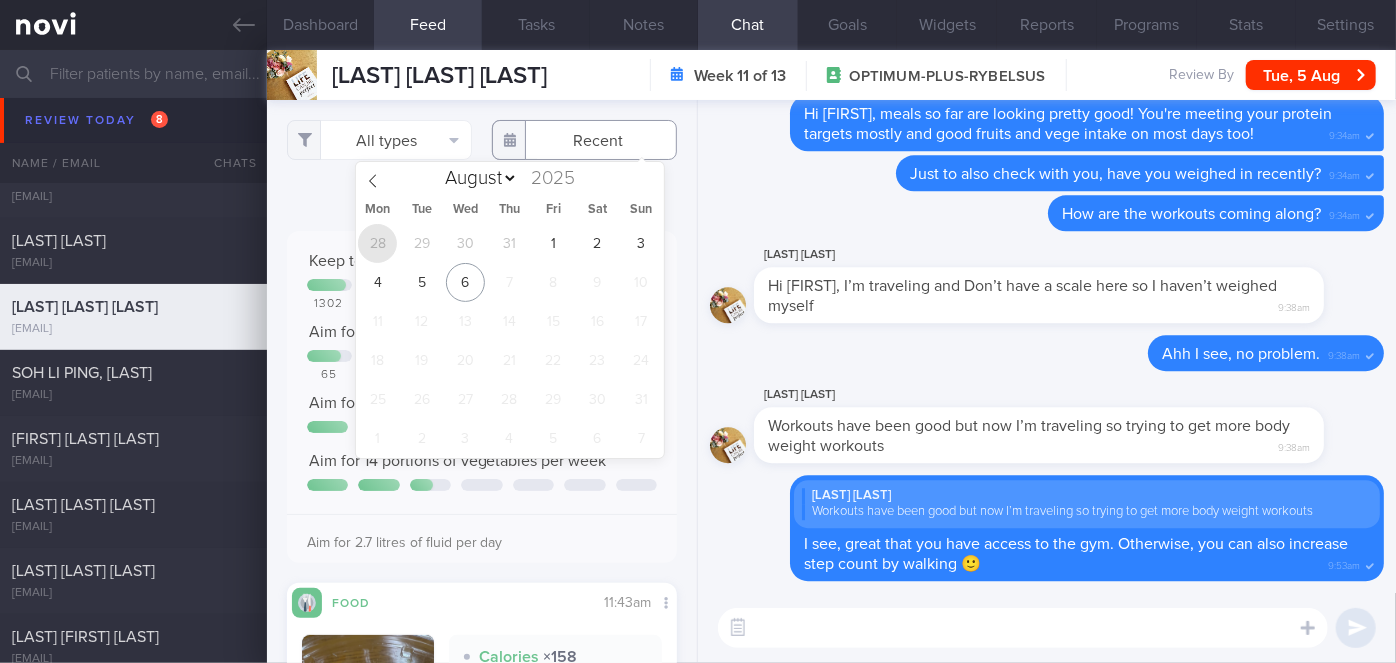 type on "2025-07-28" 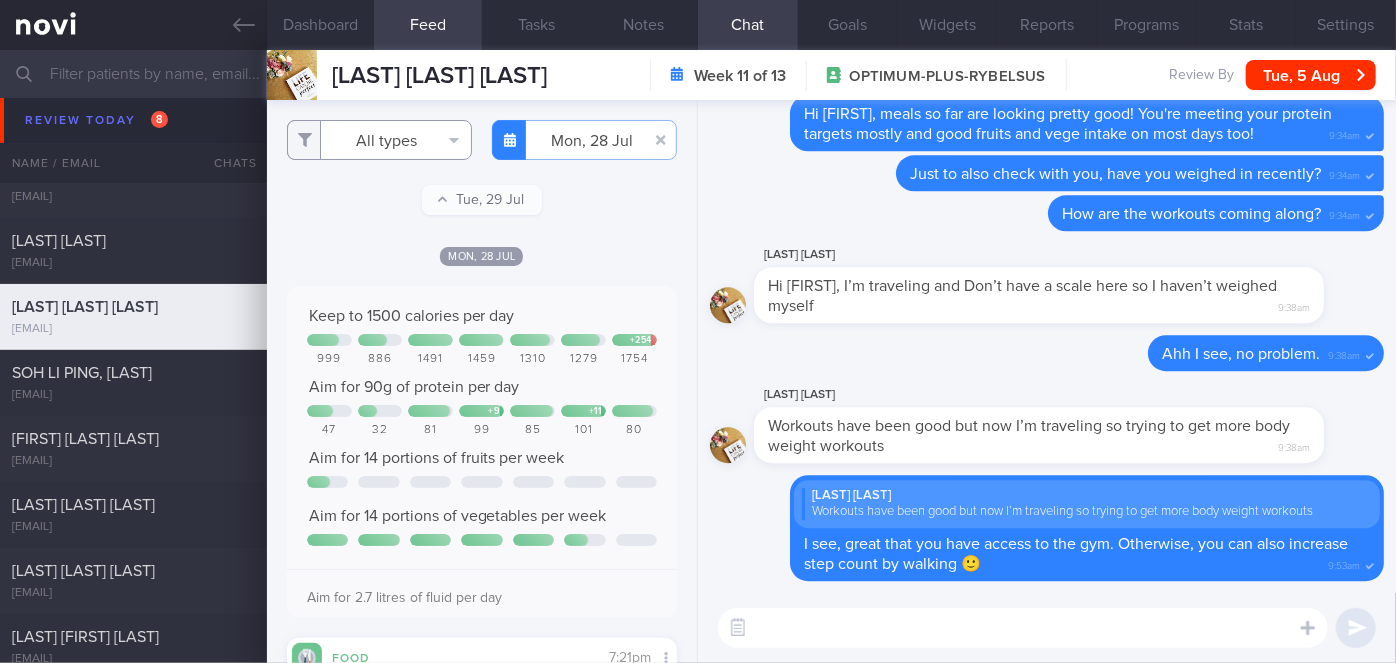 click on "All types" at bounding box center (379, 140) 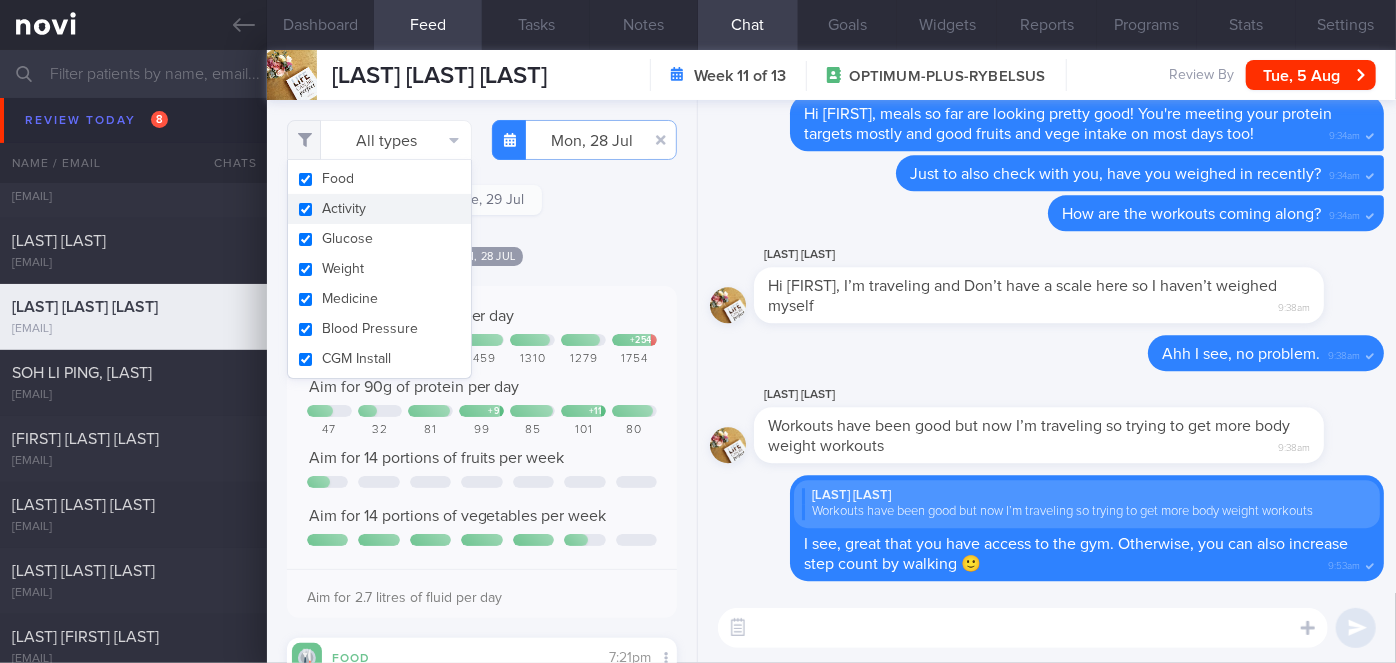 click on "Activity" at bounding box center [379, 209] 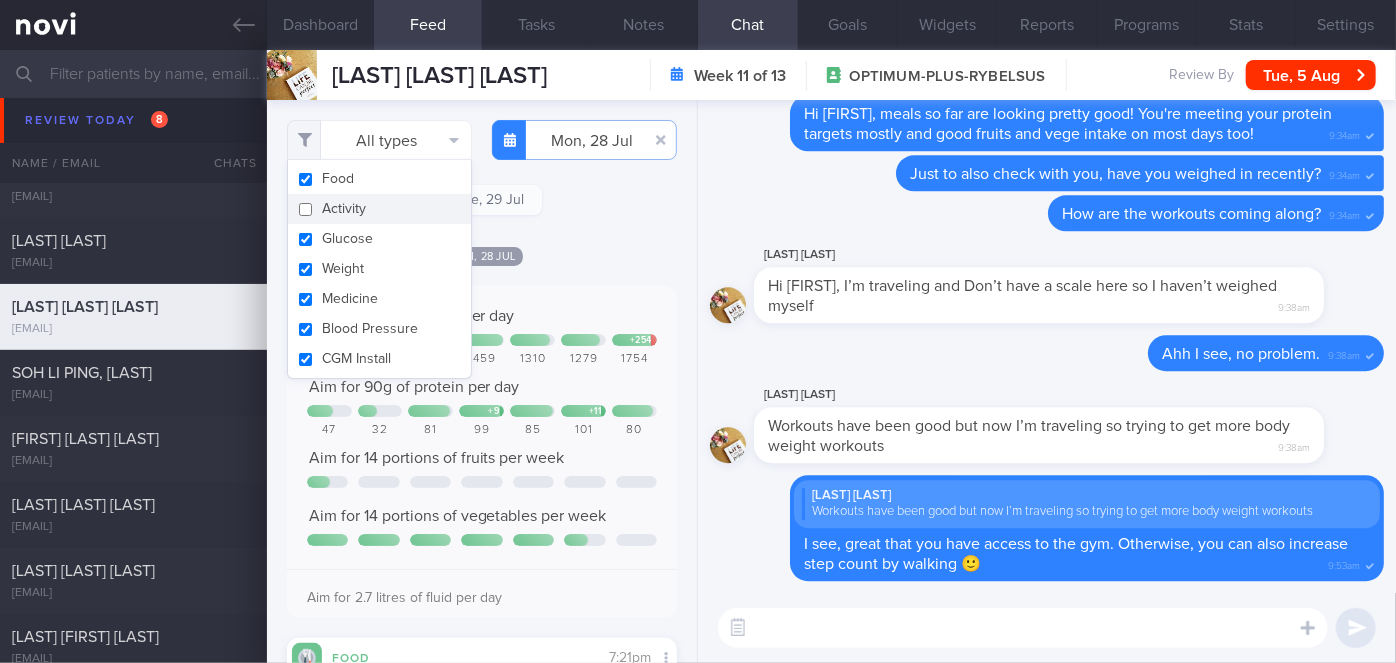 checkbox on "false" 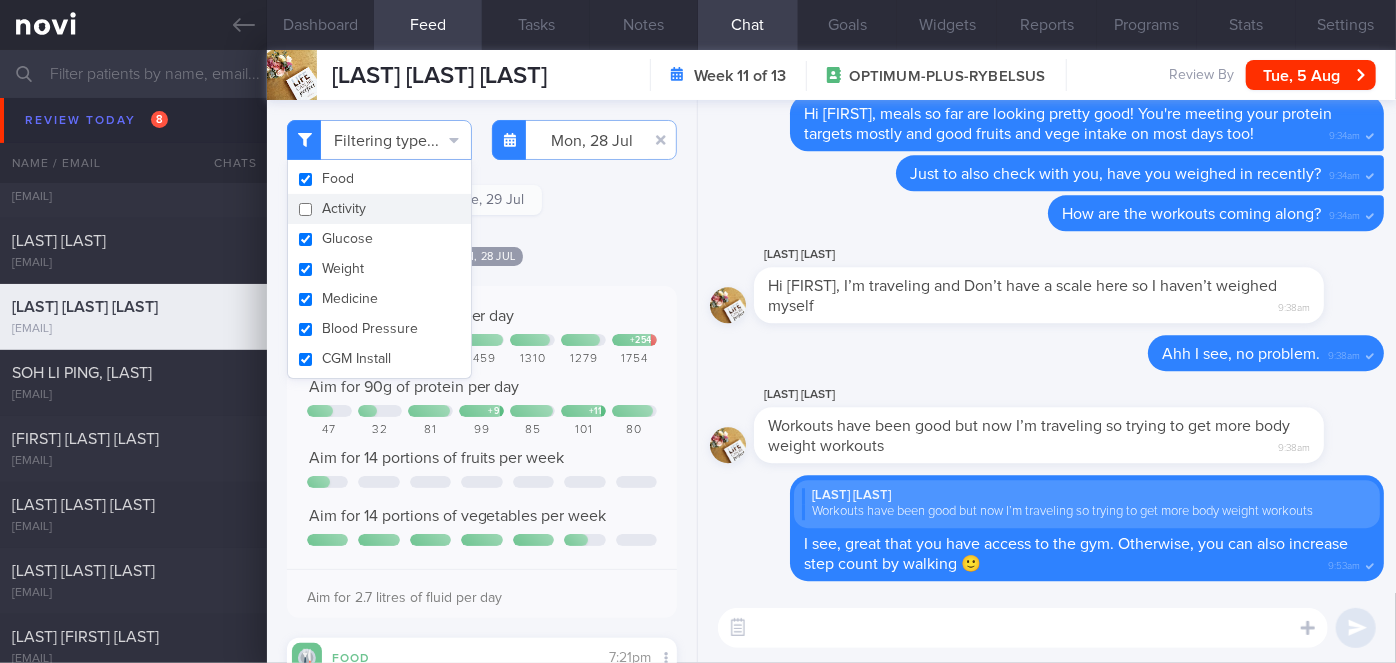 click on "Mon, 28 Jul" at bounding box center (482, 255) 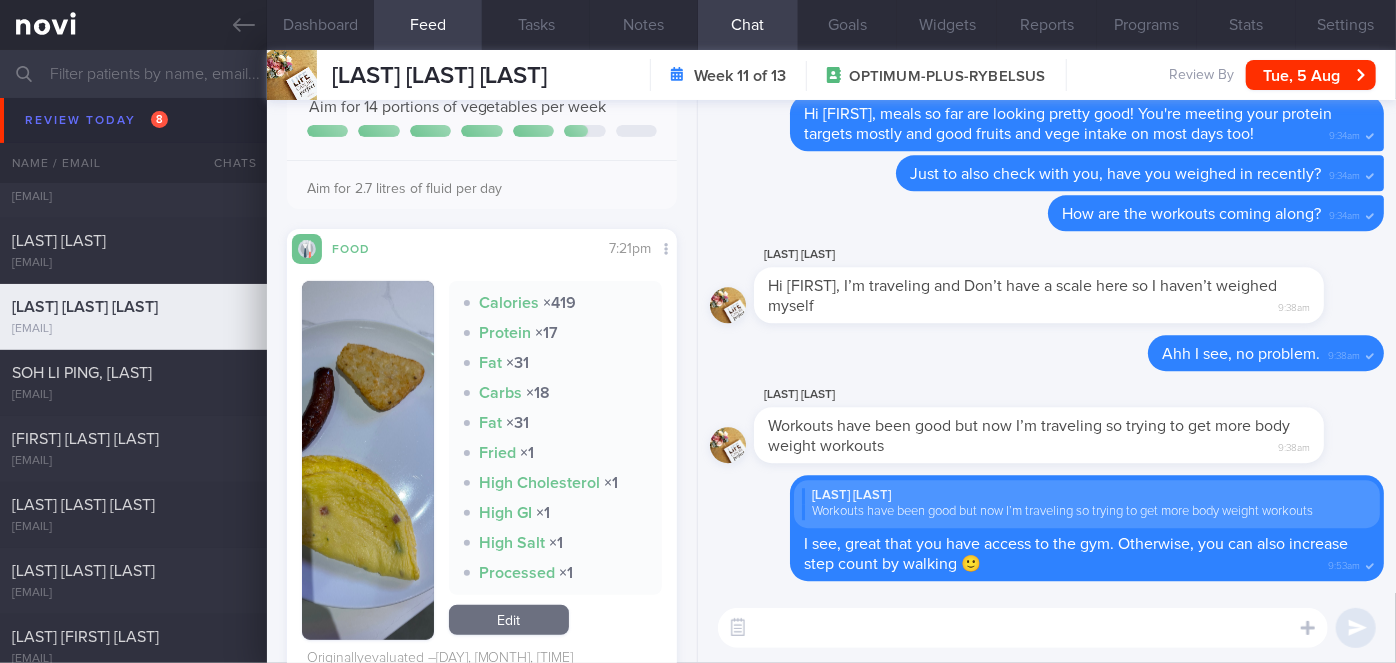 scroll, scrollTop: 454, scrollLeft: 0, axis: vertical 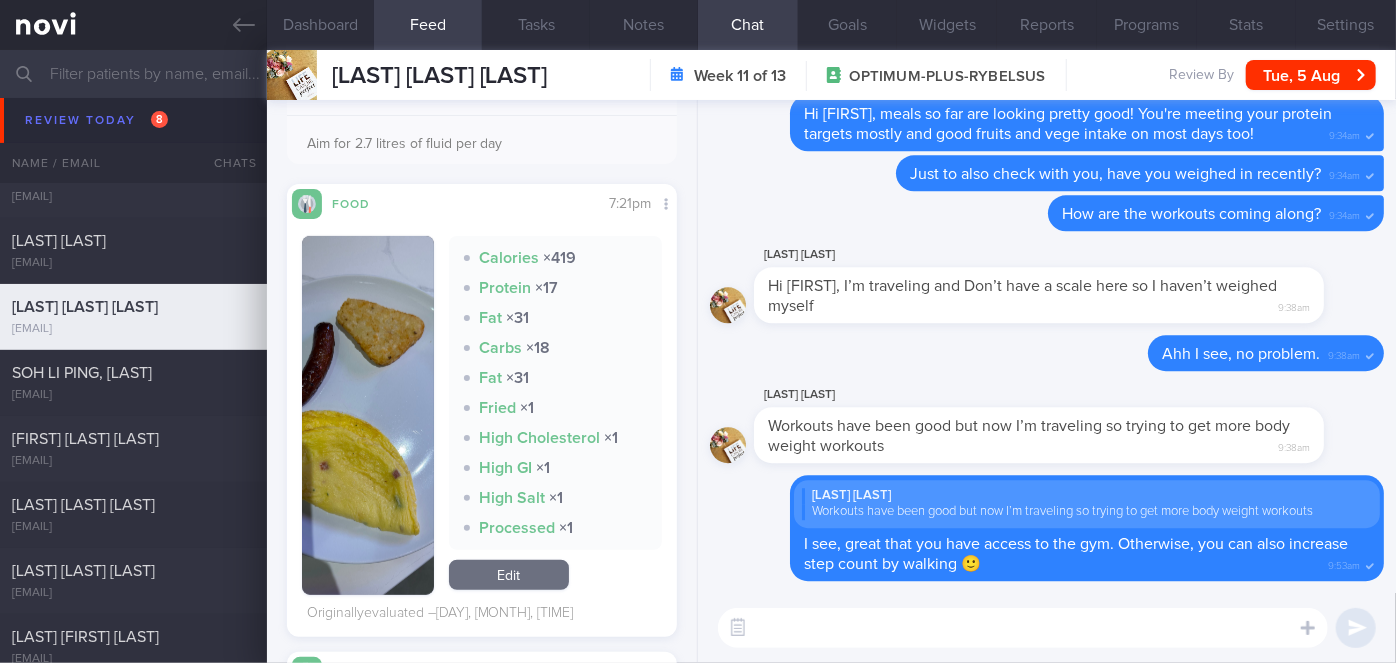 click at bounding box center [368, 415] 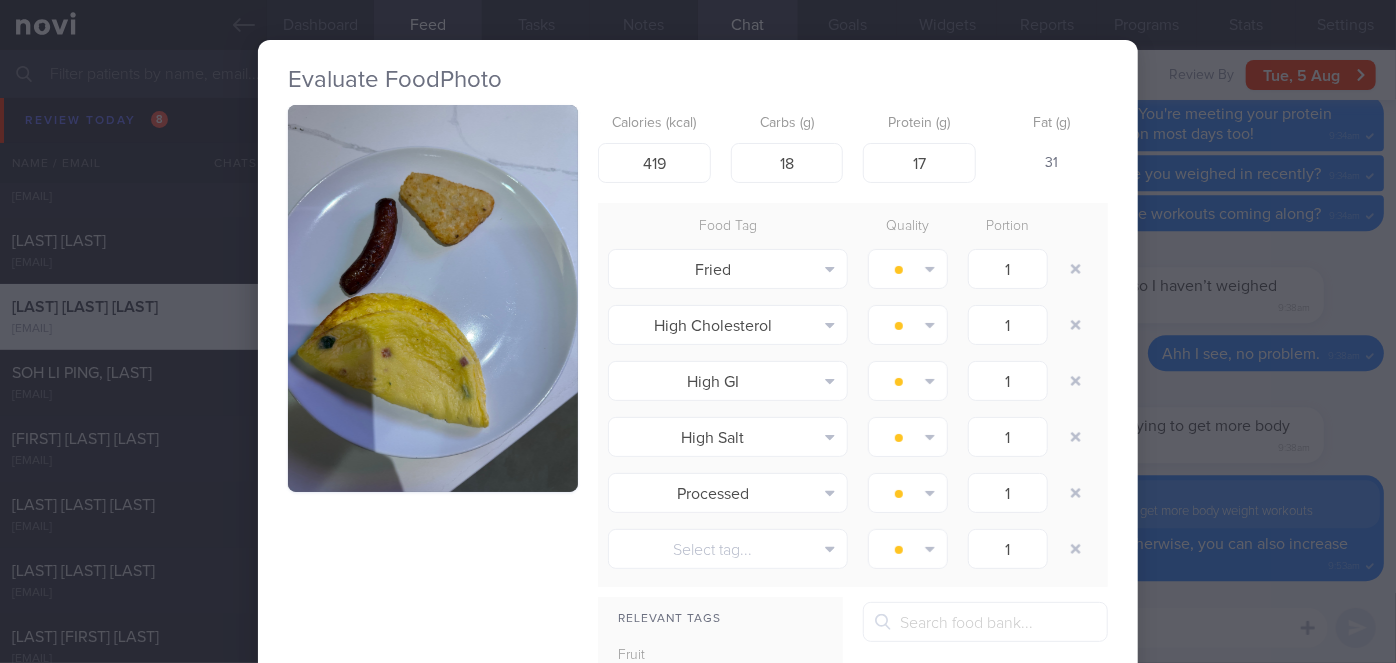 click on "Evaluate Food  Photo
Calories (kcal)
419
Carbs (g)
18
Protein (g)
17
Fat (g)
31
Food Tag
Quality
Portion
Fried
Alcohol
Fried
Fruit
Healthy Fats
High Calcium
High Cholesterol
High Fat
High Fibre" at bounding box center [698, 331] 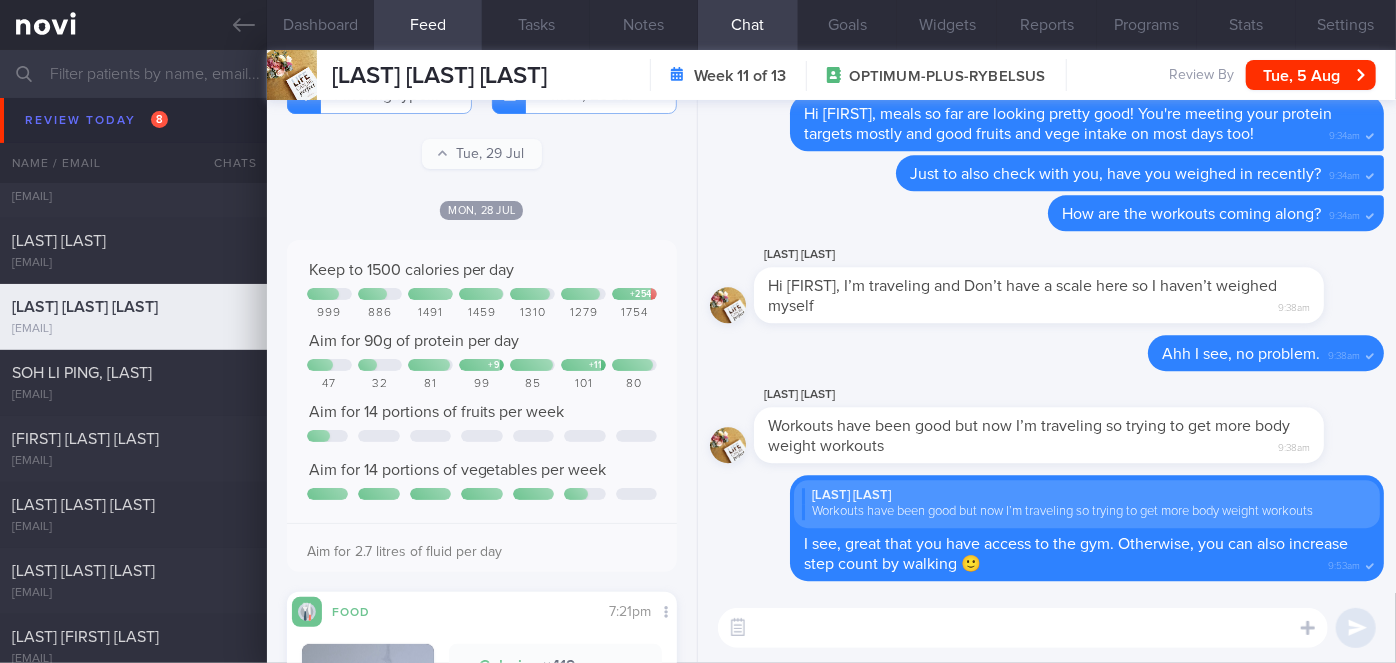 scroll, scrollTop: 0, scrollLeft: 0, axis: both 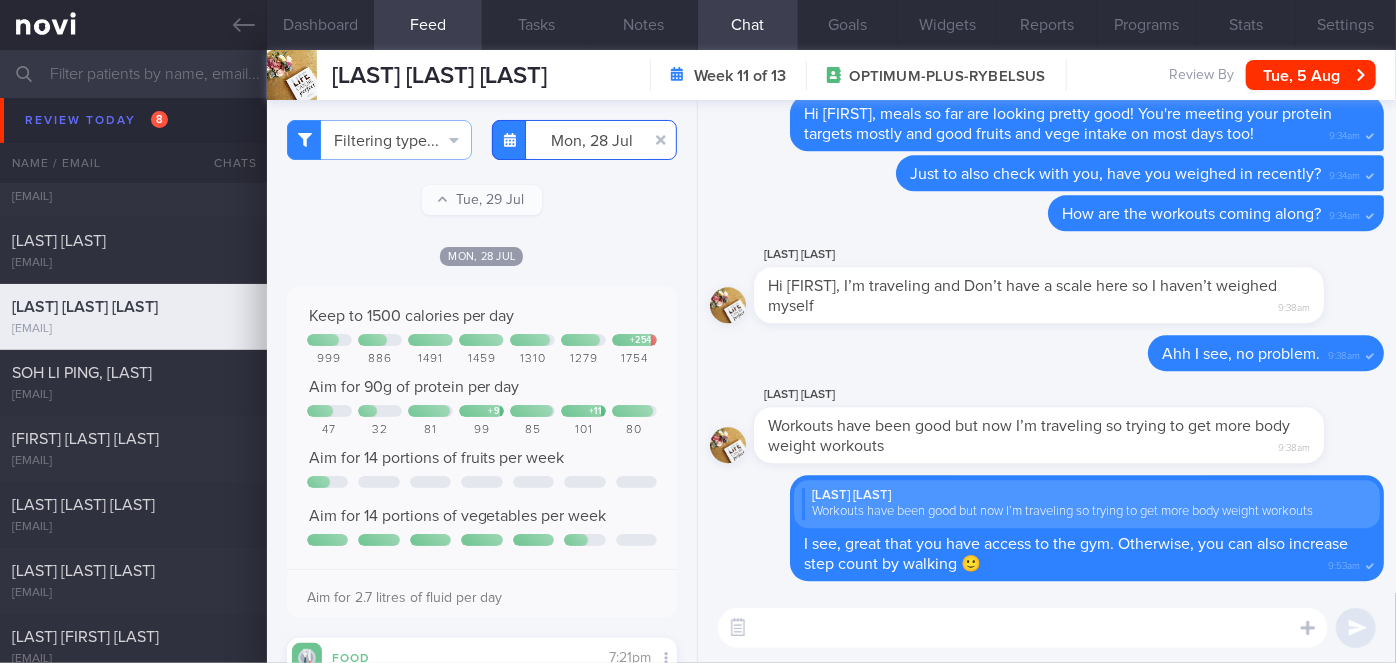click on "2025-07-28" at bounding box center [584, 140] 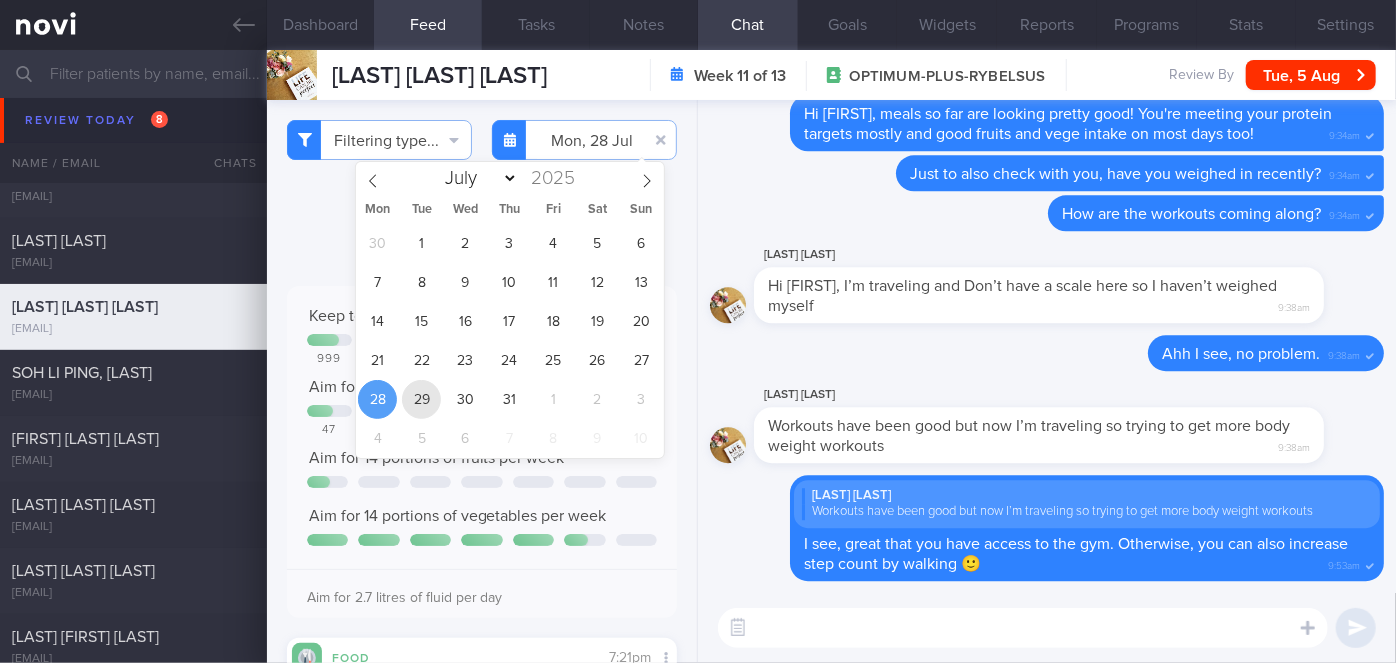 click on "29" at bounding box center (421, 399) 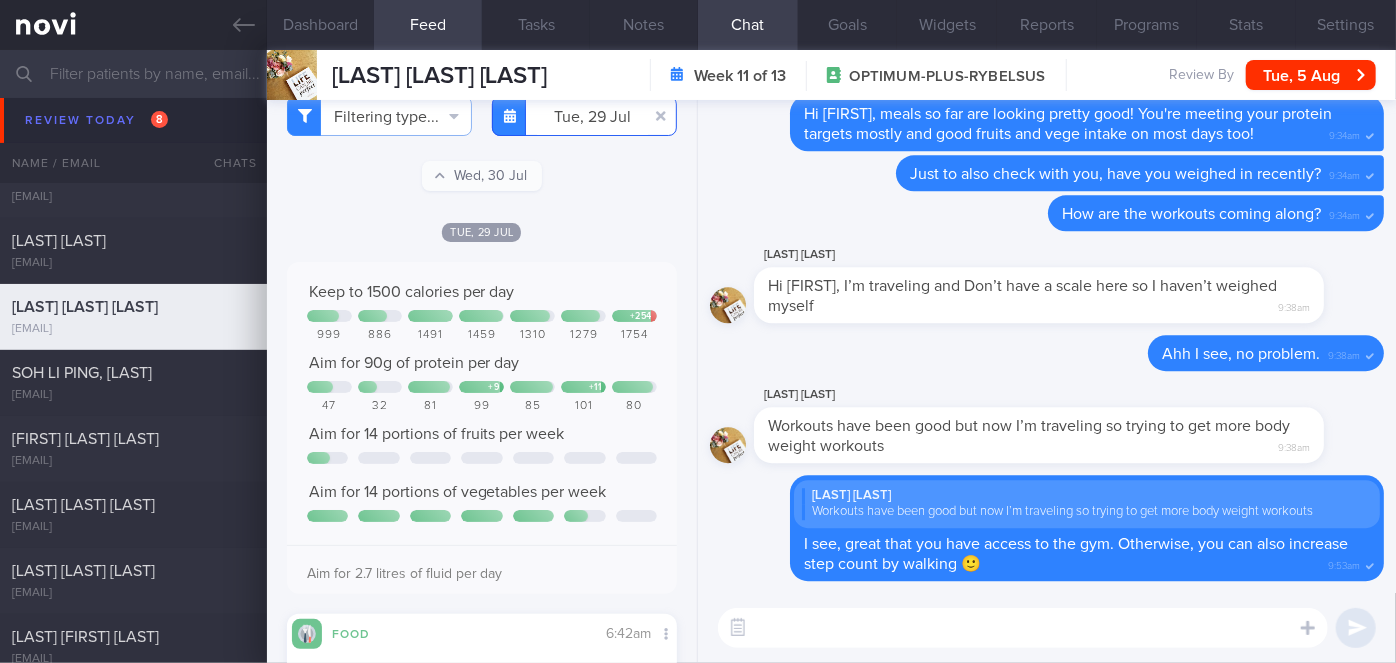 scroll, scrollTop: 0, scrollLeft: 0, axis: both 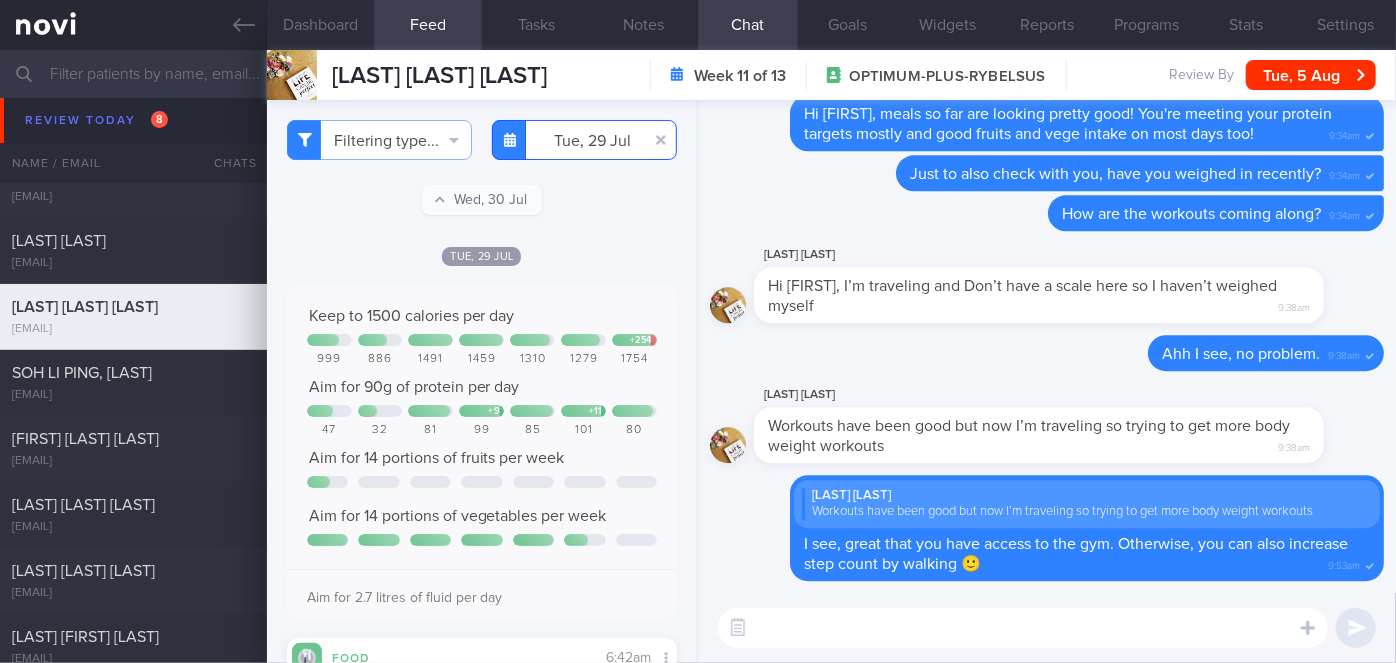 click on "2025-07-29" at bounding box center [584, 140] 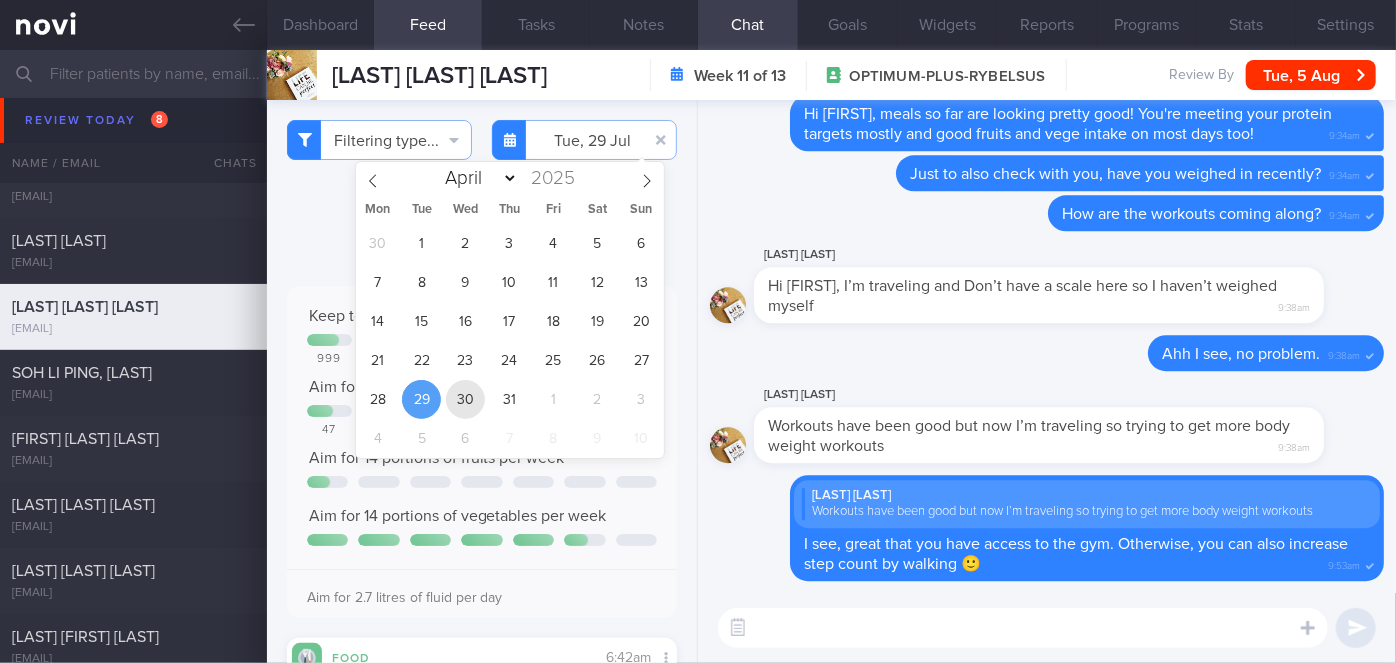 click on "30" at bounding box center [465, 399] 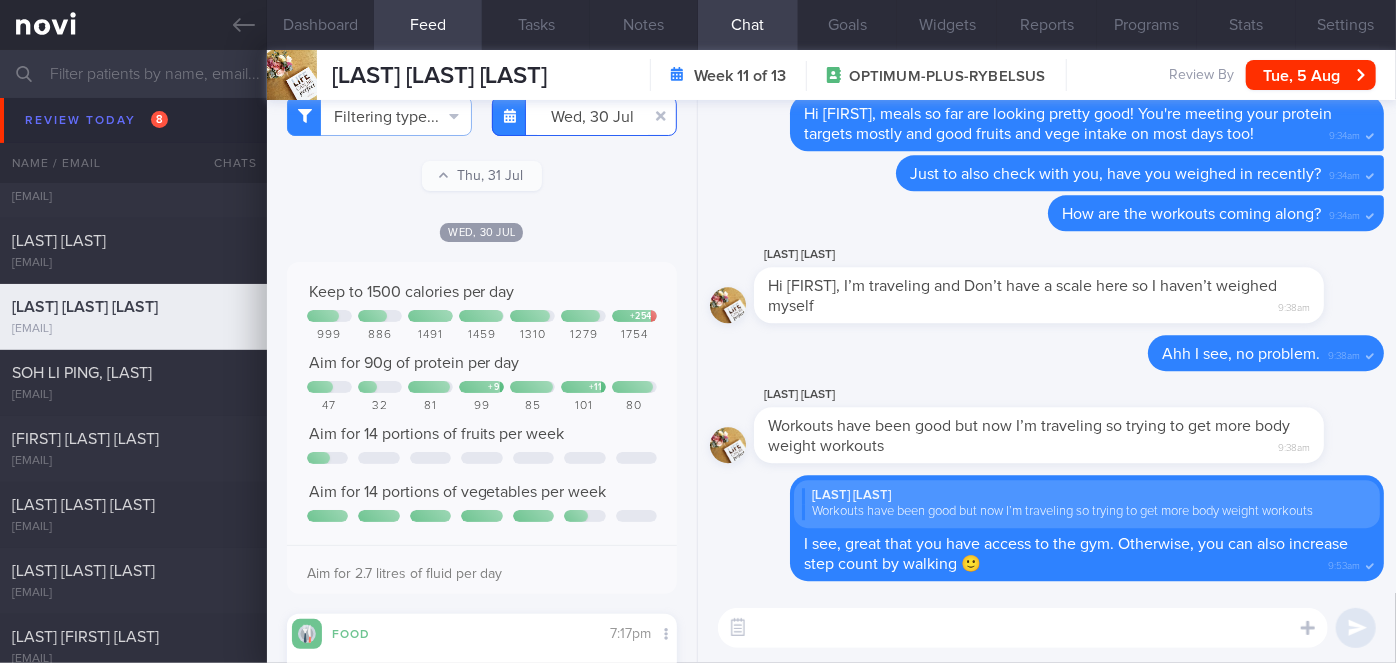 scroll, scrollTop: 0, scrollLeft: 0, axis: both 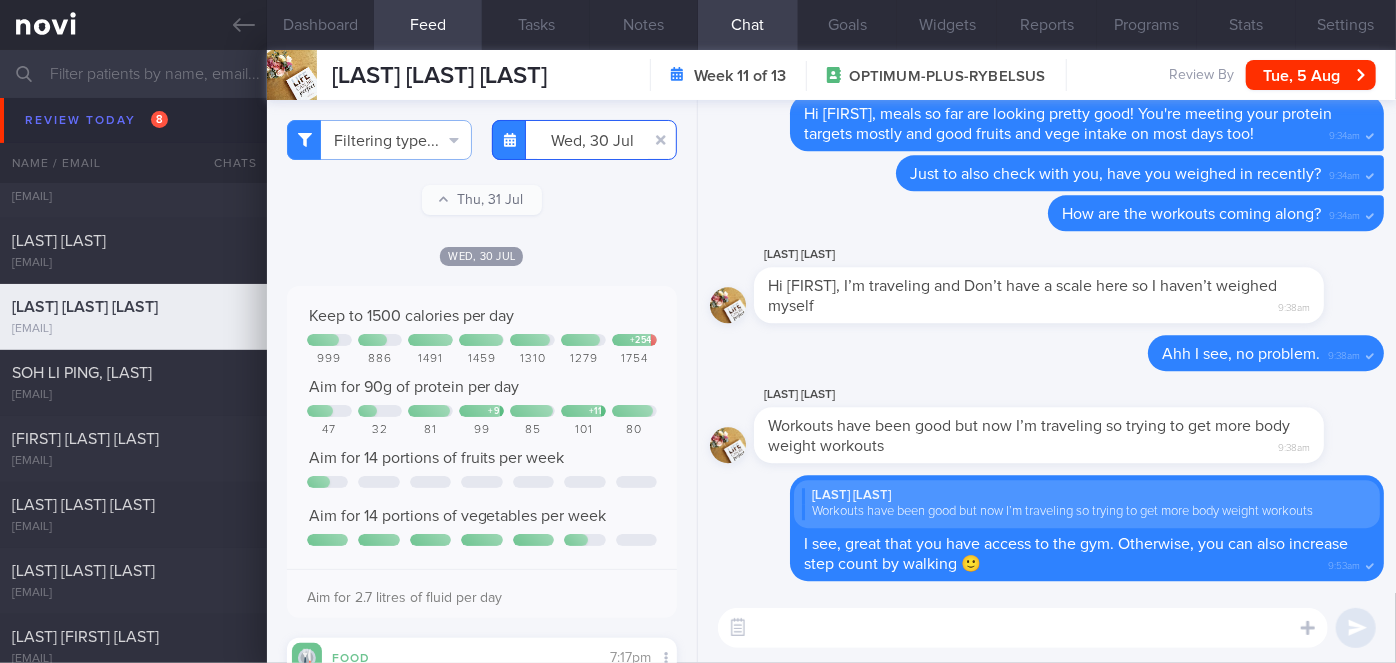 click on "2025-07-30" at bounding box center (584, 140) 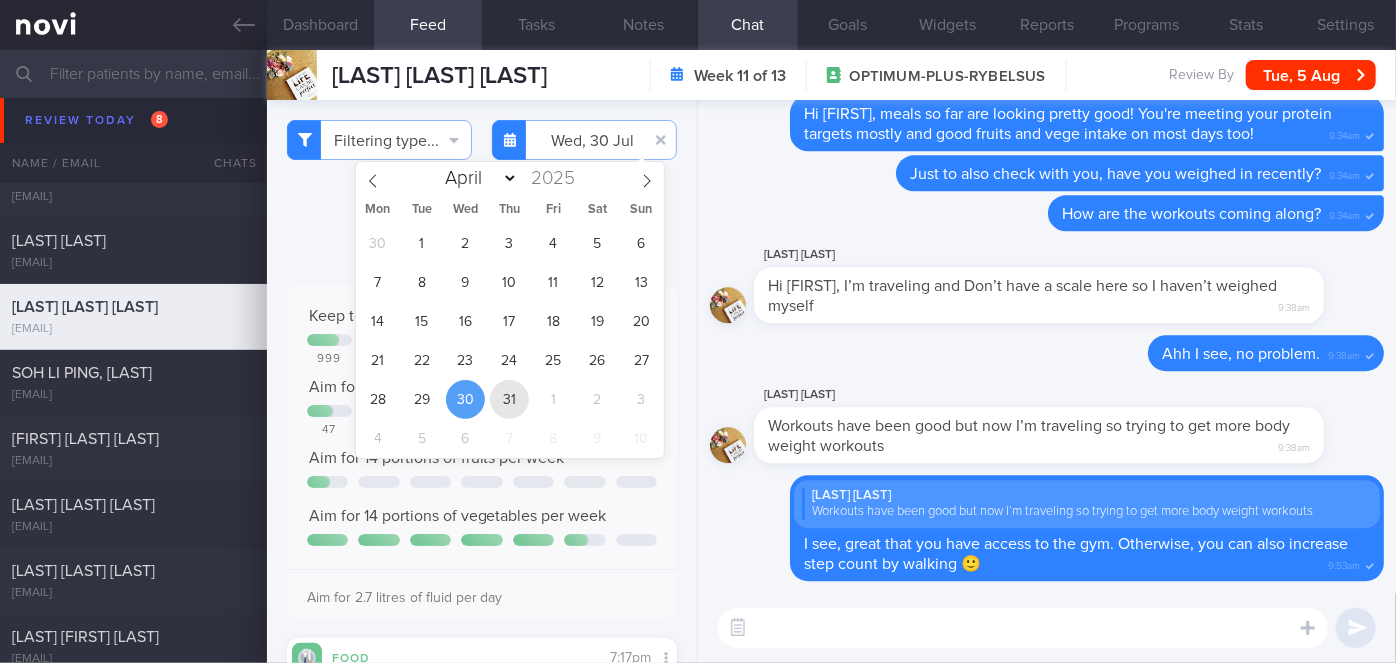 click on "31" at bounding box center (509, 399) 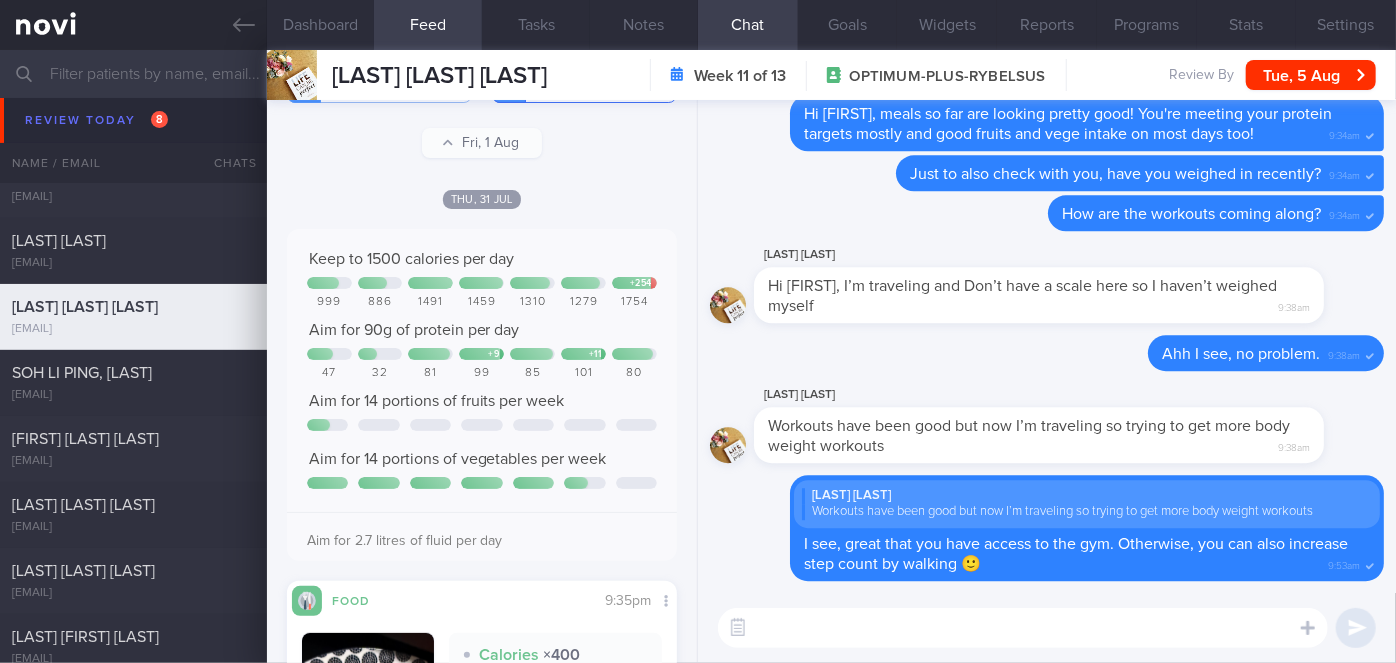 scroll, scrollTop: 0, scrollLeft: 0, axis: both 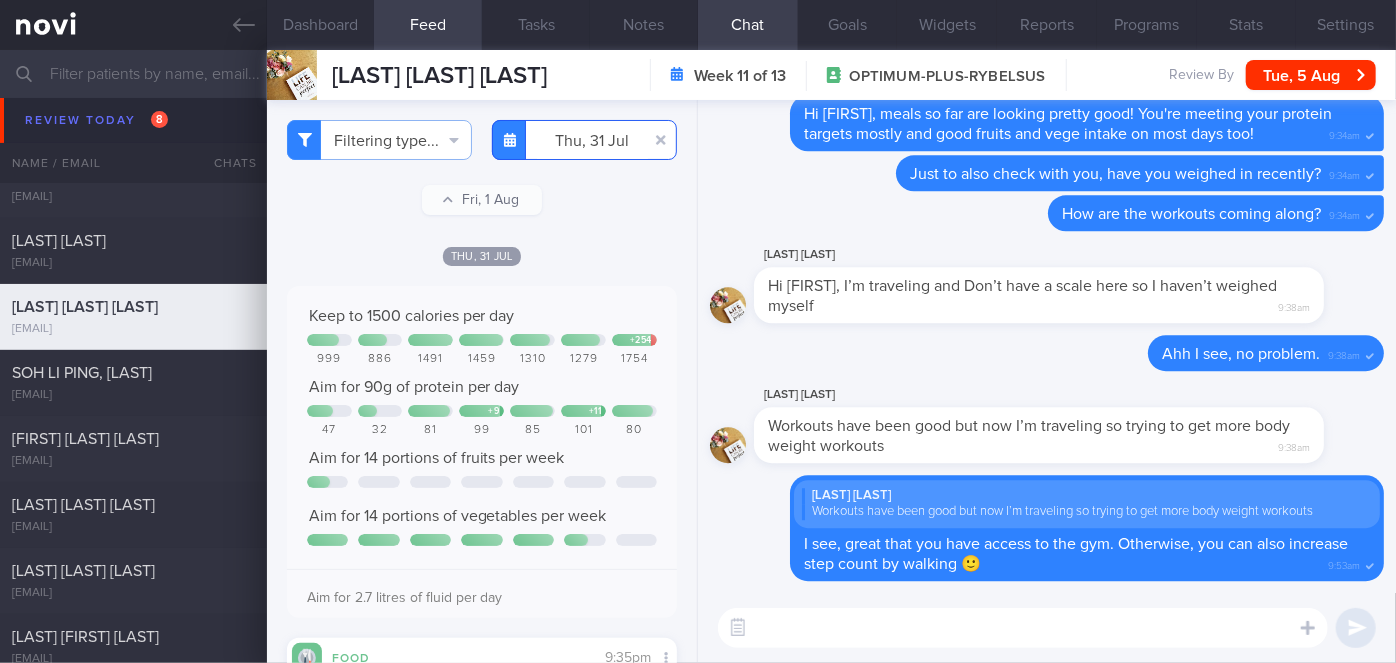 click on "[DATE]" at bounding box center (584, 140) 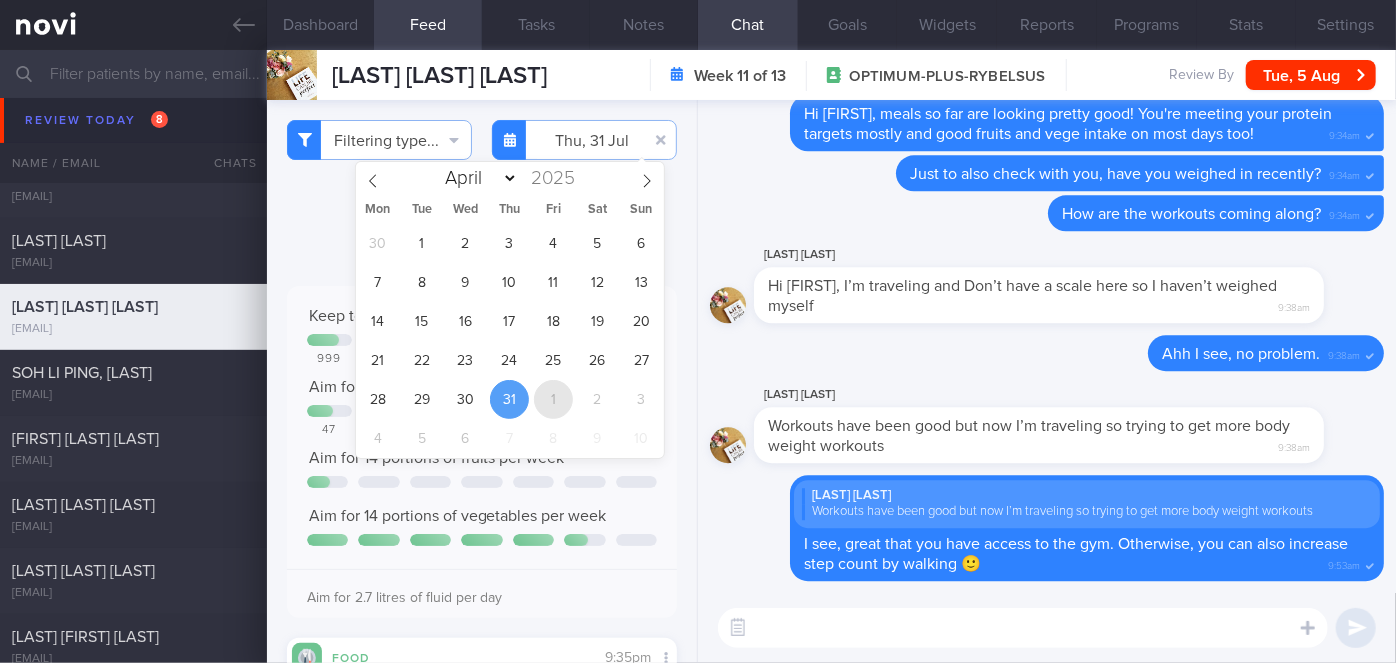 click on "1" at bounding box center [553, 399] 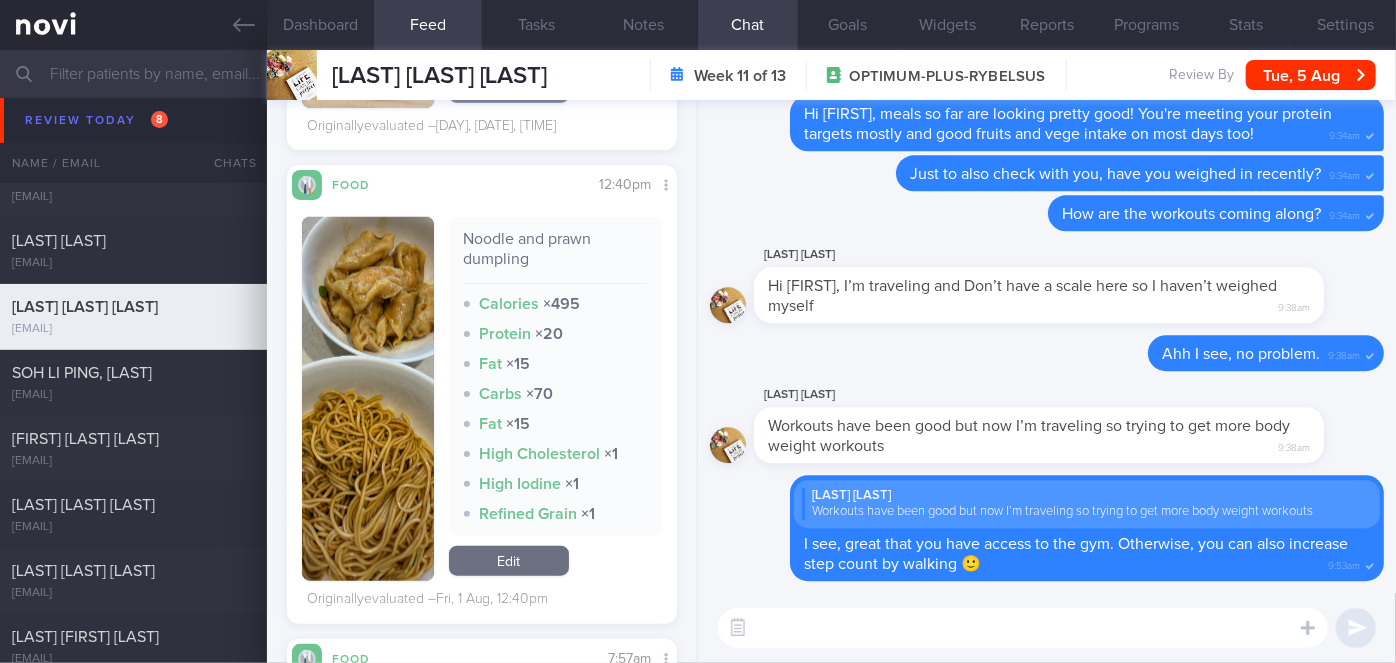 scroll, scrollTop: 909, scrollLeft: 0, axis: vertical 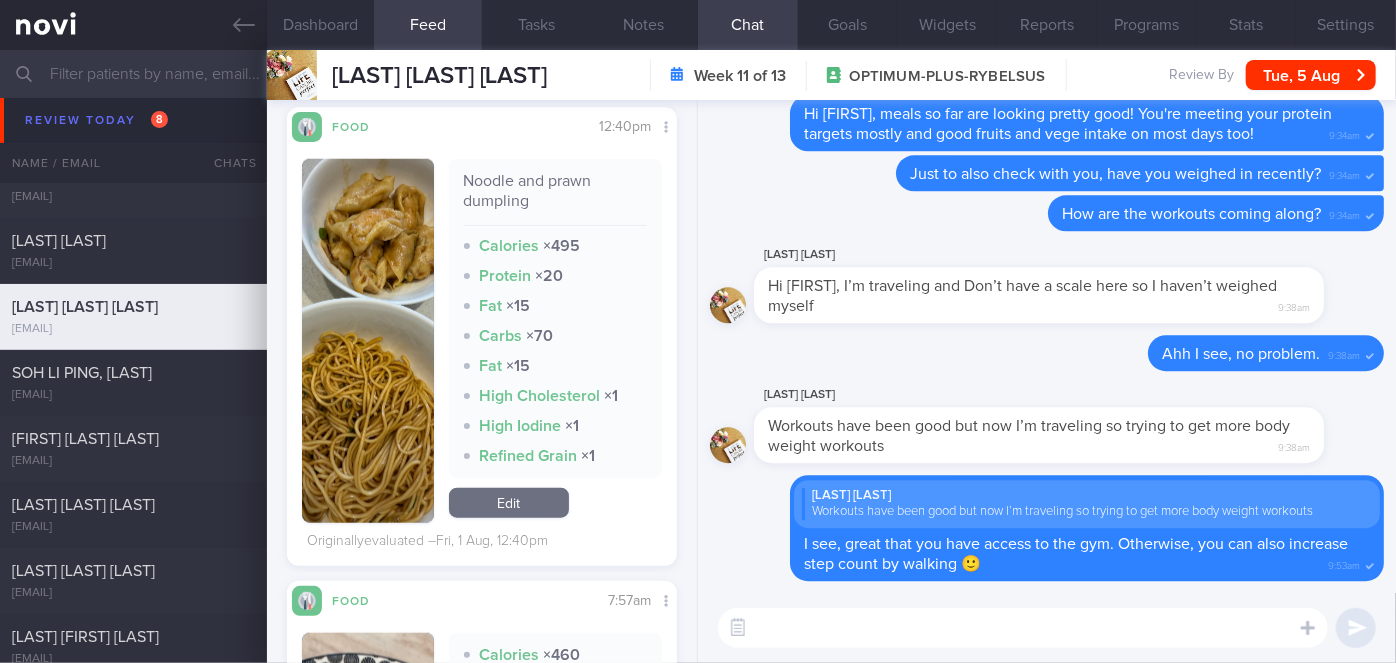 click at bounding box center [368, 341] 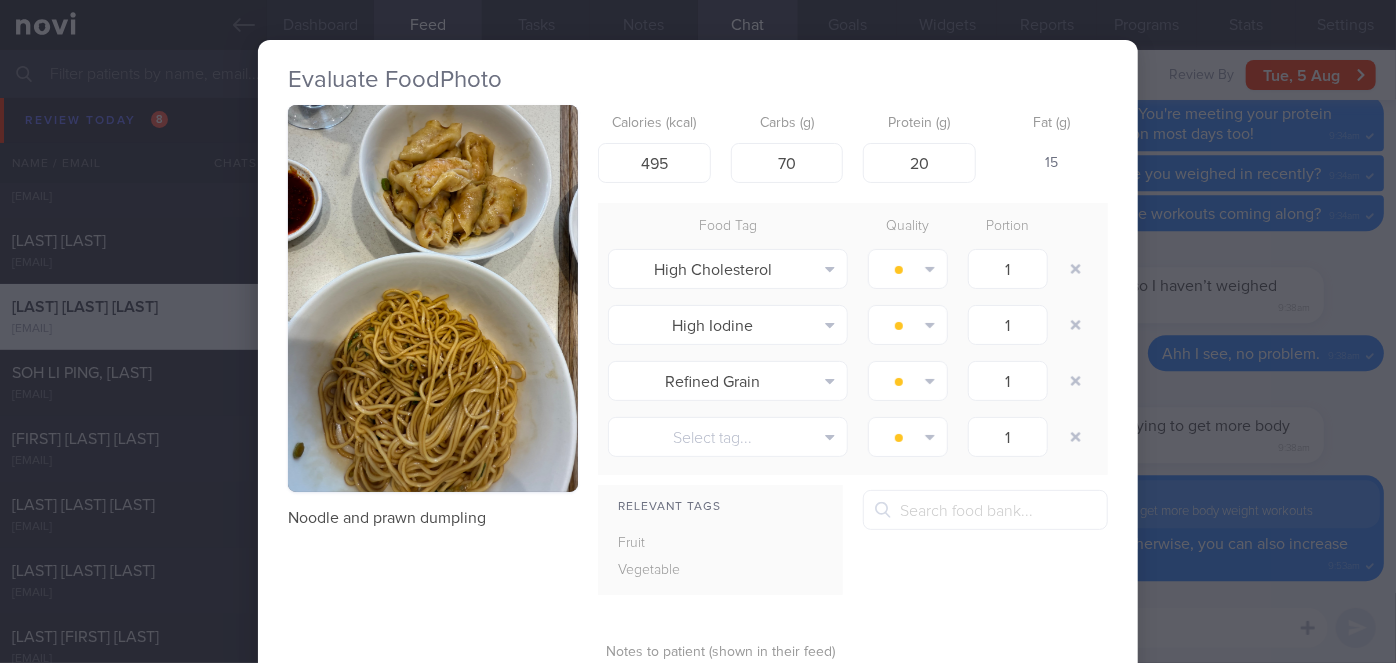 click on "Evaluate Food  Photo
Noodle and prawn dumpling
Calories (kcal)
495
Carbs (g)
70
Protein (g)
20
Fat (g)
15
Food Tag
Quality
Portion
High Cholesterol
Alcohol
Fried
Fruit
Healthy Fats
High Calcium
High Cholesterol
High Fat" at bounding box center (698, 331) 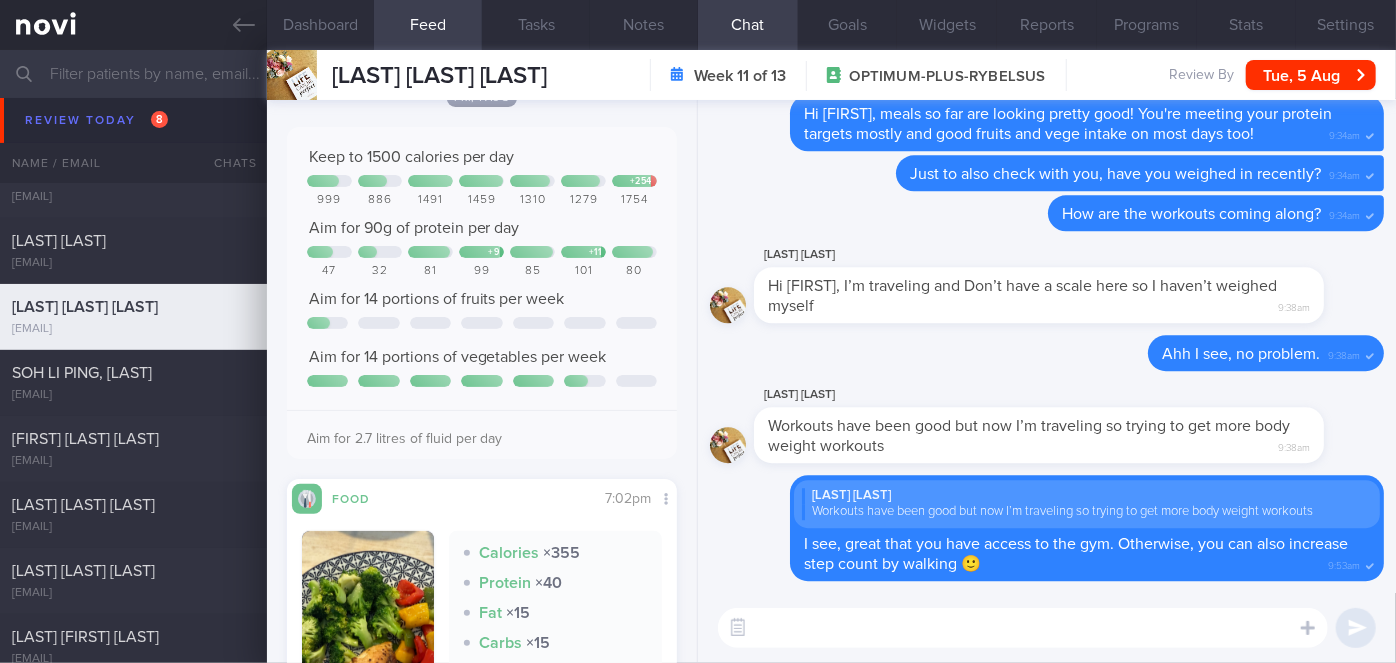 scroll, scrollTop: 0, scrollLeft: 0, axis: both 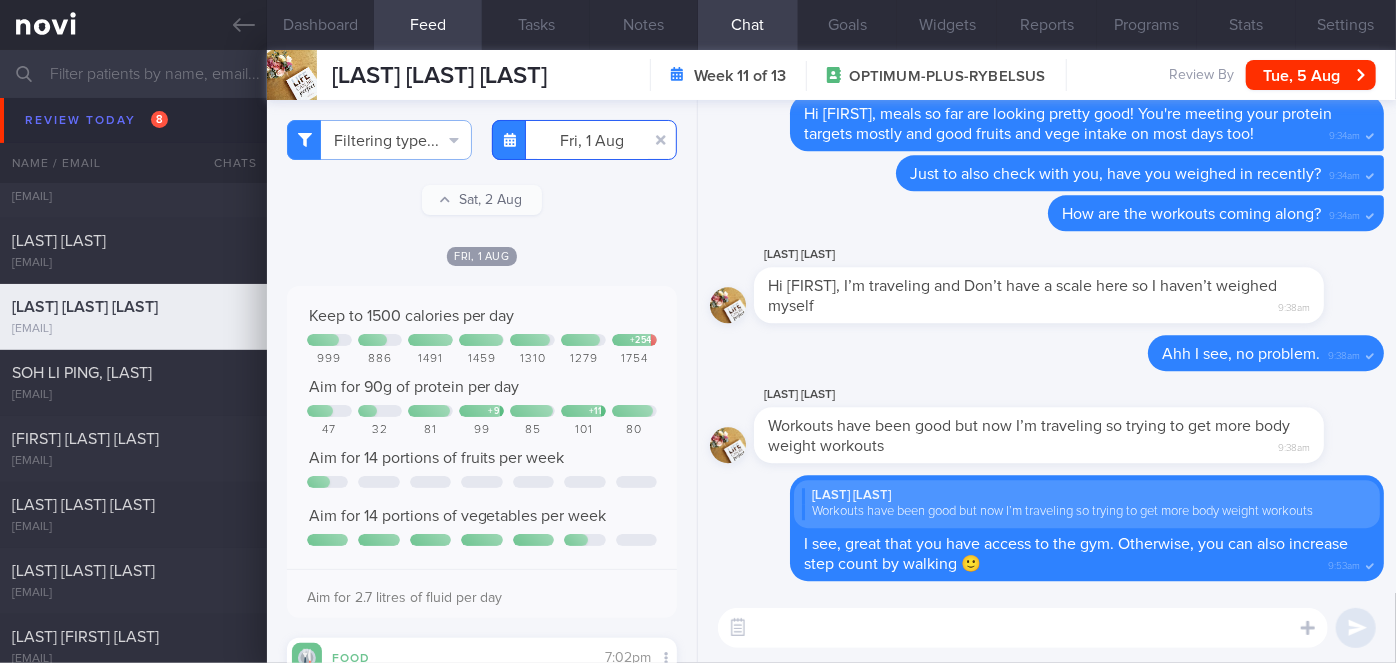 click on "2025-08-01" at bounding box center (584, 140) 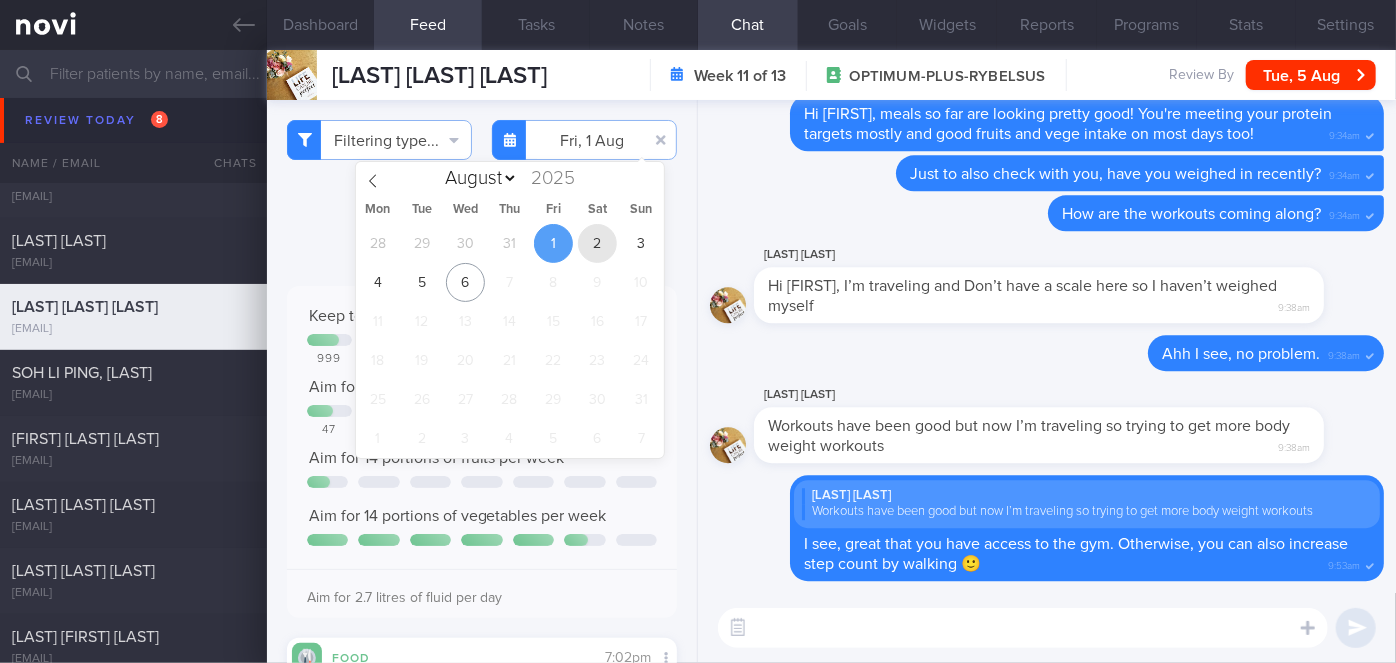 click on "2" at bounding box center (597, 243) 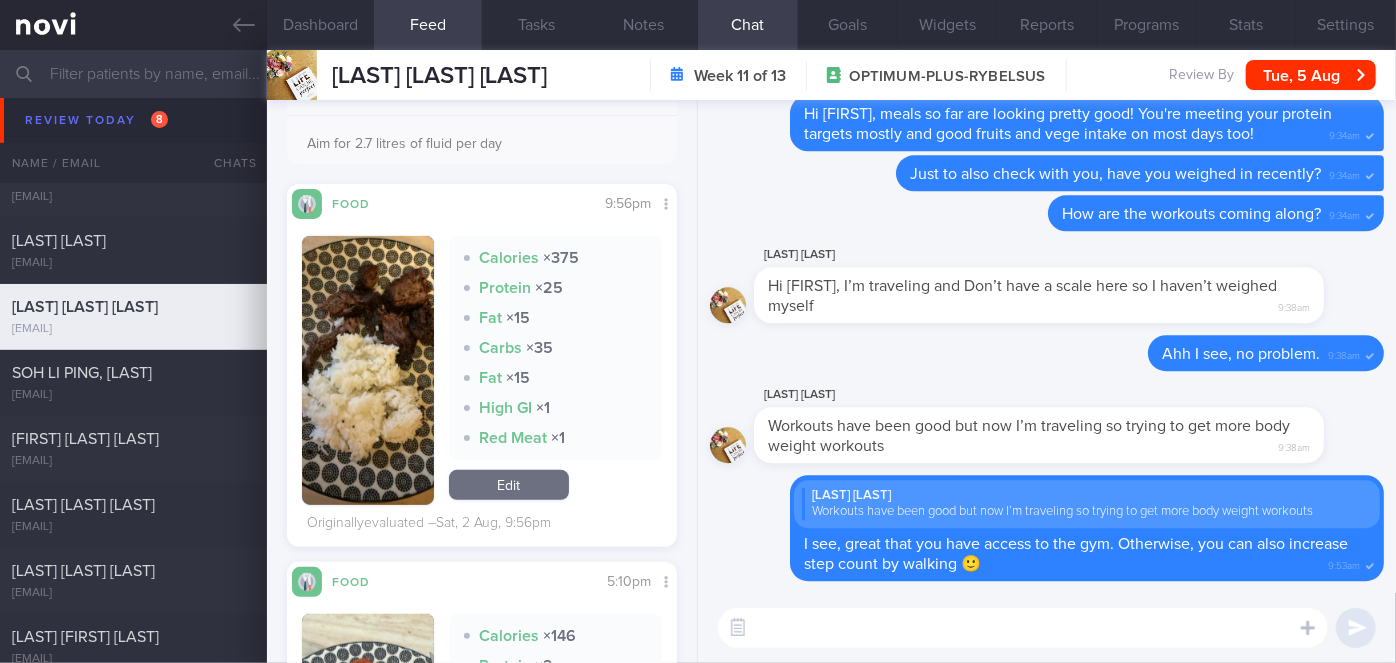 scroll, scrollTop: 0, scrollLeft: 0, axis: both 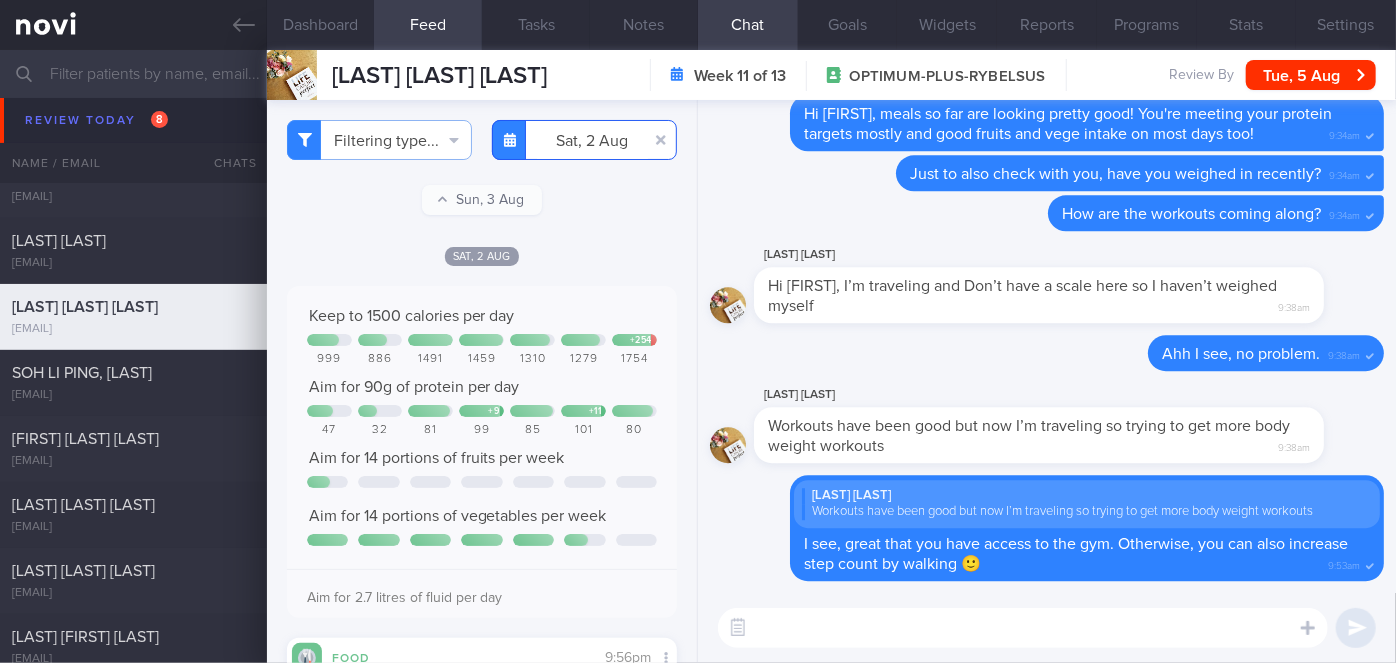 click on "2025-08-02" at bounding box center (584, 140) 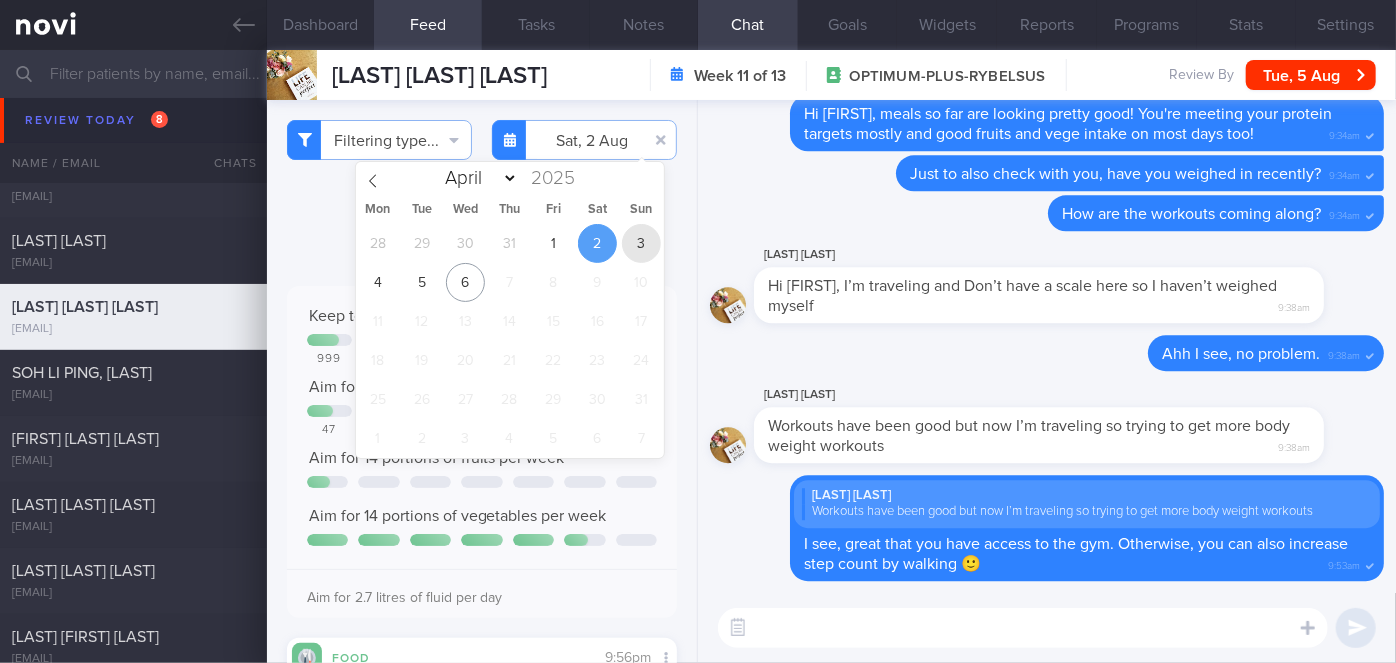 click on "3" at bounding box center (641, 243) 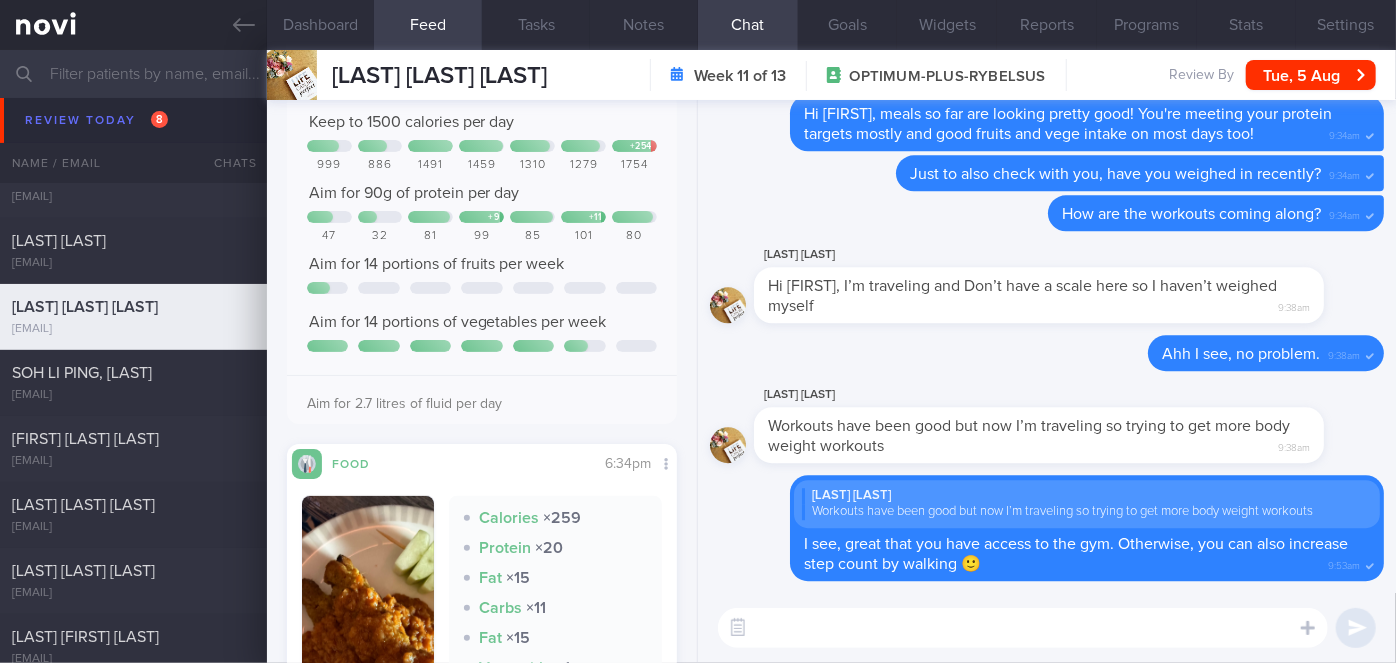 scroll, scrollTop: 0, scrollLeft: 0, axis: both 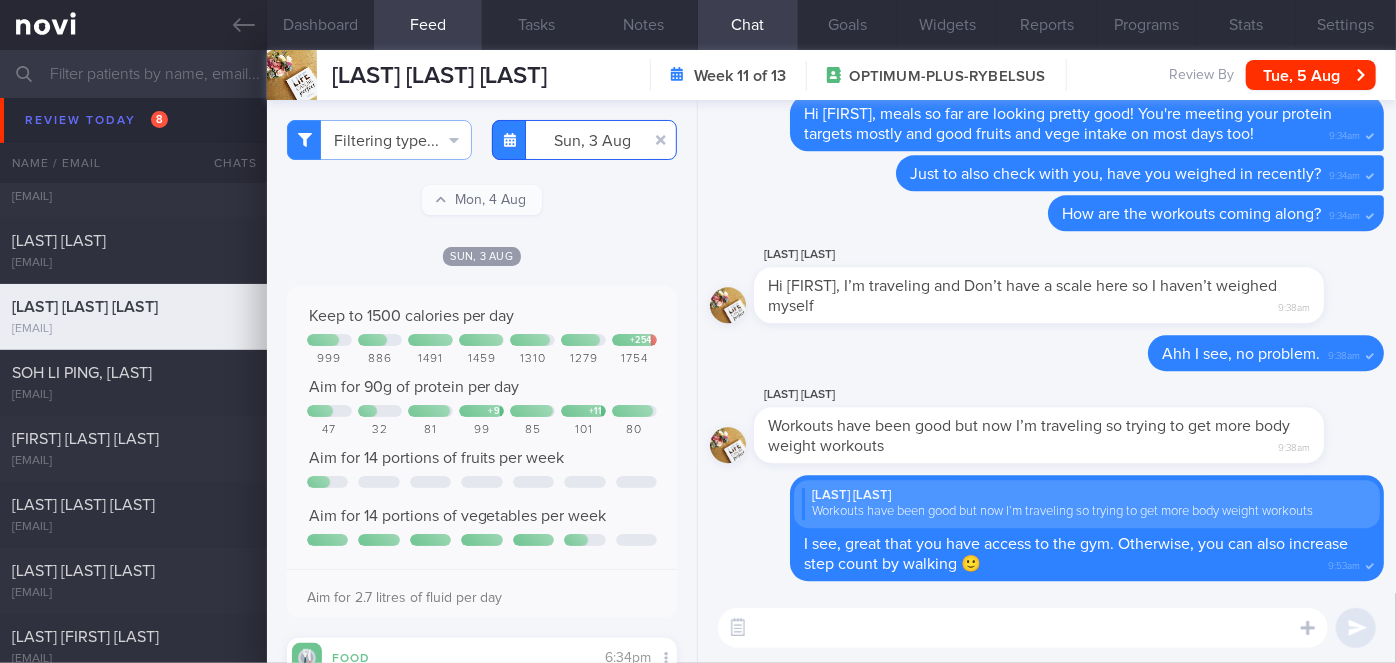 click on "[DATE]" at bounding box center (584, 140) 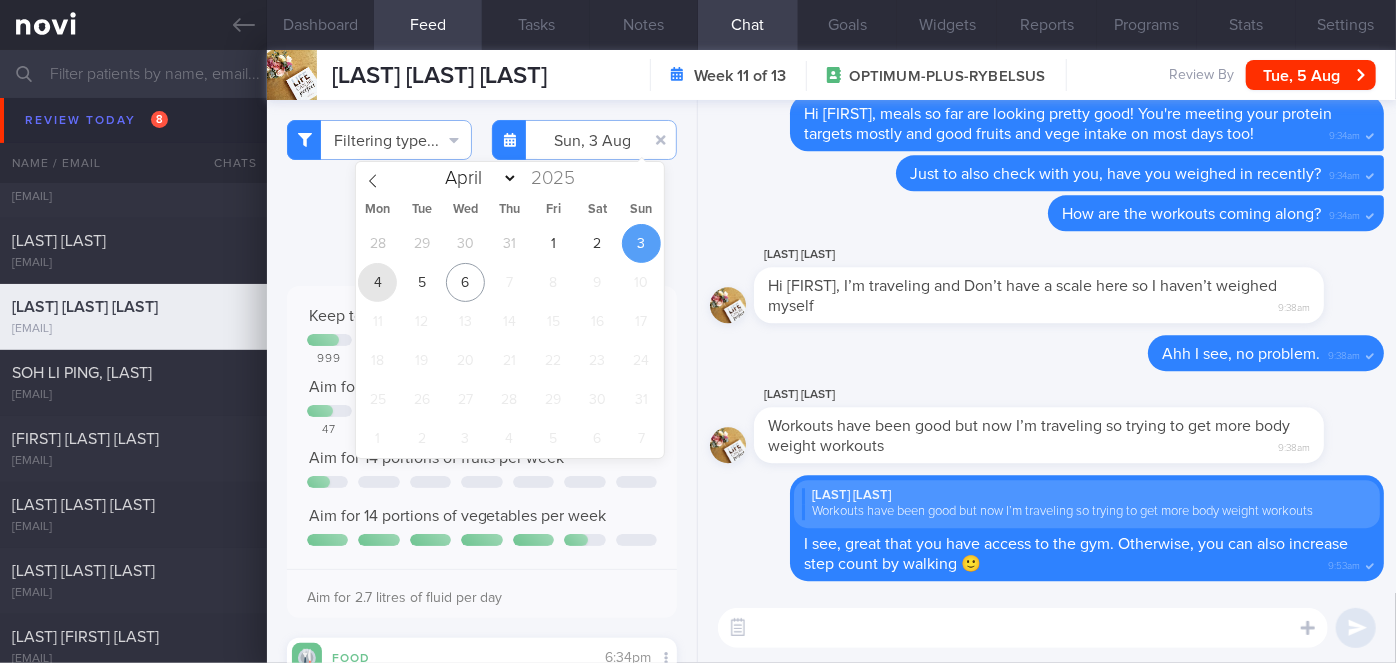 click on "4" at bounding box center [377, 282] 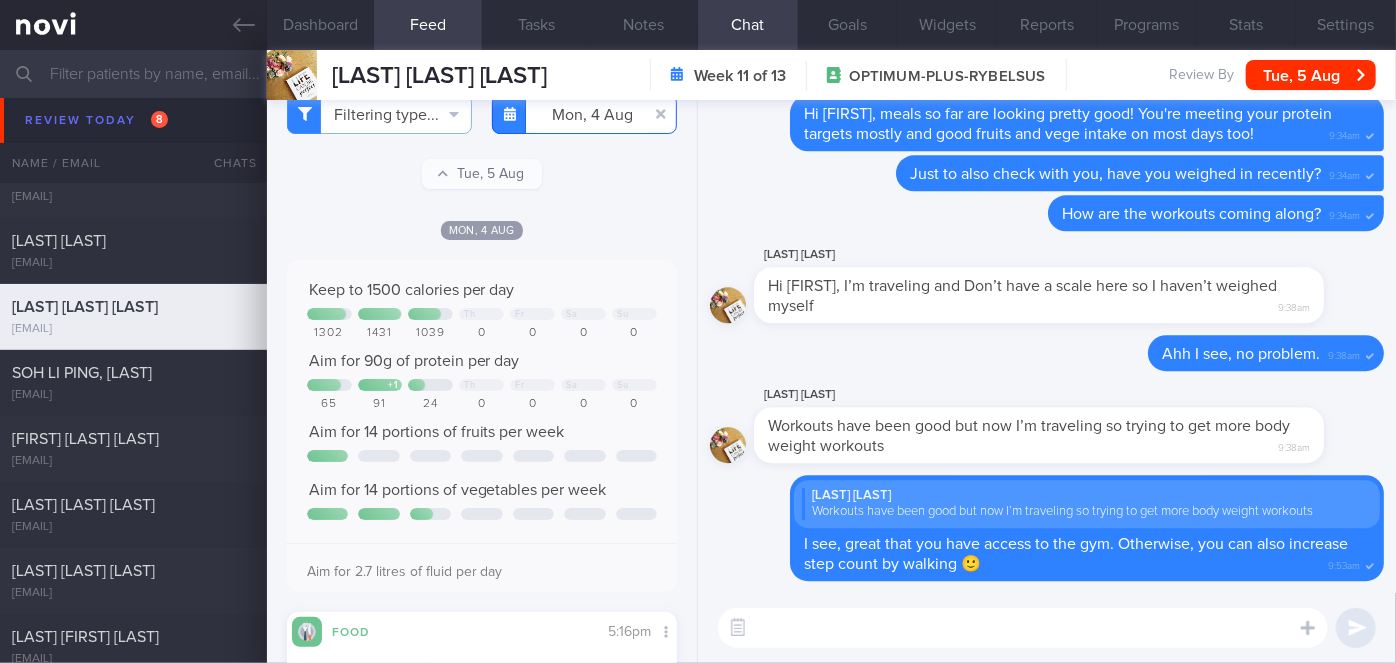 scroll, scrollTop: 0, scrollLeft: 0, axis: both 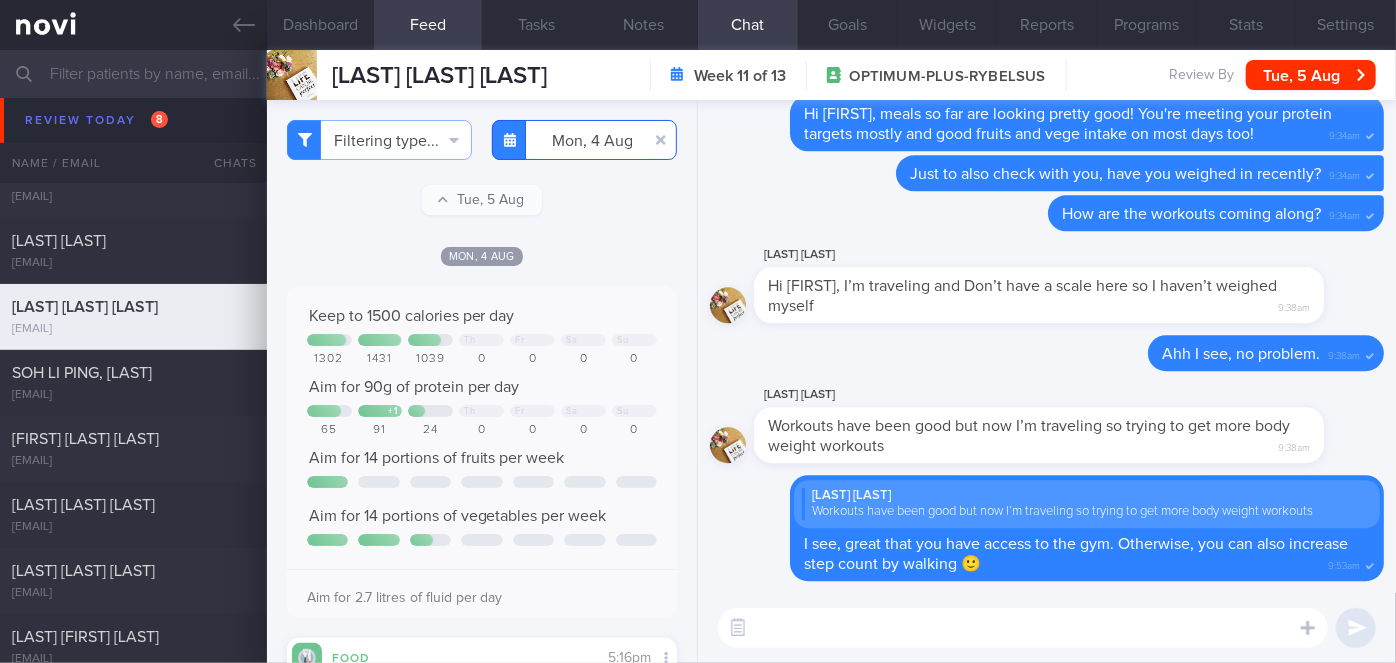 click on "2025-08-04" at bounding box center [584, 140] 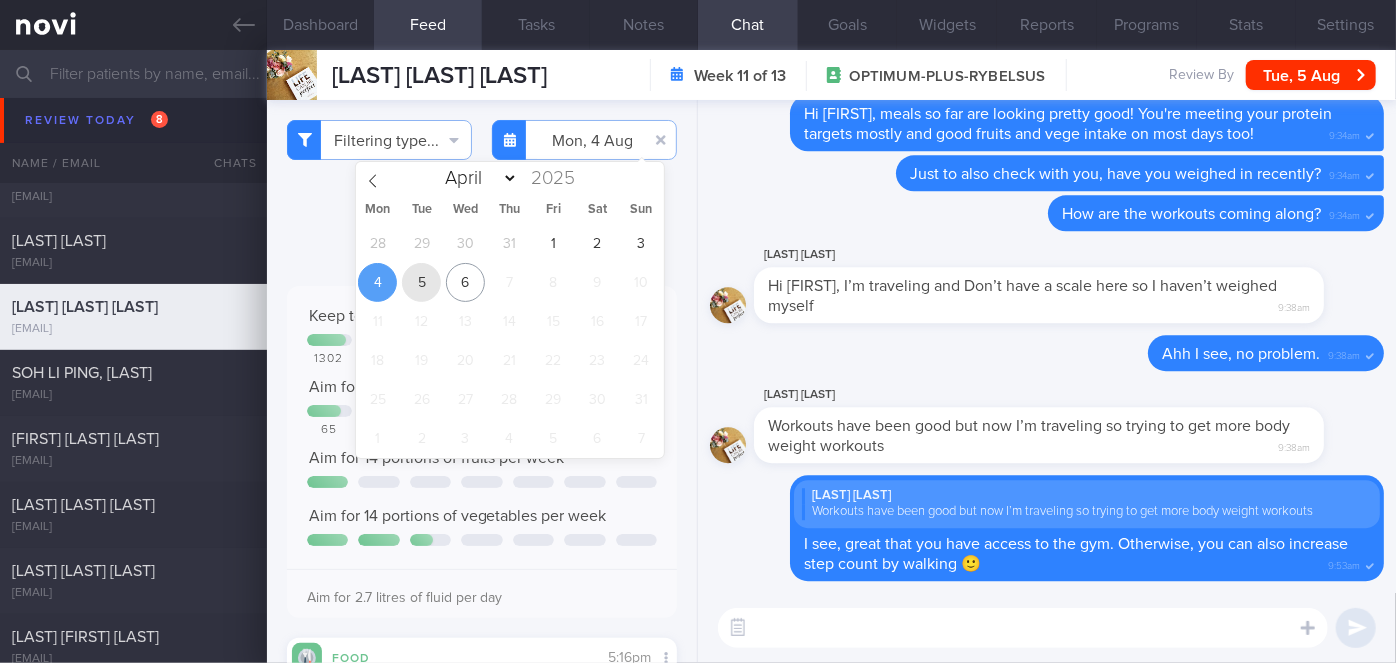 click on "5" at bounding box center (421, 282) 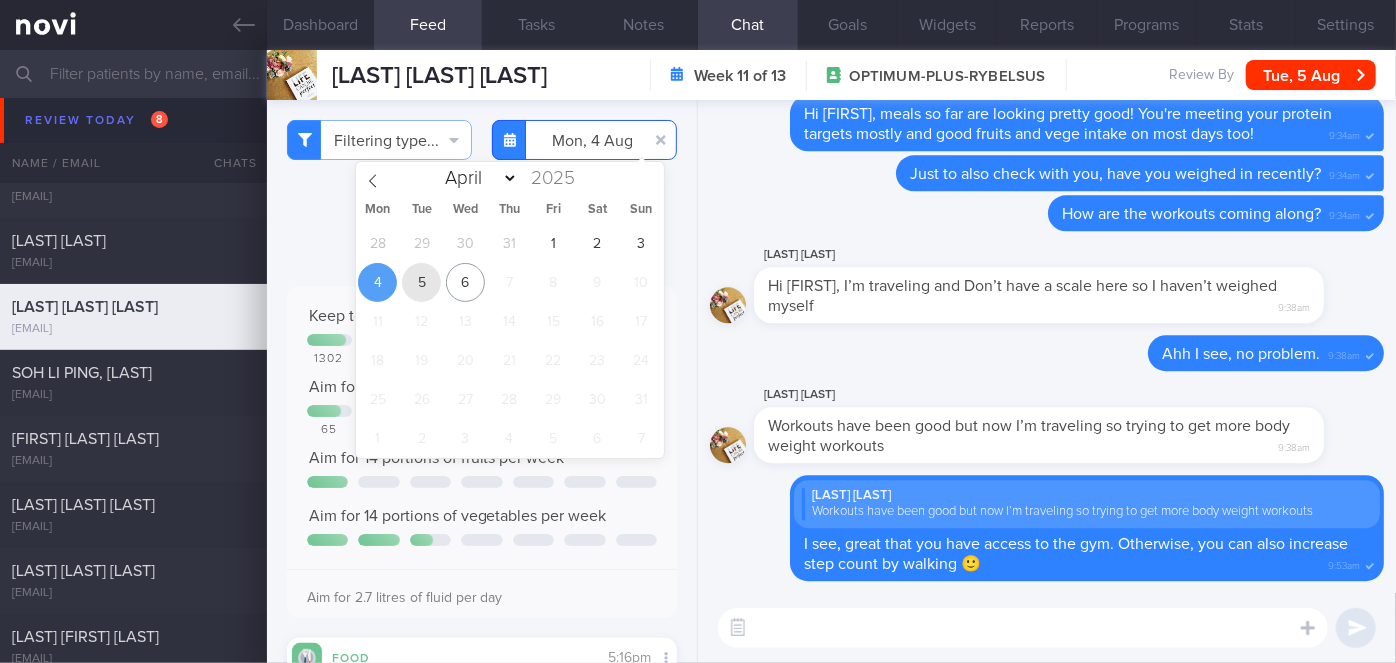 type on "2025-08-05" 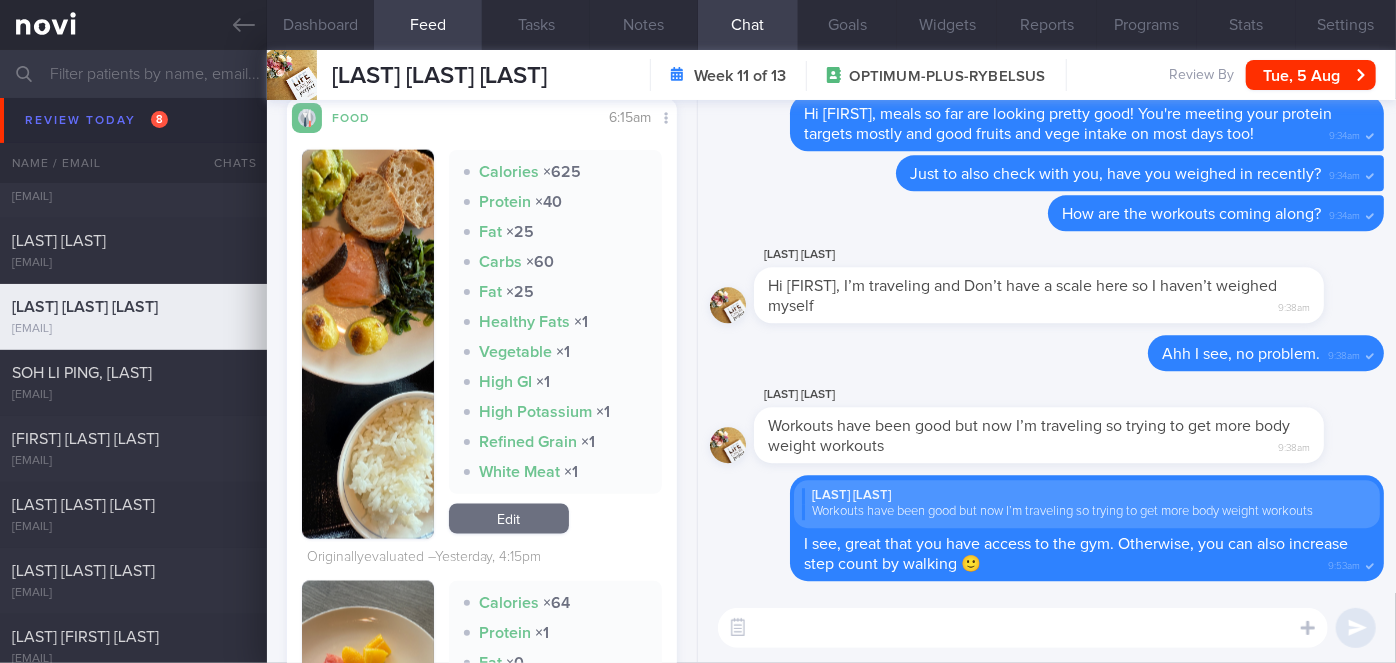 scroll, scrollTop: 1727, scrollLeft: 0, axis: vertical 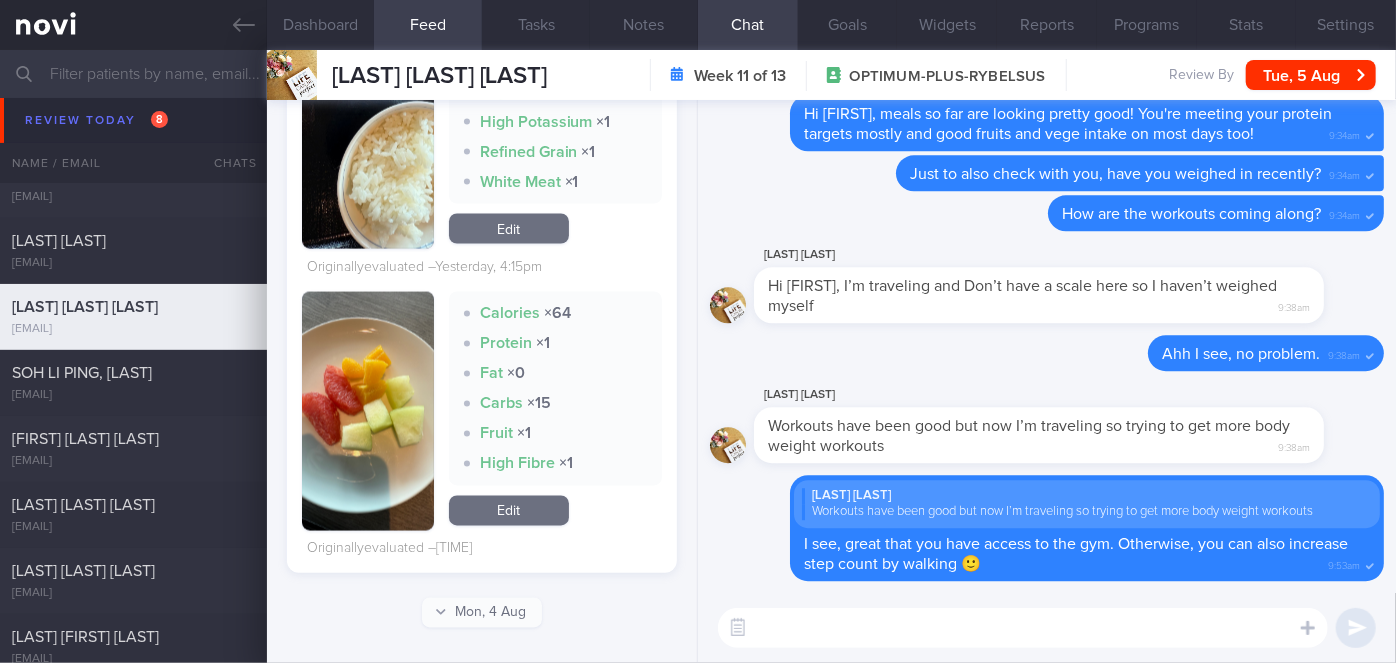 click at bounding box center [1023, 628] 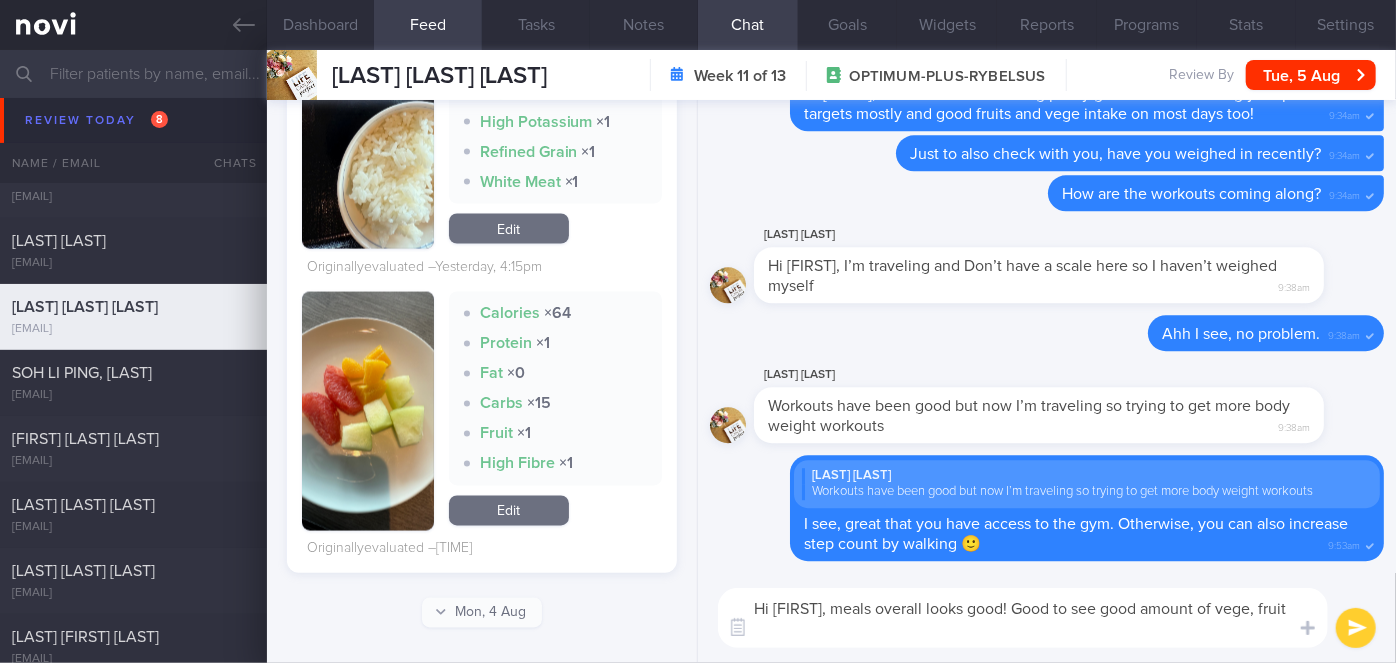 scroll, scrollTop: 0, scrollLeft: 0, axis: both 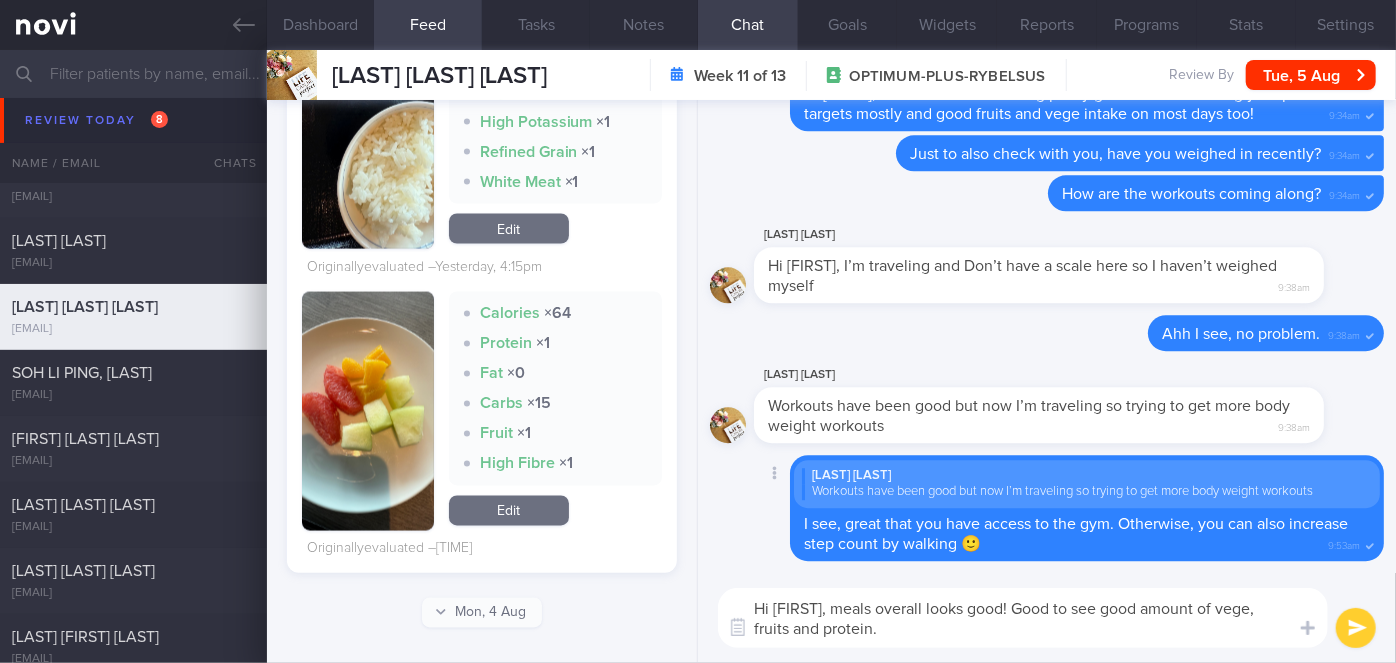 type on "Hi [FIRST], meals overall looks good! Good to see good amount of vege, fruits and protein." 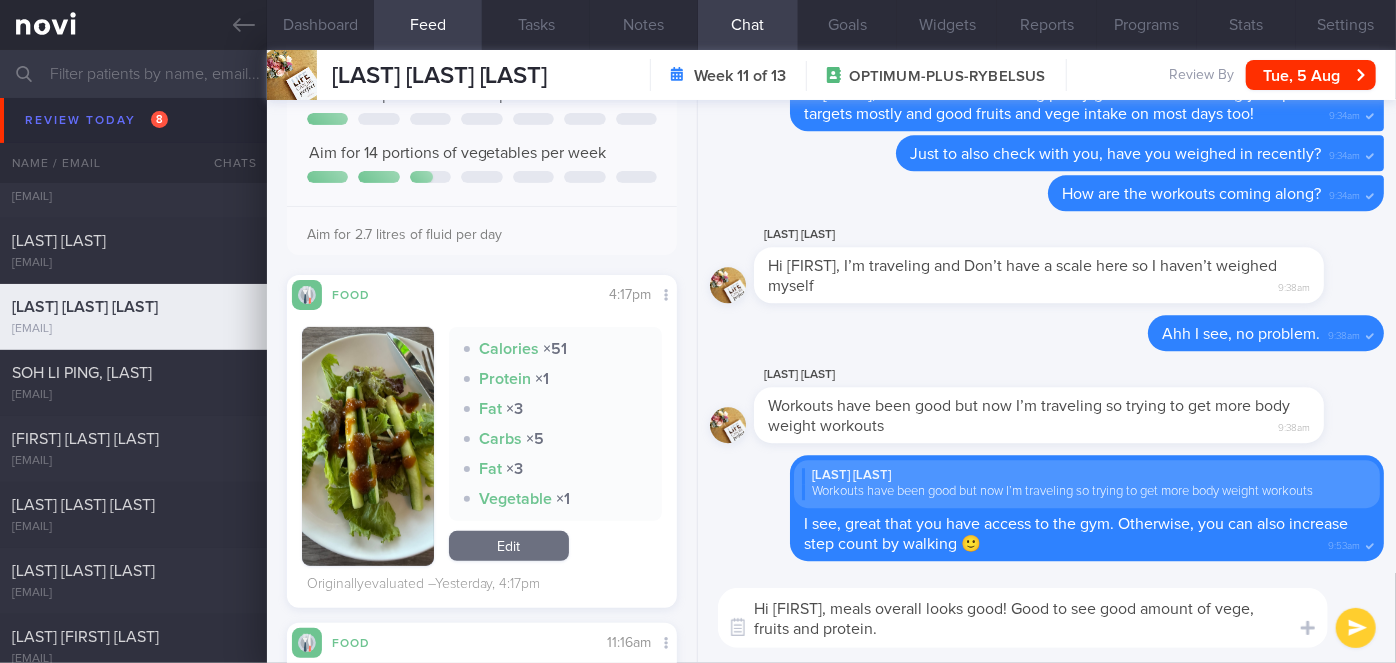 scroll, scrollTop: 0, scrollLeft: 0, axis: both 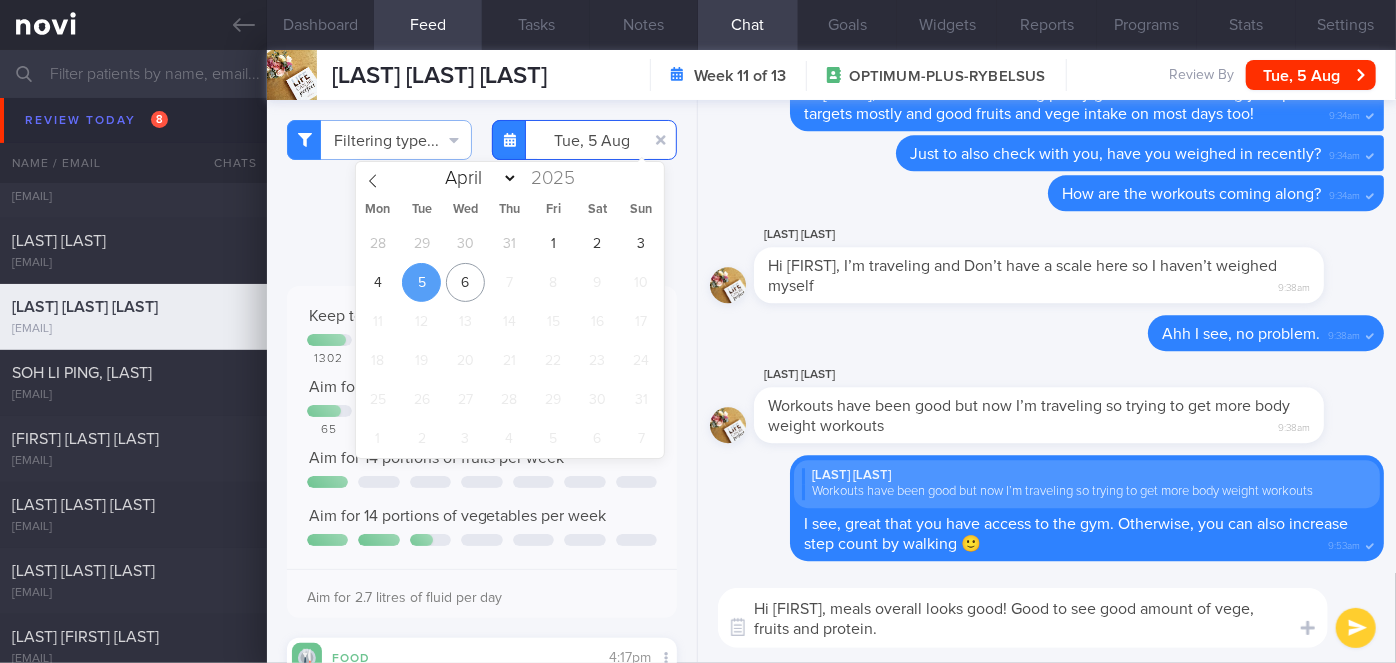 click on "2025-08-05" at bounding box center [584, 140] 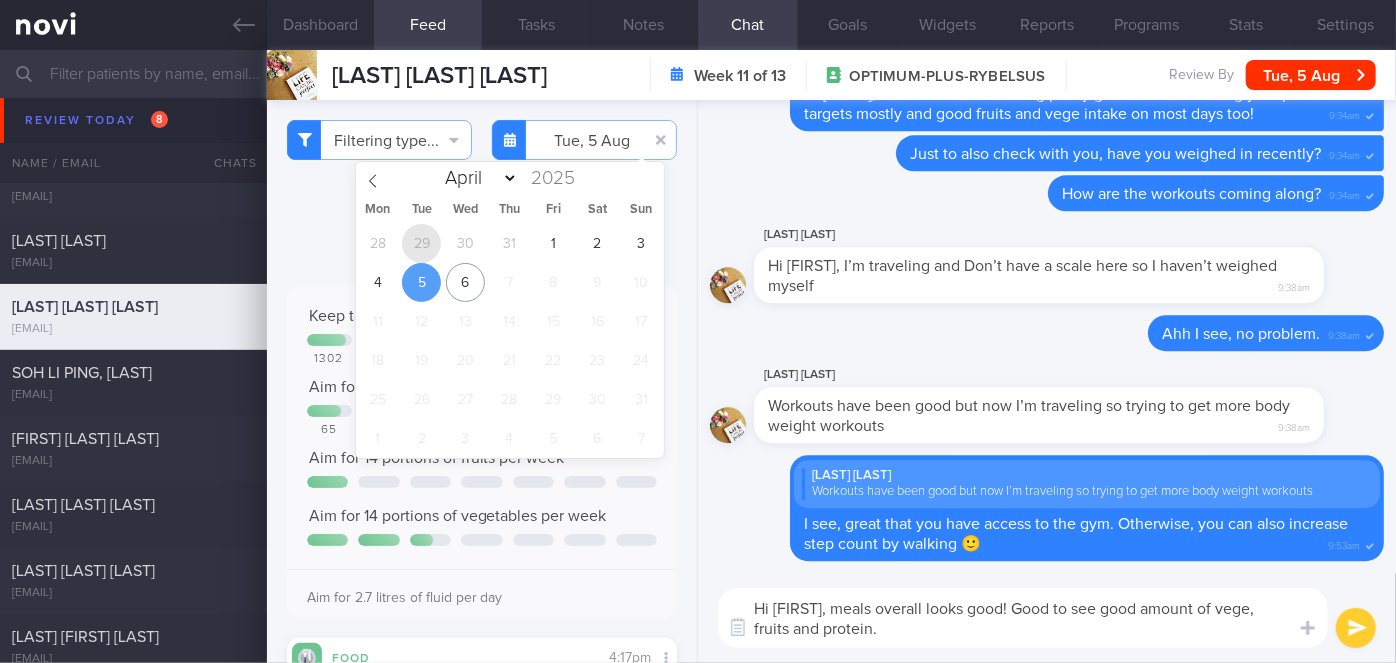 click on "29" at bounding box center (421, 243) 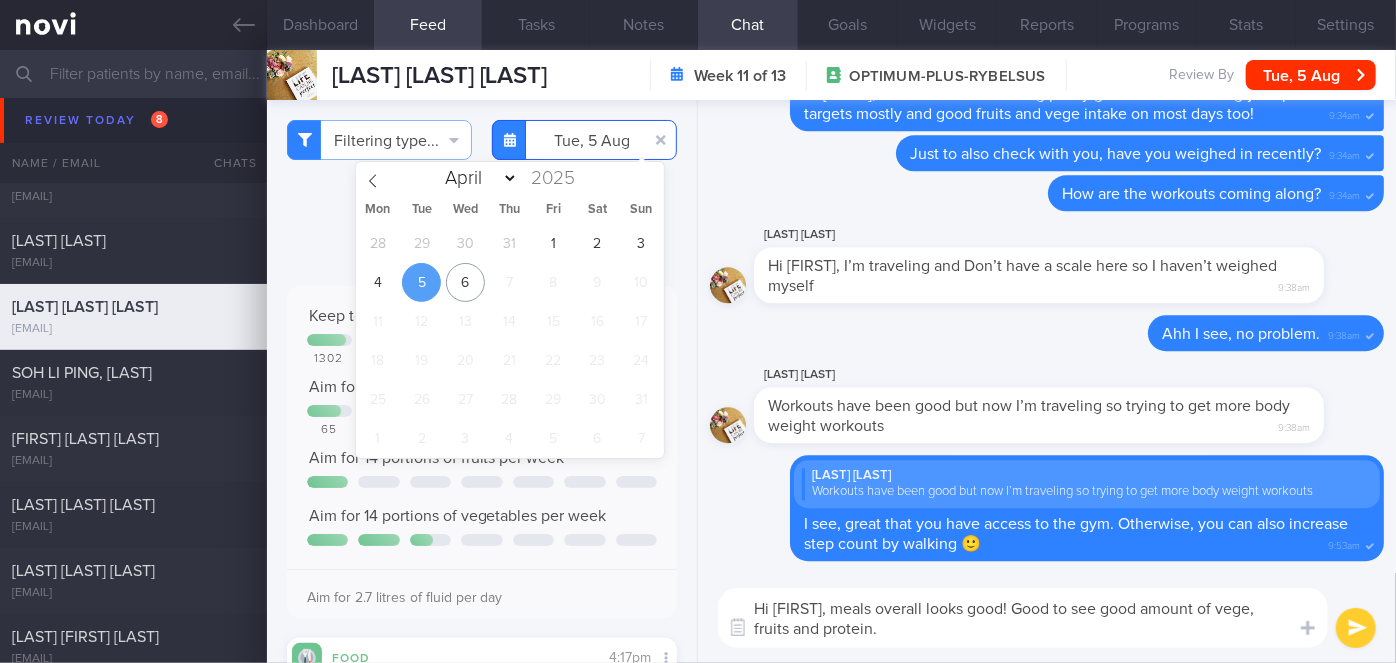 type on "2025-07-29" 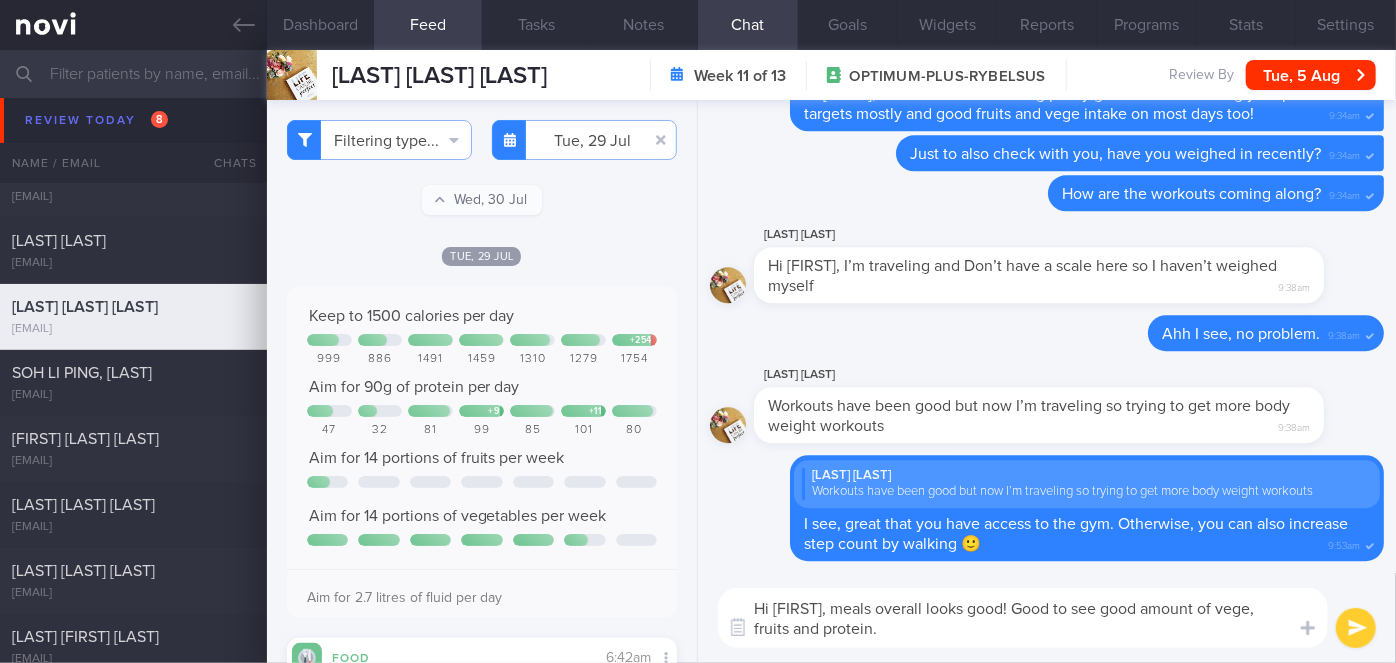 click on "Hi [FIRST], meals overall looks good! Good to see good amount of vege, fruits and protein." at bounding box center [1023, 618] 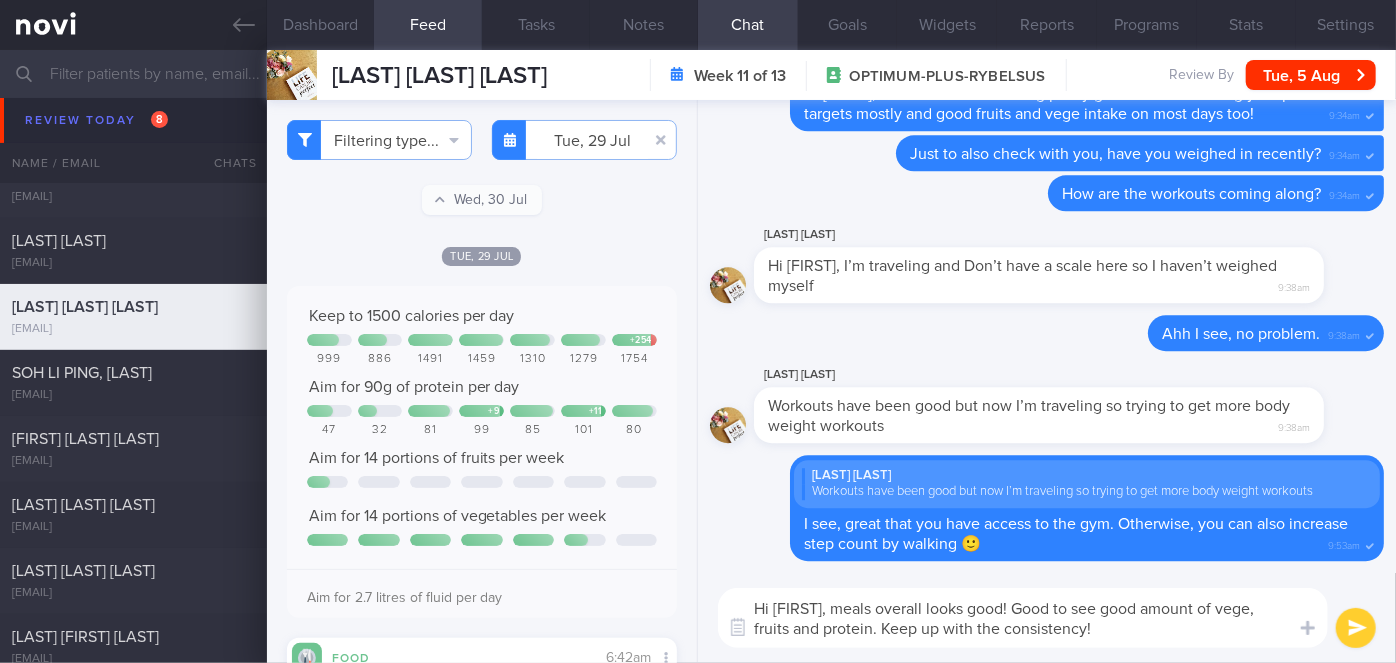 type on "Hi [FIRST], meals overall looks good! Good to see good amount of vege, fruits and protein. Keep up with the consistency!" 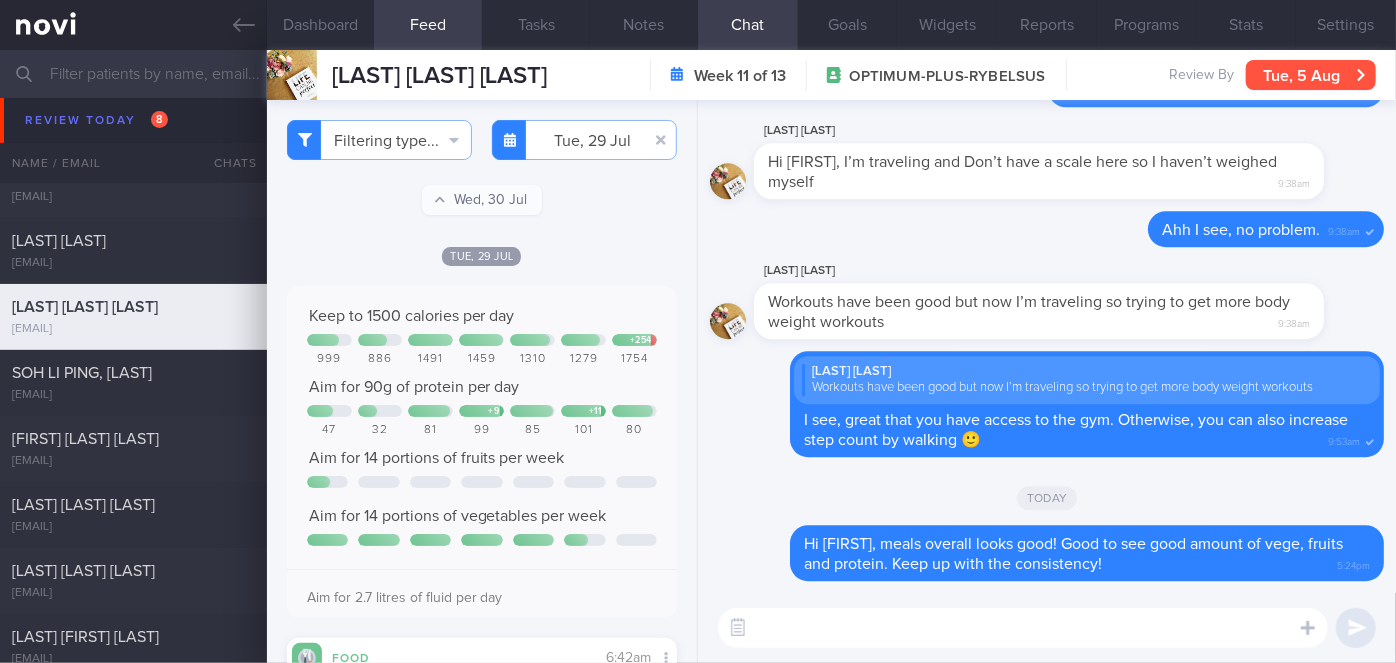 click on "Tue, 5 Aug" at bounding box center (1311, 75) 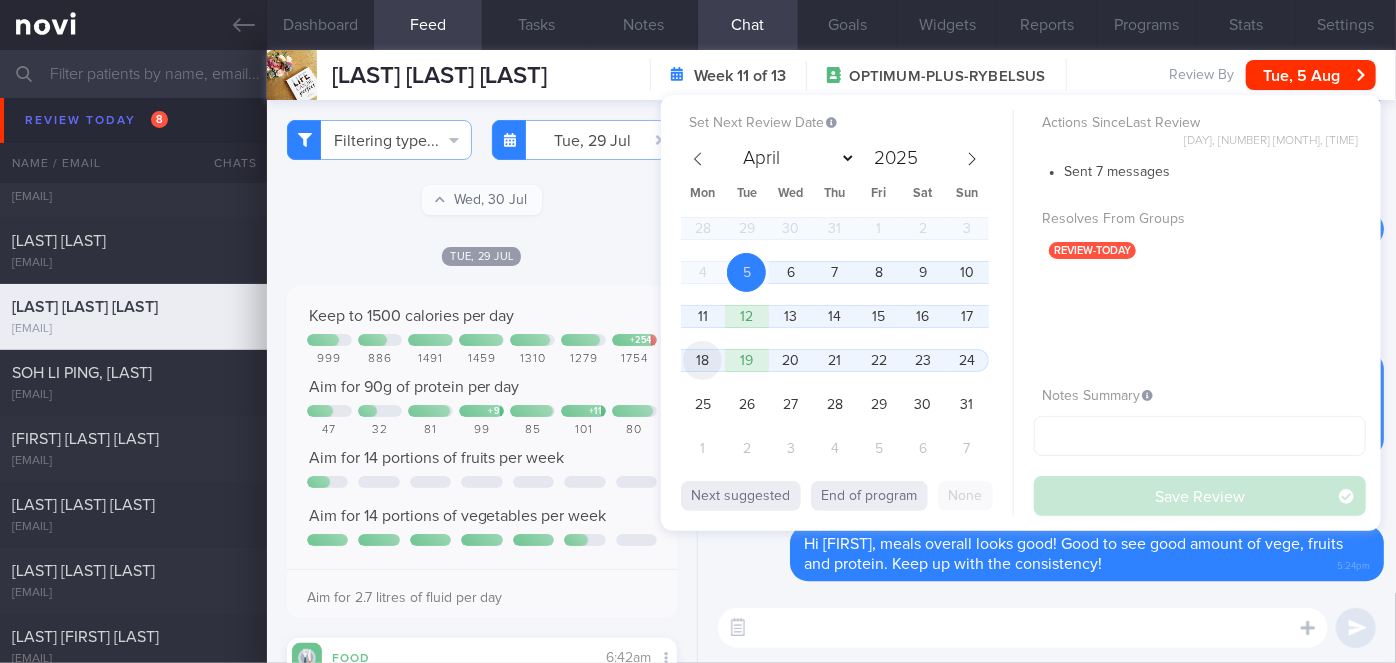 click on "18" at bounding box center [702, 360] 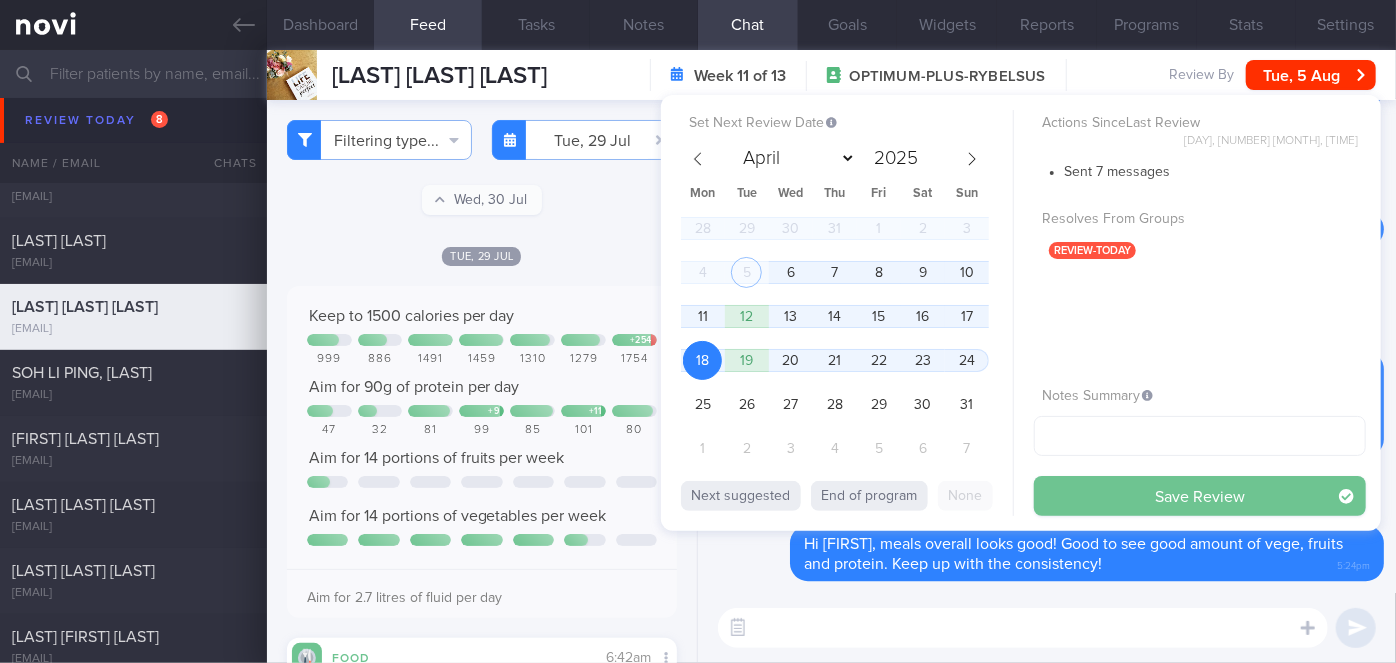 click on "Save Review" at bounding box center [1200, 496] 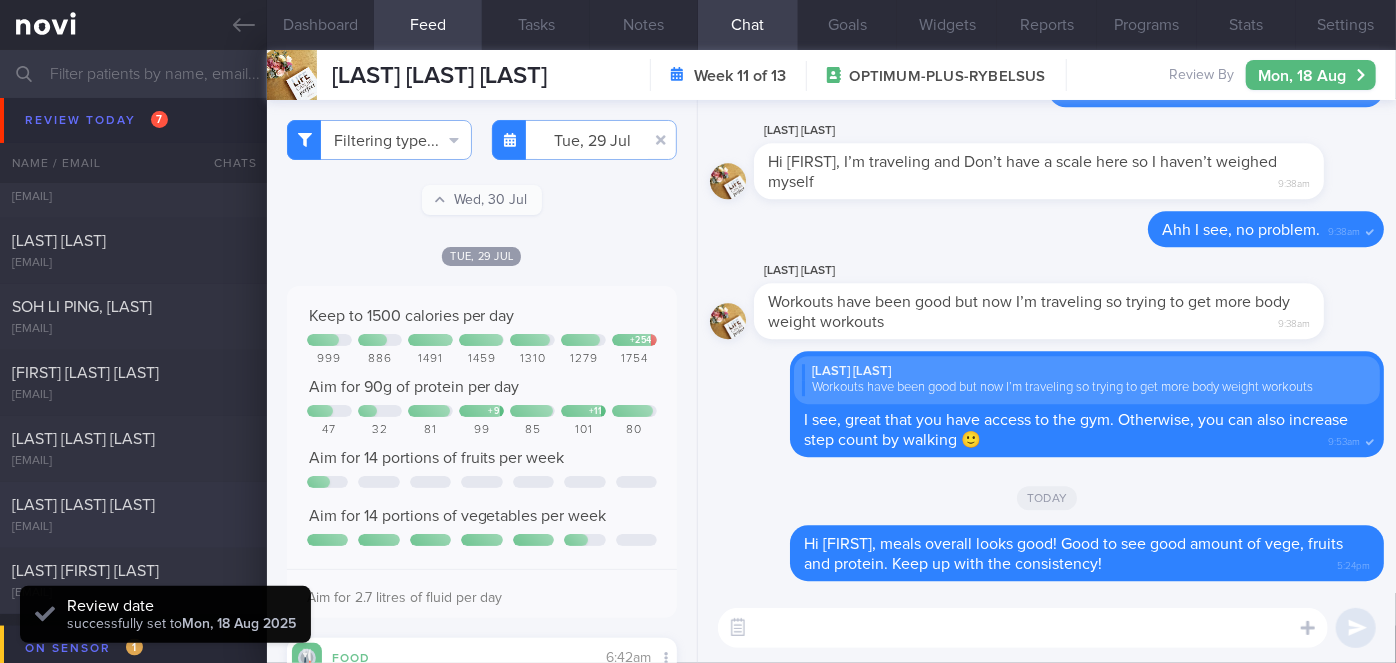 click on "[LAST] [LAST] [LAST]" at bounding box center [83, 505] 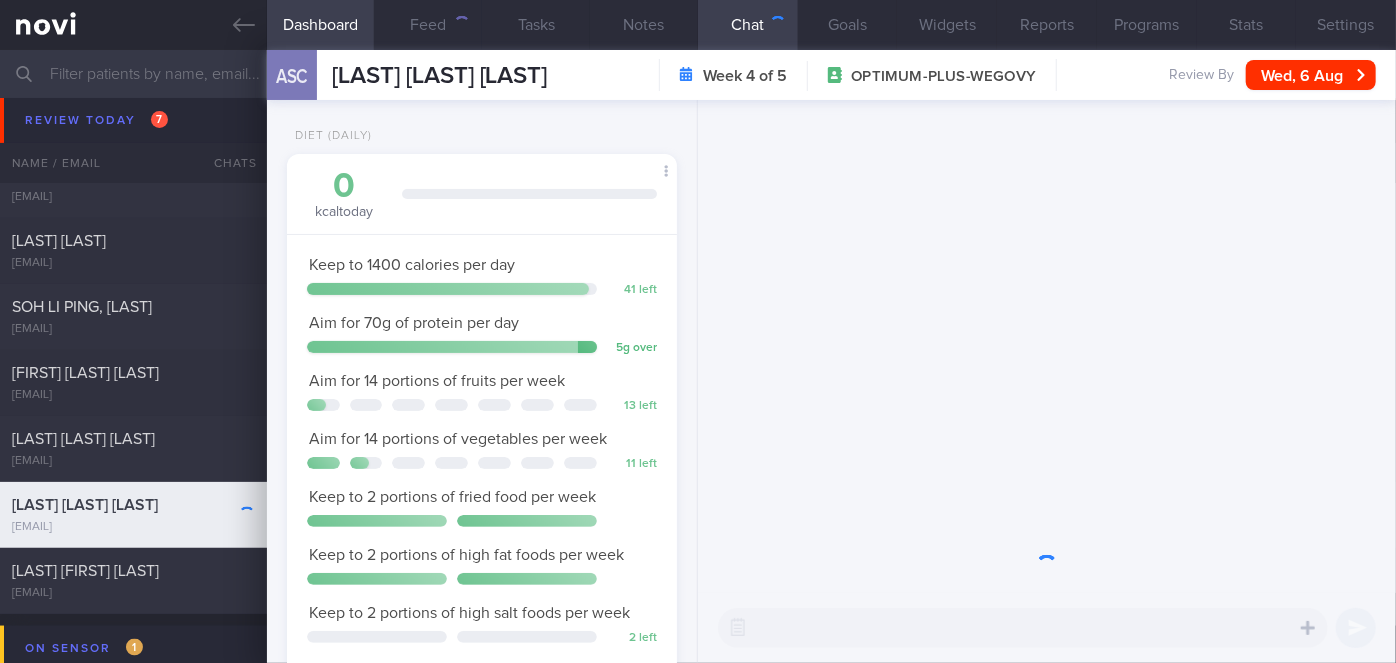 scroll, scrollTop: 999800, scrollLeft: 999658, axis: both 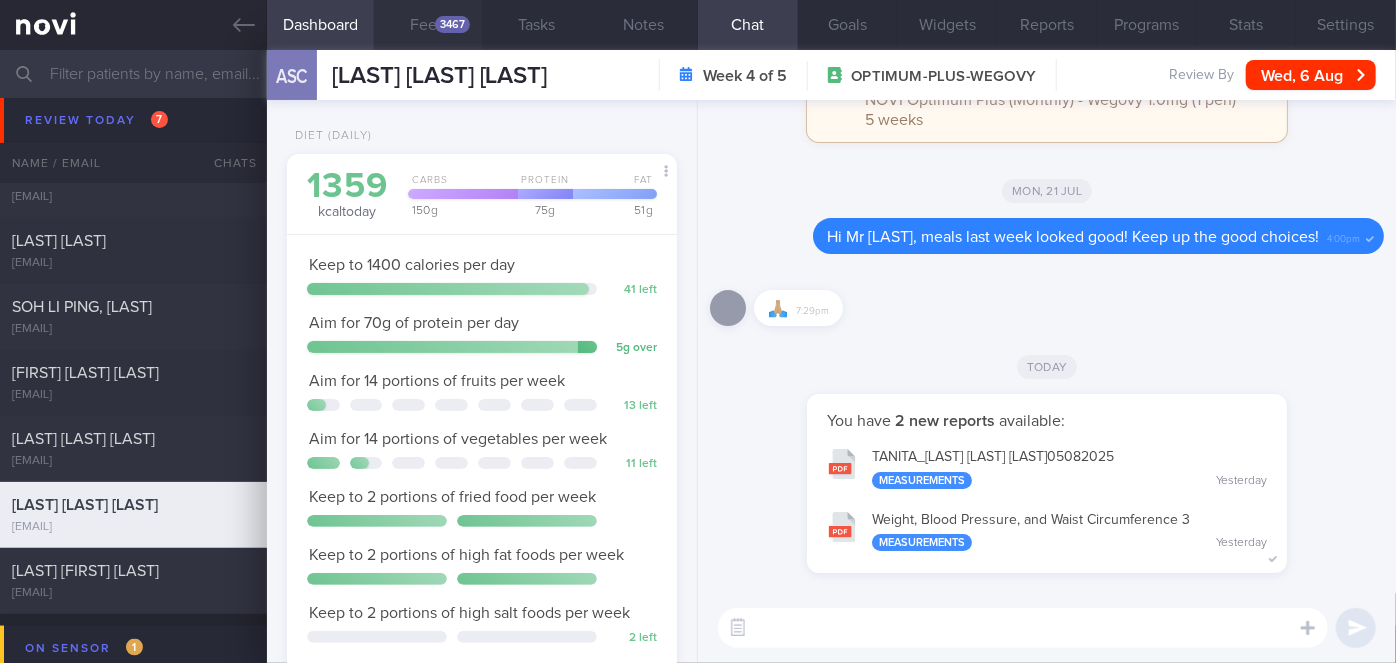 click on "3467" at bounding box center (452, 24) 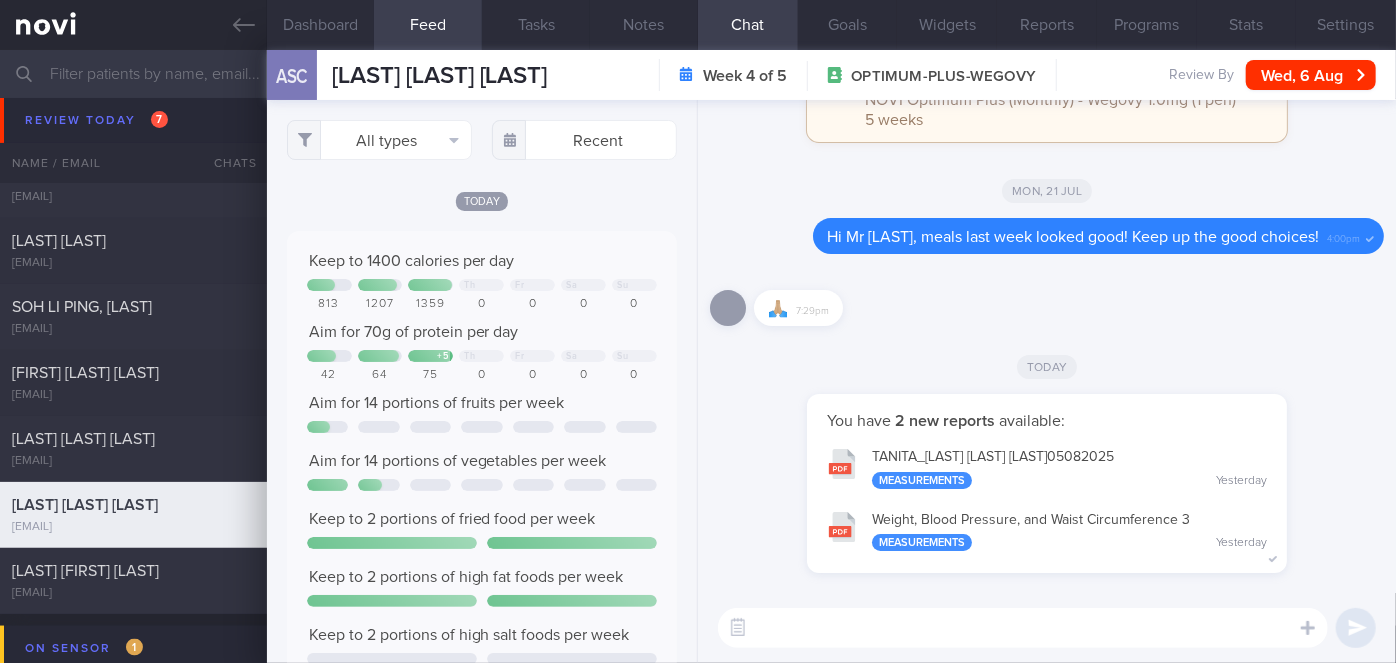 scroll, scrollTop: 999912, scrollLeft: 999648, axis: both 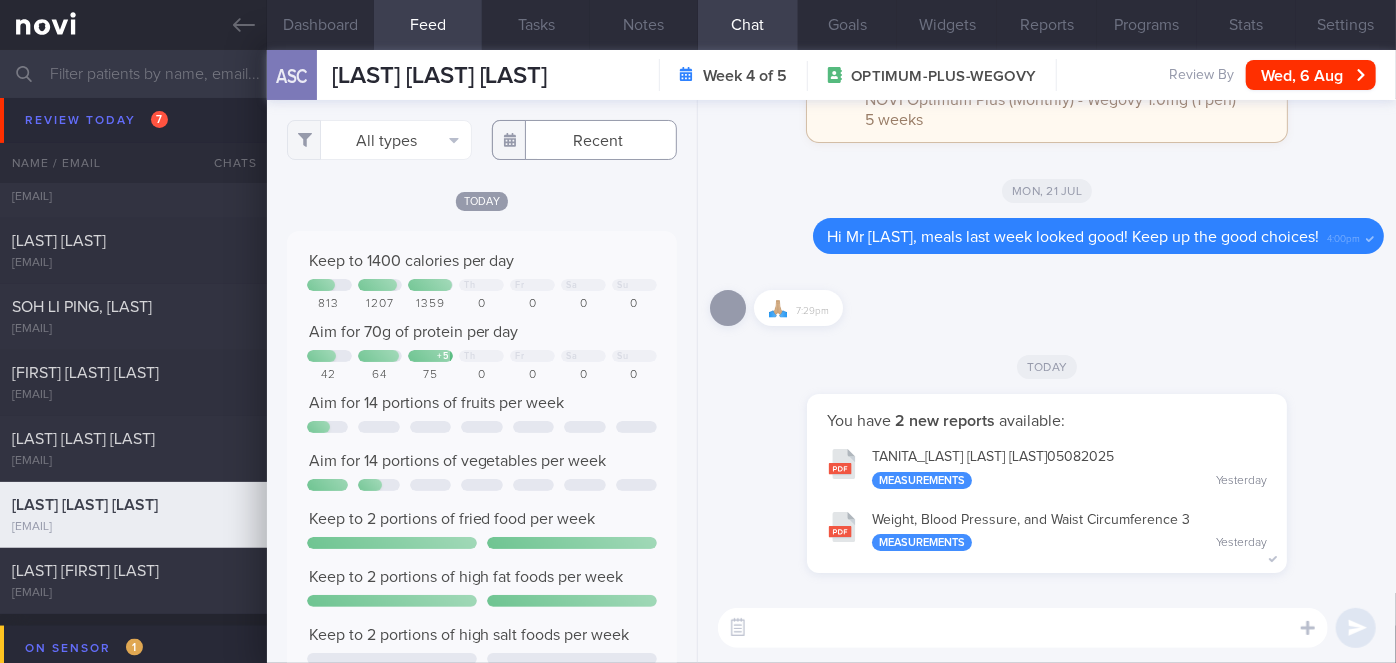 click at bounding box center [584, 140] 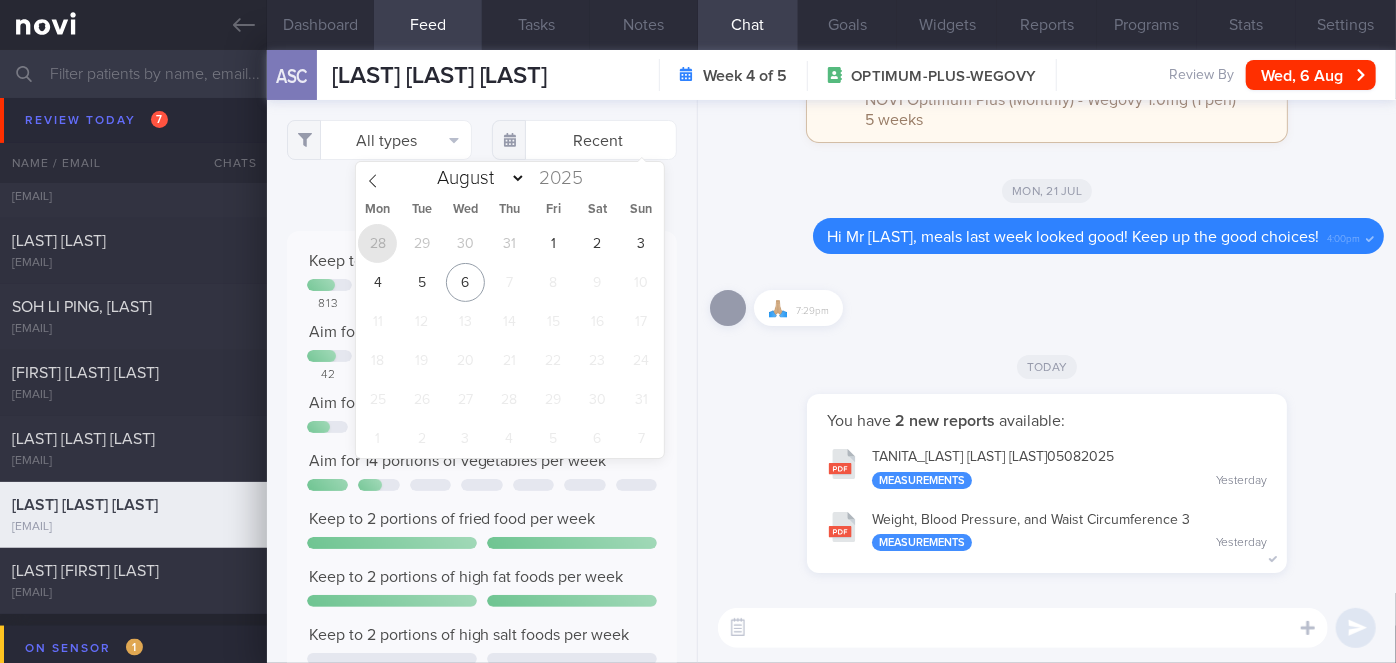 click on "28" at bounding box center [377, 243] 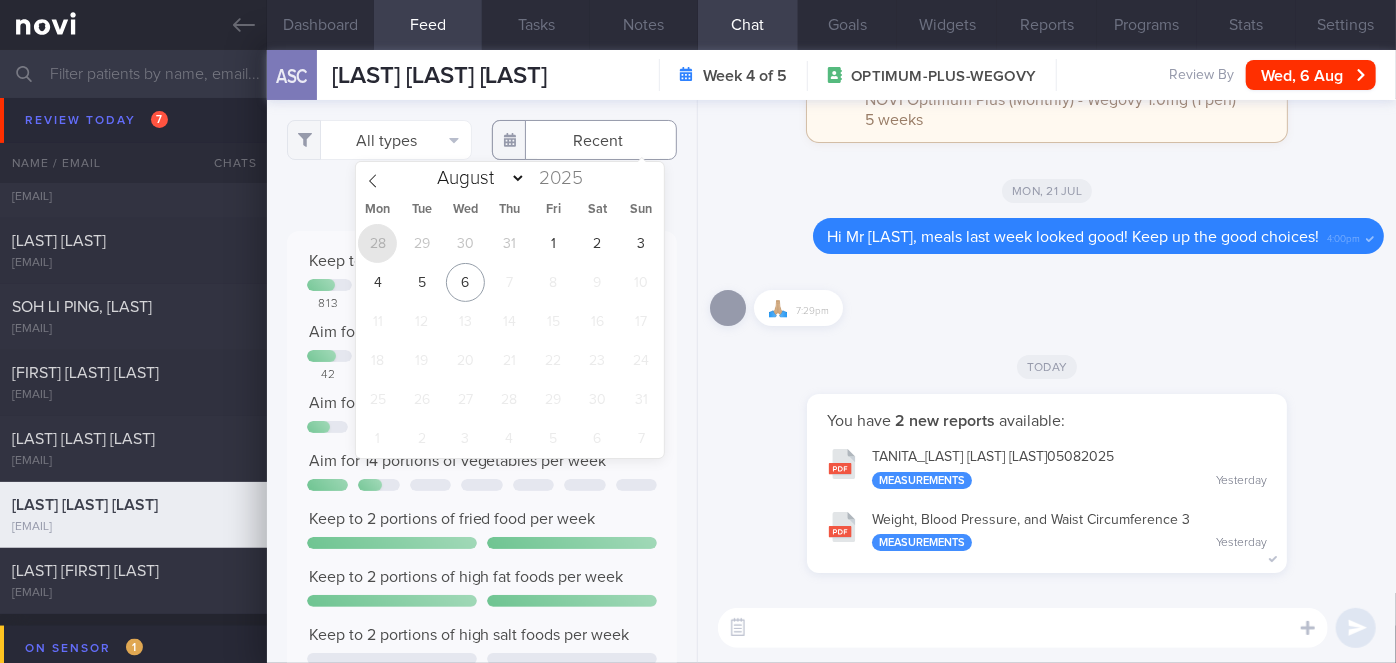 type on "2025-07-28" 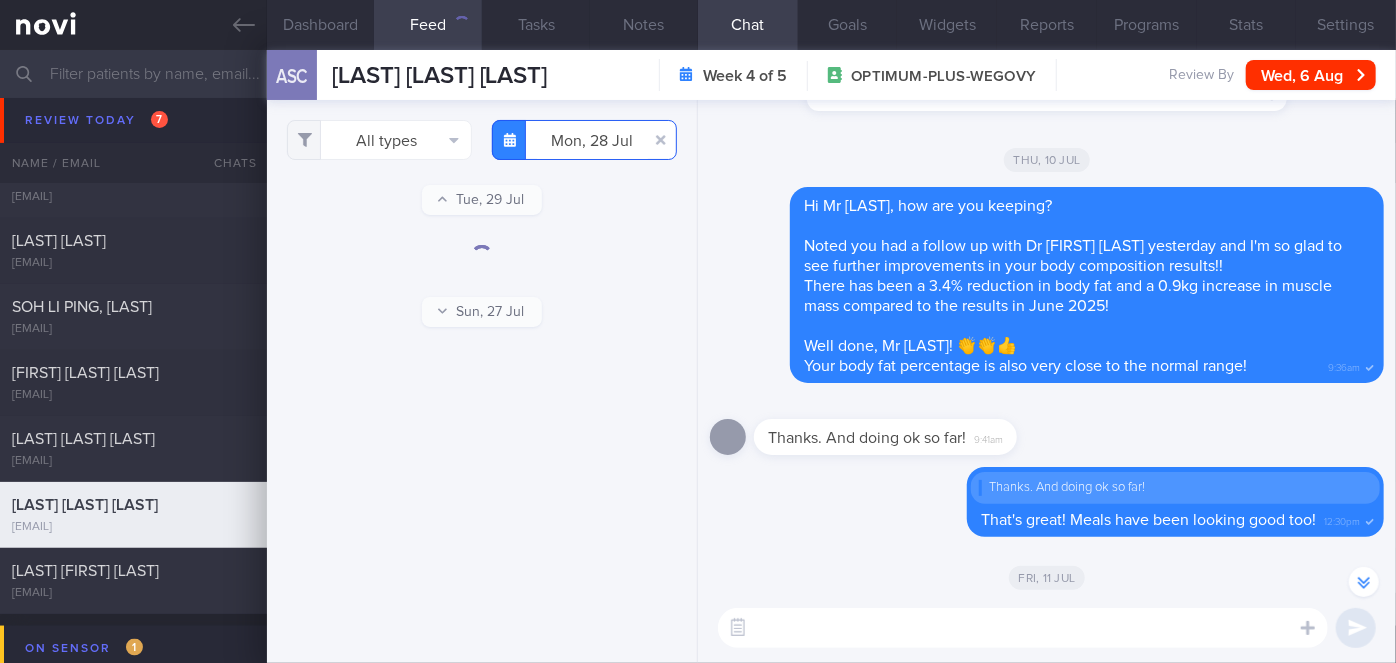 scroll, scrollTop: -819, scrollLeft: 0, axis: vertical 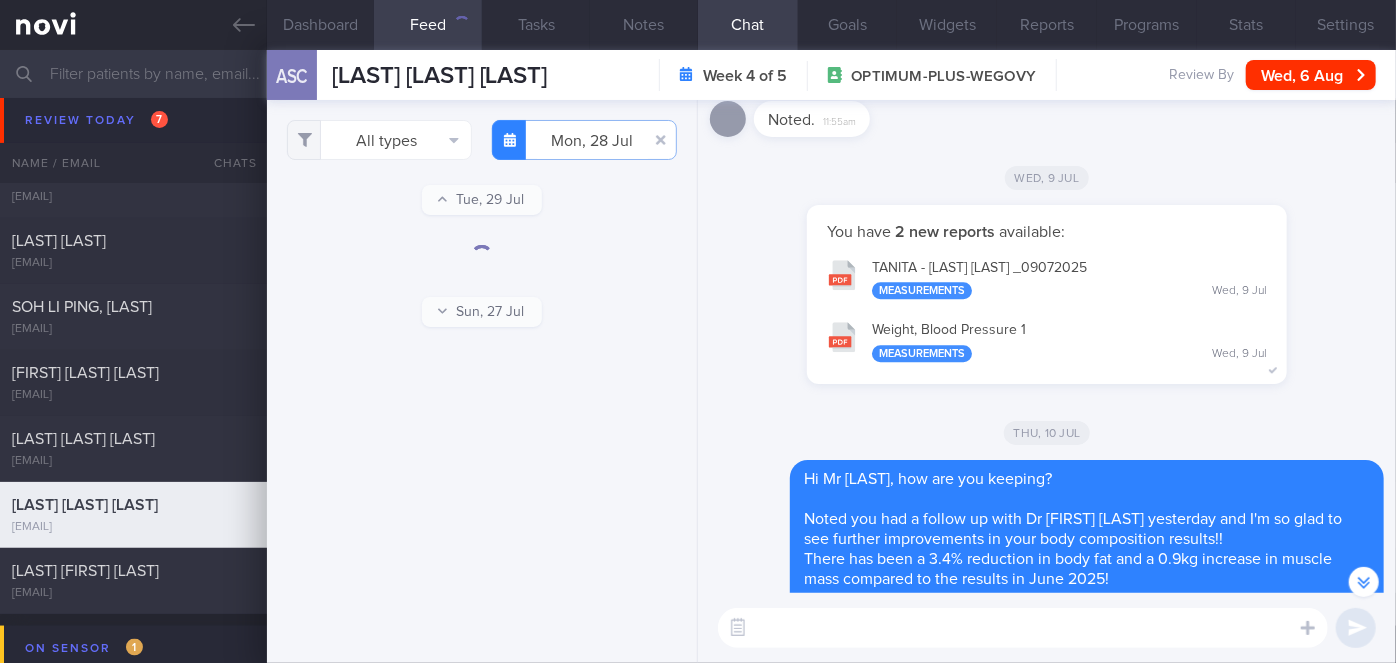 click on "TANITA - [FIRST_NAME] [LAST_NAME]_ [DATE]
Measurements
[DAY], [DATE]" at bounding box center [1047, 278] 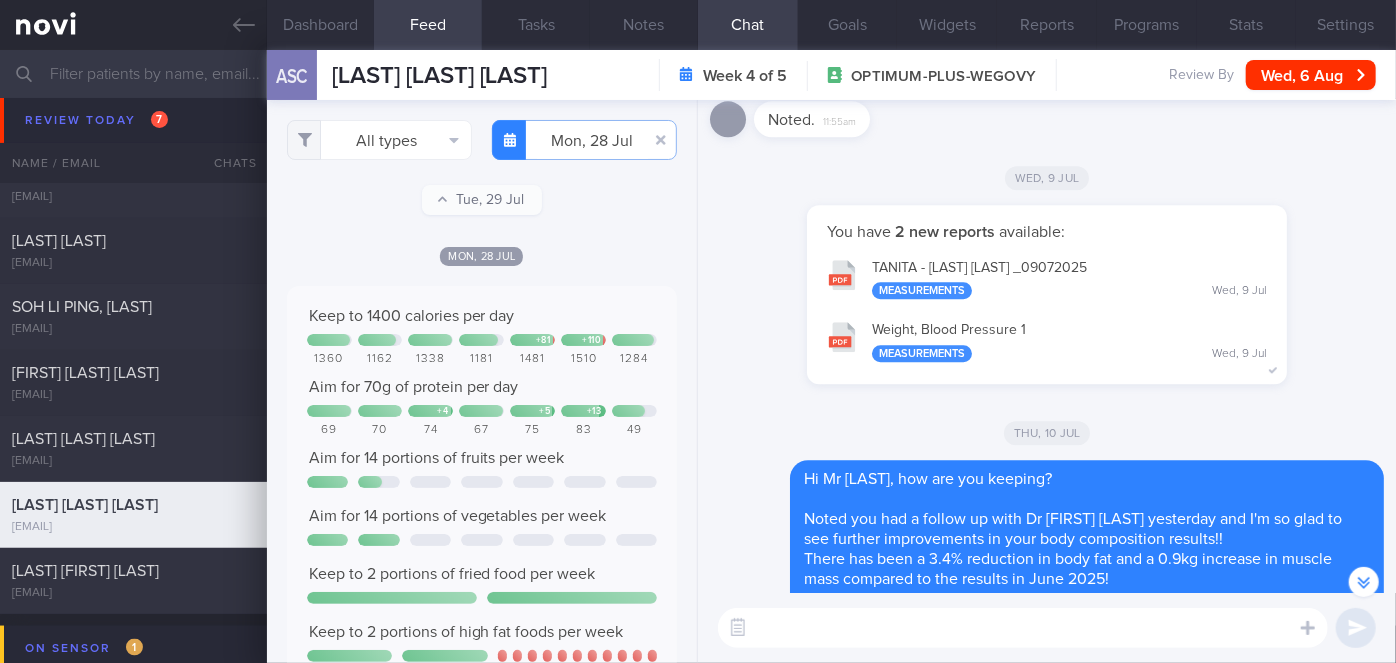 scroll, scrollTop: 999912, scrollLeft: 999648, axis: both 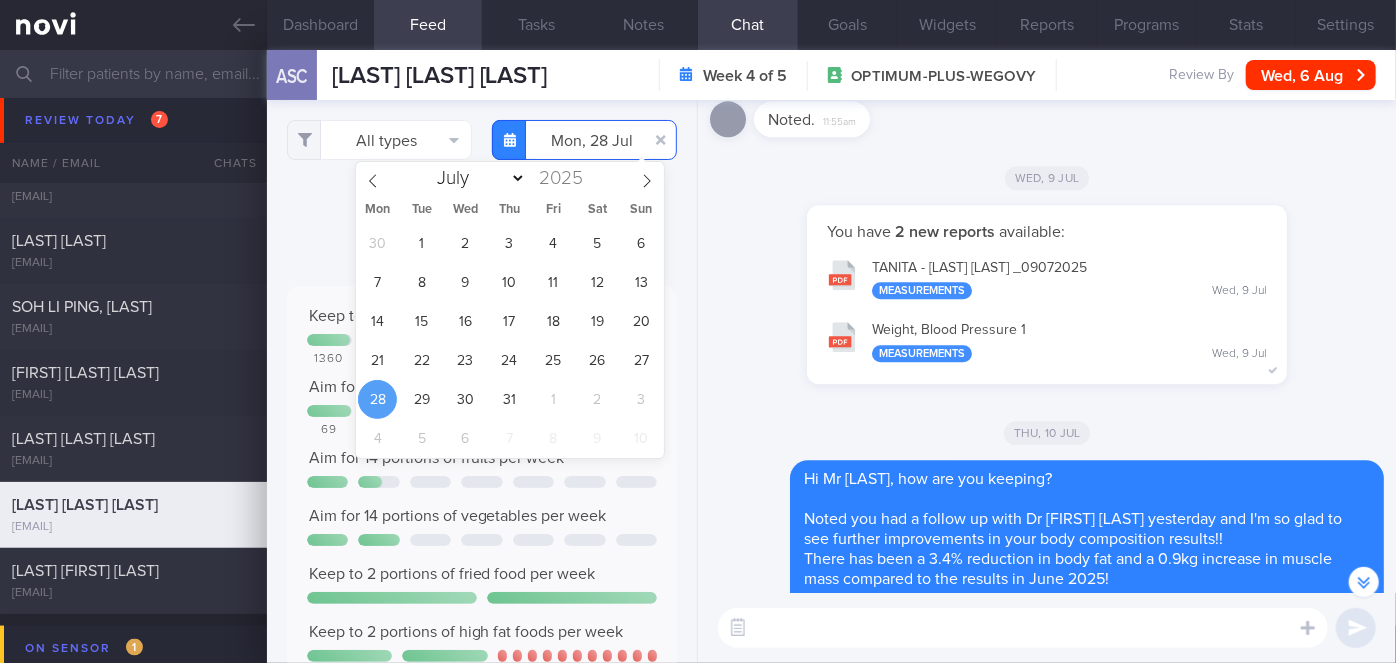 click on "2025-07-28" at bounding box center (584, 140) 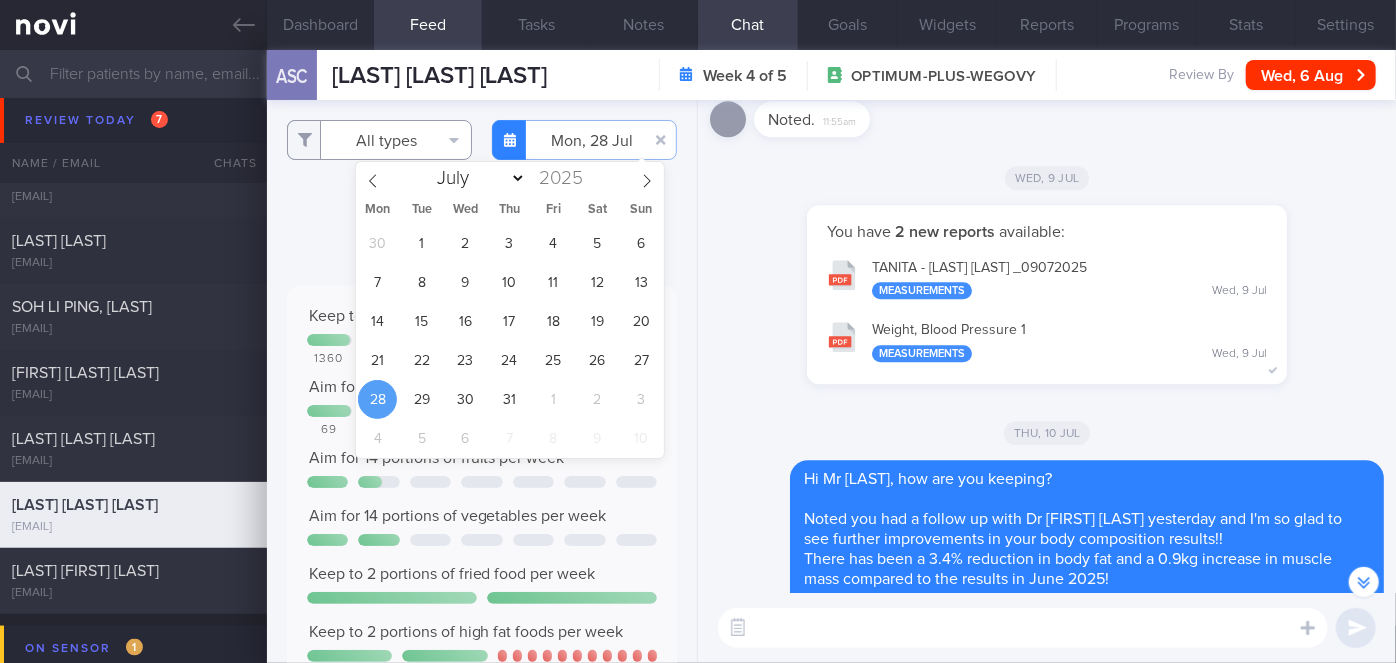 click on "All types" at bounding box center (379, 140) 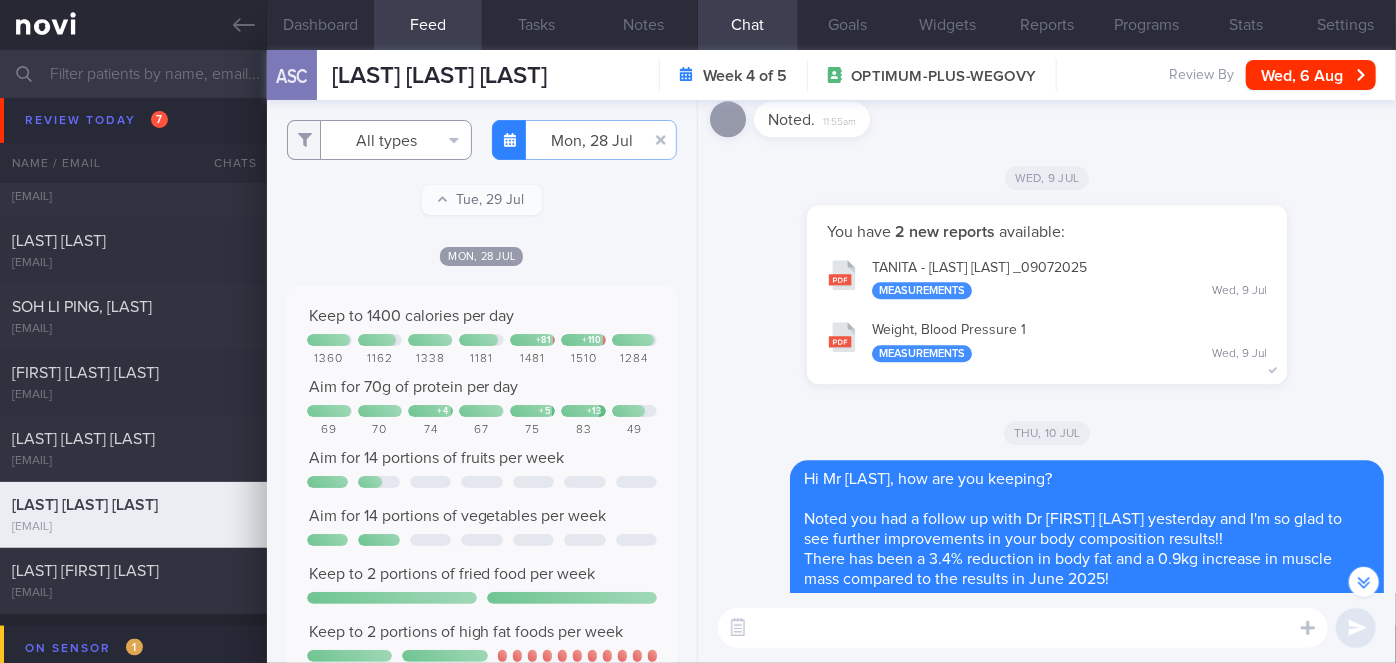 click on "All types" at bounding box center (379, 140) 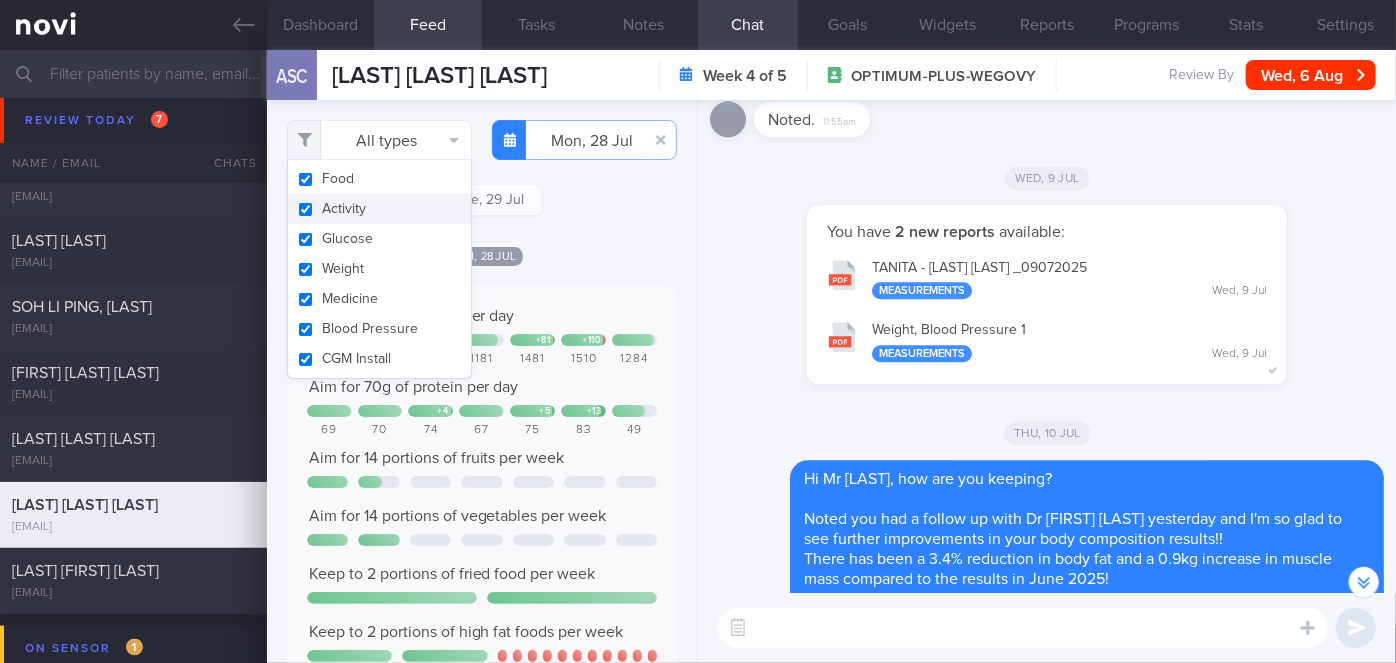 click on "Activity" at bounding box center [379, 209] 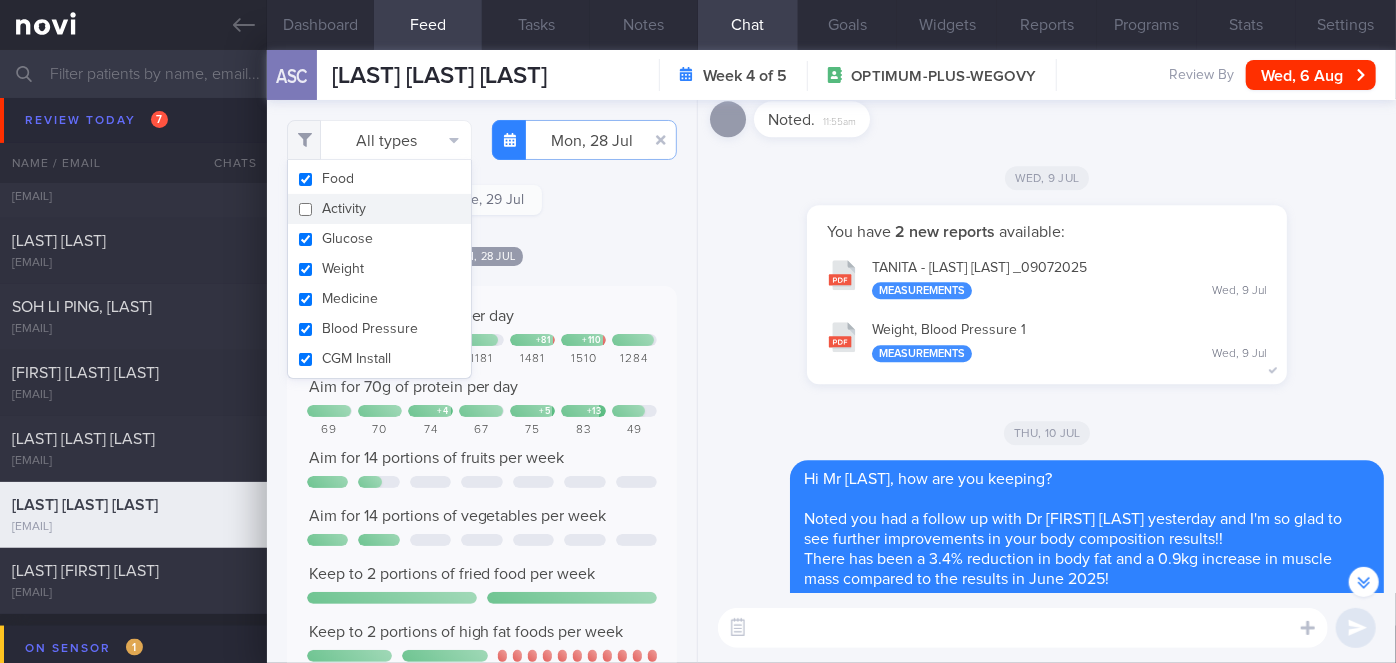 checkbox on "false" 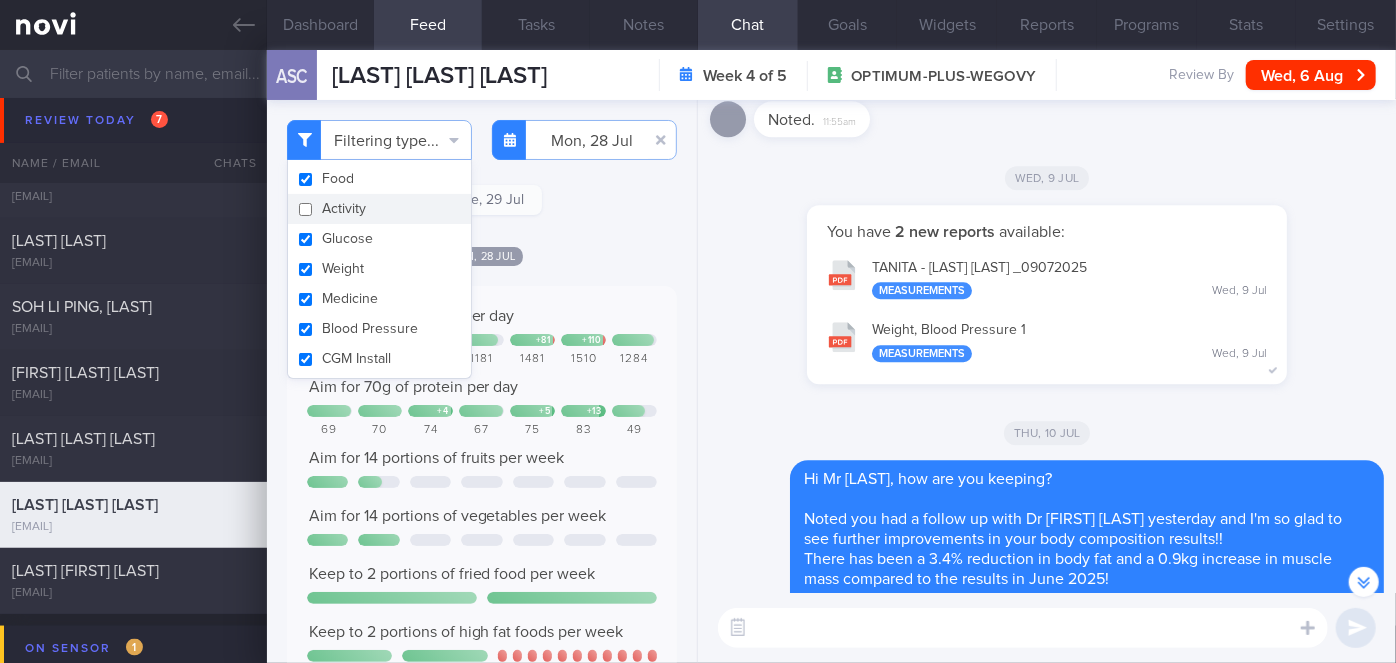 click on "Filtering type...
Food
Activity
Glucose
Weight
Medicine
Blood Pressure
CGM Install
Mon, 28 Jul
2025-07-28
Tue, 29 Jul
Mon, 28 Jul" at bounding box center (482, 381) 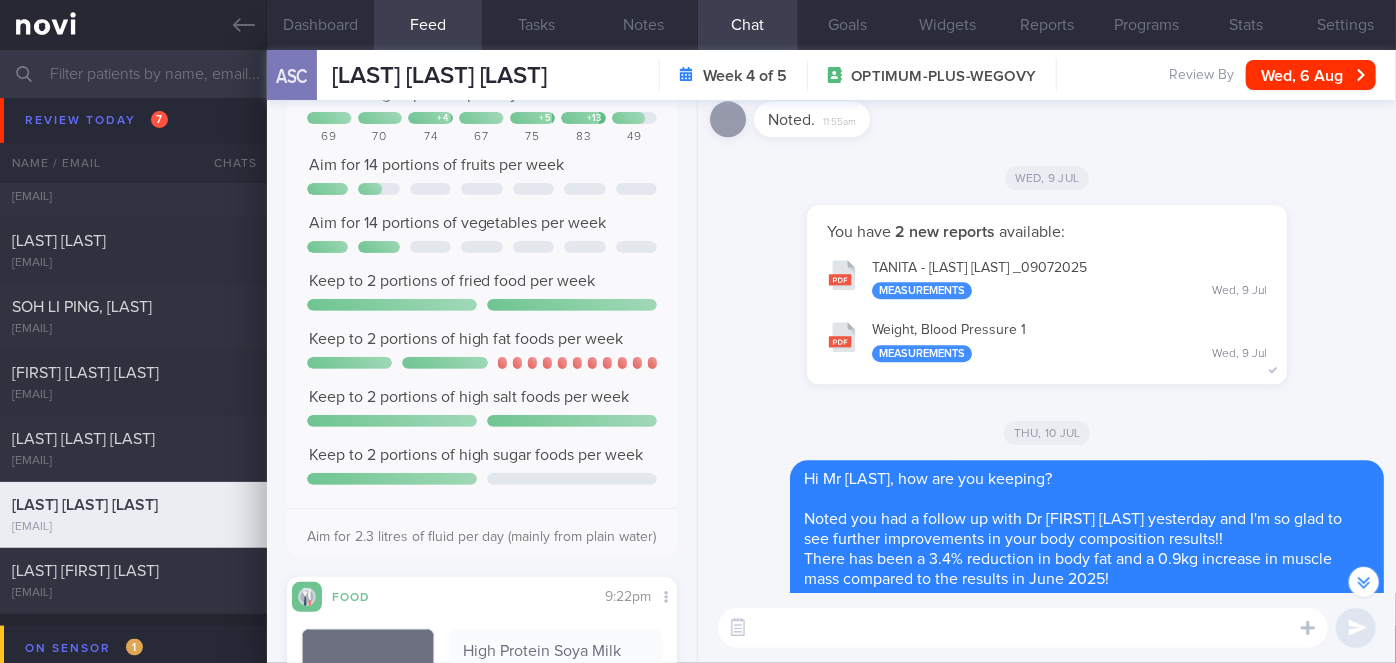 scroll, scrollTop: 0, scrollLeft: 0, axis: both 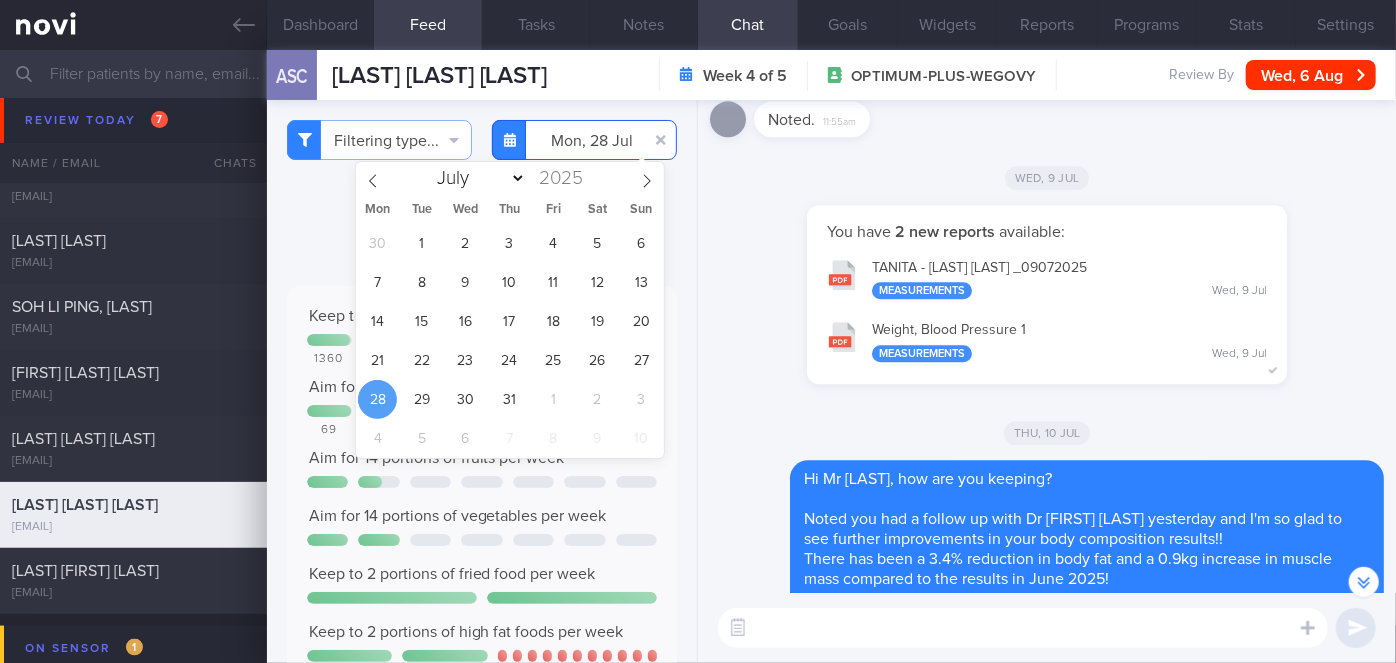 click on "2025-07-28" at bounding box center [584, 140] 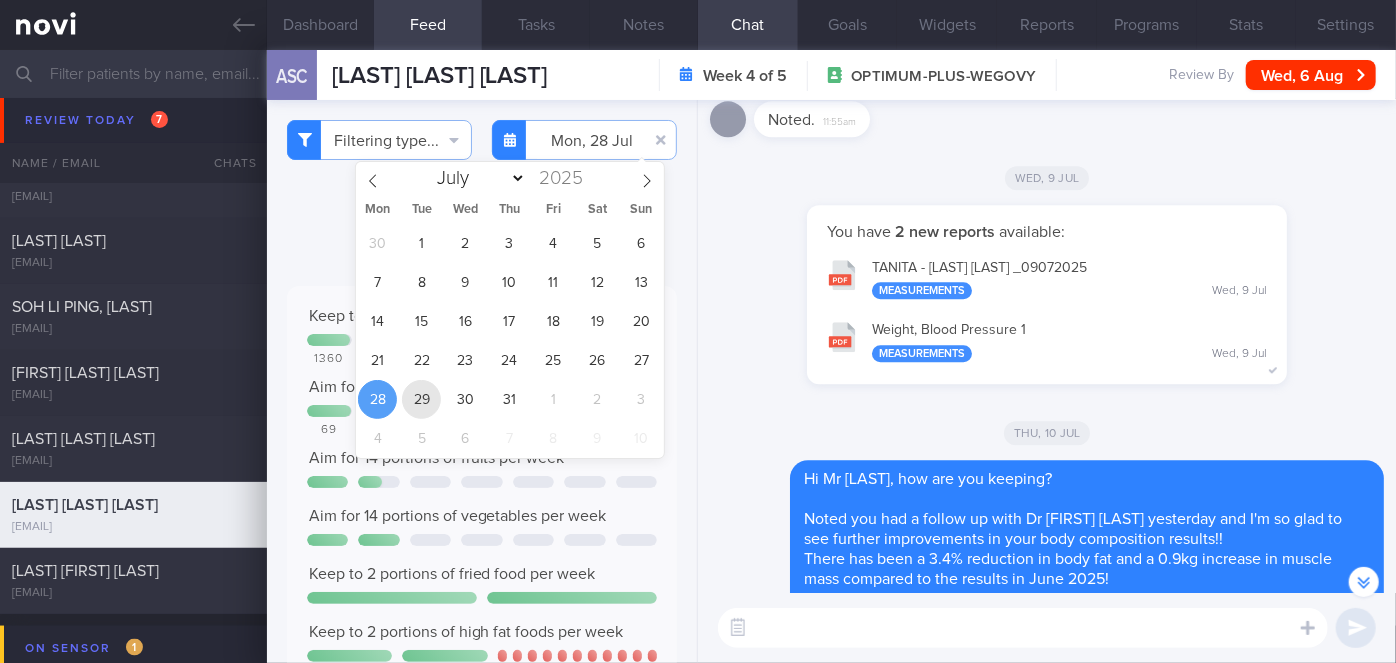 click on "29" at bounding box center (421, 399) 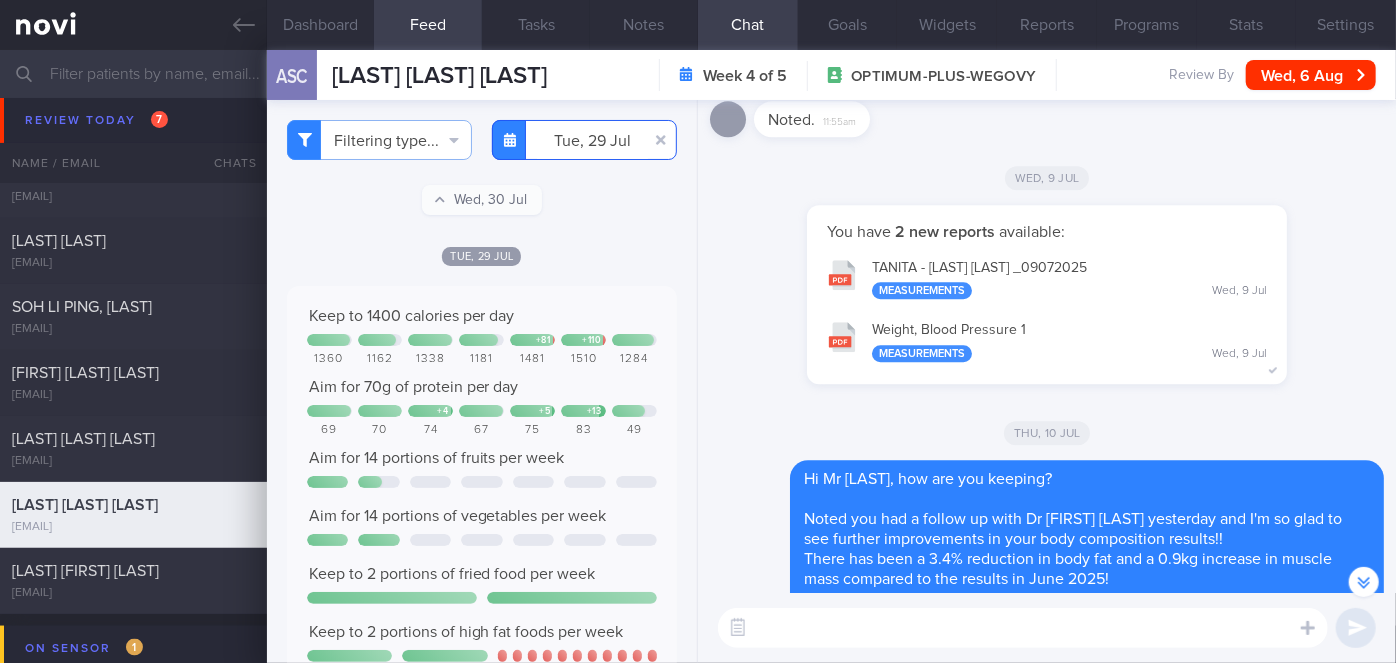 scroll, scrollTop: -728, scrollLeft: 0, axis: vertical 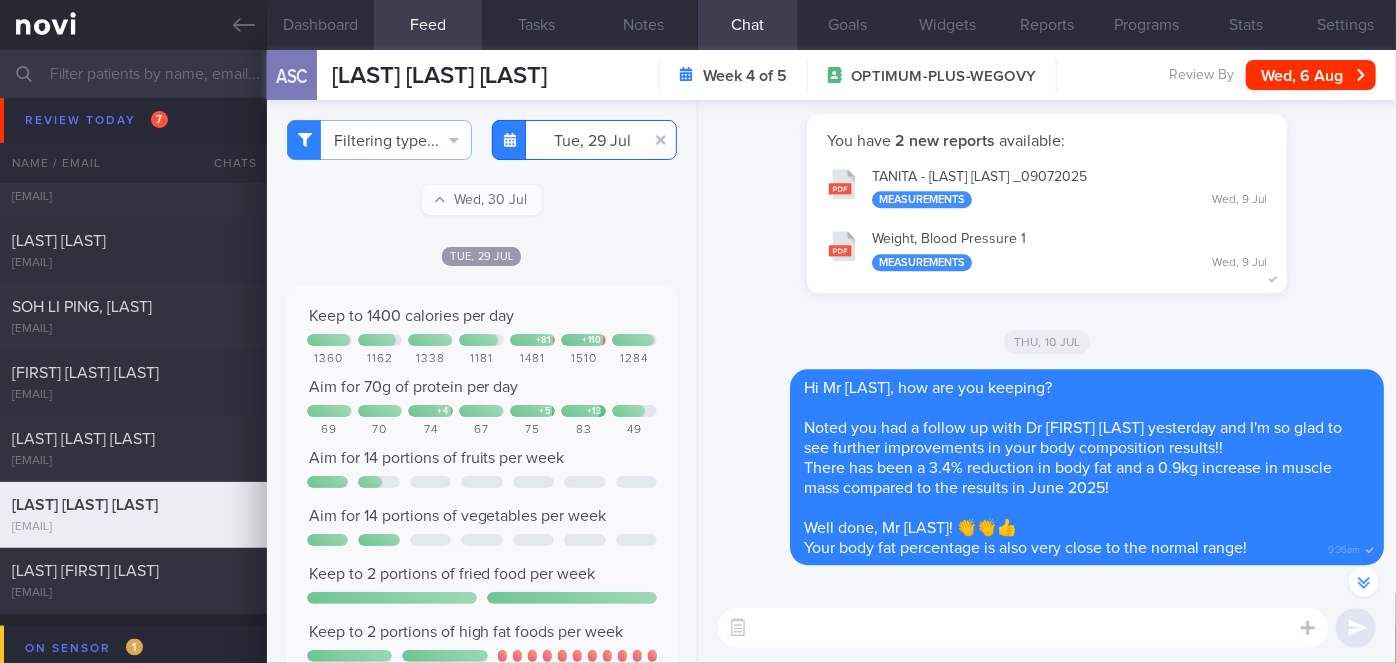 click on "2025-07-29" at bounding box center [584, 140] 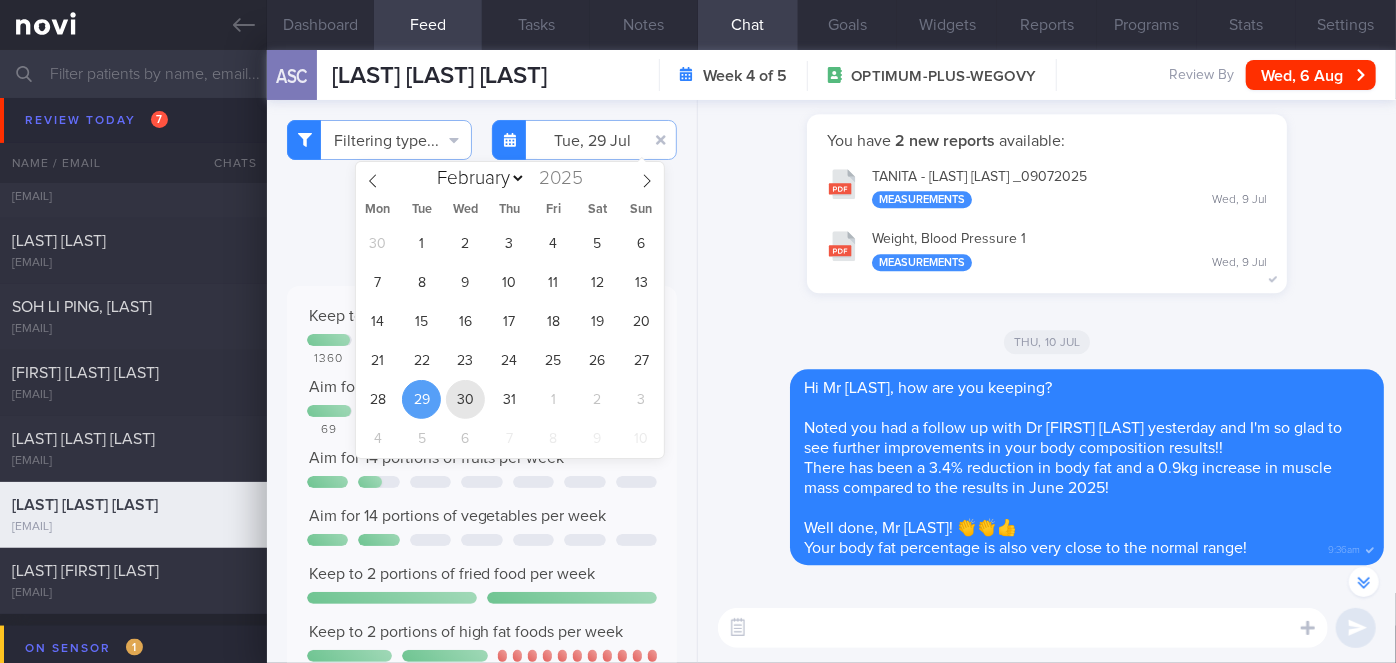 click on "30" at bounding box center [465, 399] 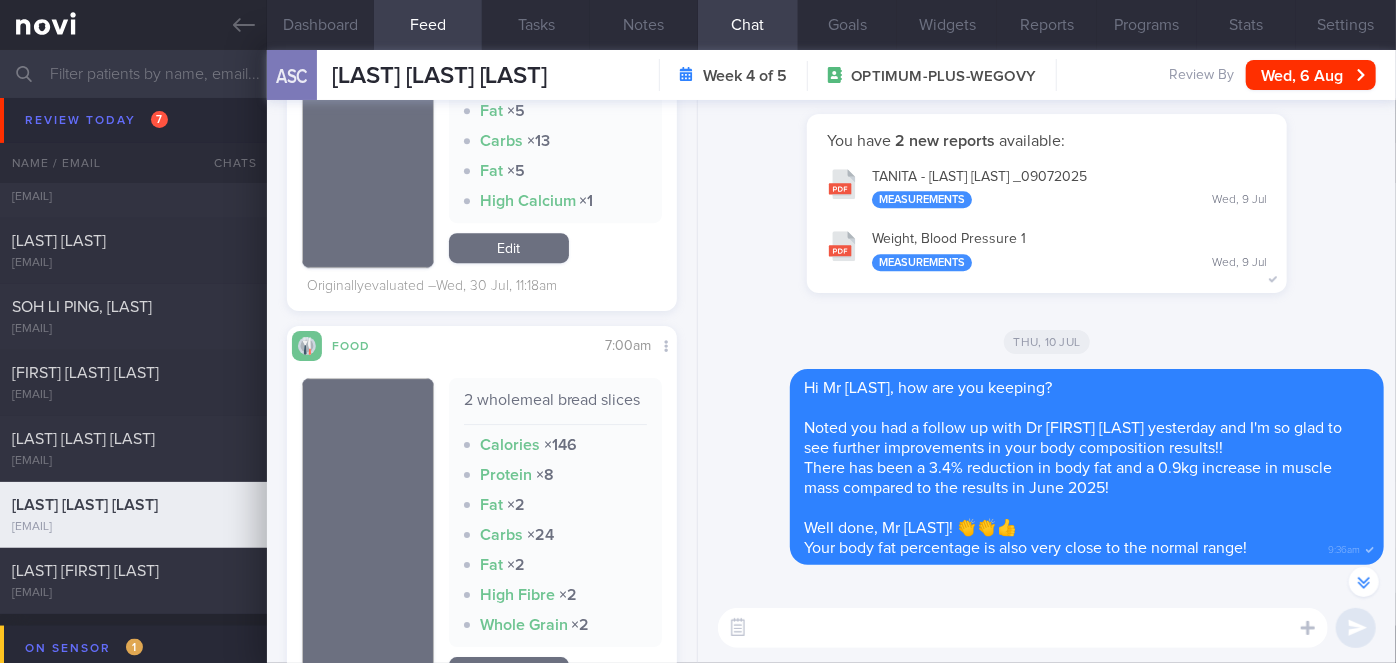 scroll, scrollTop: 881, scrollLeft: 0, axis: vertical 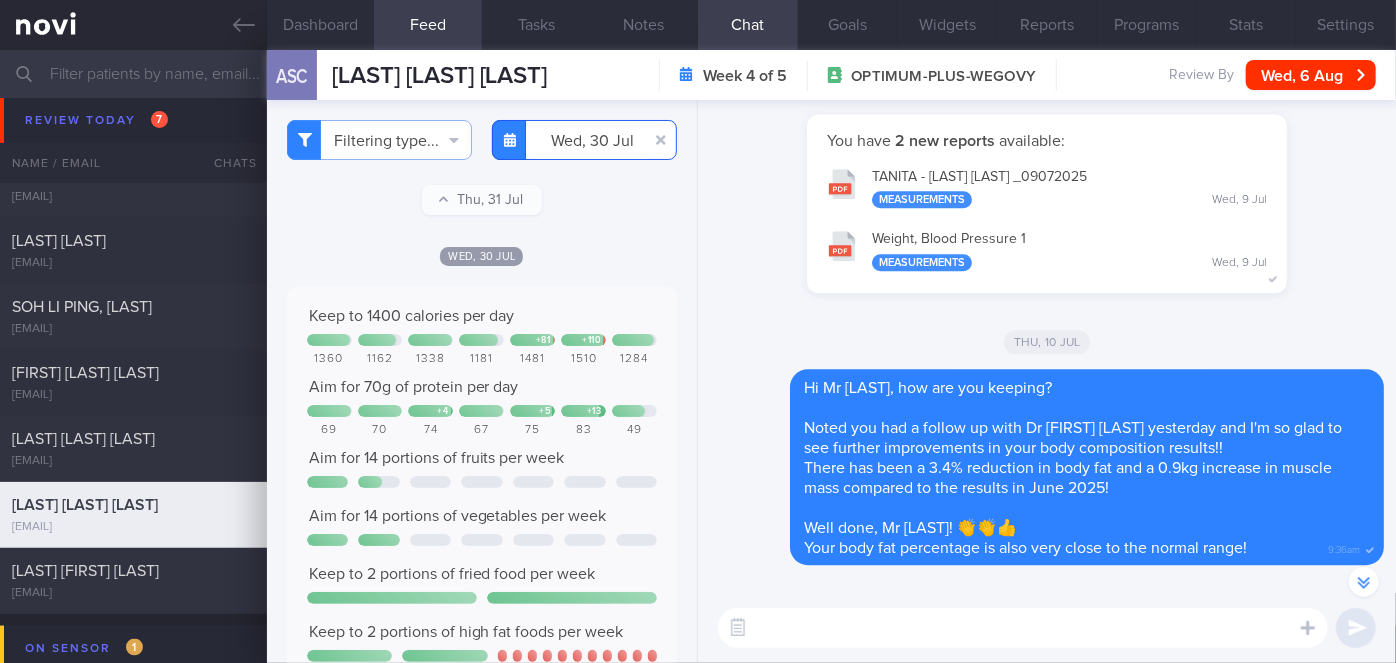 click on "2025-07-30" at bounding box center (584, 140) 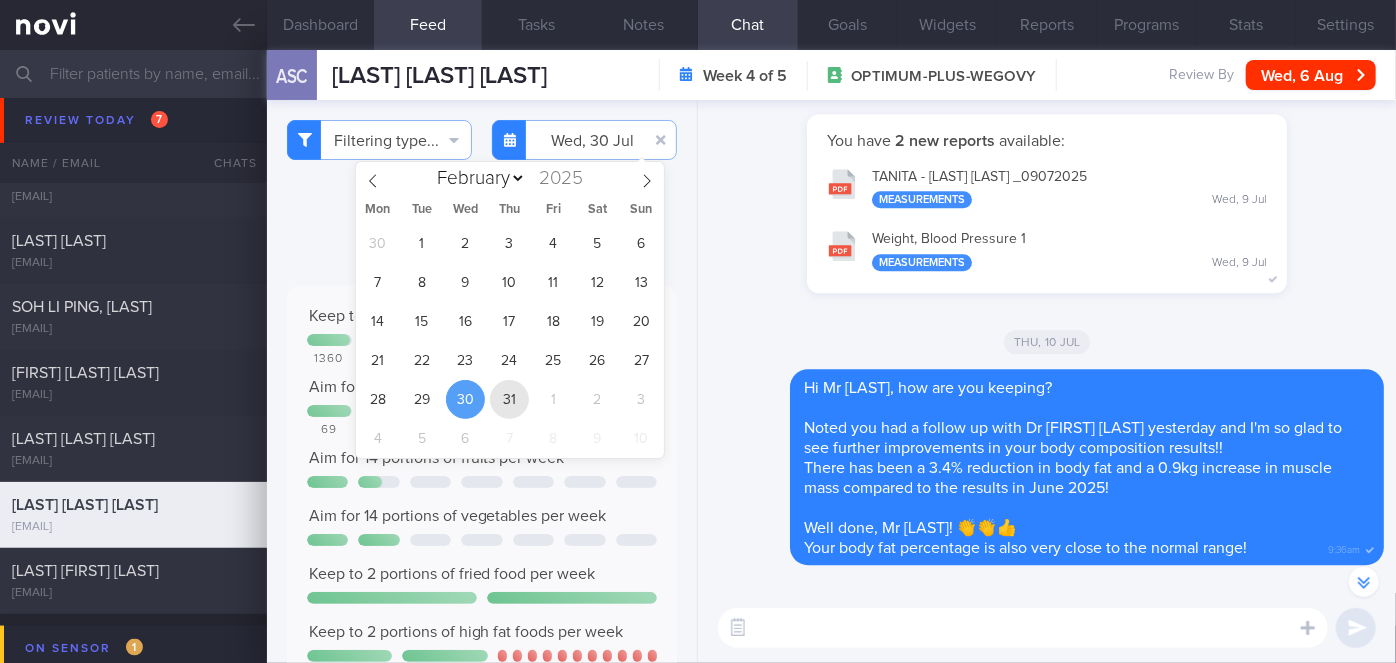 click on "31" at bounding box center [509, 399] 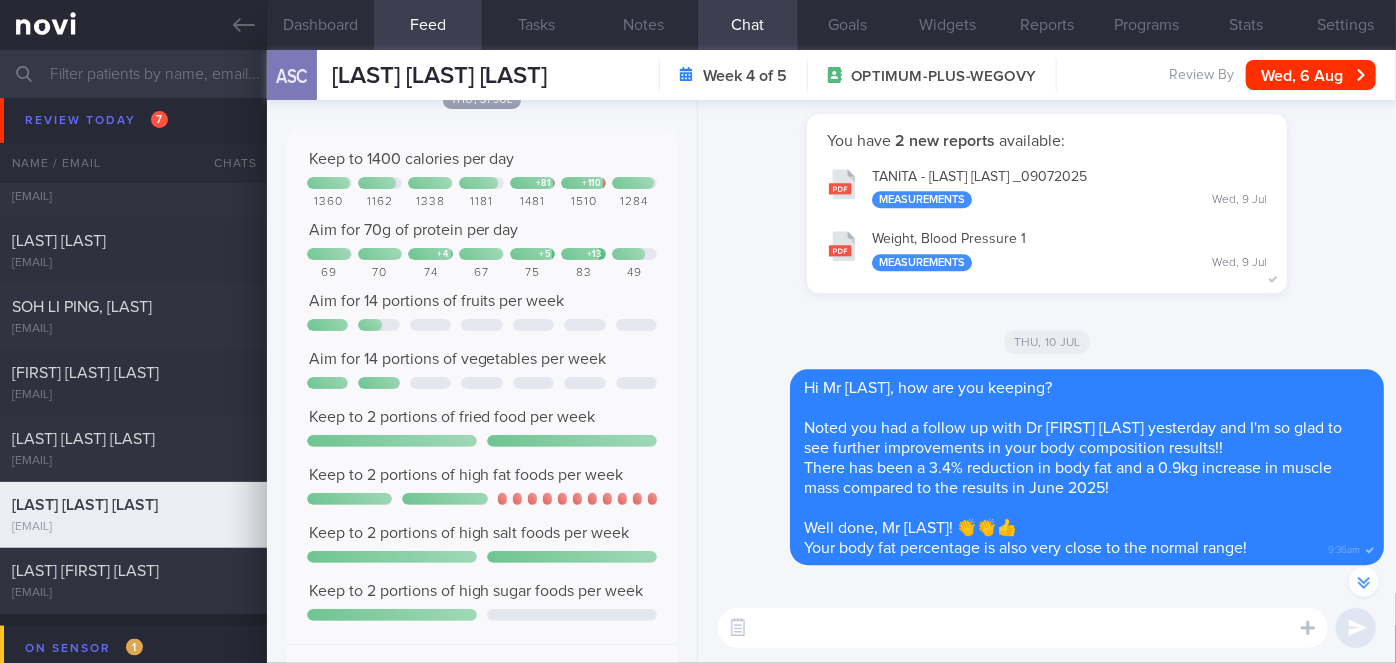 scroll, scrollTop: 0, scrollLeft: 0, axis: both 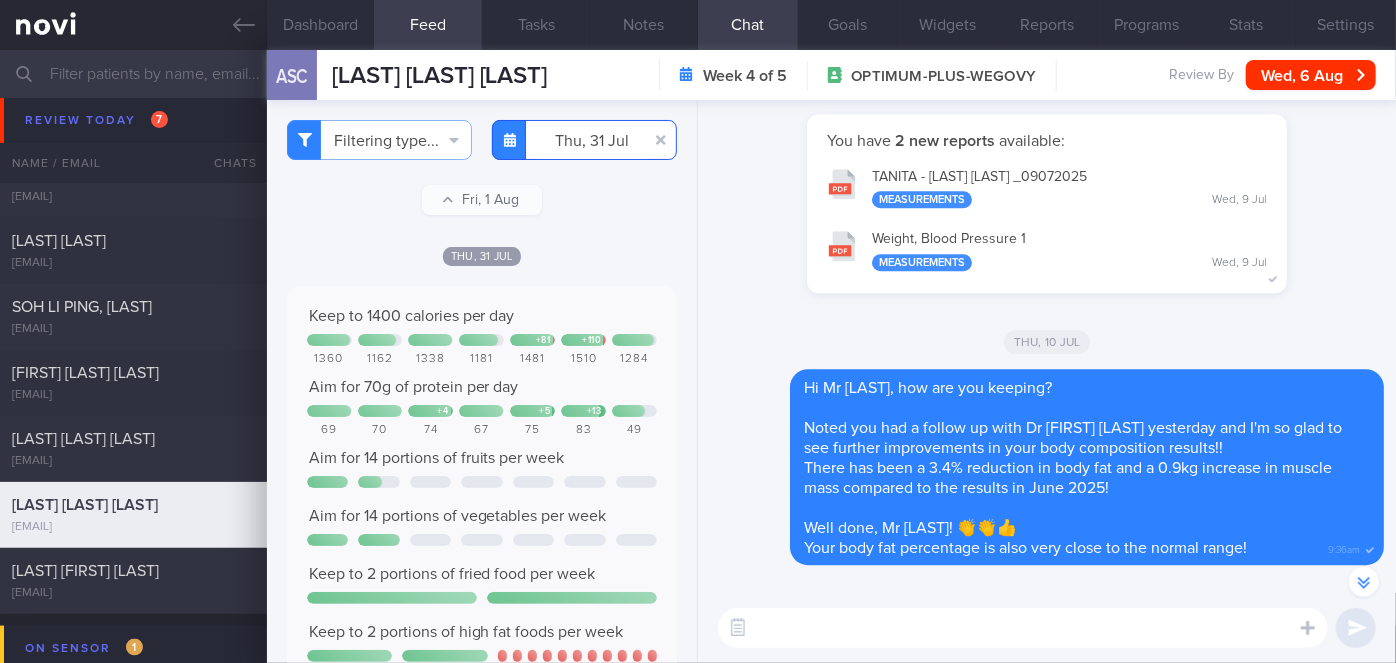 click on "[DATE]" at bounding box center (584, 140) 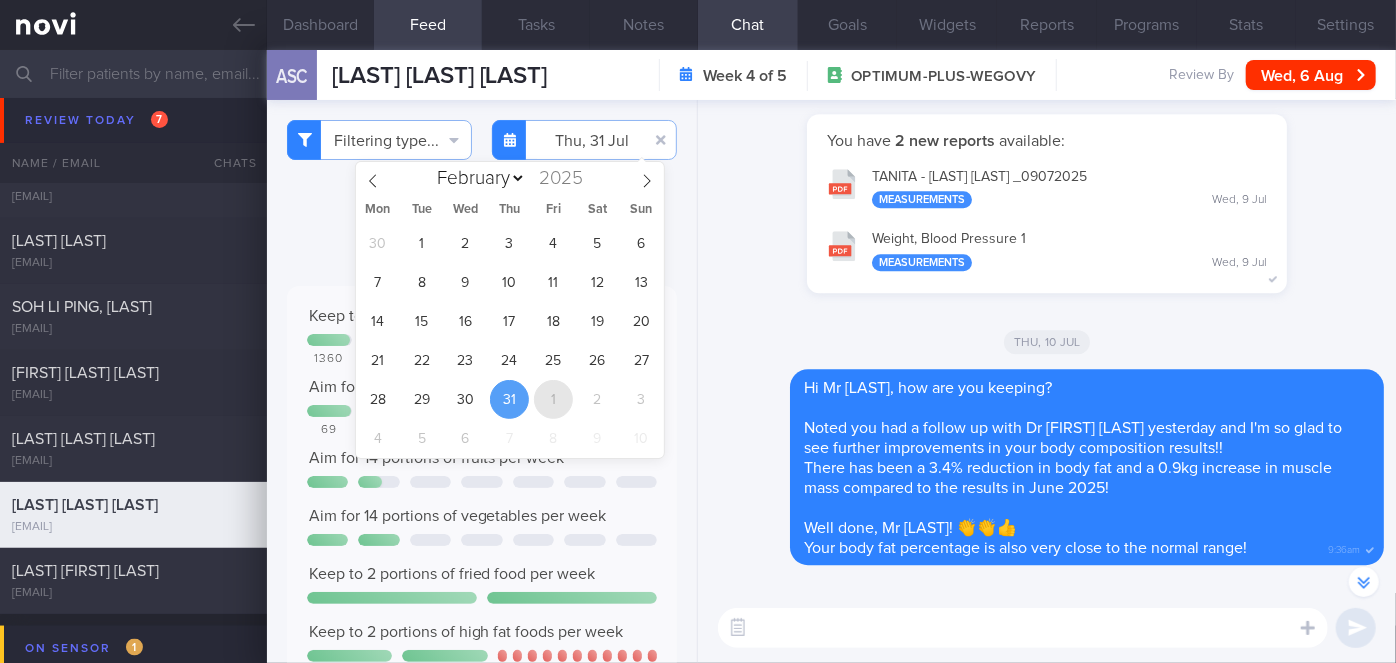 click on "1" at bounding box center (553, 399) 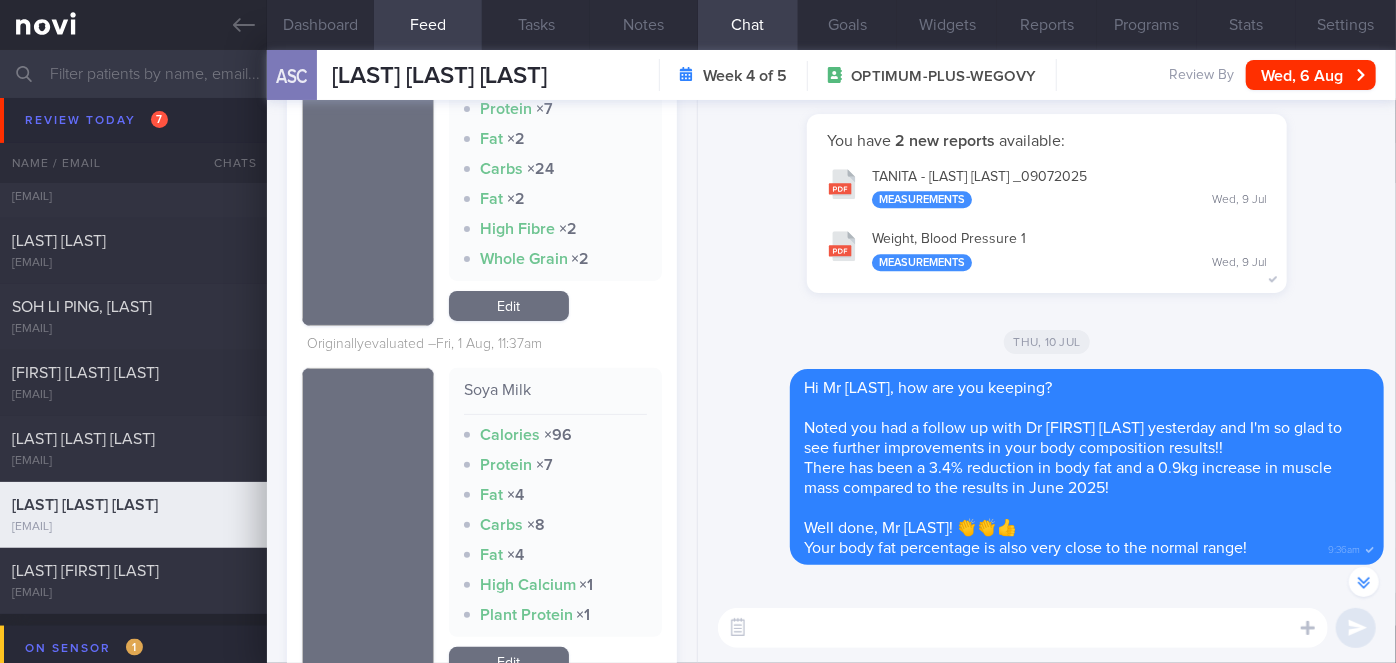 scroll, scrollTop: 4287, scrollLeft: 0, axis: vertical 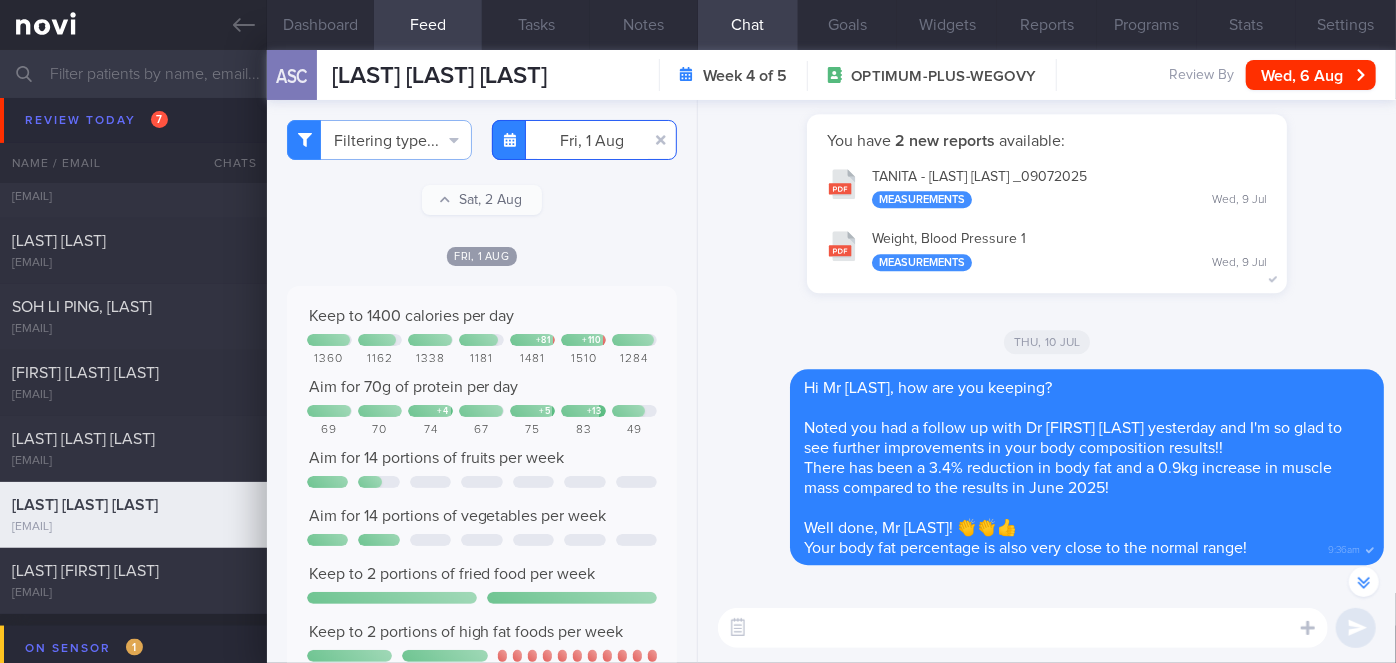 click on "2025-08-01" at bounding box center (584, 140) 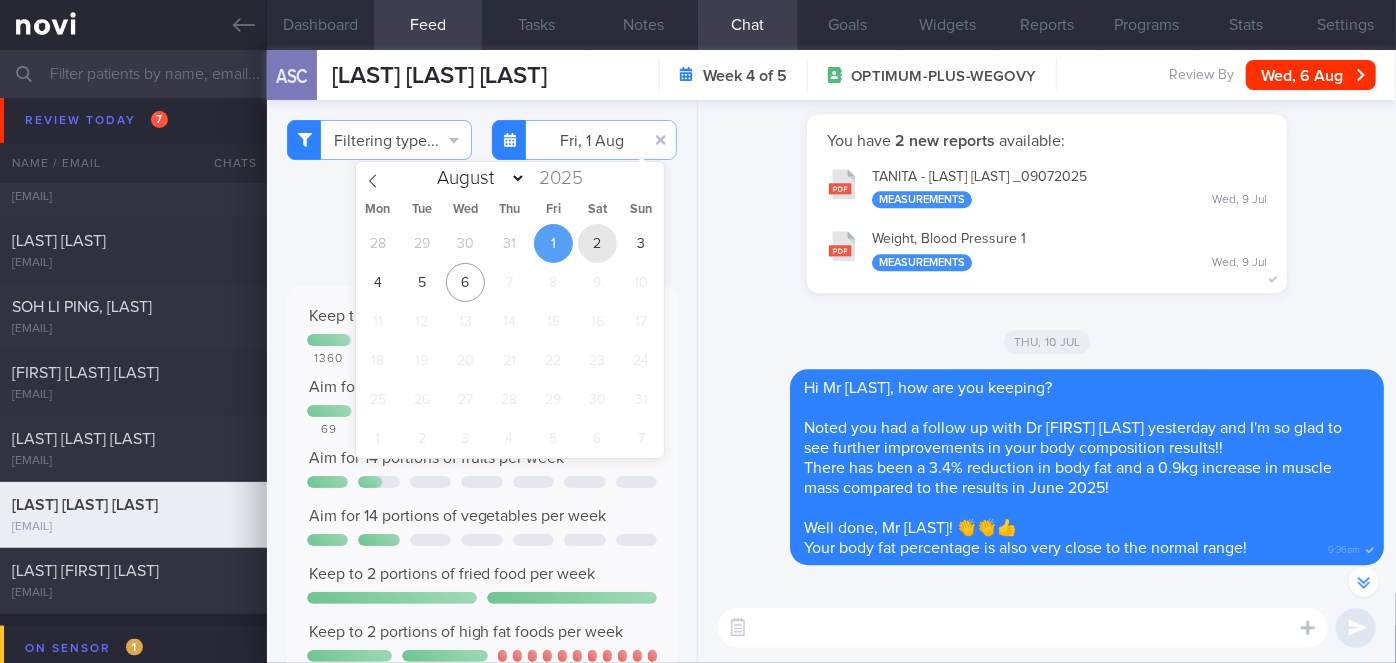 click on "2" at bounding box center (597, 243) 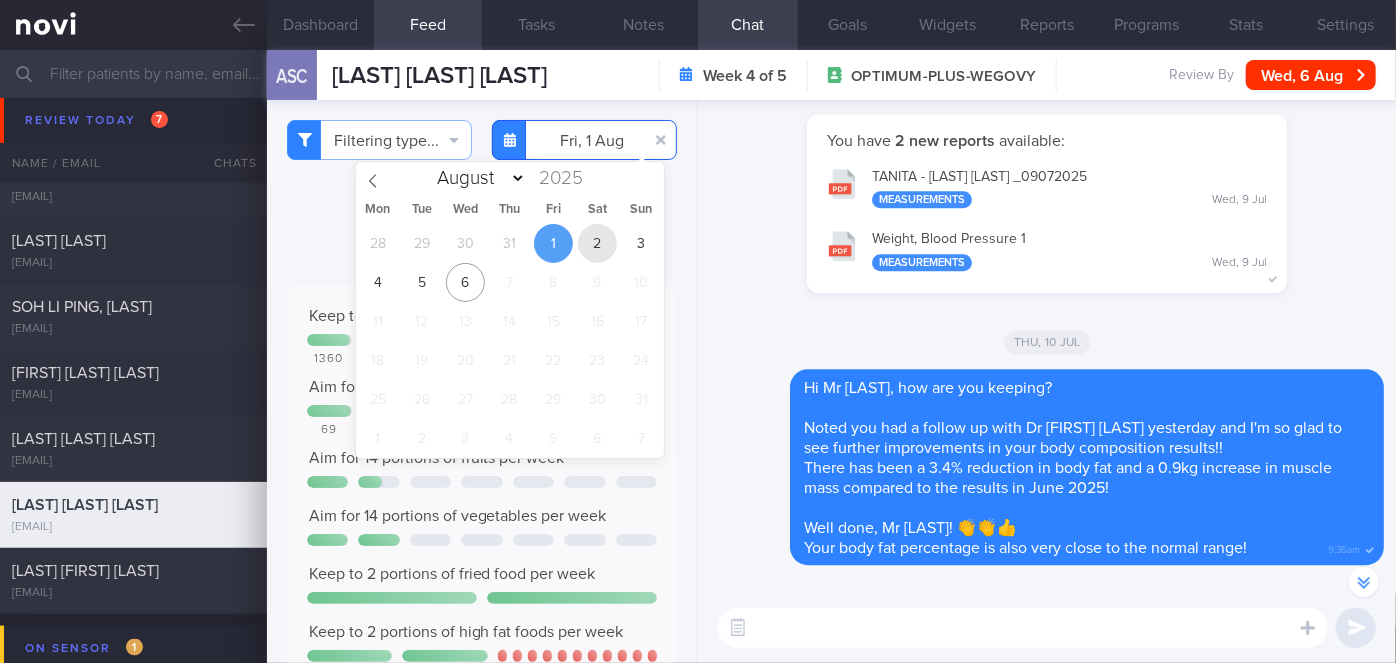 type on "2025-08-02" 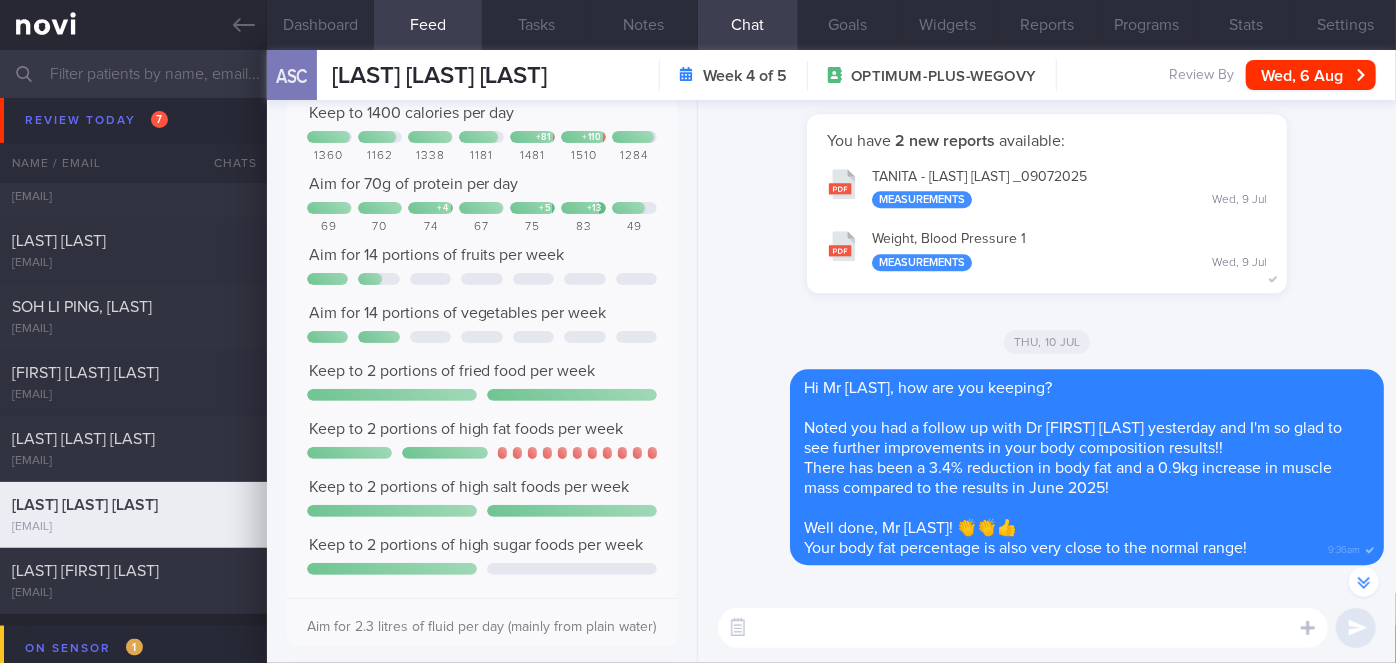 scroll, scrollTop: 0, scrollLeft: 0, axis: both 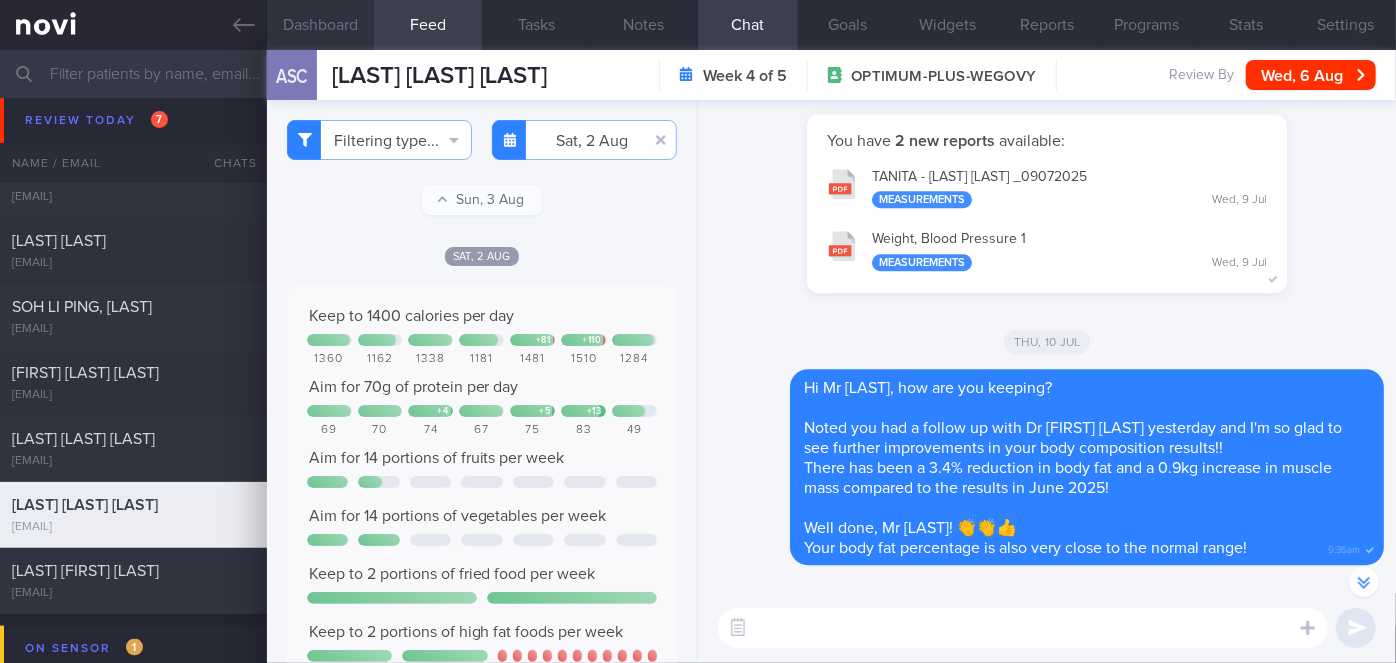 click on "Dashboard" at bounding box center [321, 25] 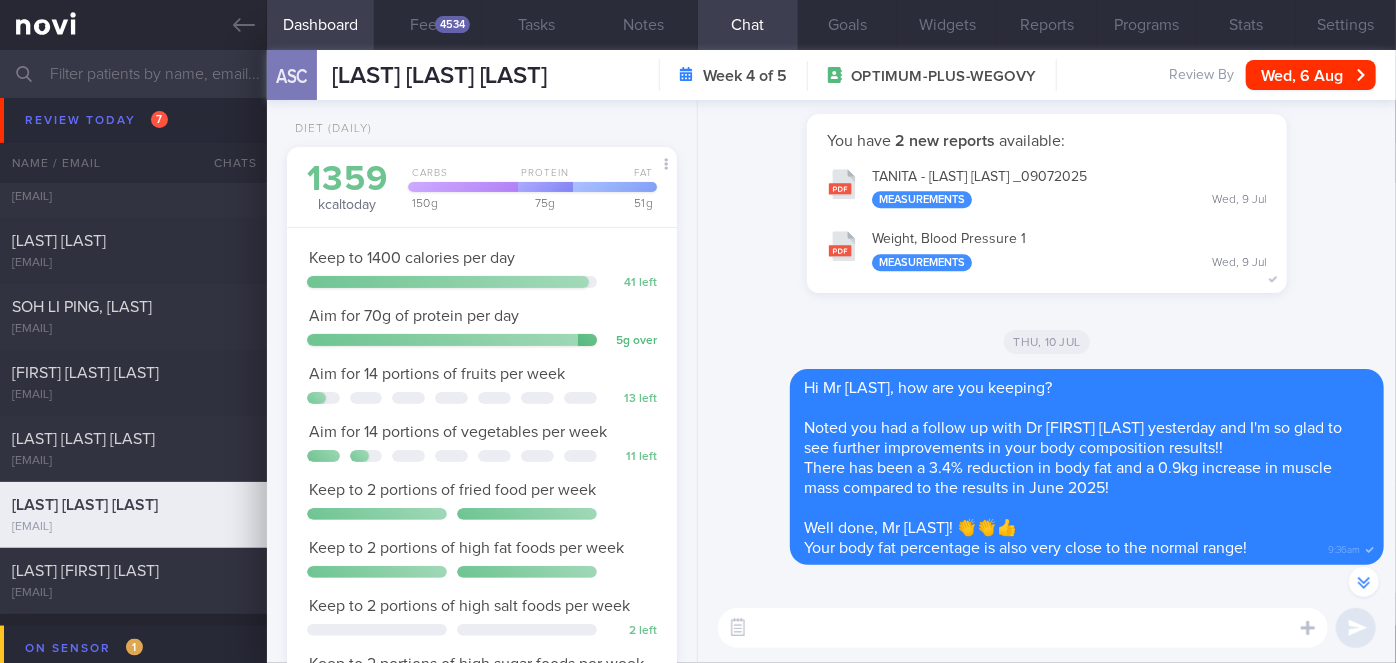 scroll, scrollTop: 0, scrollLeft: 0, axis: both 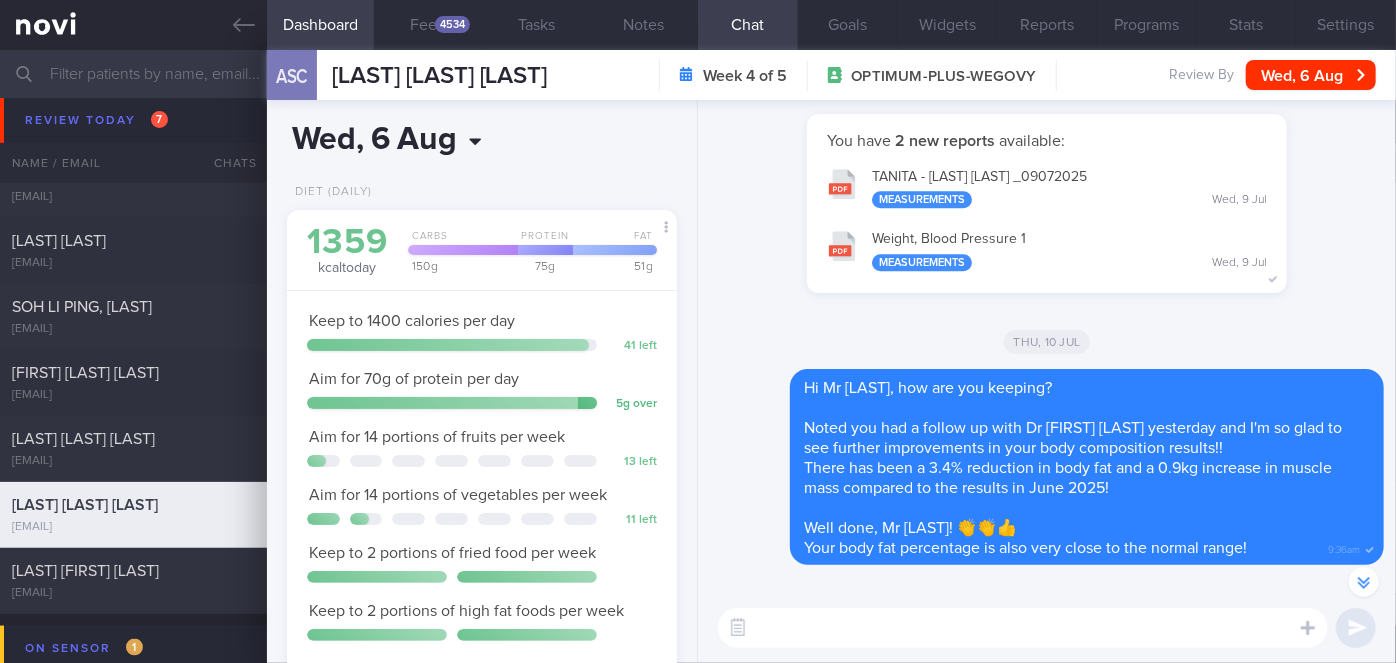click on "2025-08-06" at bounding box center (407, 140) 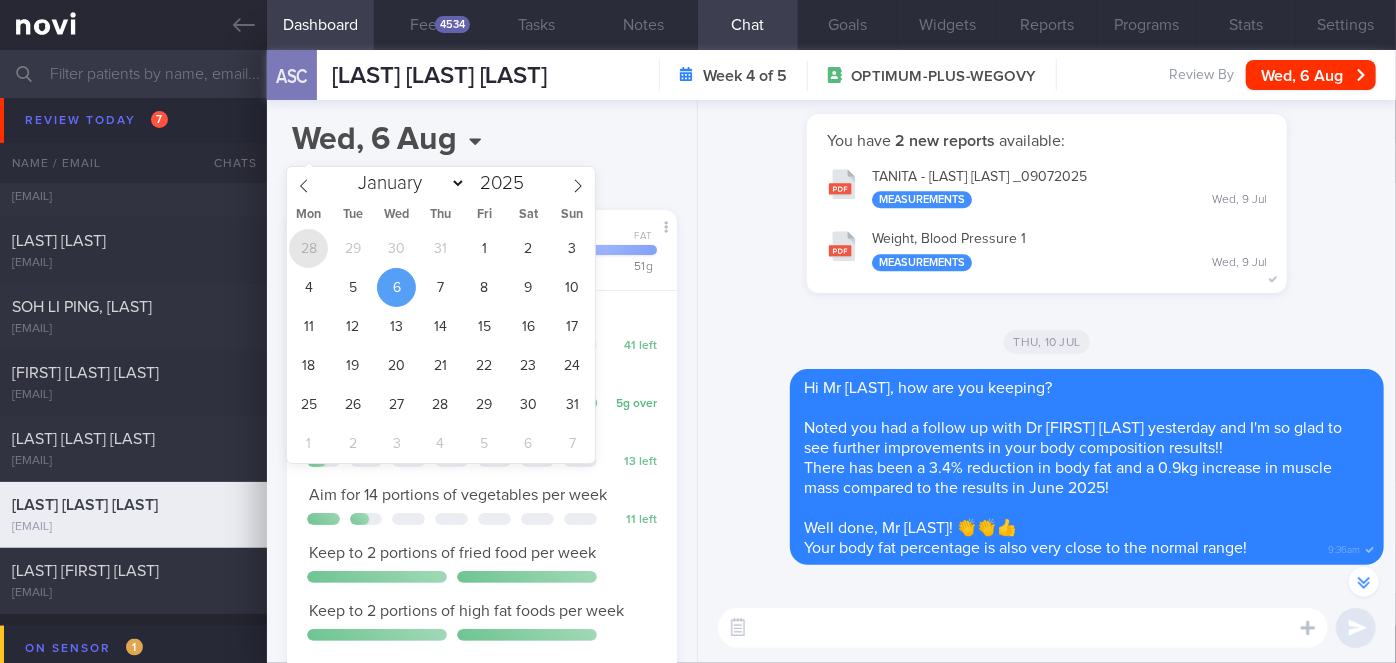 click on "28" at bounding box center (308, 248) 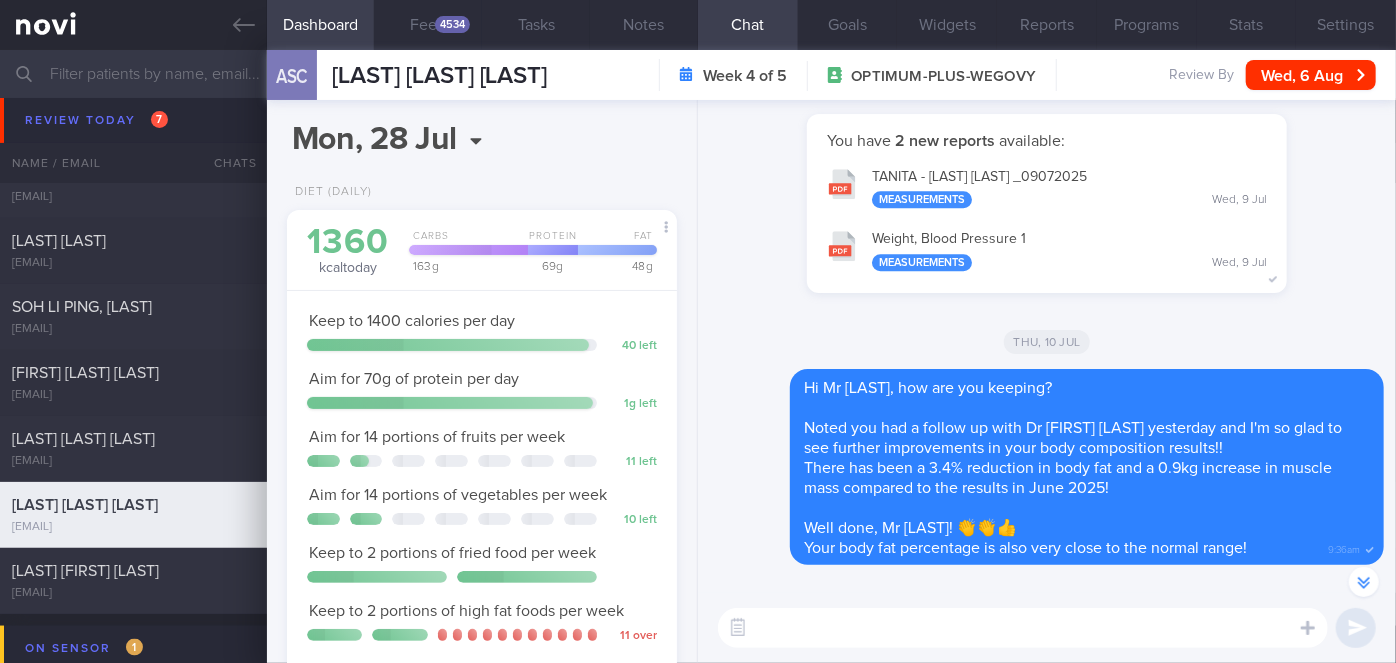 scroll, scrollTop: 522, scrollLeft: 0, axis: vertical 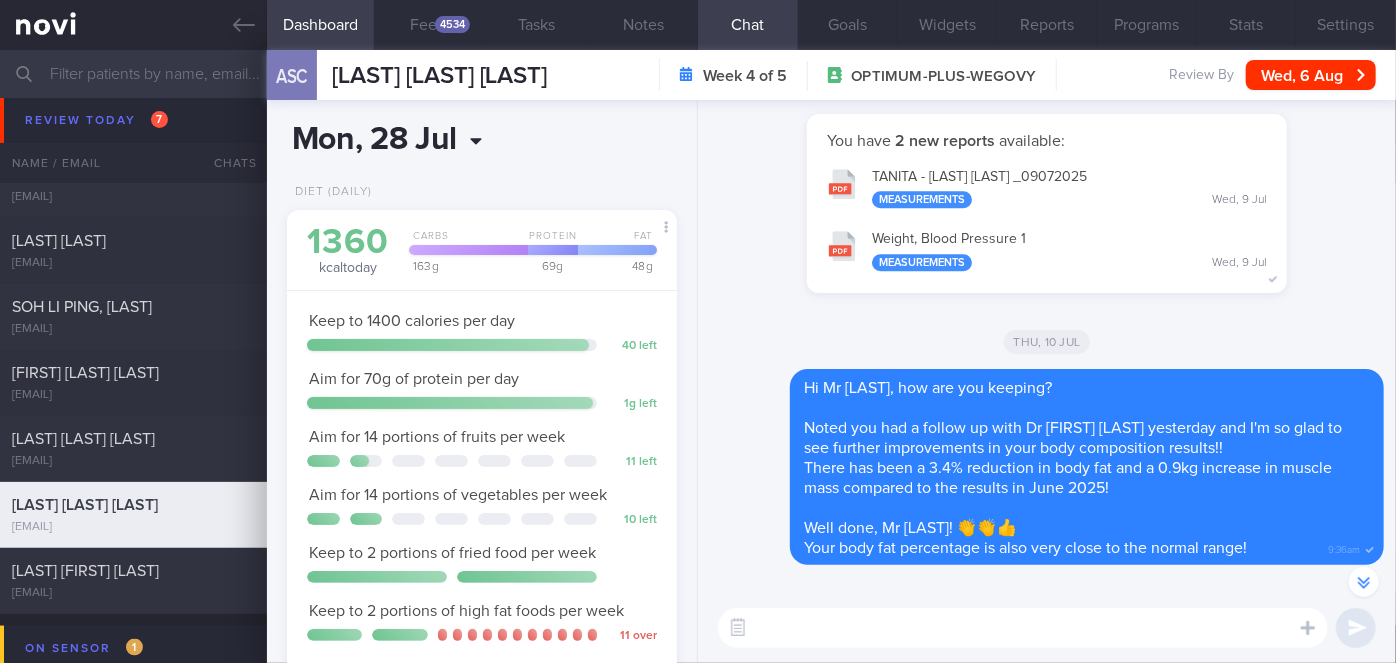 click on "2025-07-28" at bounding box center [407, 140] 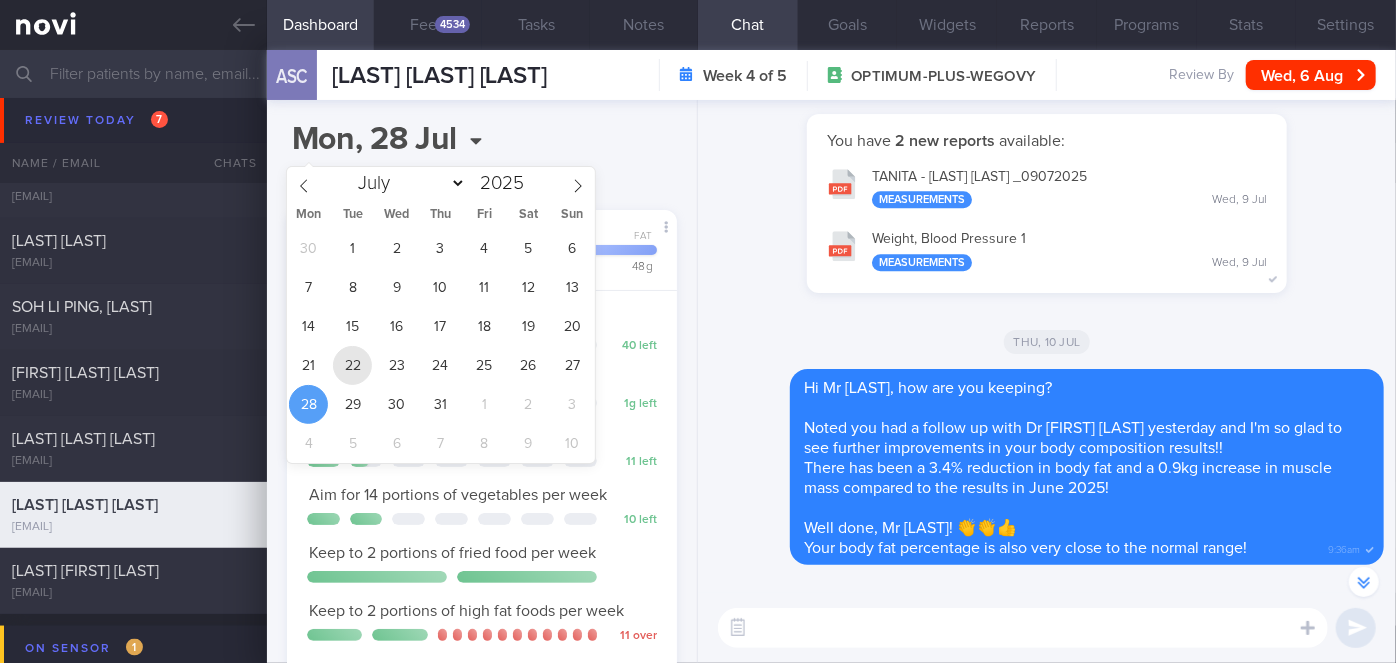click on "22" at bounding box center (352, 365) 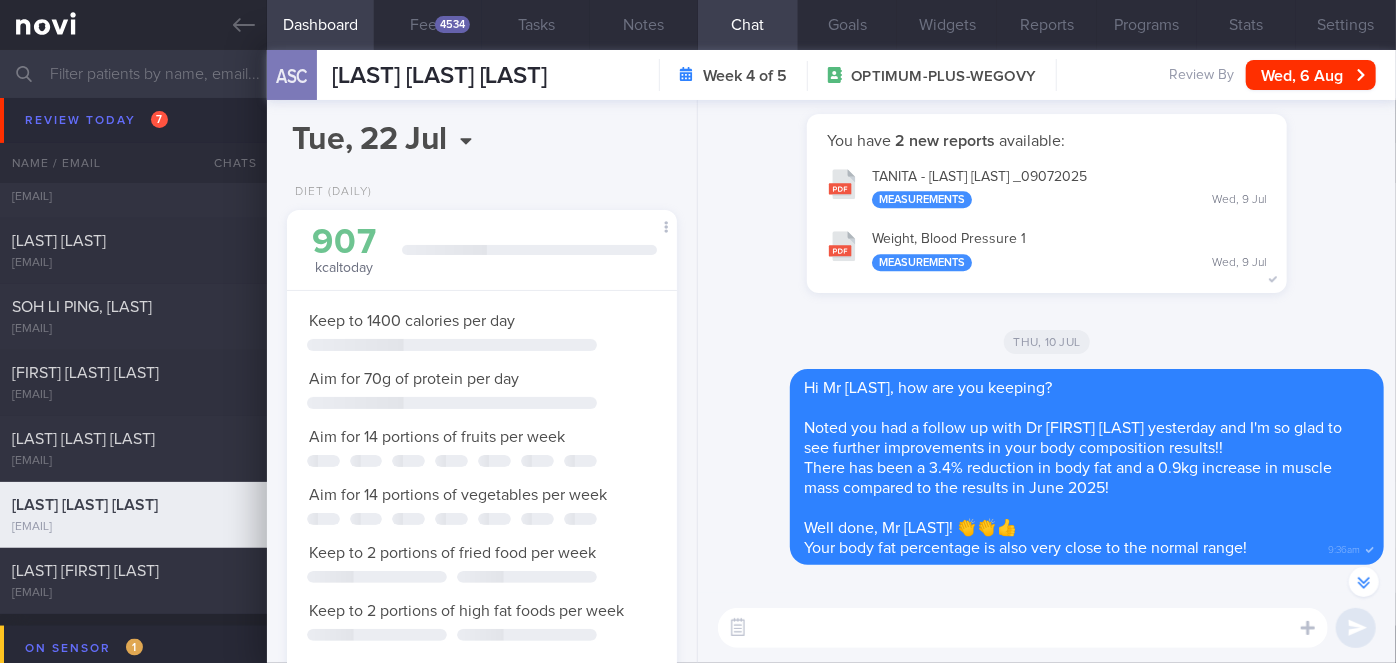 scroll, scrollTop: 999800, scrollLeft: 999658, axis: both 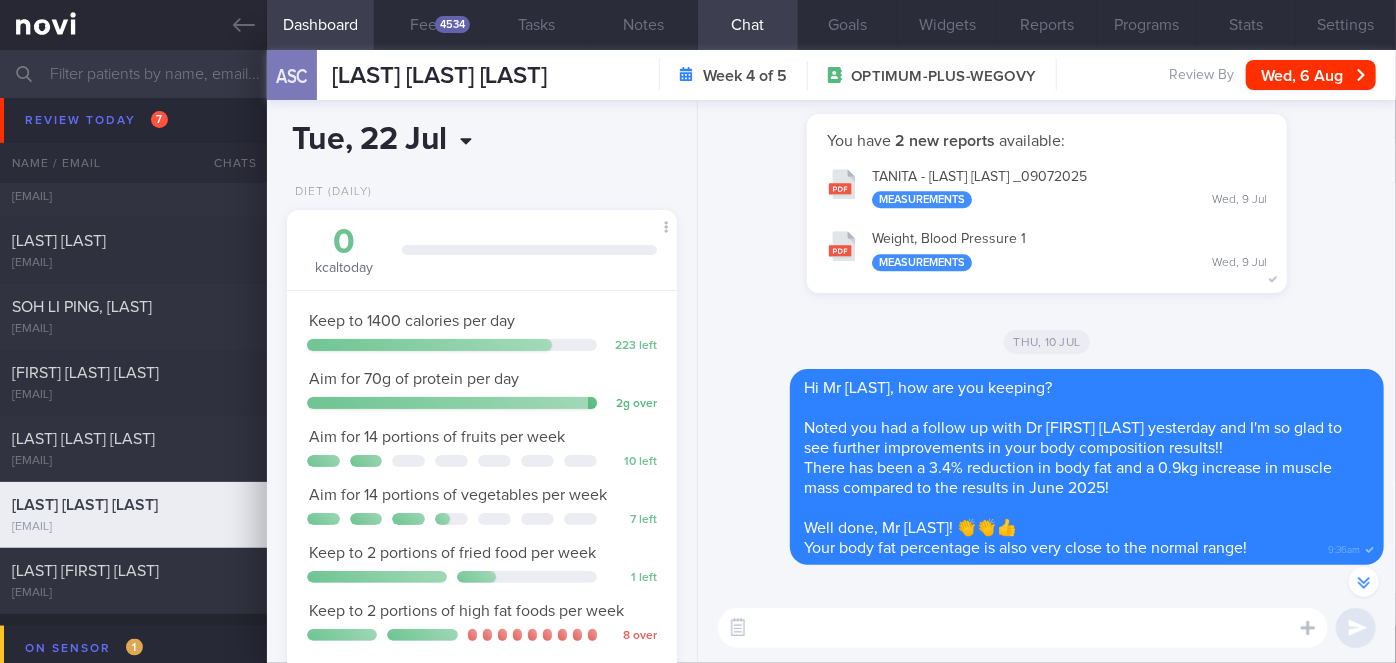 click on "[DATE]" at bounding box center [407, 140] 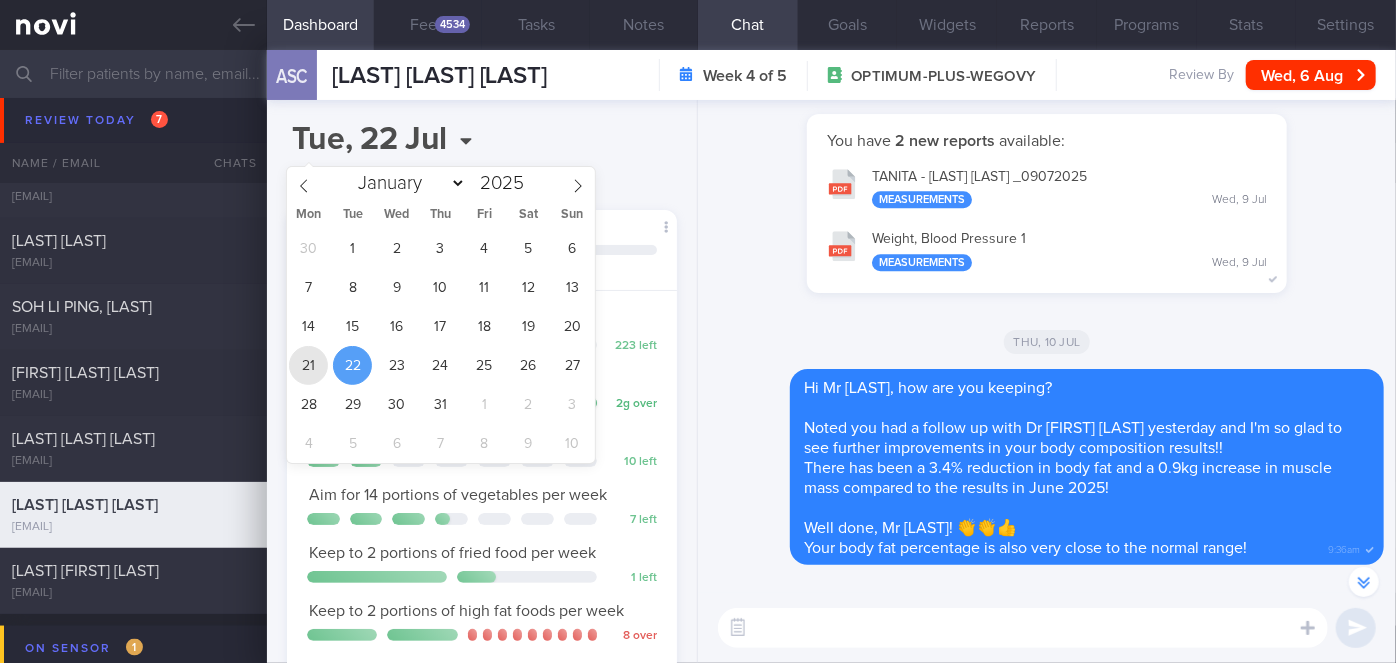 click on "21" at bounding box center [308, 365] 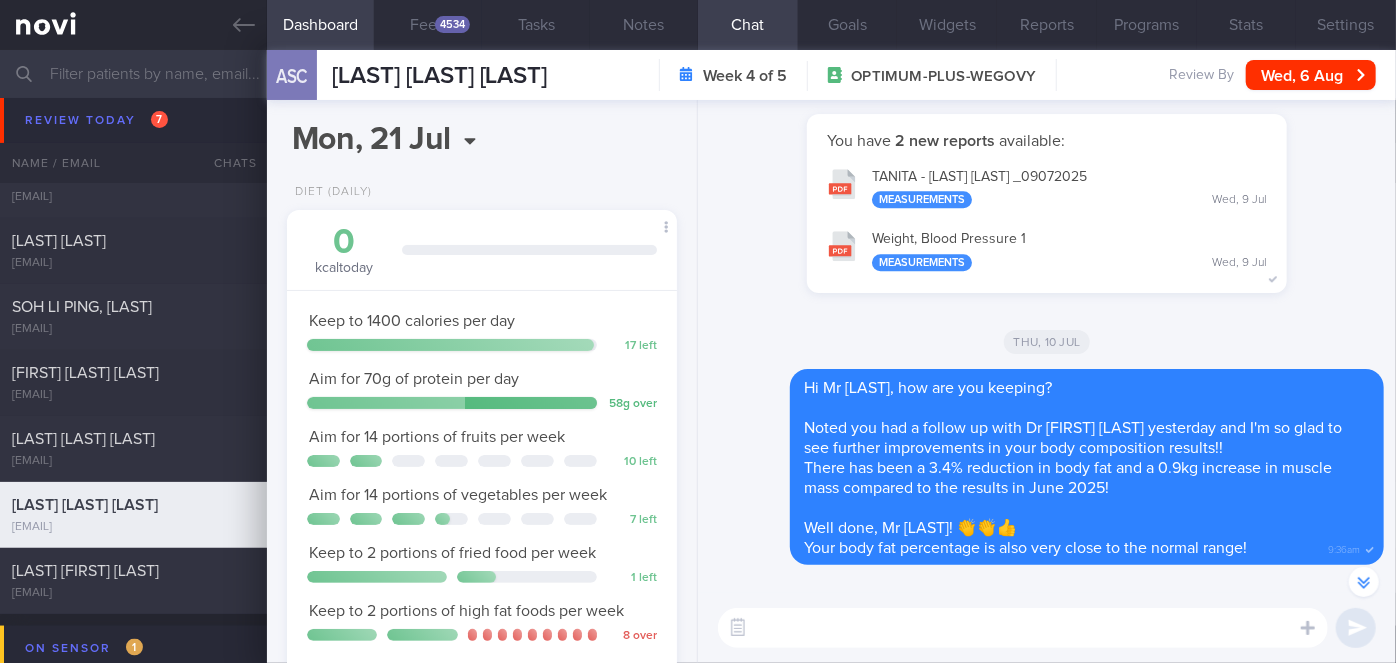 scroll, scrollTop: 784, scrollLeft: 0, axis: vertical 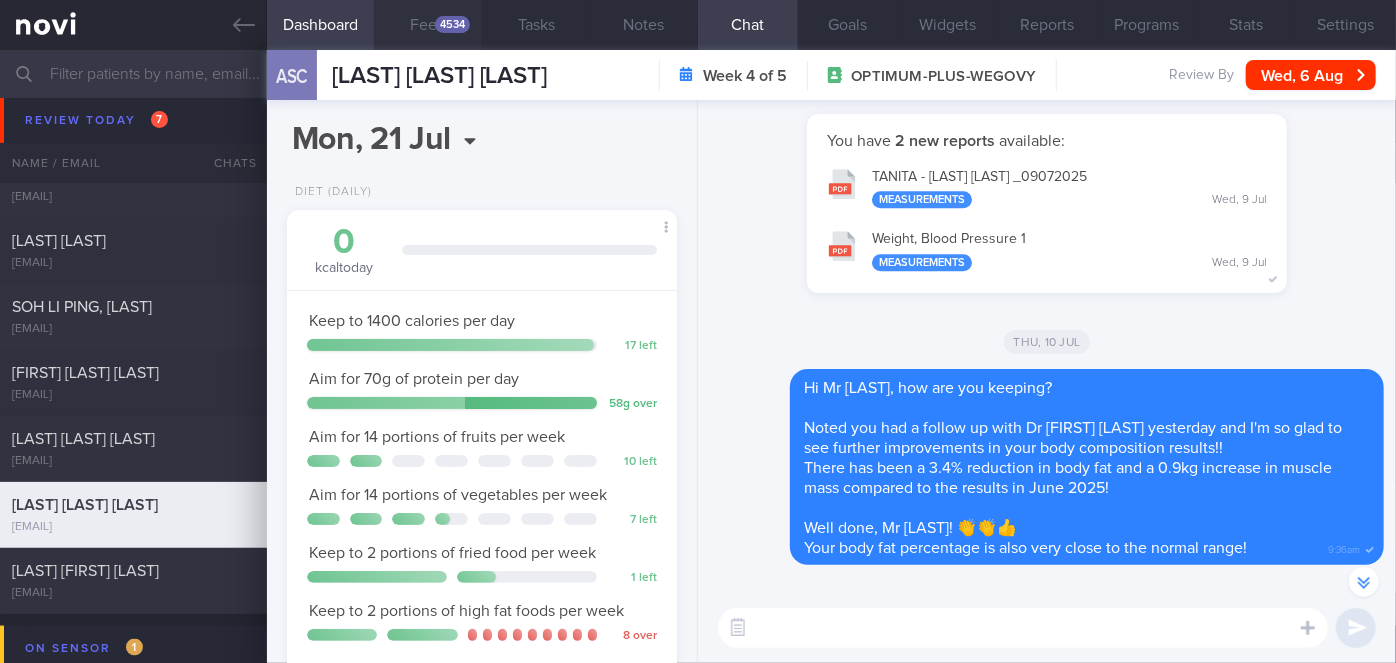 click on "4534" at bounding box center (452, 24) 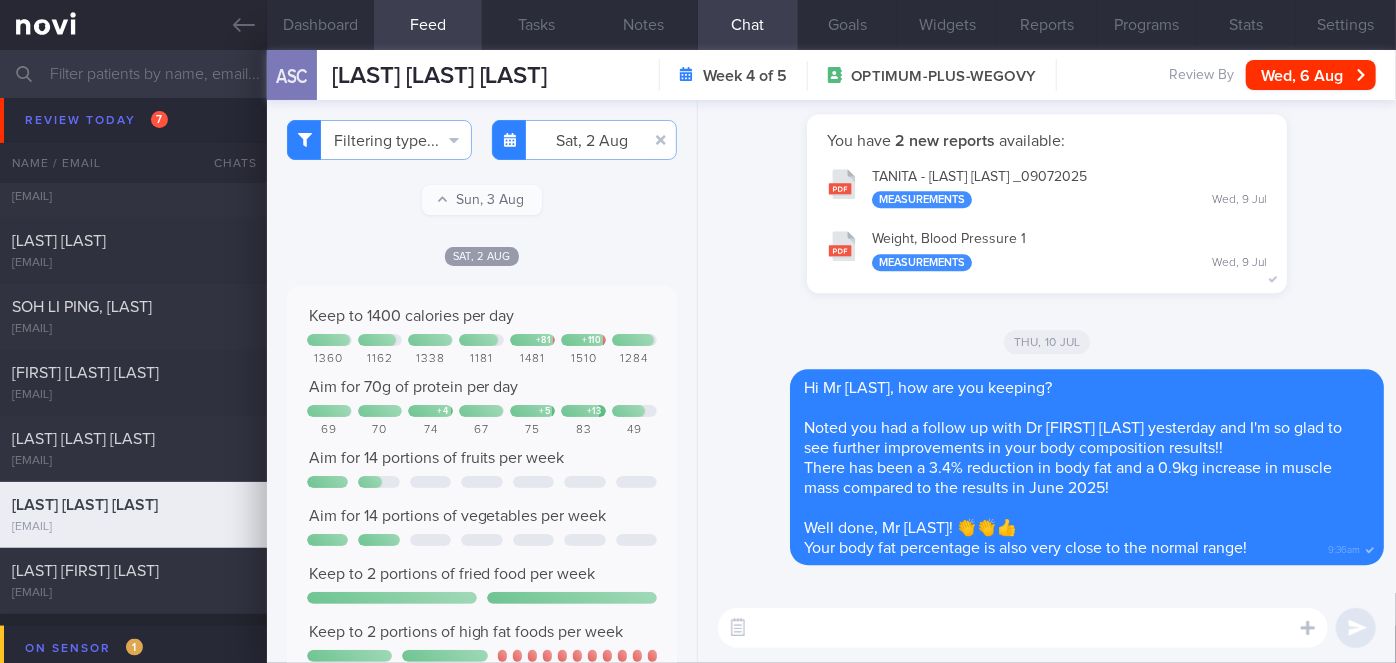 scroll, scrollTop: 0, scrollLeft: 0, axis: both 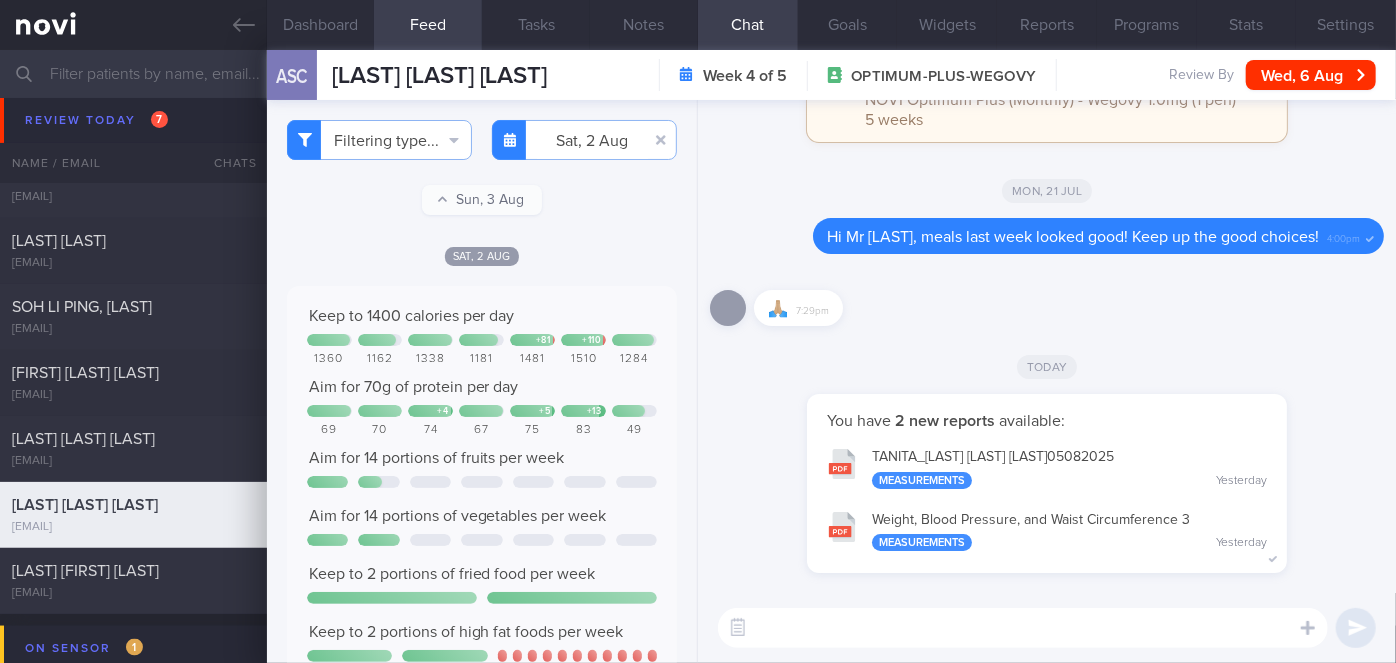 click at bounding box center [1023, 628] 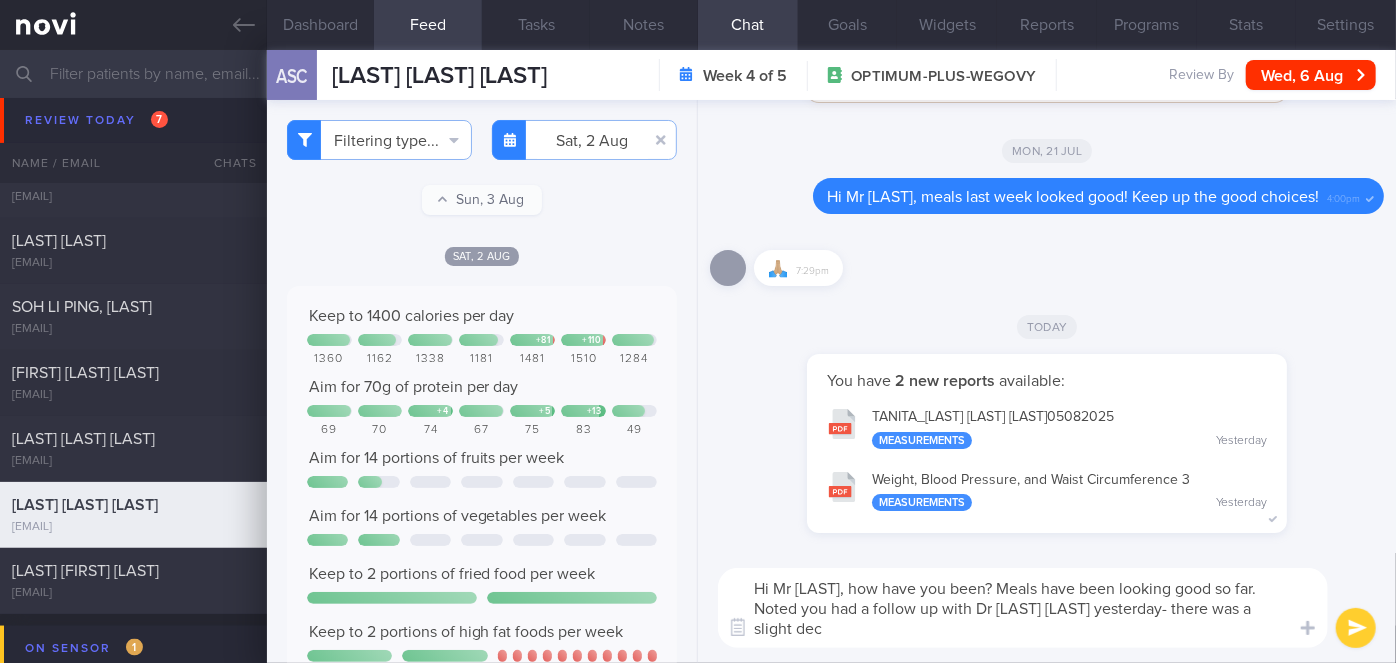 scroll, scrollTop: 0, scrollLeft: 0, axis: both 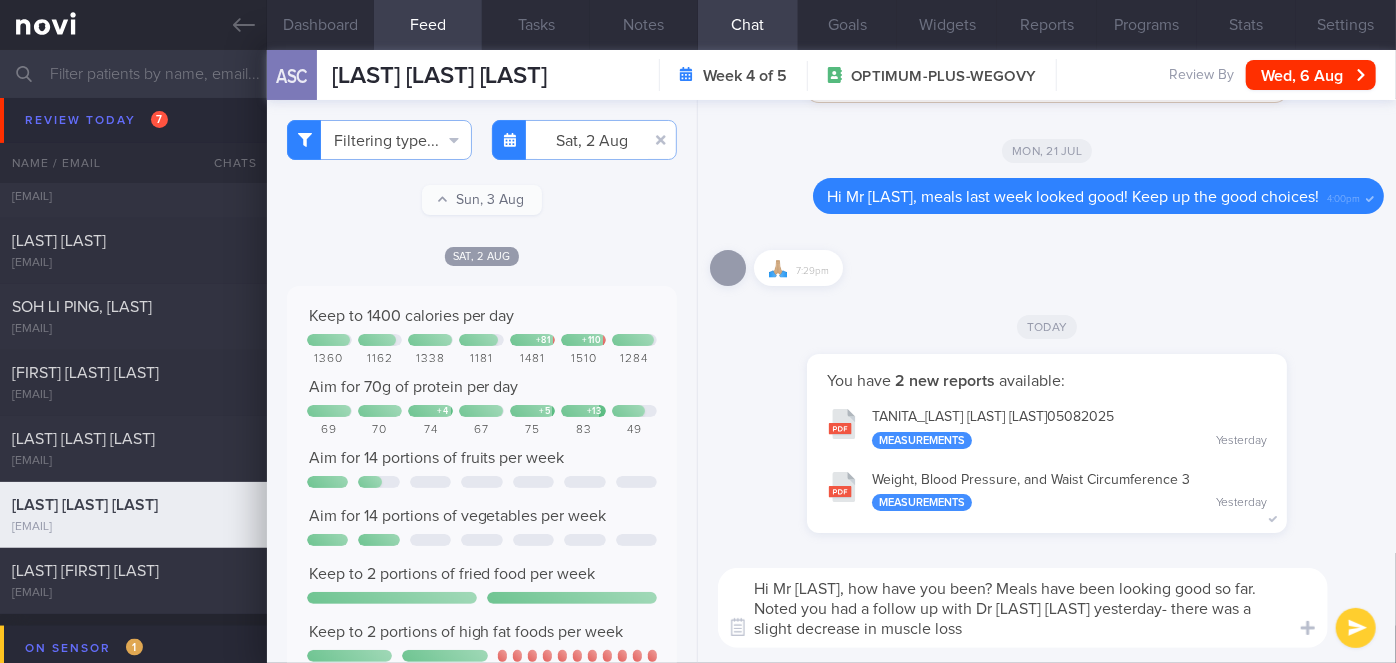 click on "Hi Mr [LAST], how have you been? Meals have been looking good so far. Noted you had a follow up with Dr [LAST] [LAST] yesterday- there was a slight decrease in muscle loss" at bounding box center [1023, 608] 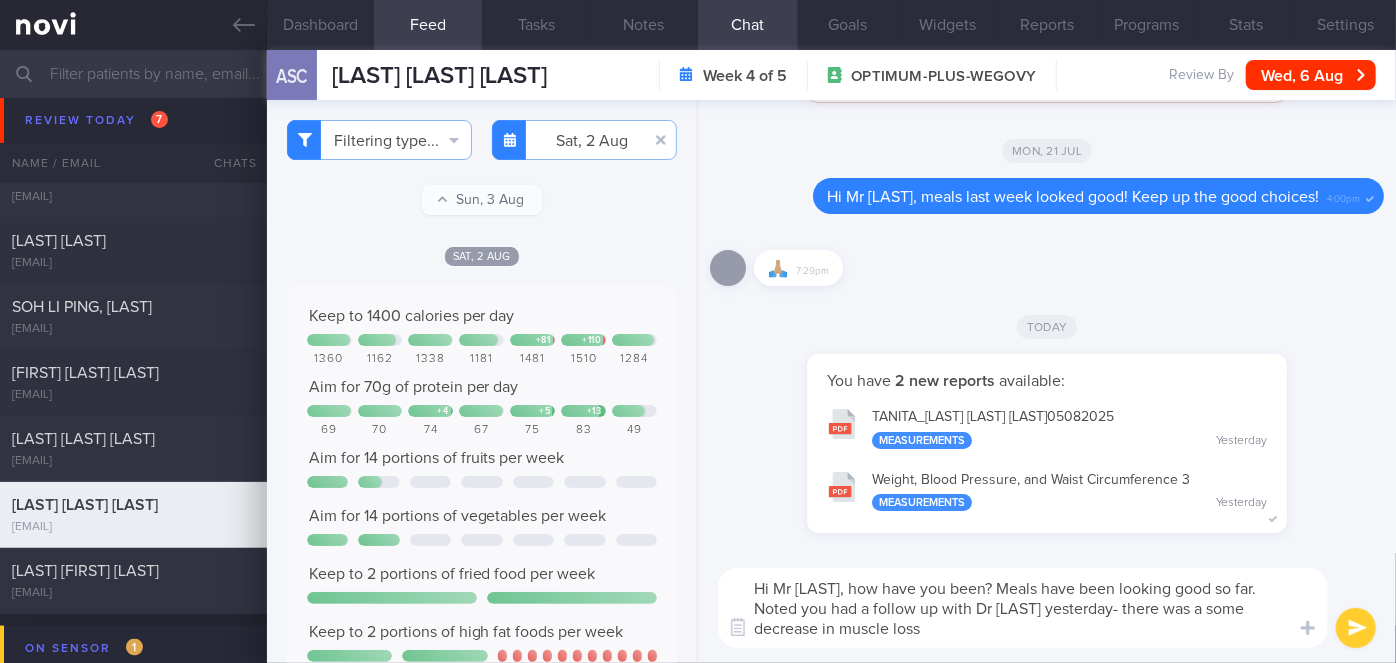 click on "Hi Mr [LAST], how have you been? Meals have been looking good so far.  Noted you had a follow up with Dr [LAST] yesterday- there was a some decrease in muscle loss" at bounding box center (1023, 608) 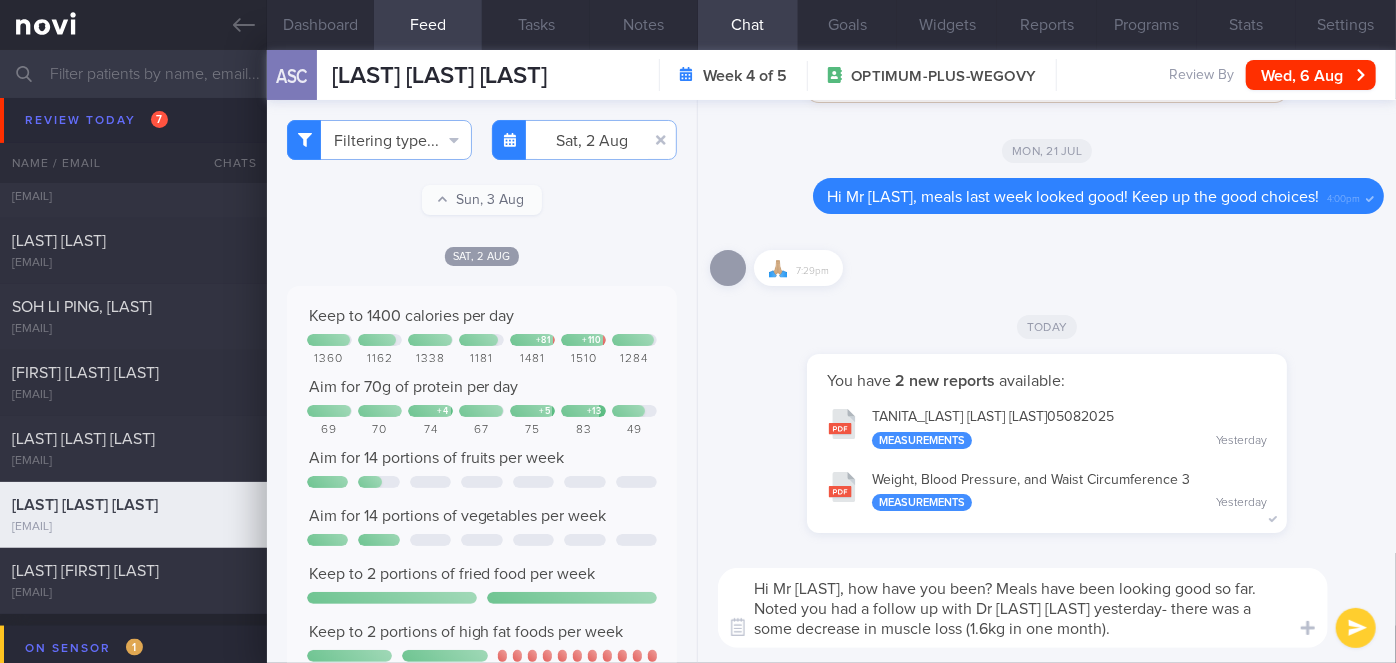 click on "Hi Mr [LAST], how have you been? Meals have been looking good so far.  Noted you had a follow up with Dr [LAST] [LAST] yesterday- there was a some decrease in muscle loss (1.6kg in one month)." at bounding box center (1023, 608) 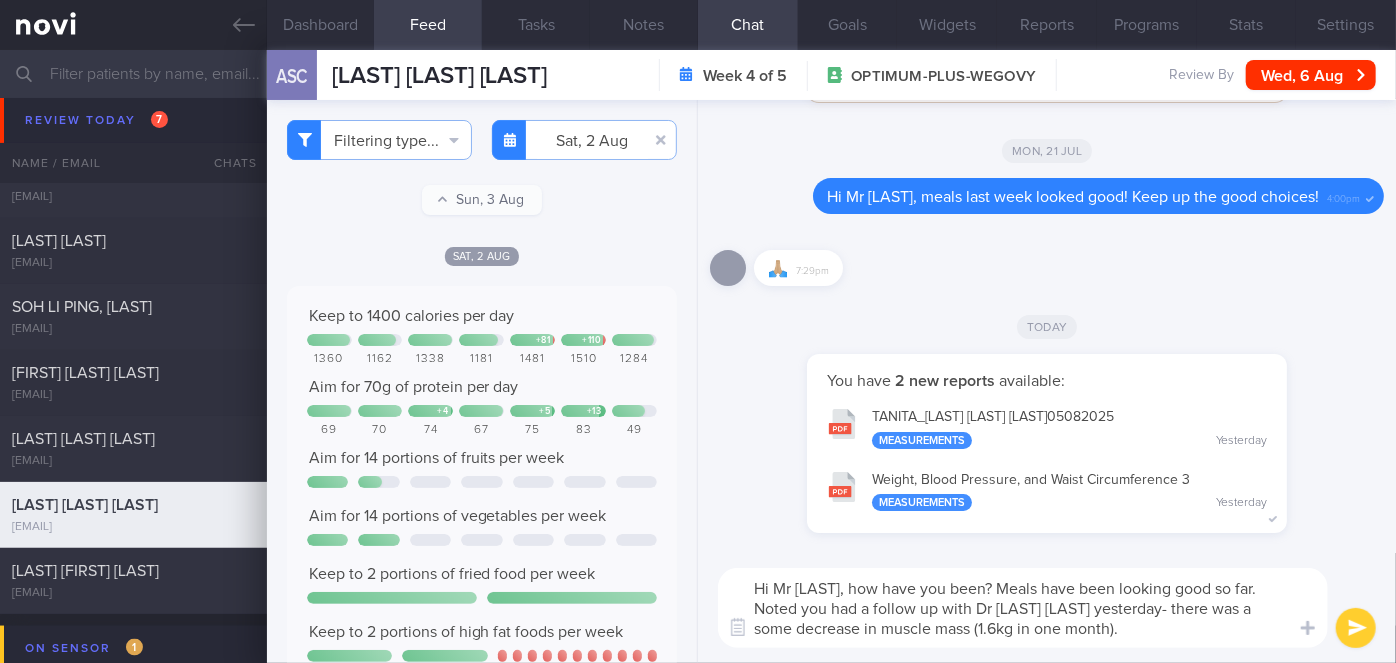 click on "Hi Mr [LAST], how have you been? Meals have been looking good so far. Noted you had a follow up with Dr [LAST] [LAST] yesterday- there was a some decrease in muscle mass (1.6kg in one month)." at bounding box center [1023, 608] 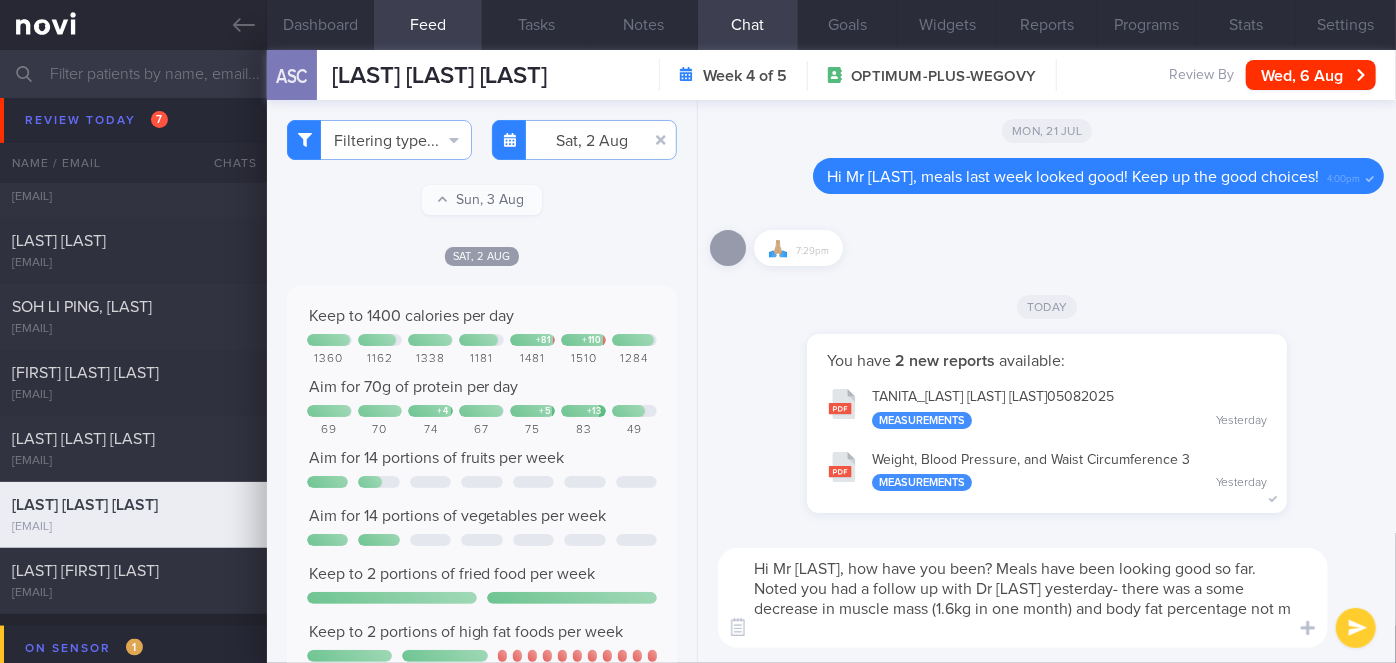 scroll, scrollTop: 0, scrollLeft: 0, axis: both 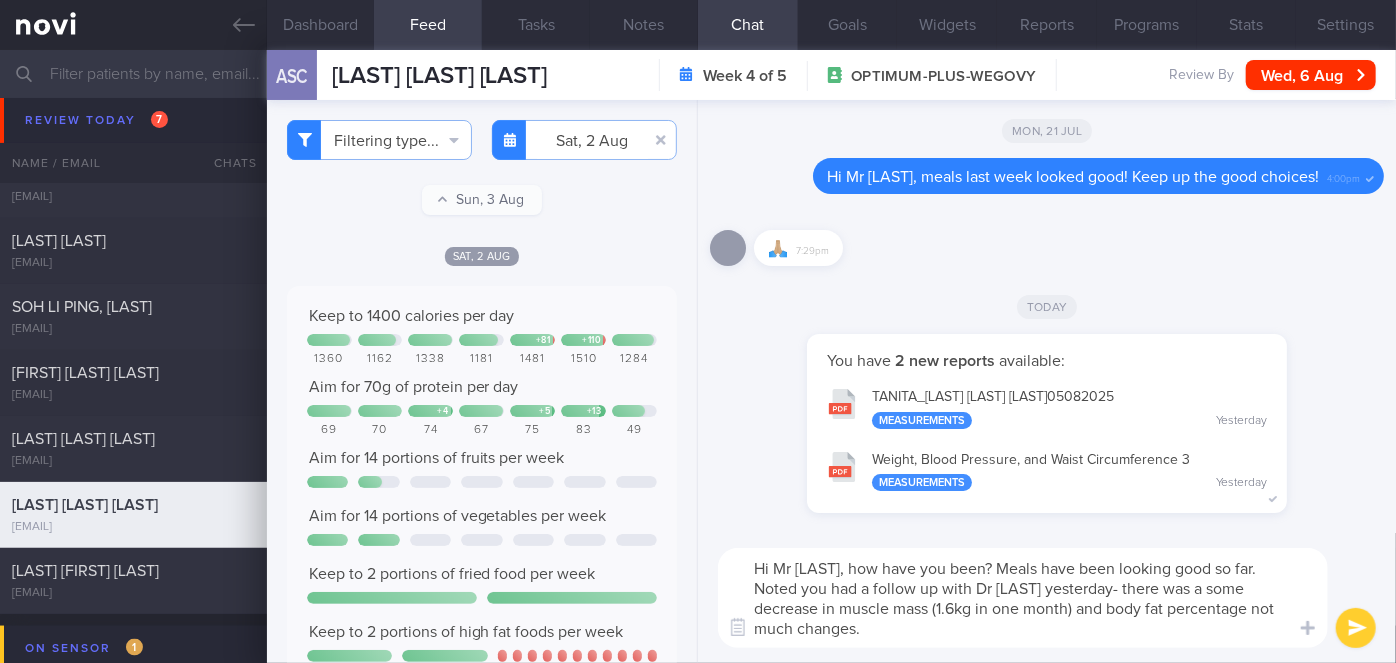 click on "Hi Mr [LAST], how have you been? Meals have been looking good so far. Noted you had a follow up with Dr [LAST] yesterday- there was a some decrease in muscle mass (1.6kg in one month) and body fat percentage not much changes." at bounding box center [1023, 598] 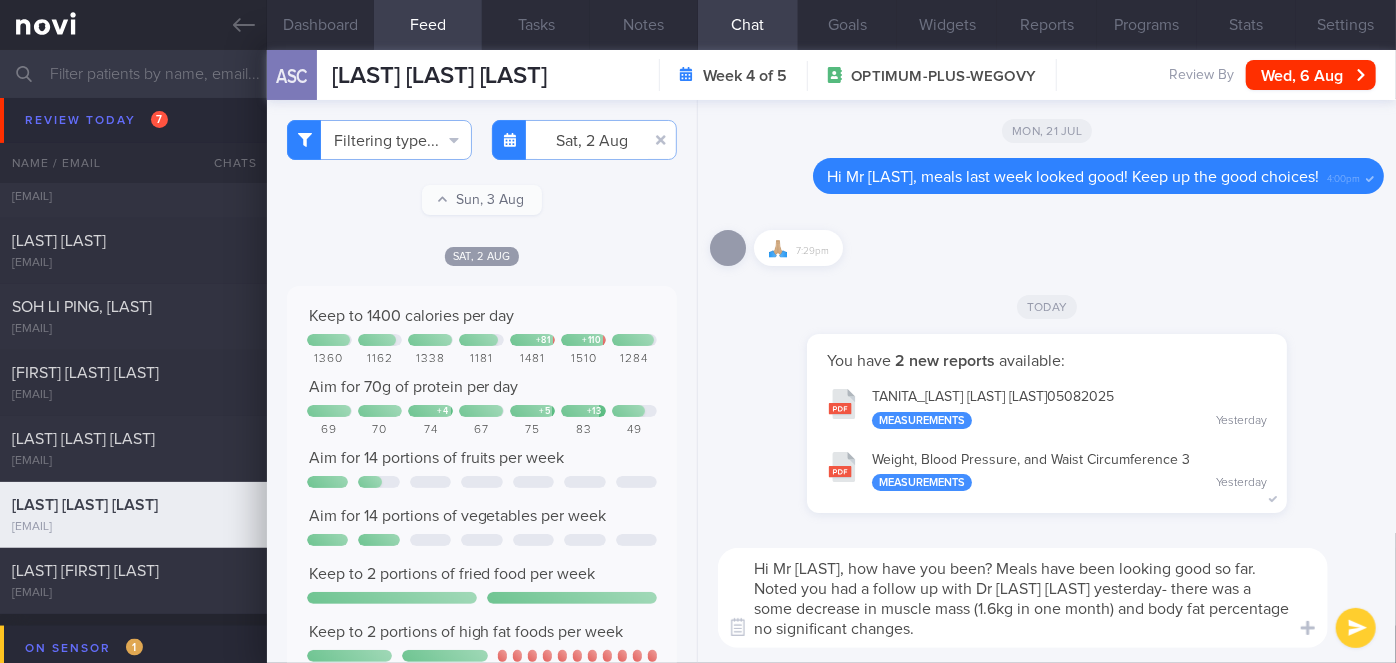 click on "Hi Mr [LAST], how have you been? Meals have been looking good so far.  Noted you had a follow up with Dr [LAST] [LAST] yesterday- there was a some decrease in muscle mass (1.6kg in one month) and body fat percentage no significant changes." at bounding box center (1023, 598) 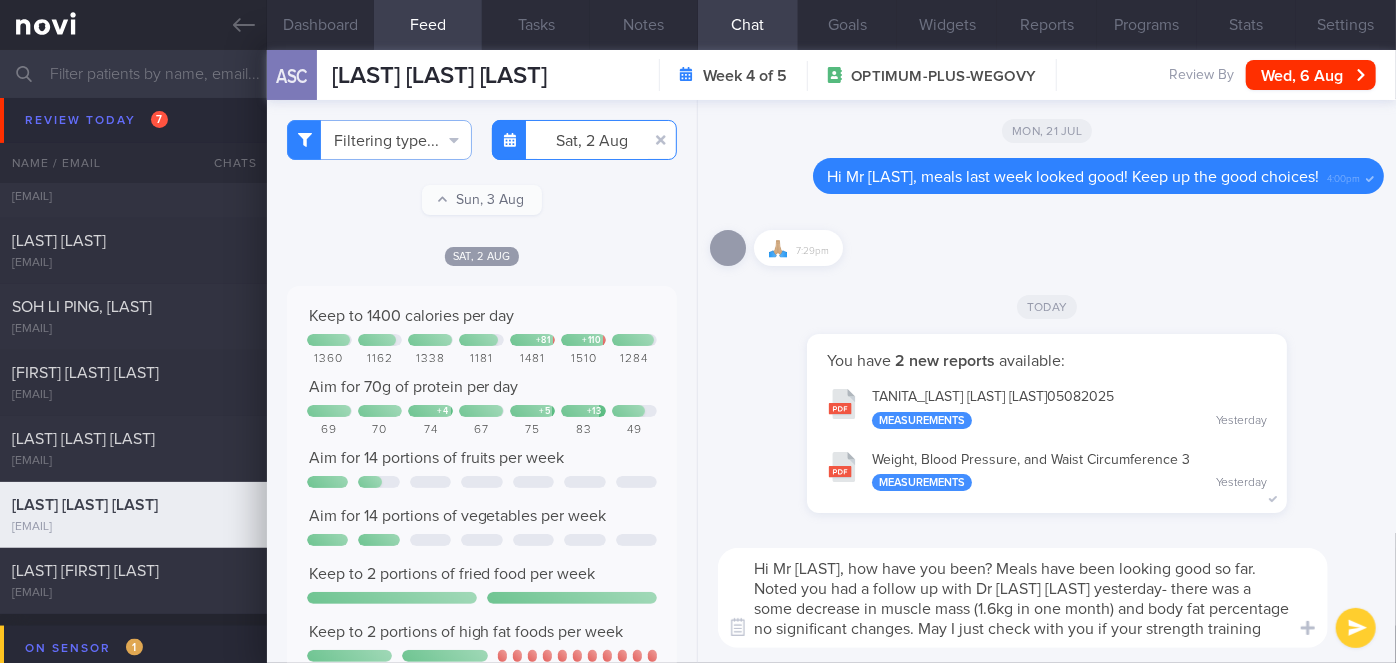 type on "Hi Mr [LAST], how have you been? Meals have been looking good so far.  Noted you had a follow up with Dr [LAST] [LAST] yesterday- there was a some decrease in muscle mass (1.6kg in one month) and body fat percentage no significant changes. May I just check with you if your strength training" 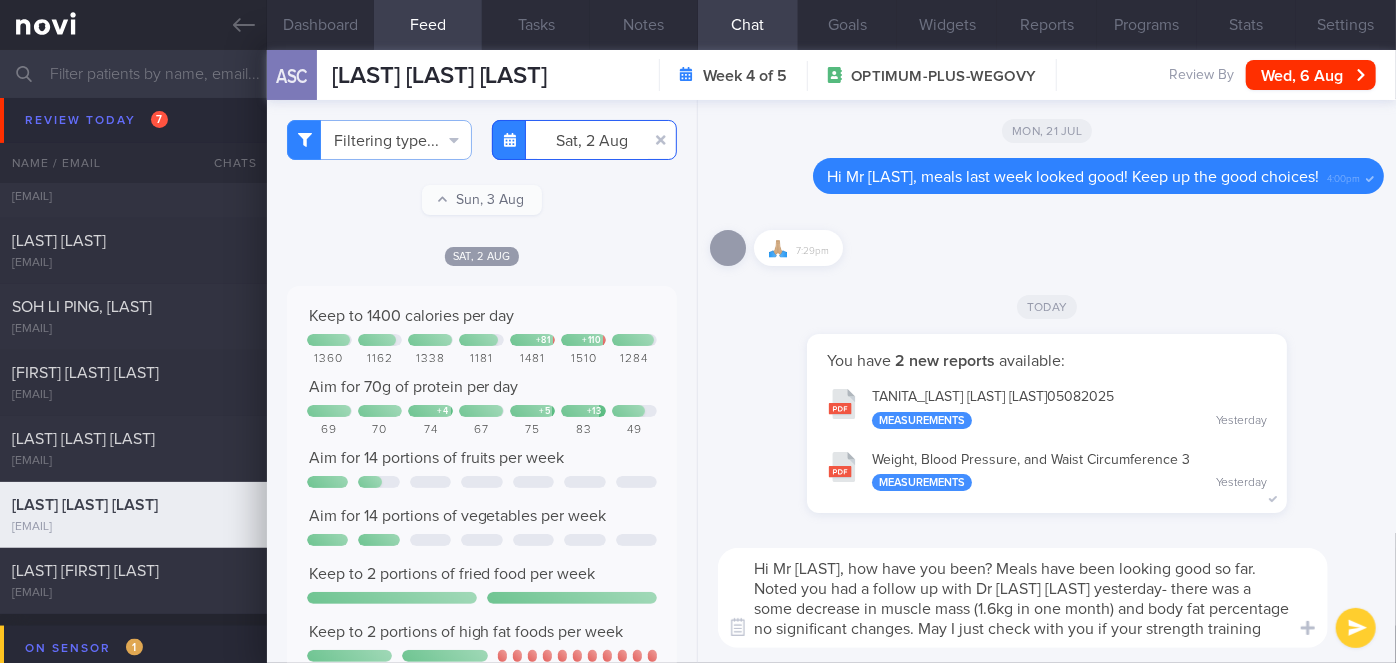 click on "2025-08-02" at bounding box center [584, 140] 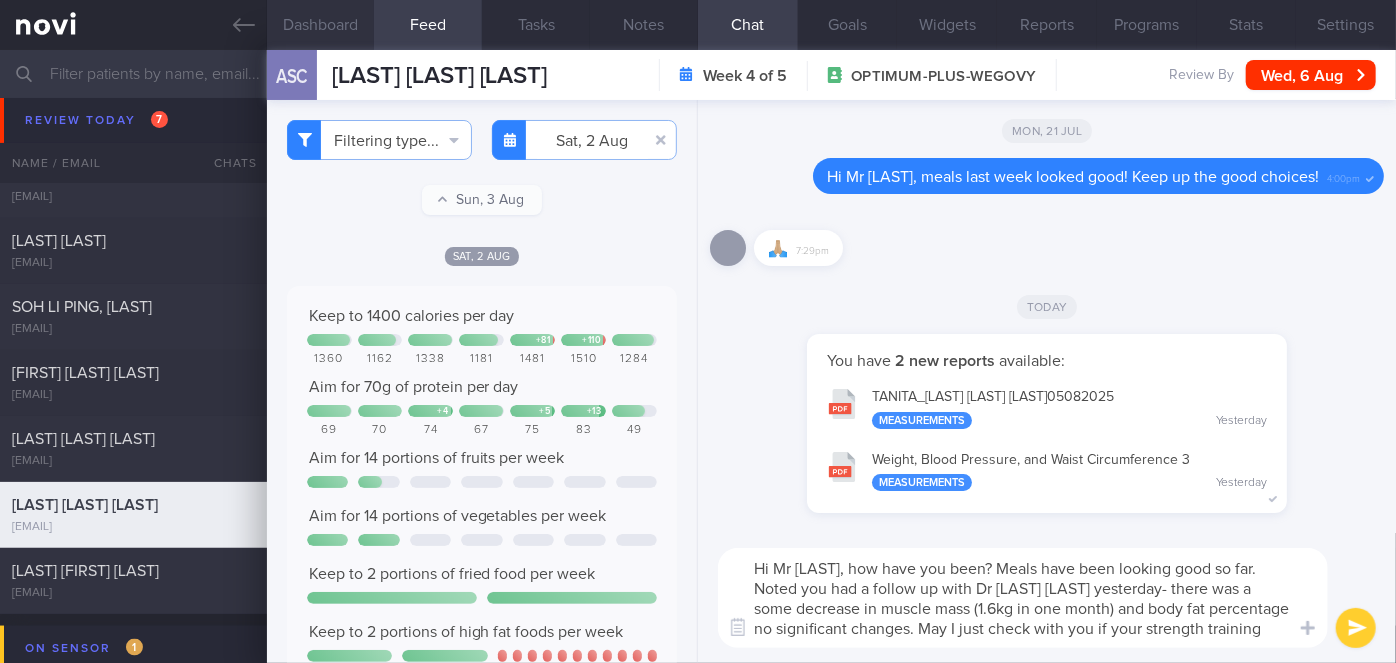 click on "Dashboard" at bounding box center (321, 25) 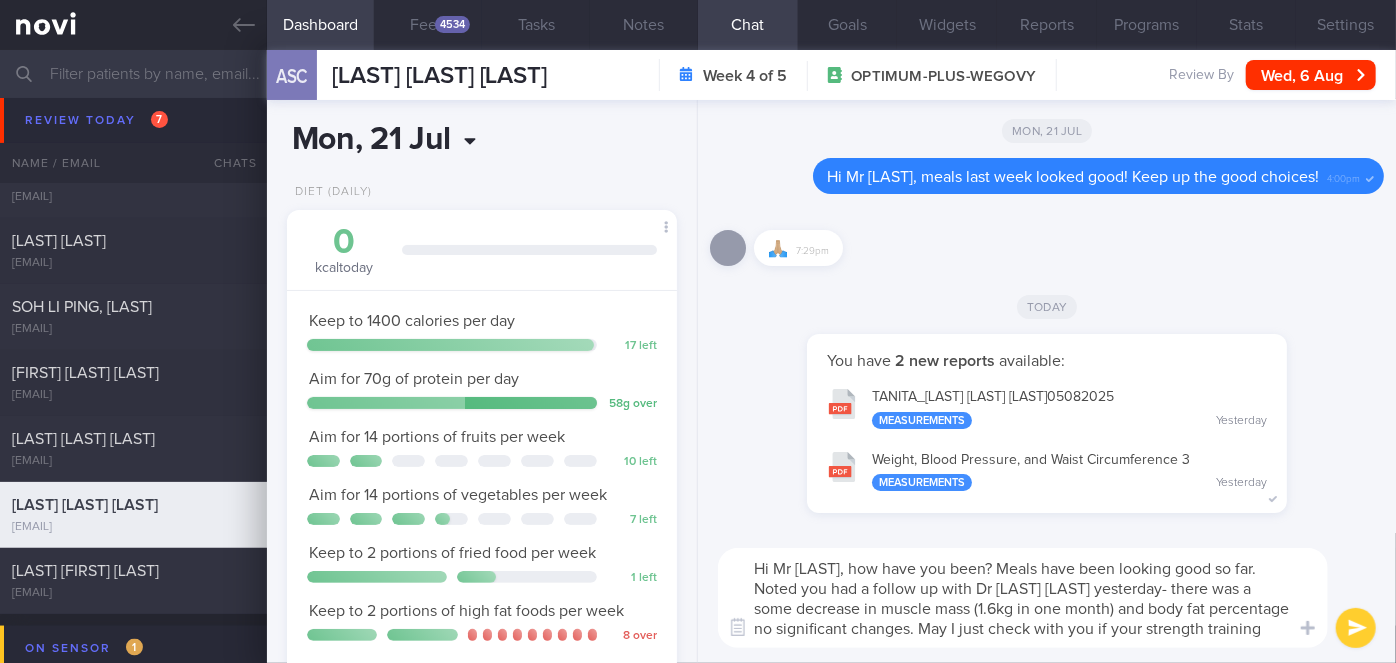 click on "2025-07-21" at bounding box center (407, 140) 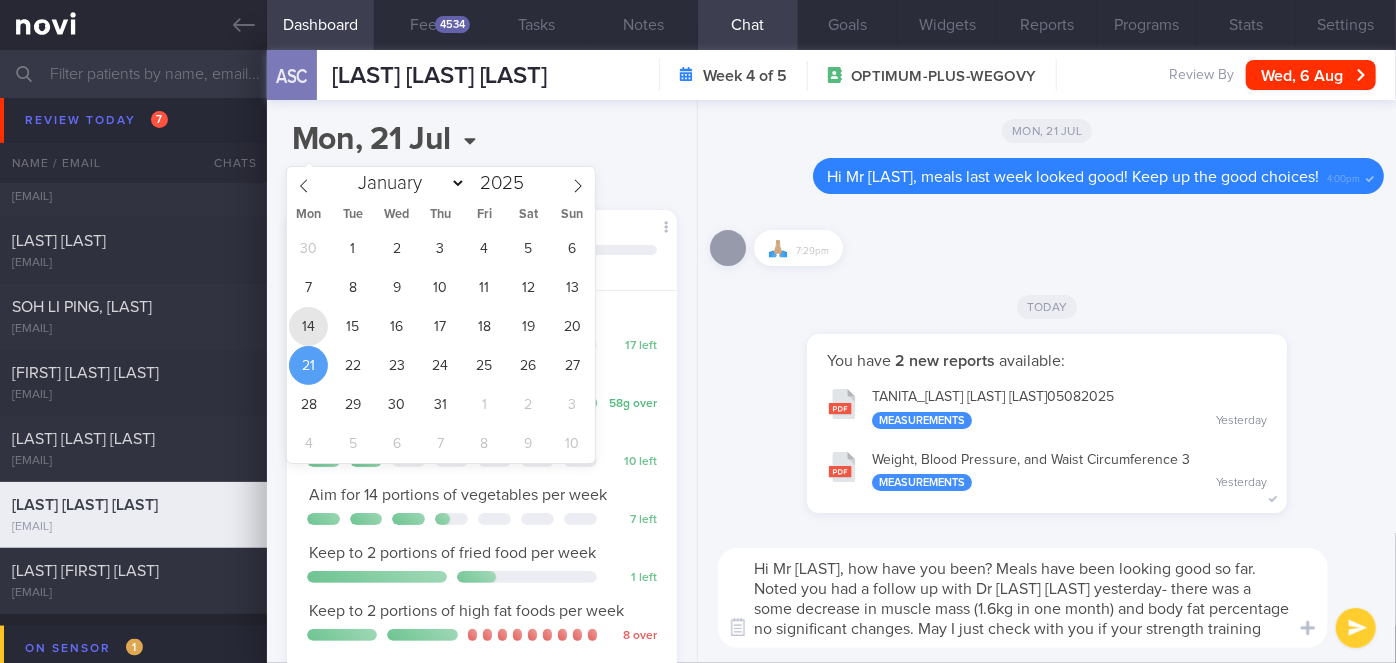 click on "14" at bounding box center [308, 326] 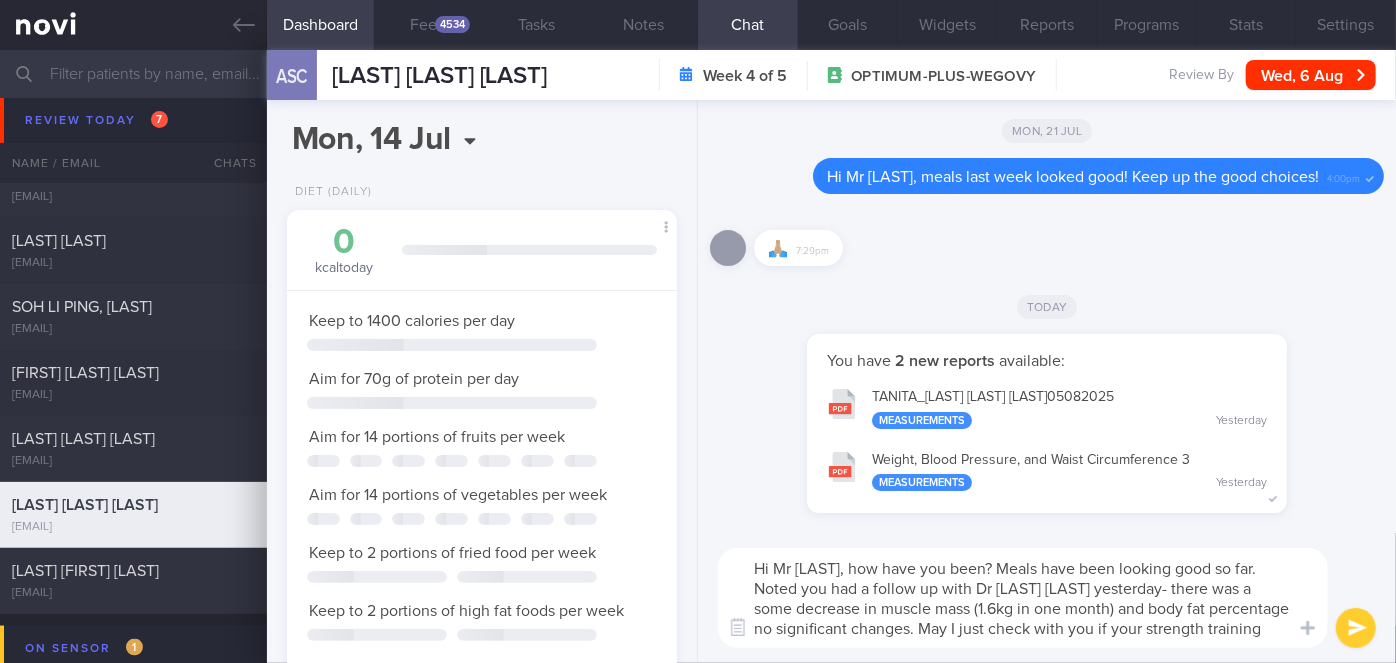 scroll, scrollTop: 999800, scrollLeft: 999658, axis: both 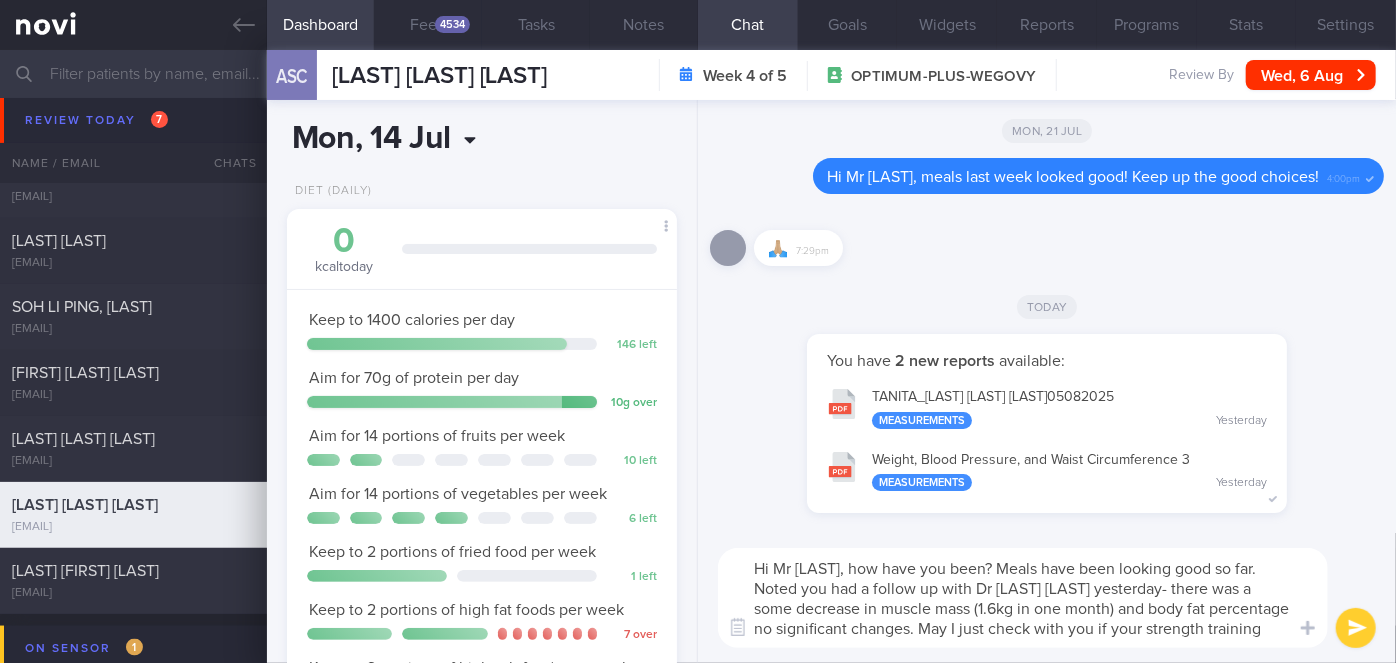 click on "[DATE]" at bounding box center [407, 139] 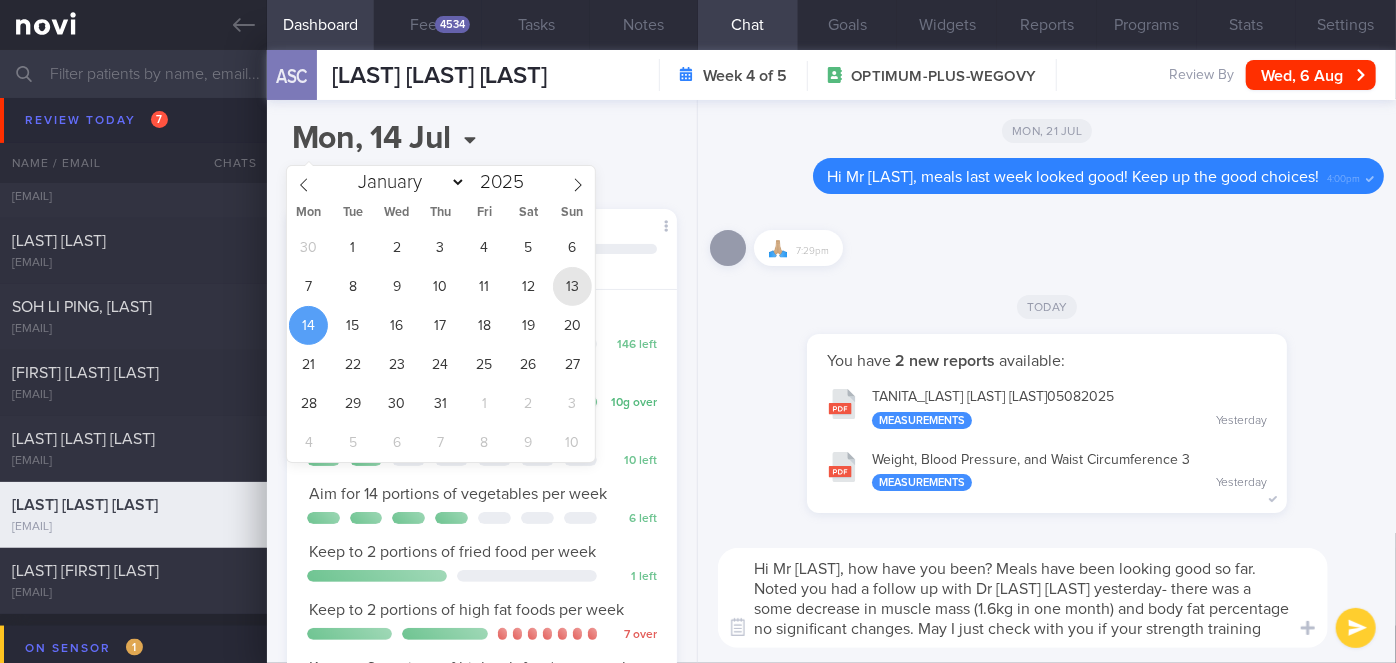click on "13" at bounding box center (572, 286) 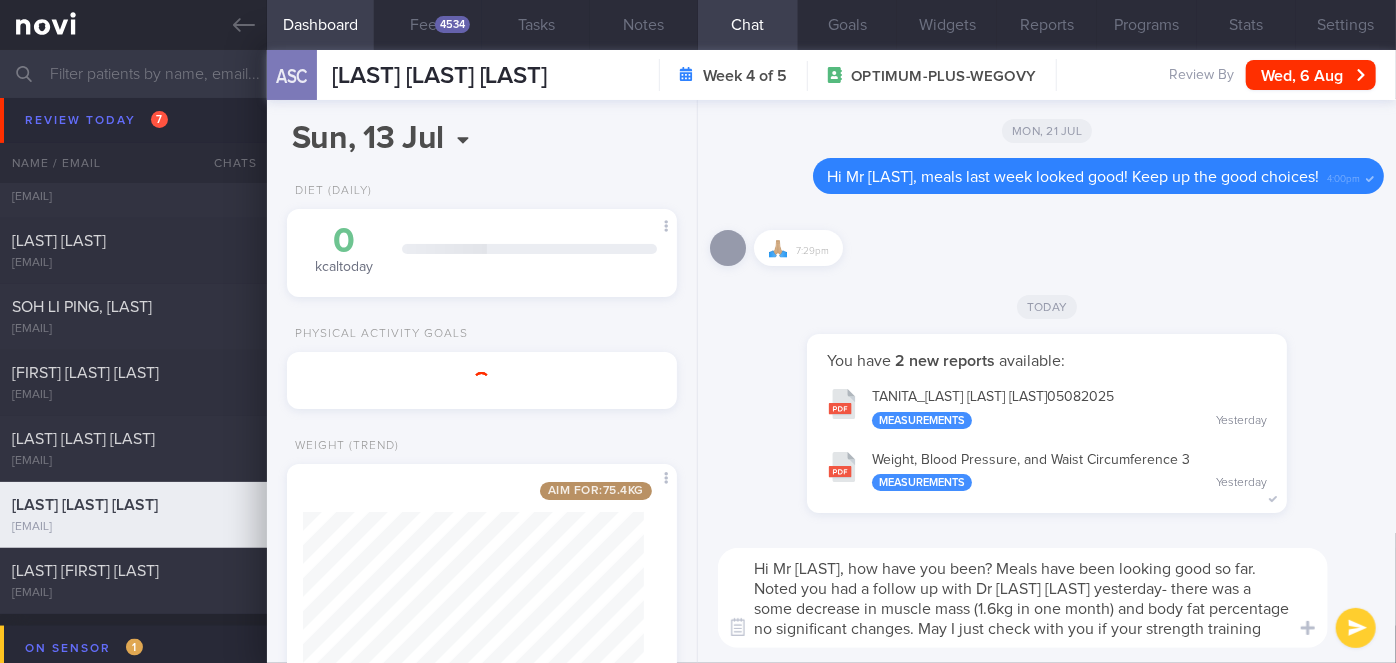 scroll, scrollTop: 999800, scrollLeft: 999658, axis: both 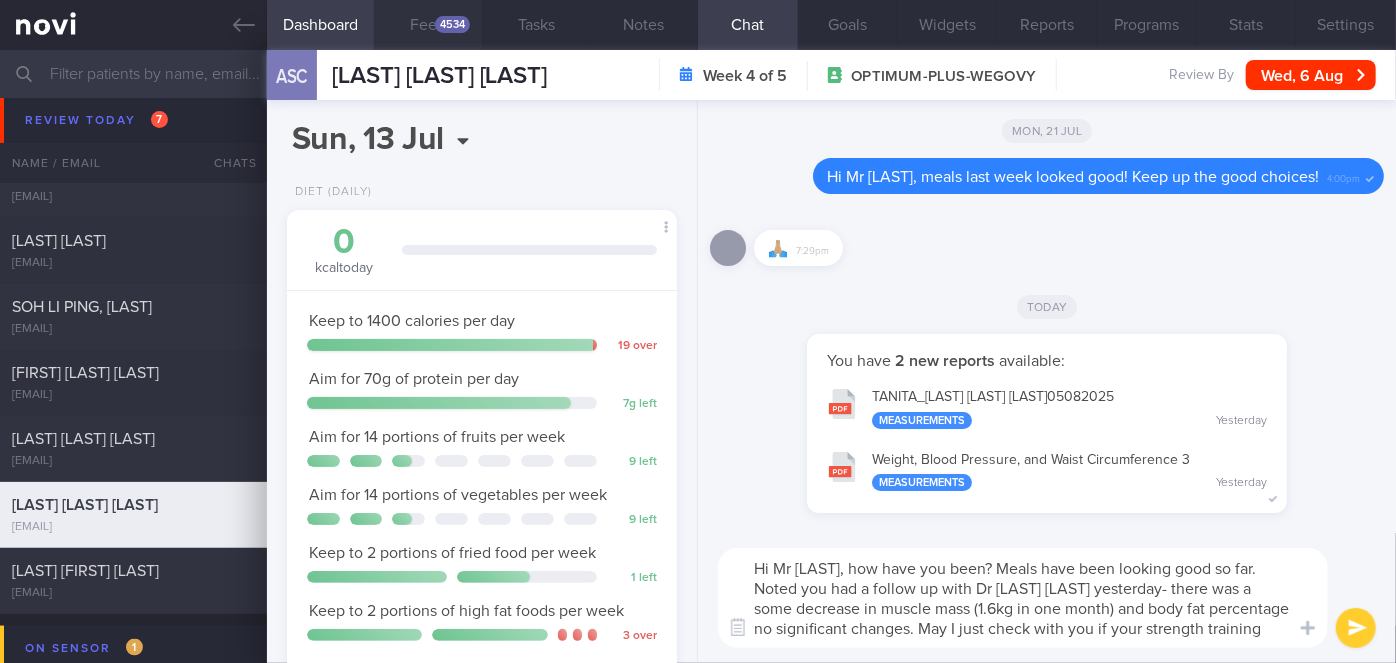 click on "4534" at bounding box center [452, 24] 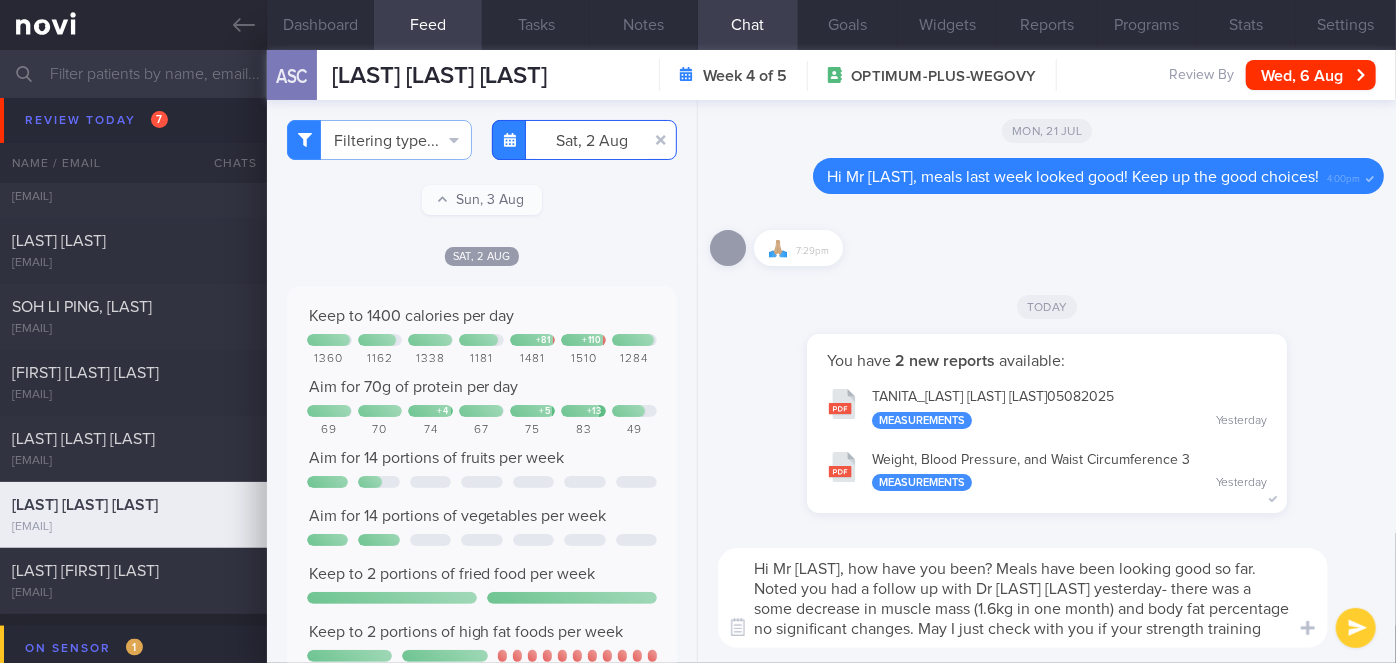 click on "2025-08-02" at bounding box center (584, 140) 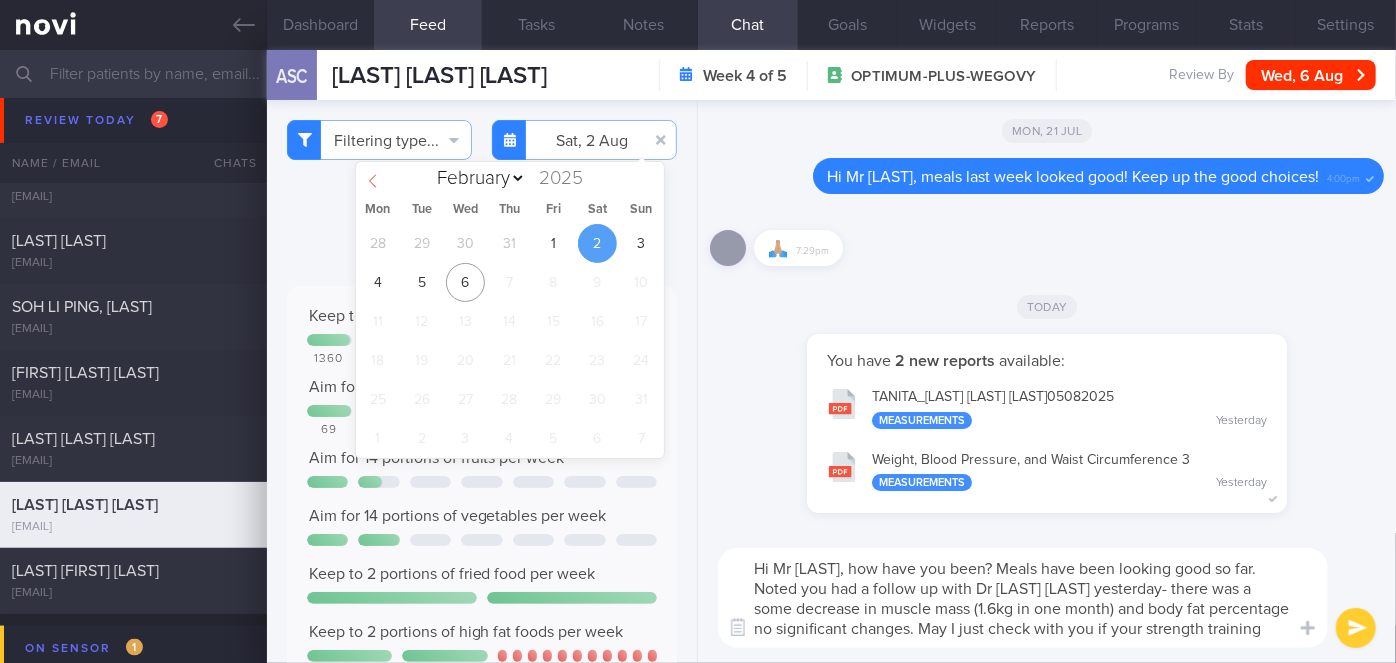 click at bounding box center (373, 179) 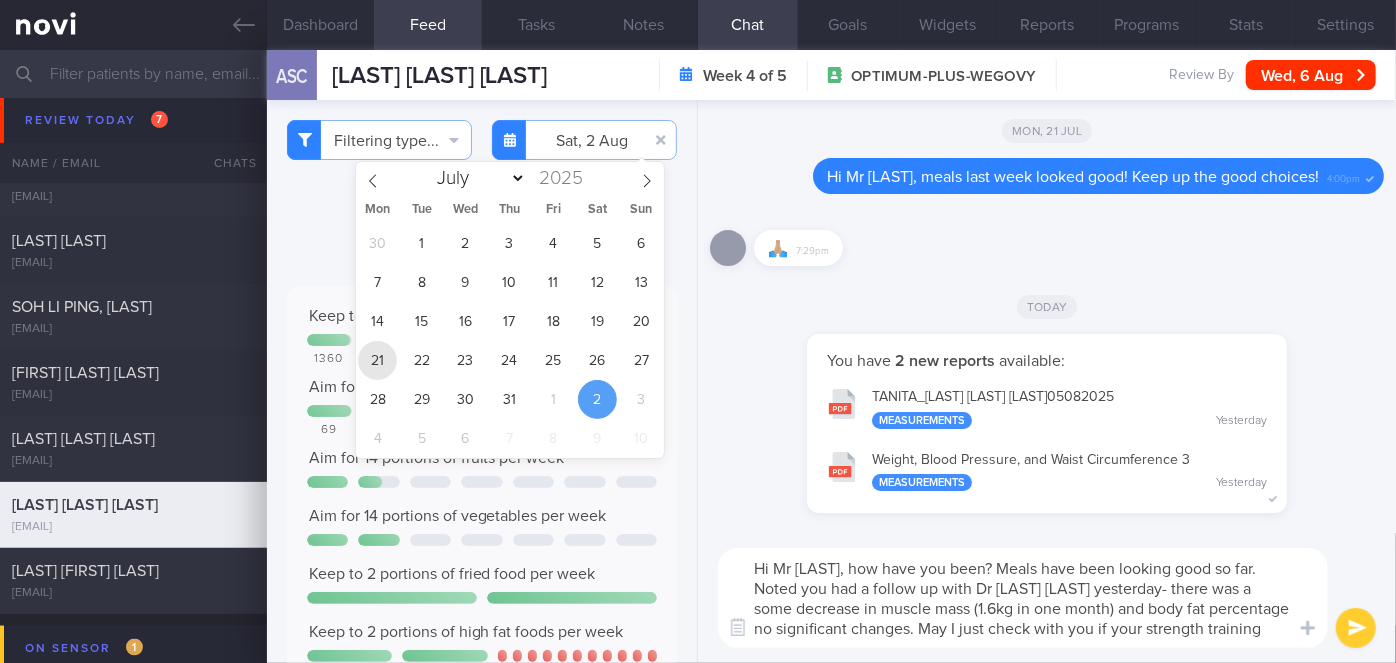 click on "21" at bounding box center [377, 360] 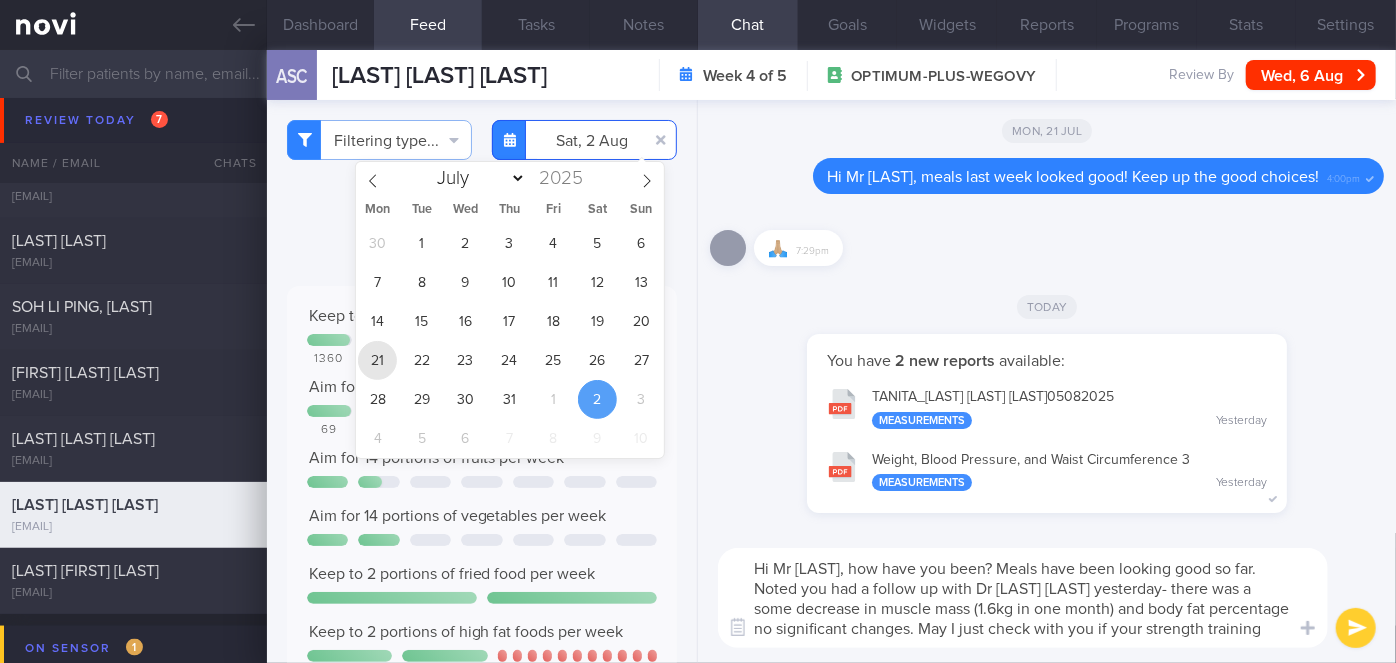 type on "2025-07-21" 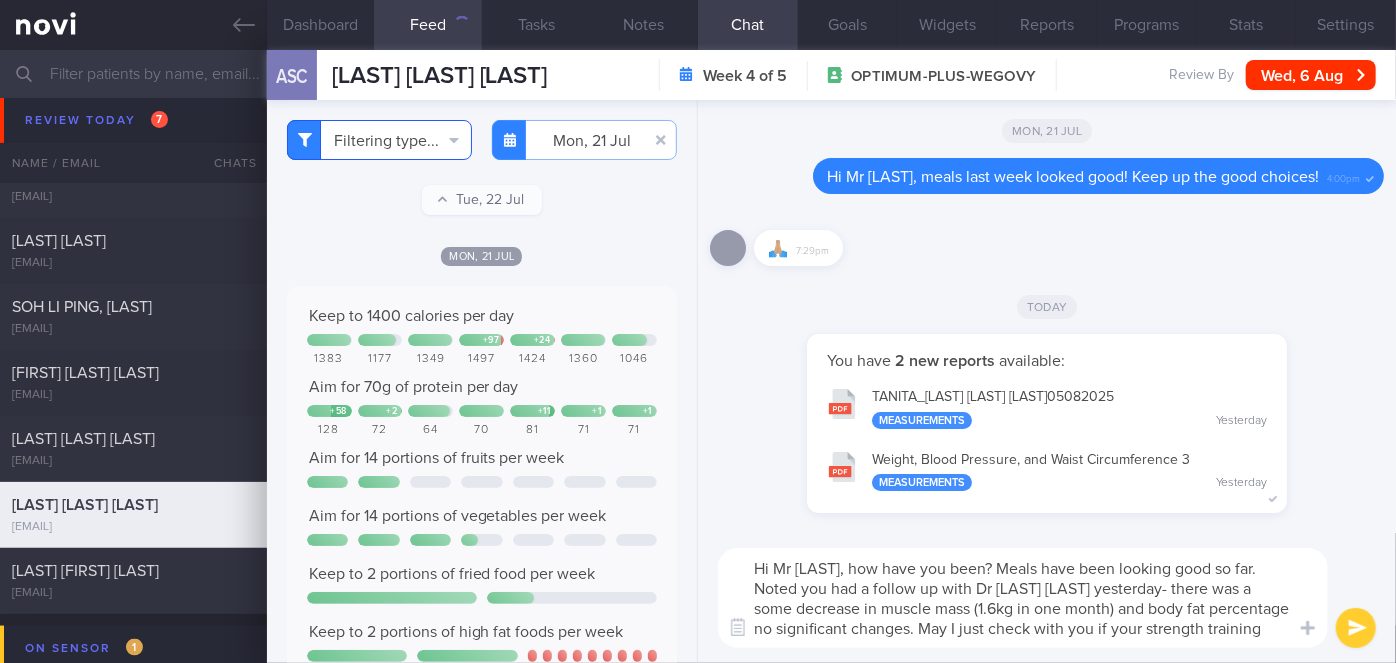 click on "Filtering type..." at bounding box center (379, 140) 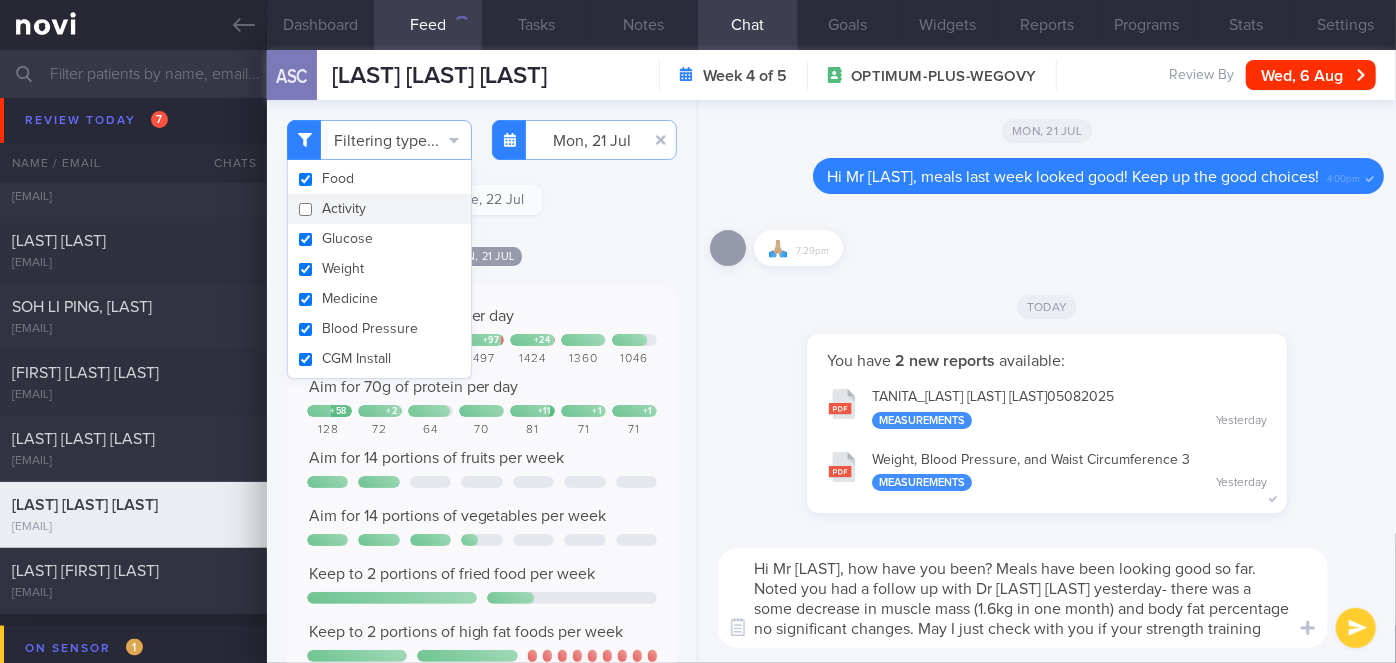 click on "Activity" at bounding box center (379, 209) 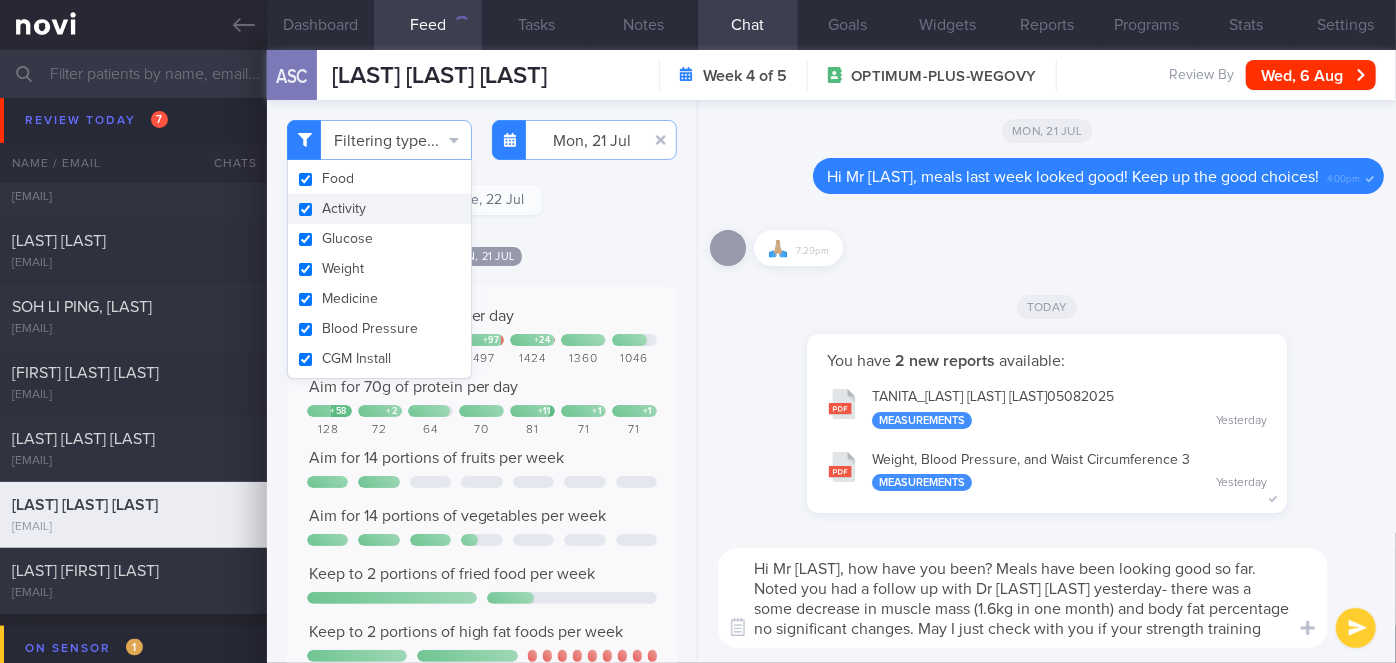 checkbox on "true" 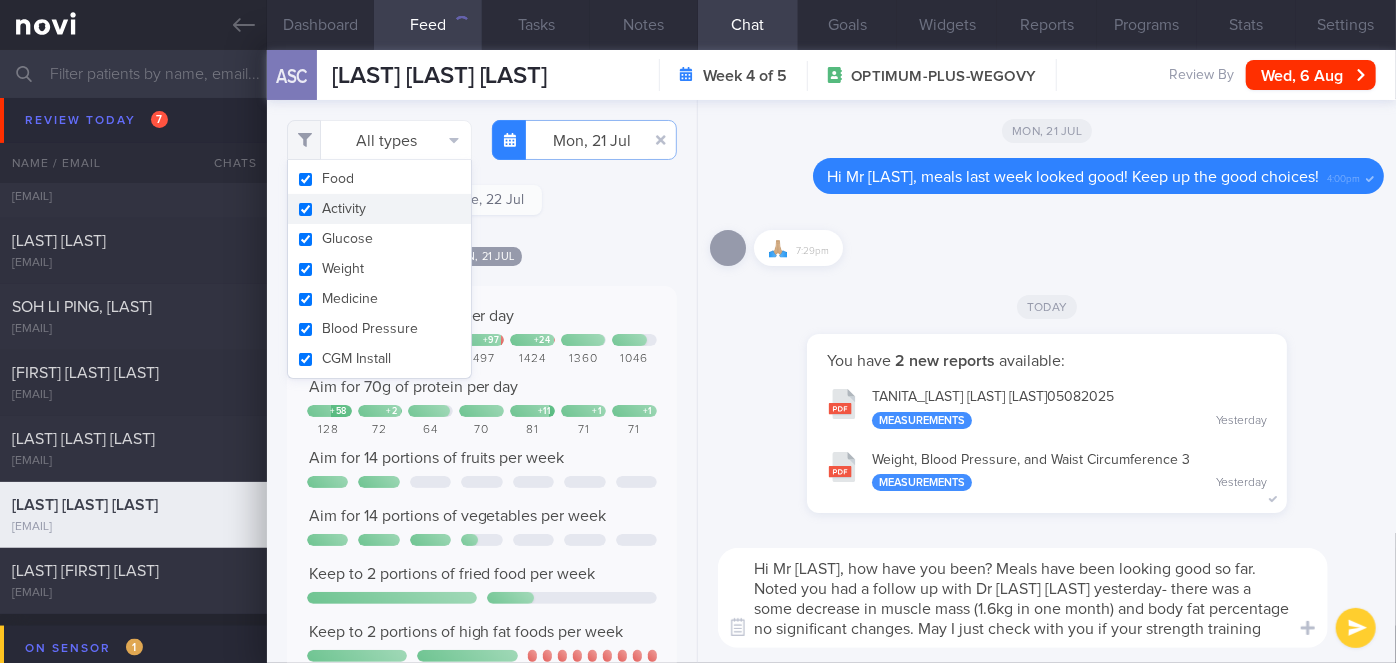 click on "Mon, [DATE] [TIME]
Keep to 1400 calories per day
+ 97
+ 24
1383
1177
1349
1497
1424
1360
1046
Aim for 70g of protein per day
+ 58
+ 2" 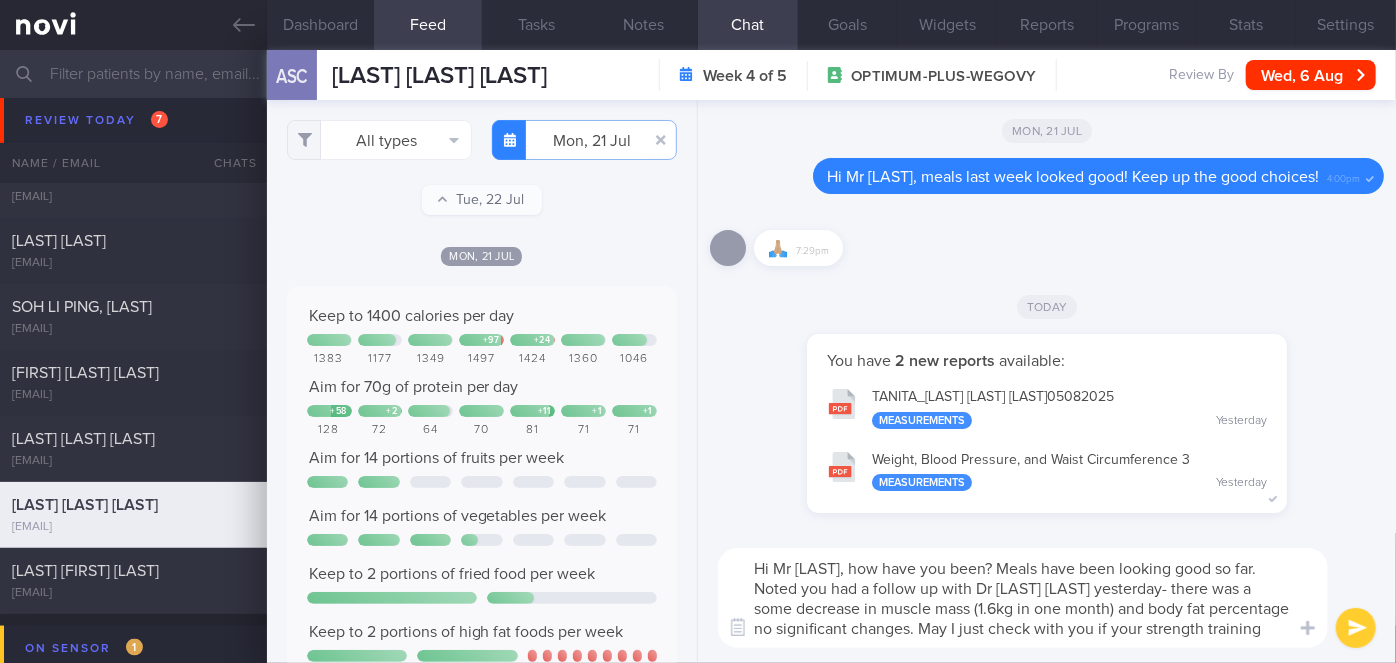 scroll, scrollTop: 999912, scrollLeft: 999648, axis: both 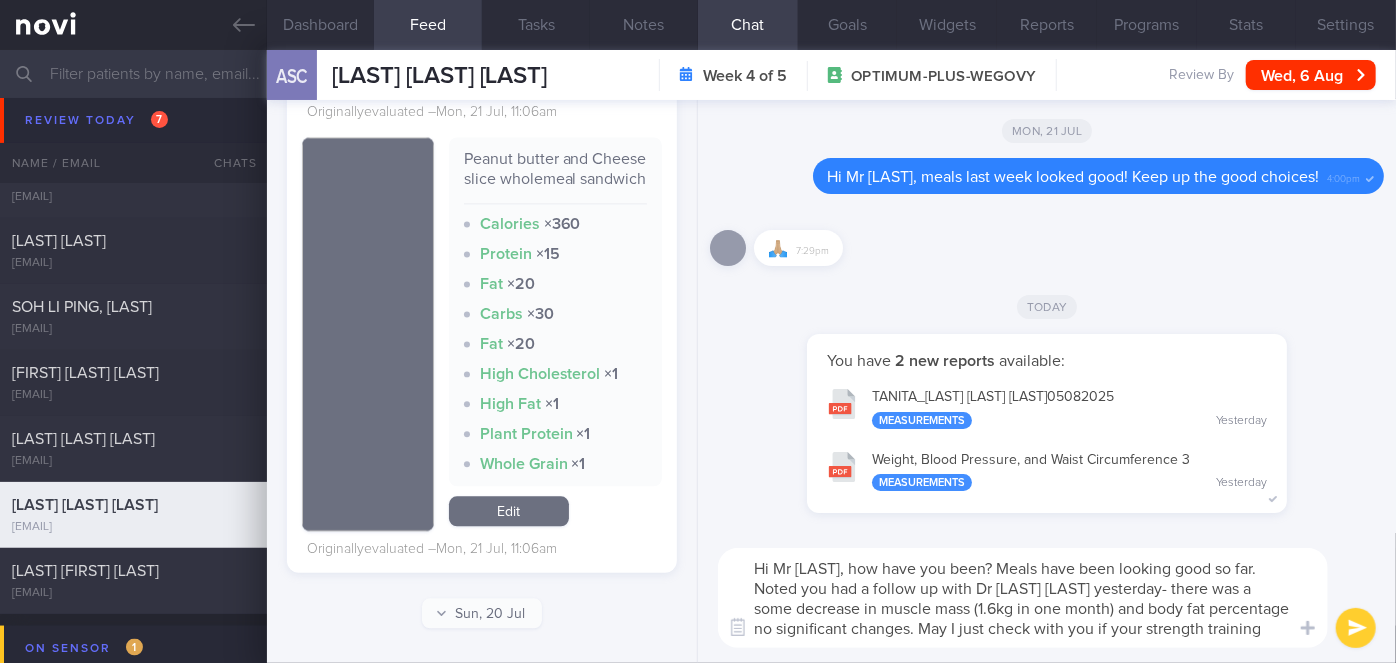 click on "Hi Mr [LAST], how have you been? Meals have been looking good so far.  Noted you had a follow up with Dr [LAST] [LAST] yesterday- there was a some decrease in muscle mass (1.6kg in one month) and body fat percentage no significant changes. May I just check with you if your strength training" at bounding box center (1023, 598) 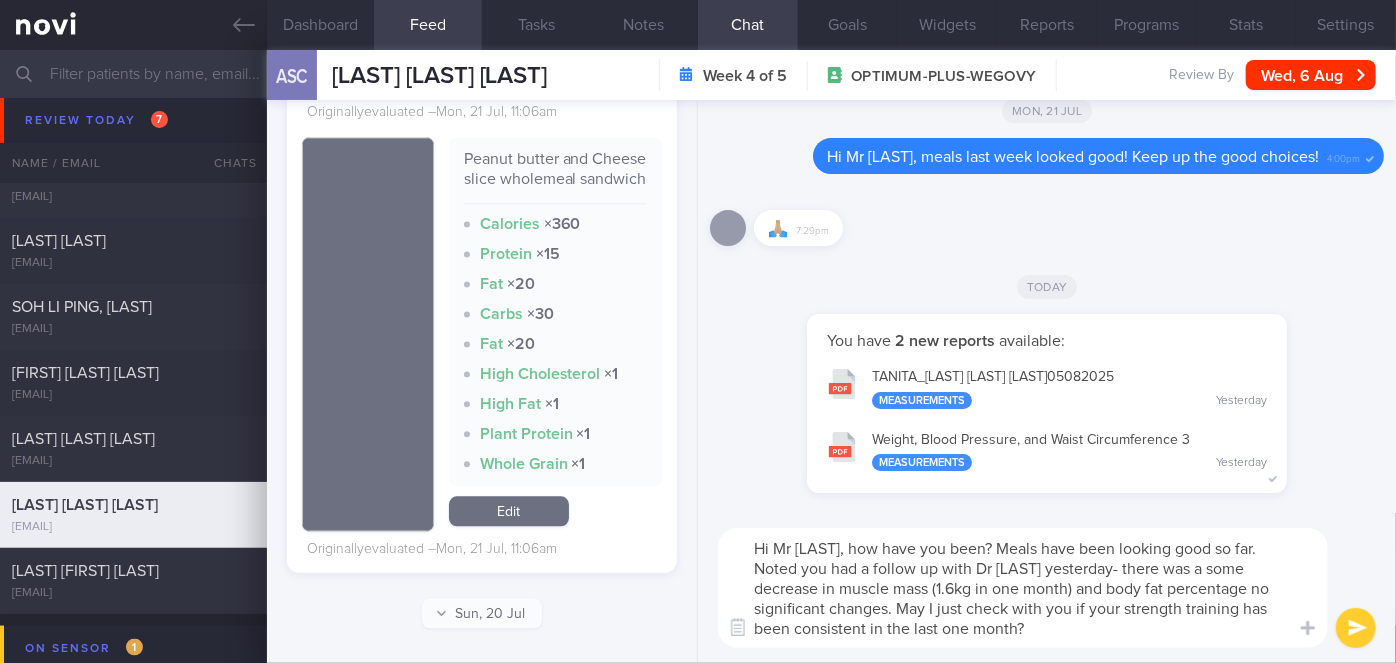 click on "Hi Mr [LAST], how have you been? Meals have been looking good so far.  Noted you had a follow up with Dr [LAST] yesterday- there was a some decrease in muscle mass (1.6kg in one month) and body fat percentage no significant changes. May I just check with you if your strength training has been consistent in the last one month?" at bounding box center [1023, 588] 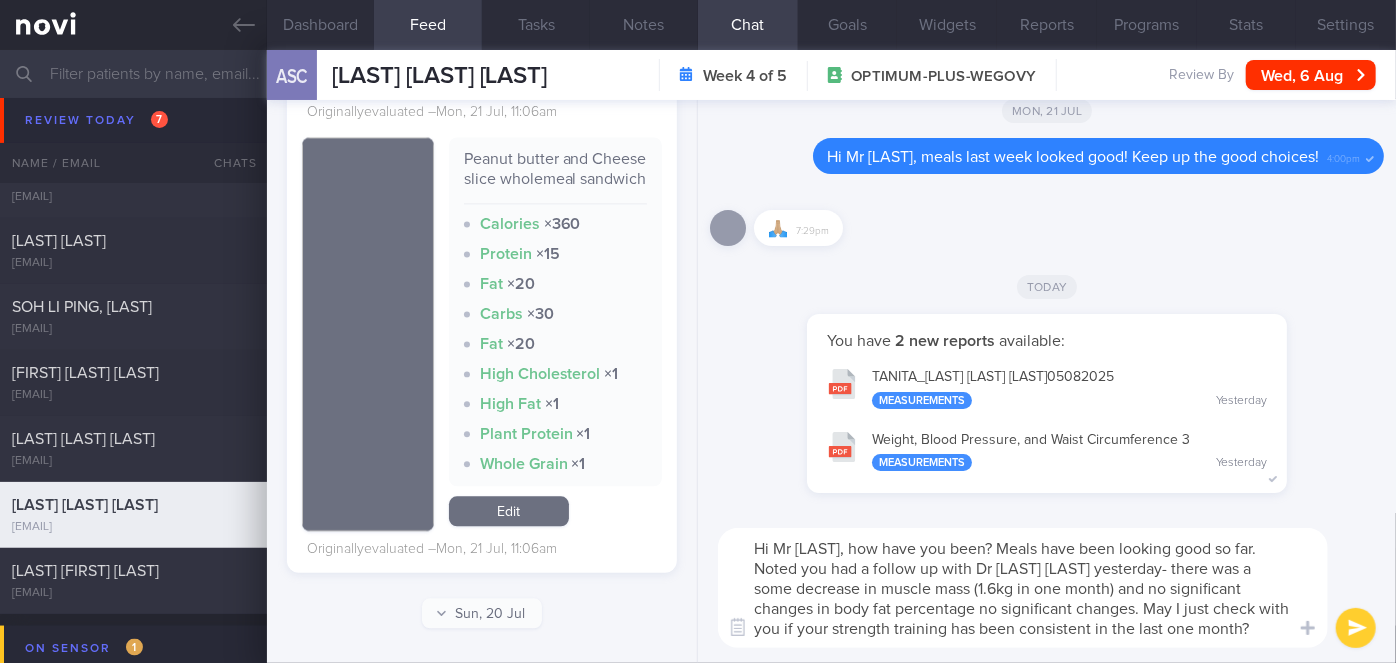 drag, startPoint x: 1056, startPoint y: 606, endPoint x: 893, endPoint y: 603, distance: 163.0276 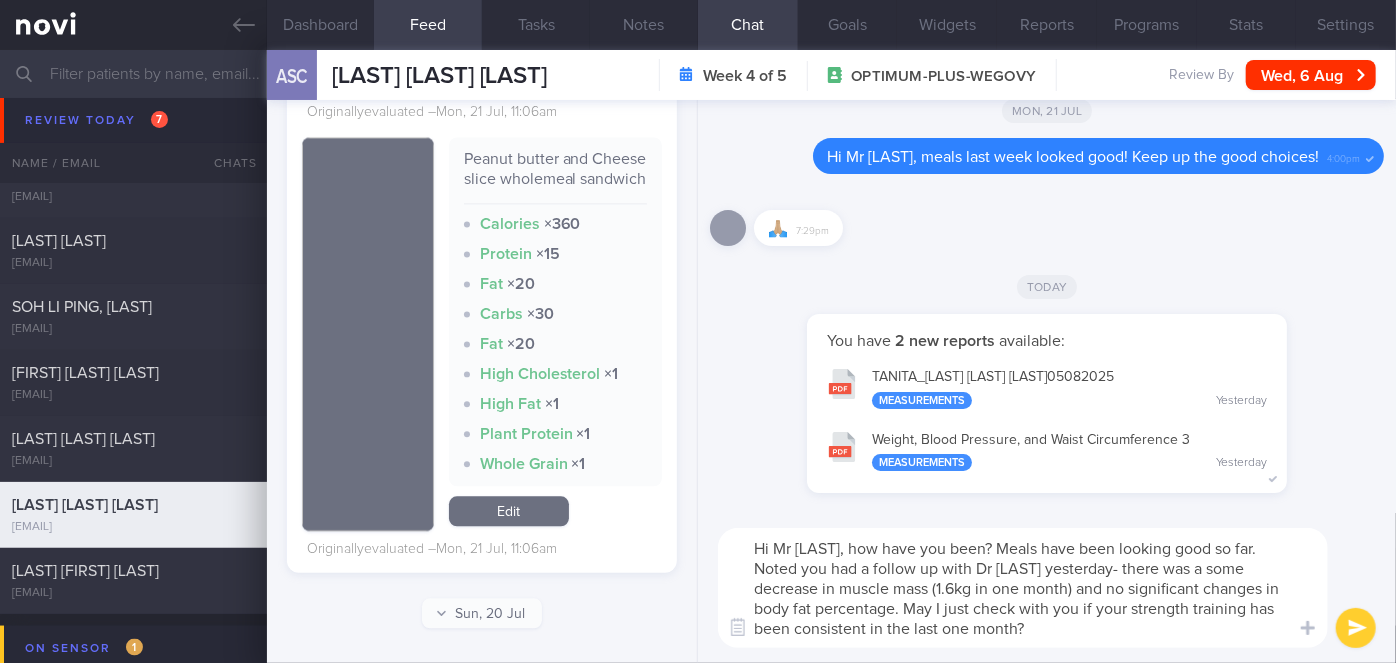 type on "Hi Mr [LAST], how have you been? Meals have been looking good so far.  Noted you had a follow up with Dr [LAST] yesterday- there was a some decrease in muscle mass (1.6kg in one month) and no significant changes in body fat percentage. May I just check with you if your strength training has been consistent in the last one month?" 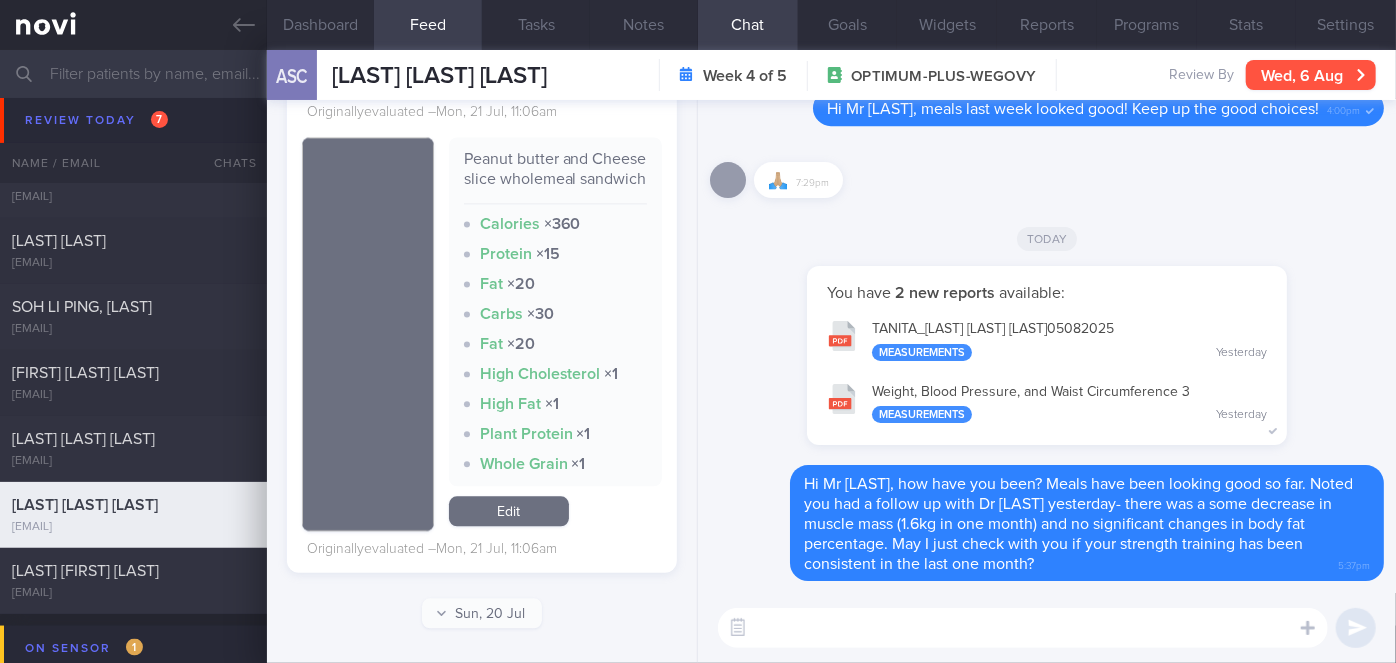 click on "Wed, 6 Aug" at bounding box center (1311, 75) 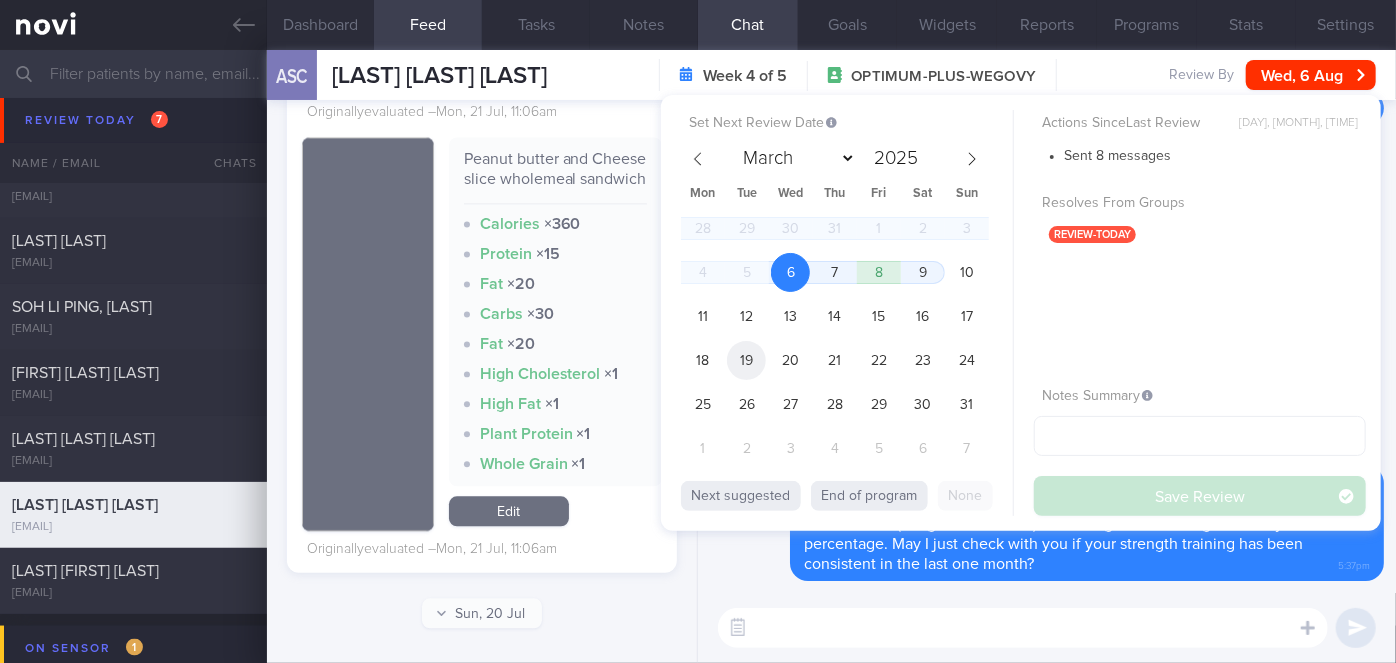 click on "19" at bounding box center [746, 360] 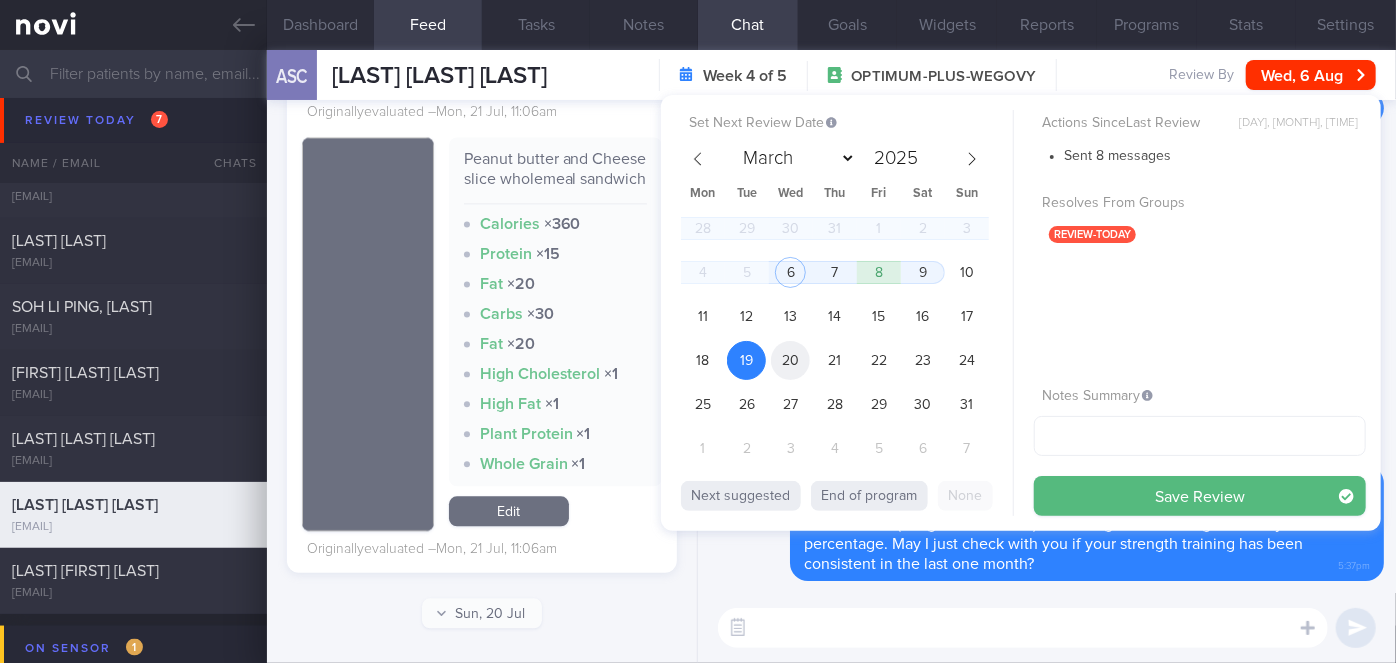 click on "20" at bounding box center (790, 360) 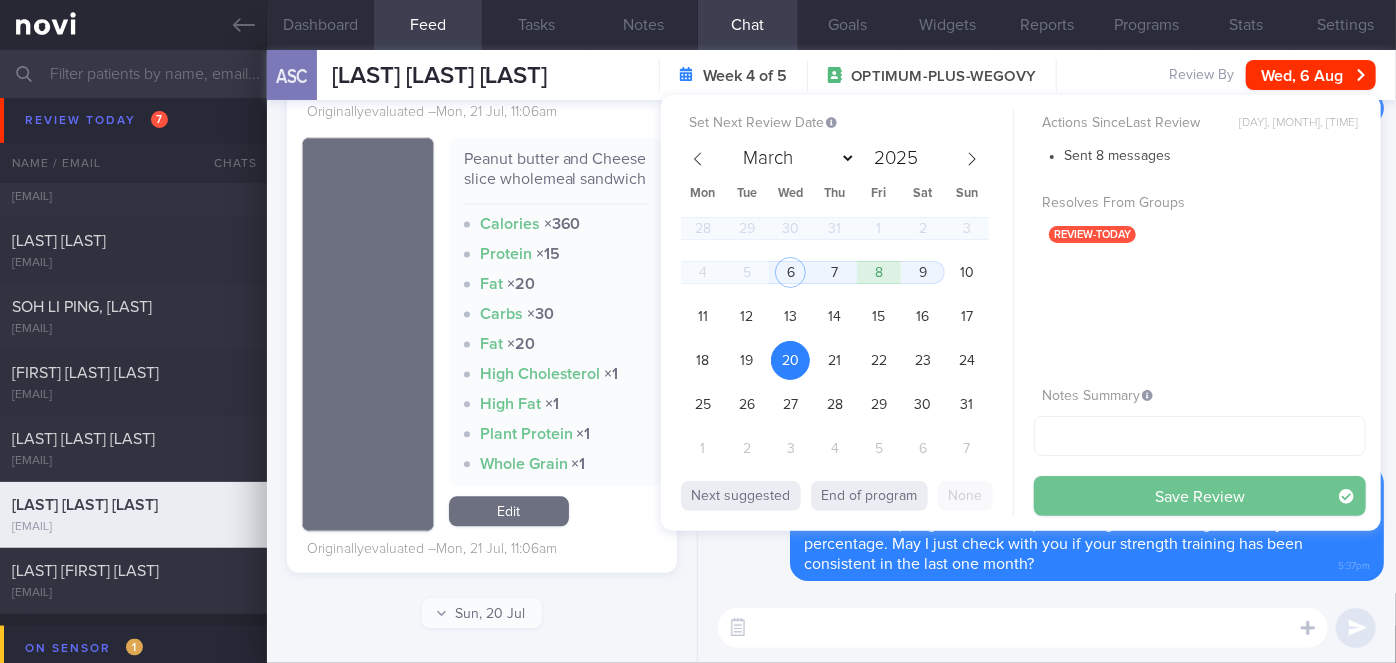 click on "Save Review" at bounding box center (1200, 496) 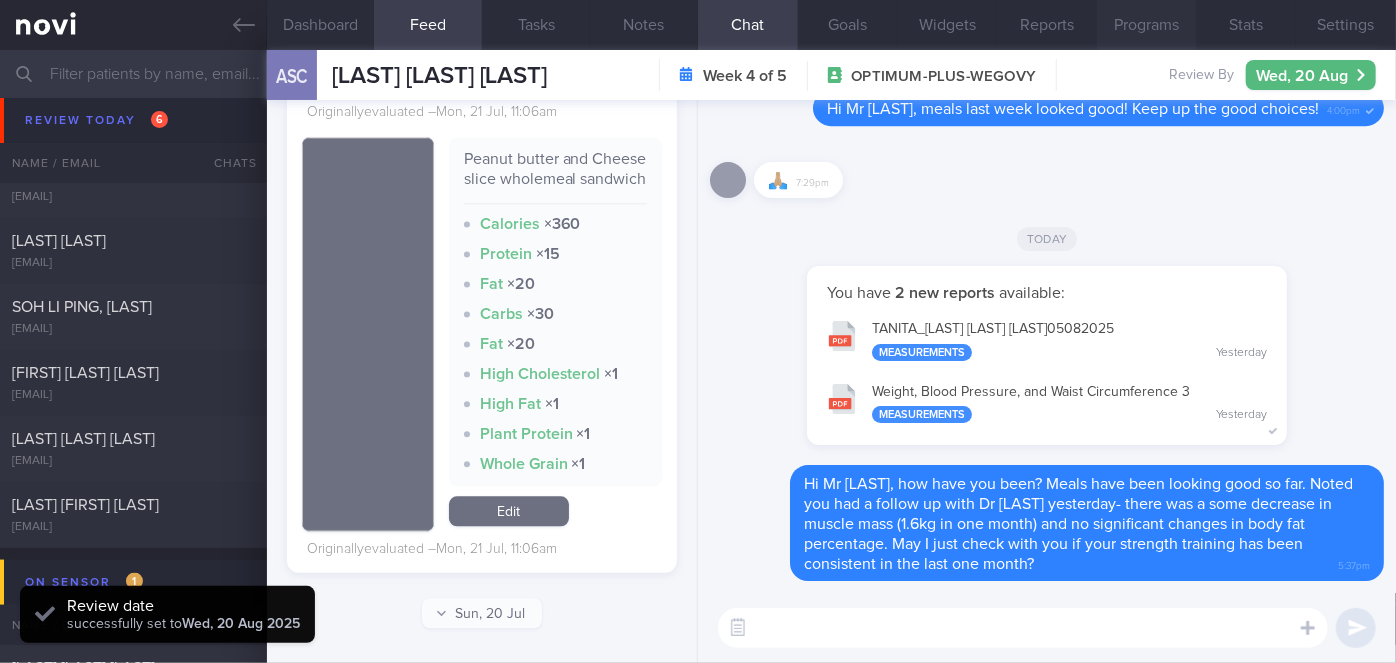 click on "Programs" at bounding box center (1147, 25) 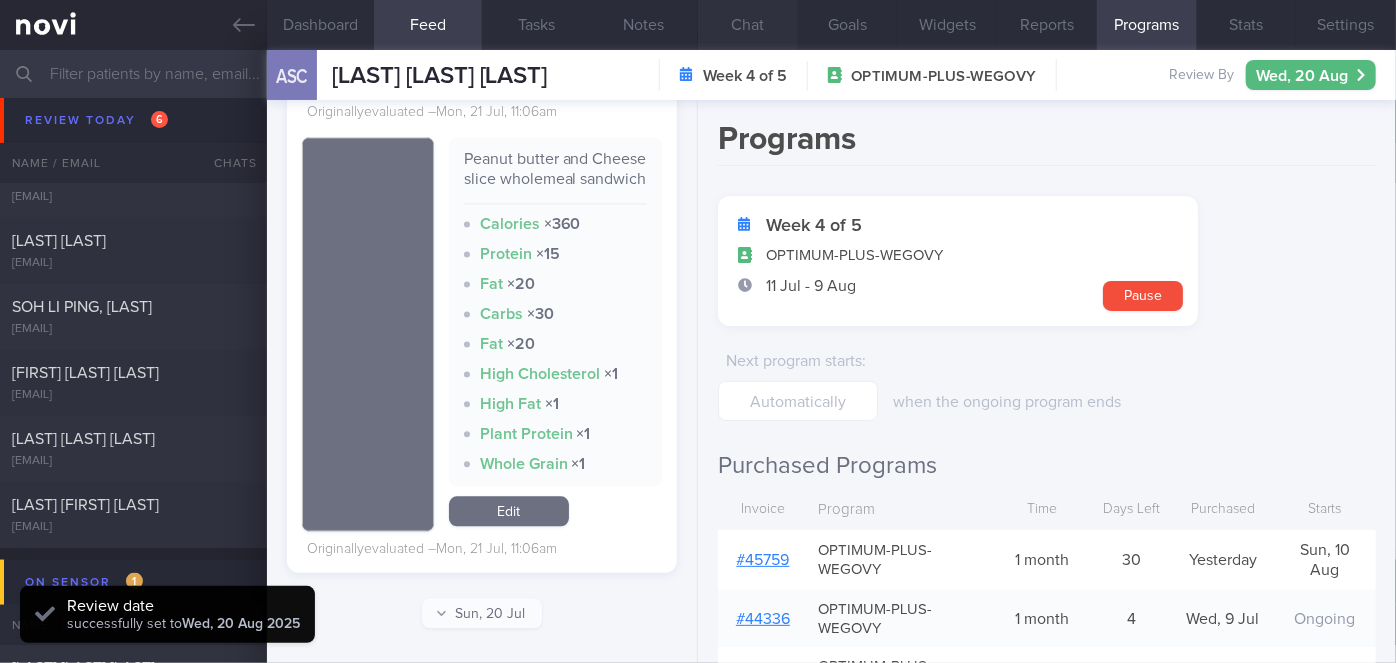 click on "Chat" at bounding box center [748, 25] 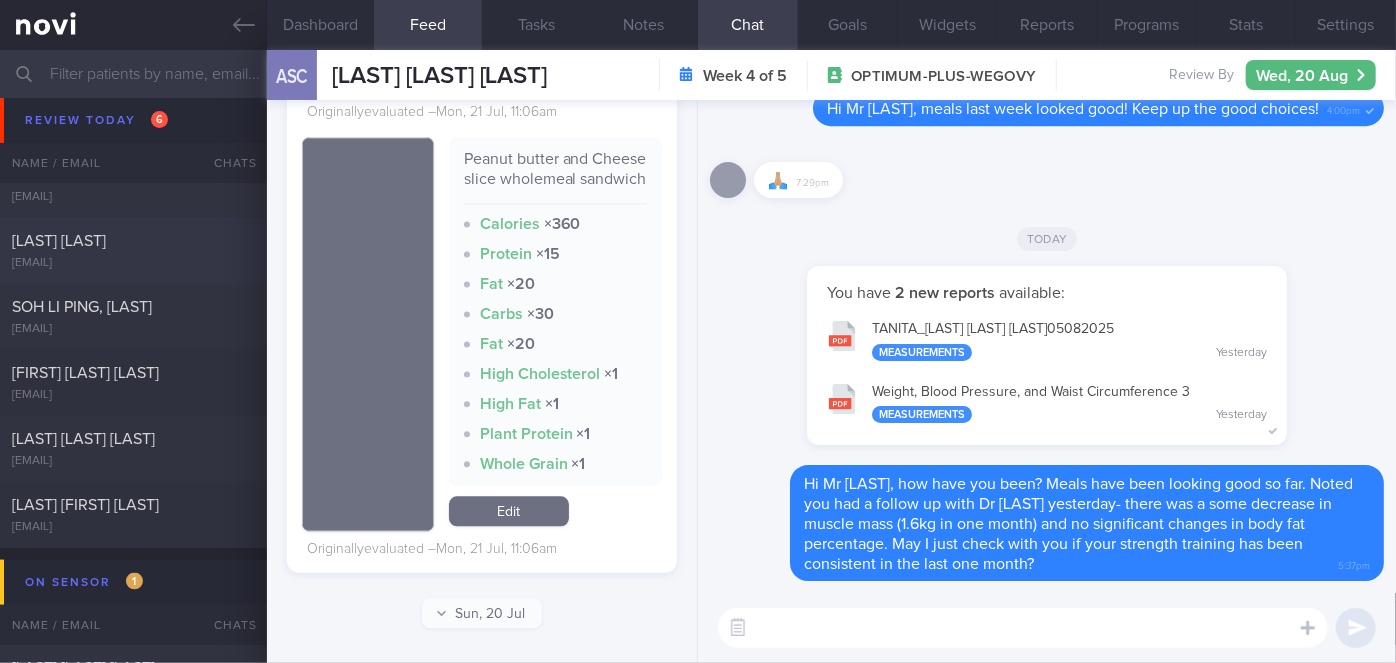 click on "[LAST] [FIRST]
[EMAIL]" at bounding box center [133, 251] 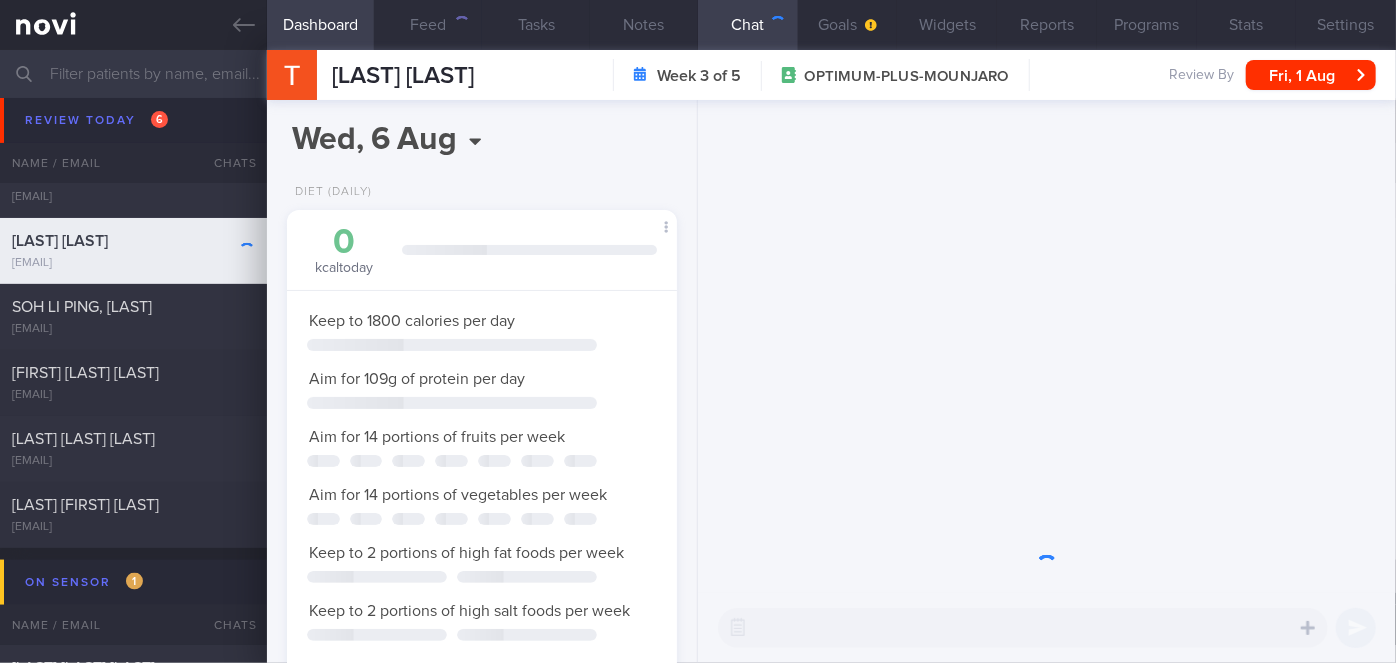 scroll, scrollTop: 999829, scrollLeft: 999658, axis: both 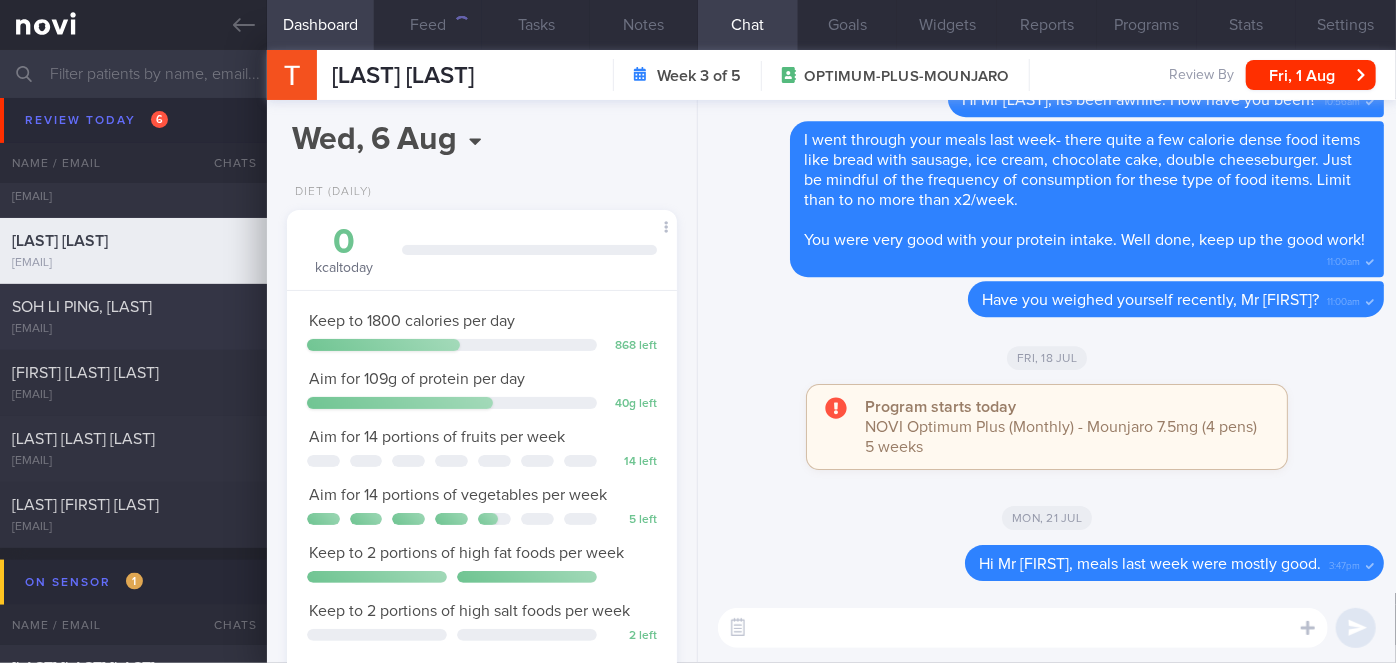 click at bounding box center [233, 302] 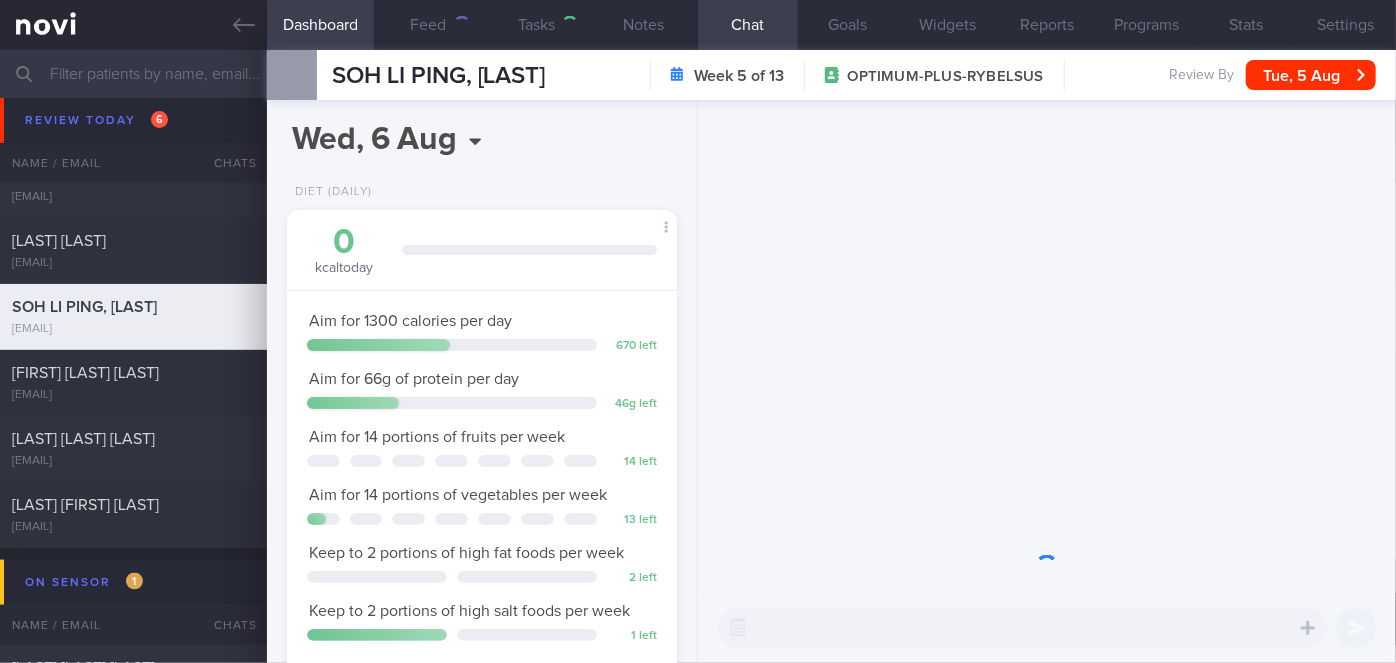 scroll, scrollTop: 999800, scrollLeft: 999658, axis: both 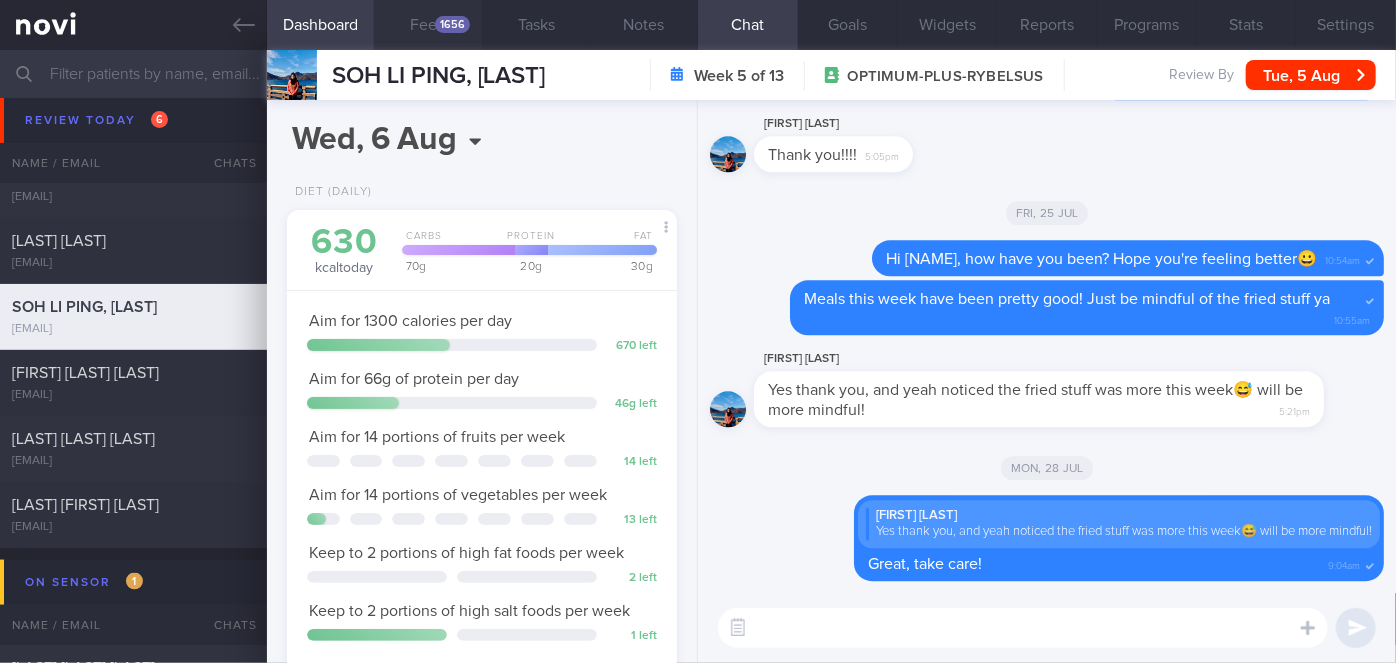 click on "1656" at bounding box center [452, 24] 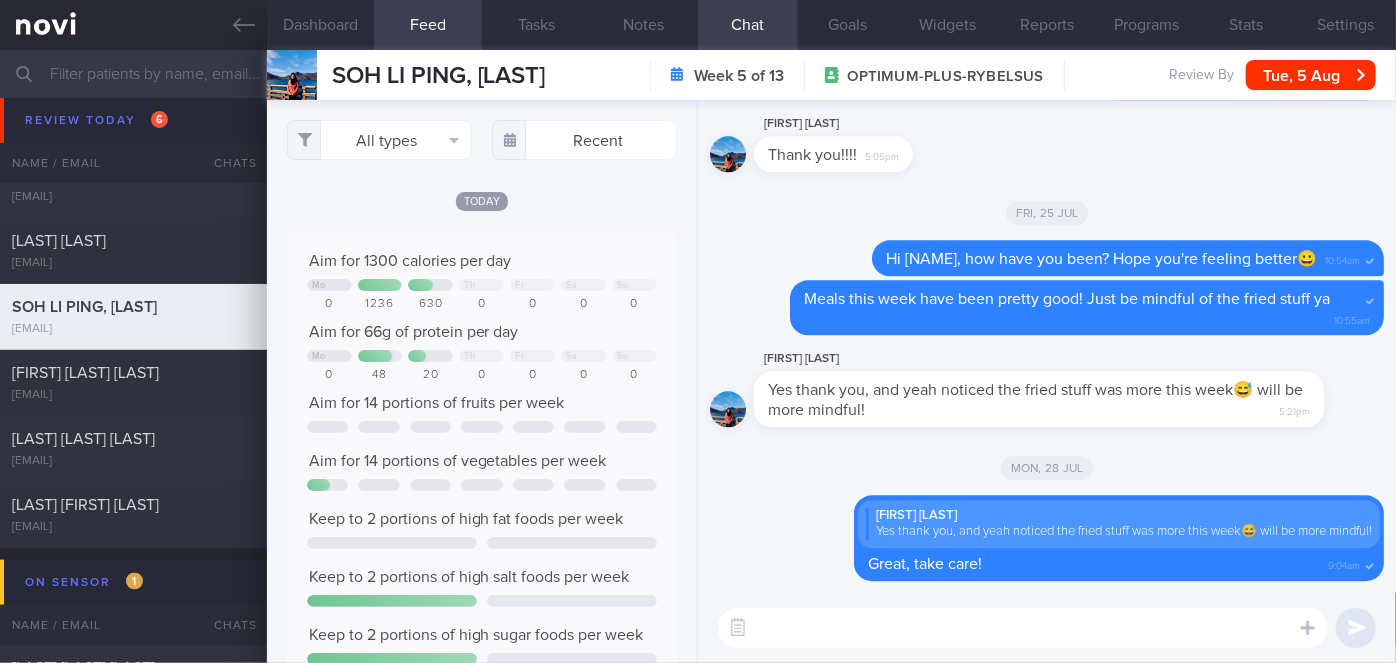 scroll, scrollTop: 999912, scrollLeft: 999648, axis: both 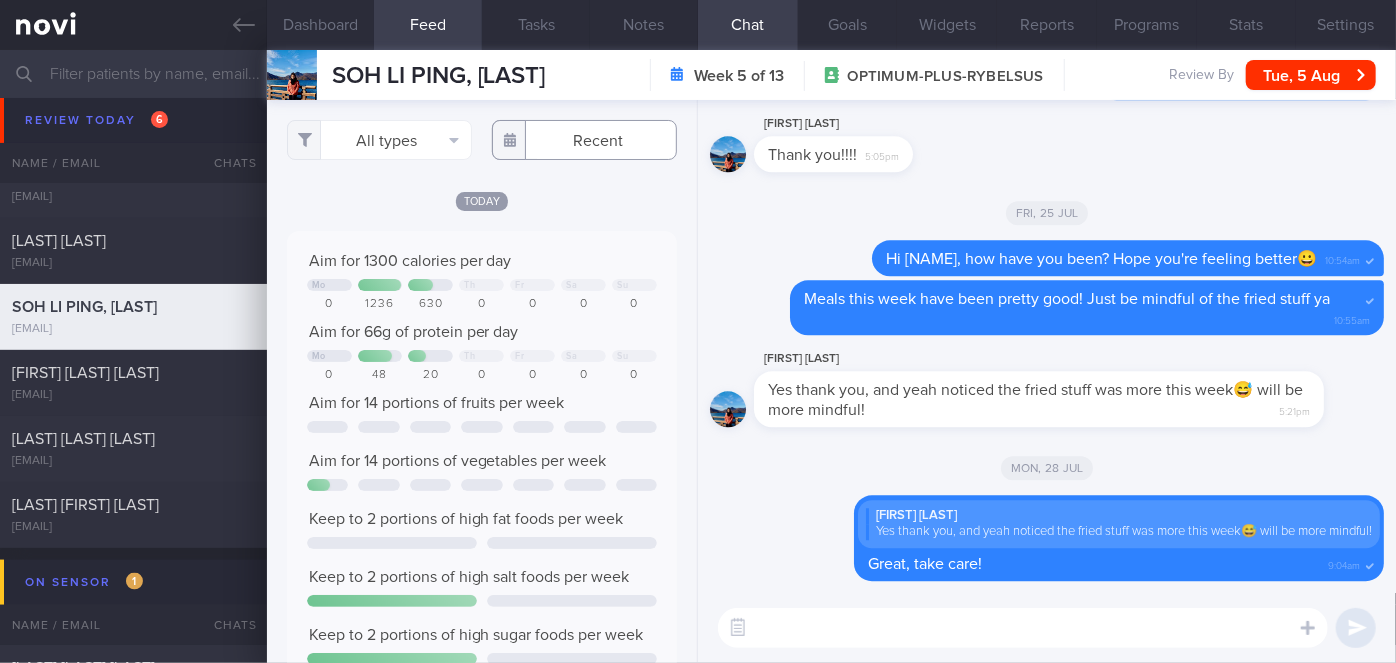 click at bounding box center [584, 140] 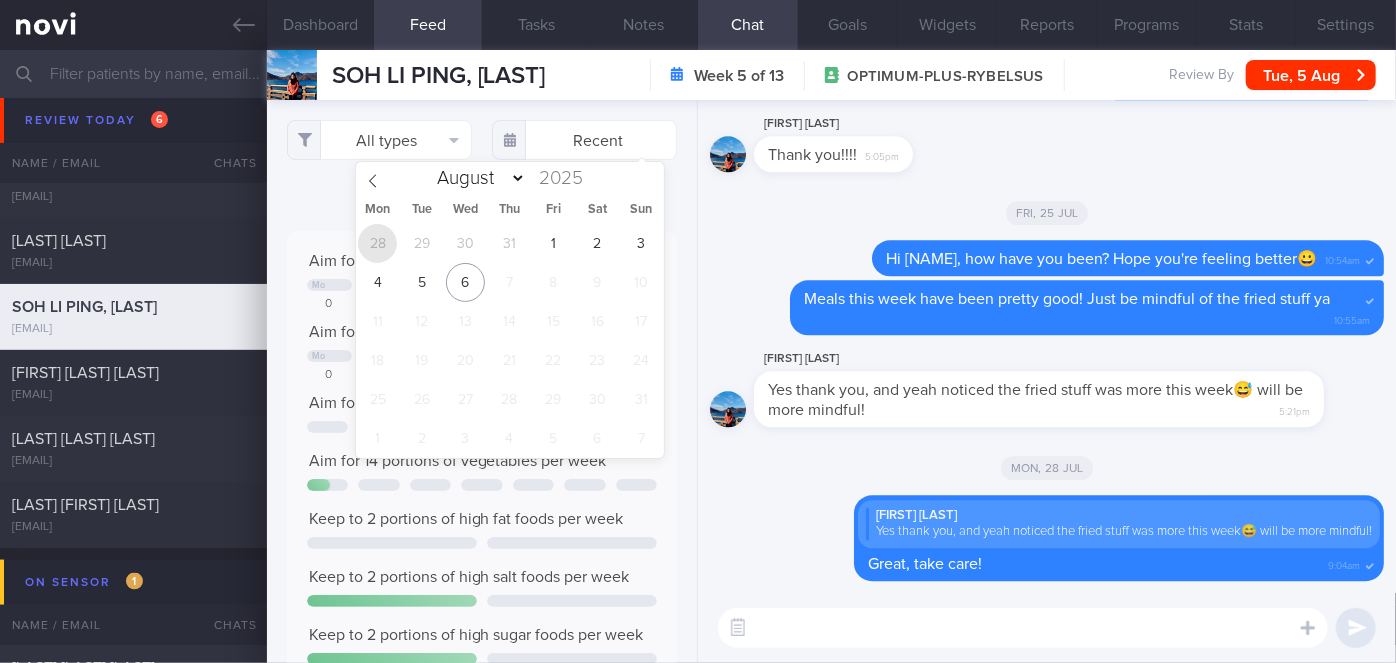 click on "28" at bounding box center [377, 243] 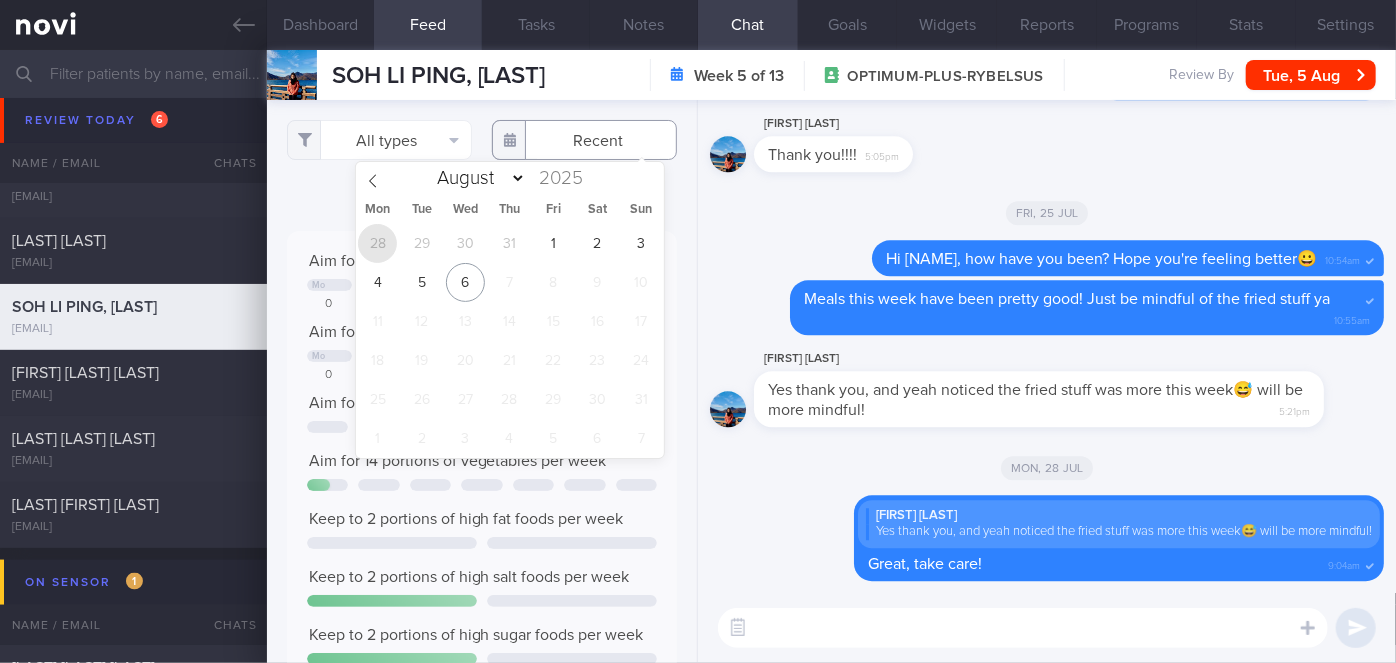 type on "2025-07-28" 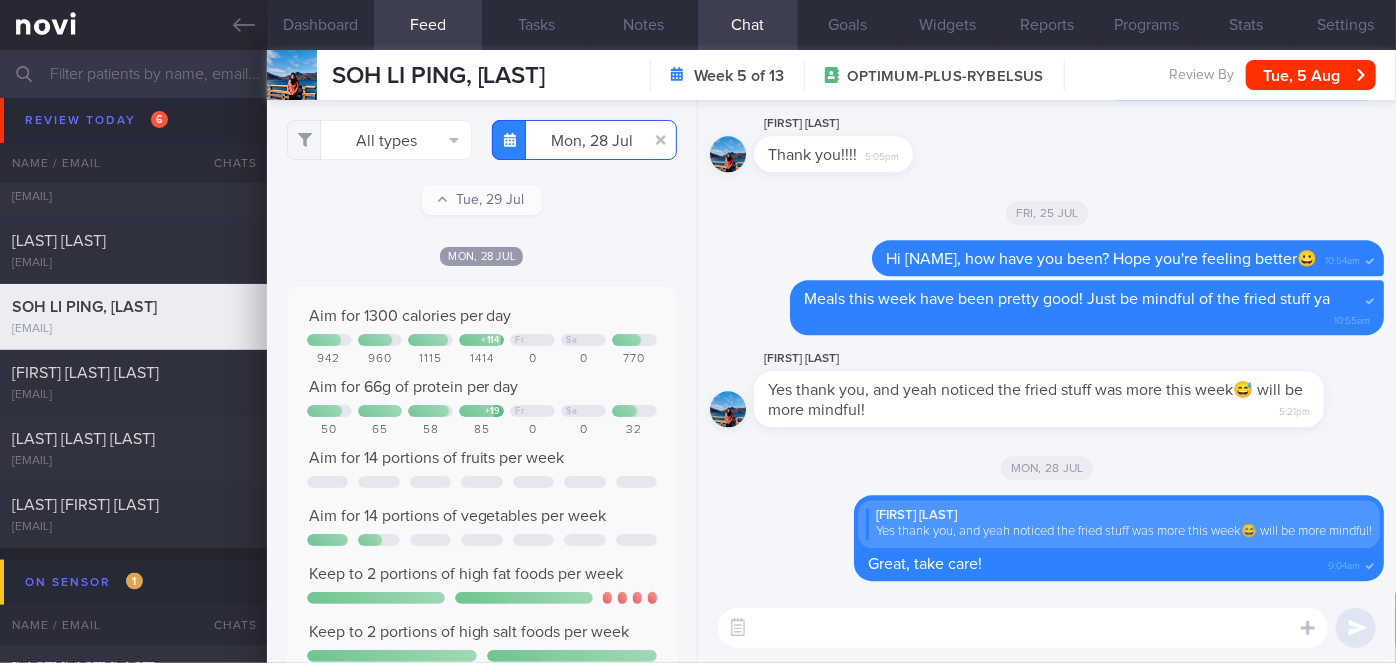 scroll, scrollTop: 999912, scrollLeft: 999648, axis: both 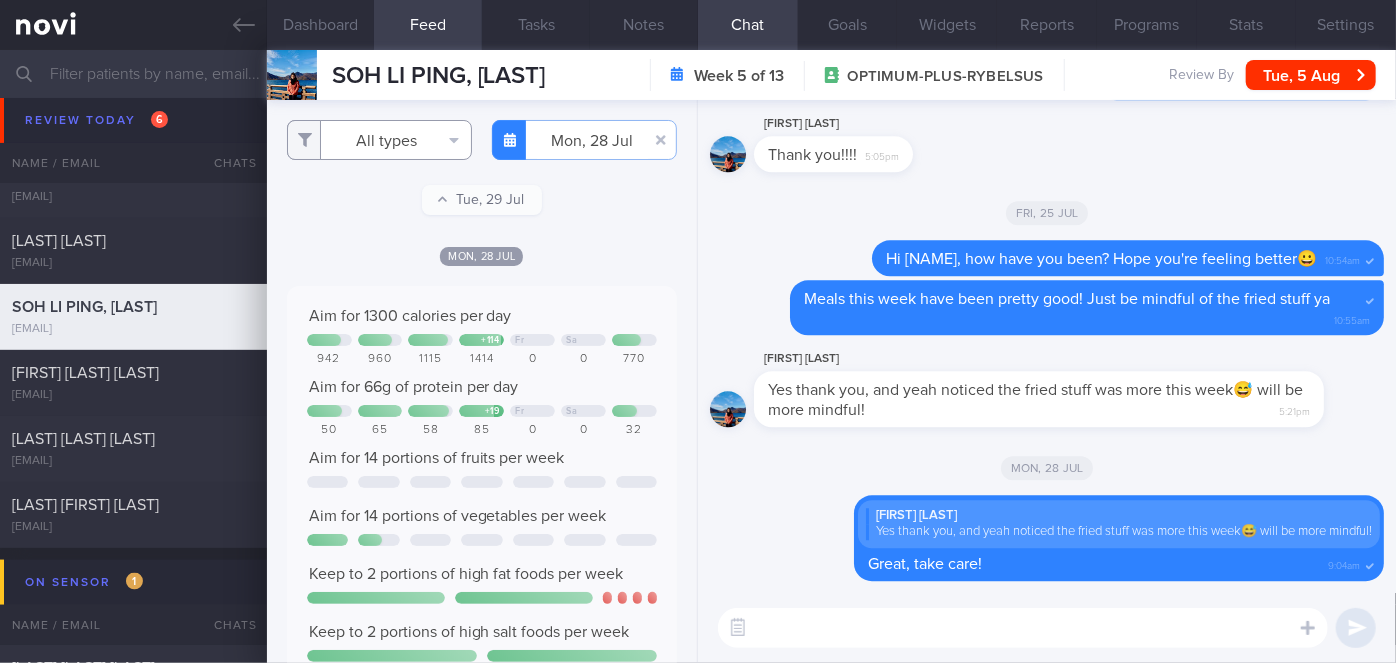 click on "All types" at bounding box center [379, 140] 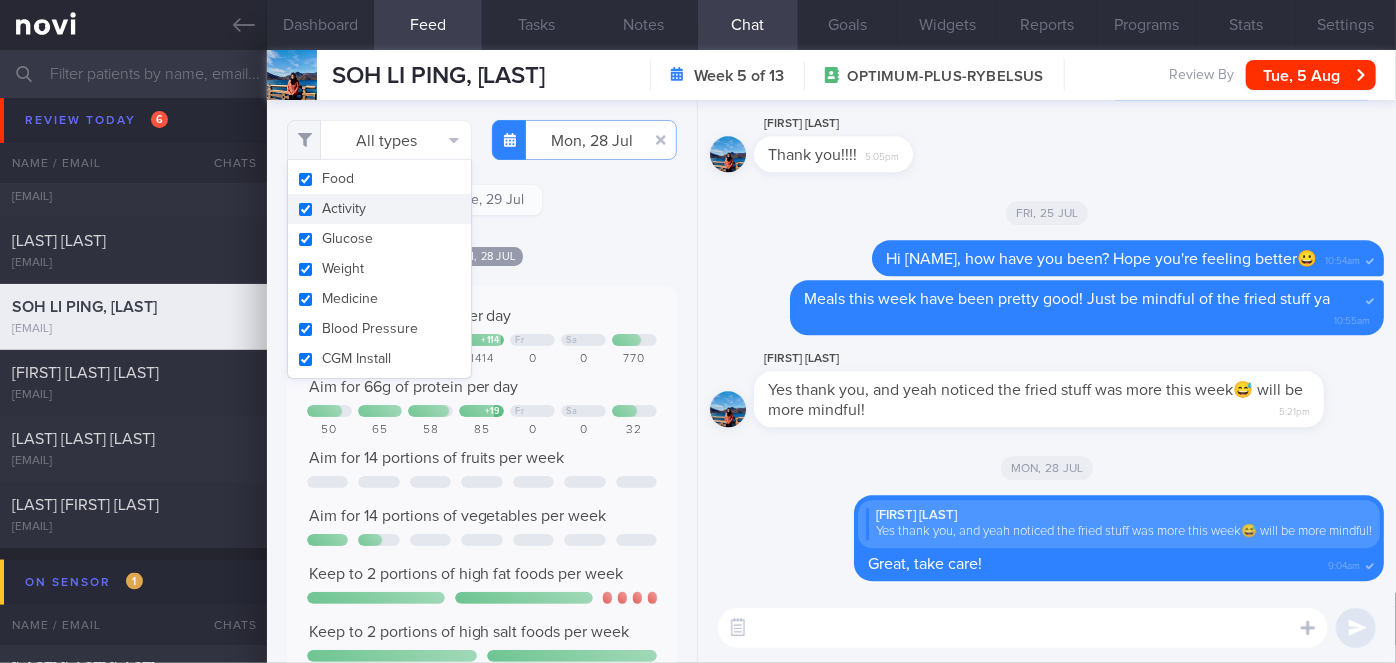 click on "Activity" at bounding box center (379, 209) 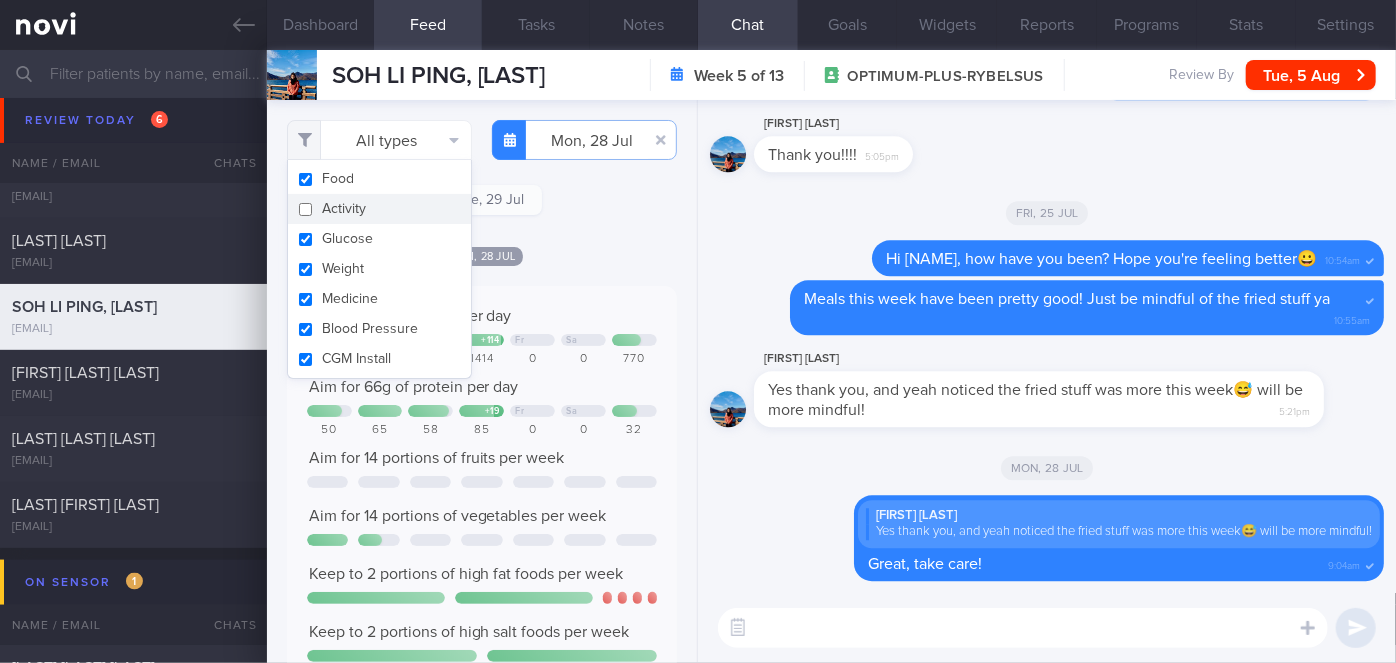 checkbox on "false" 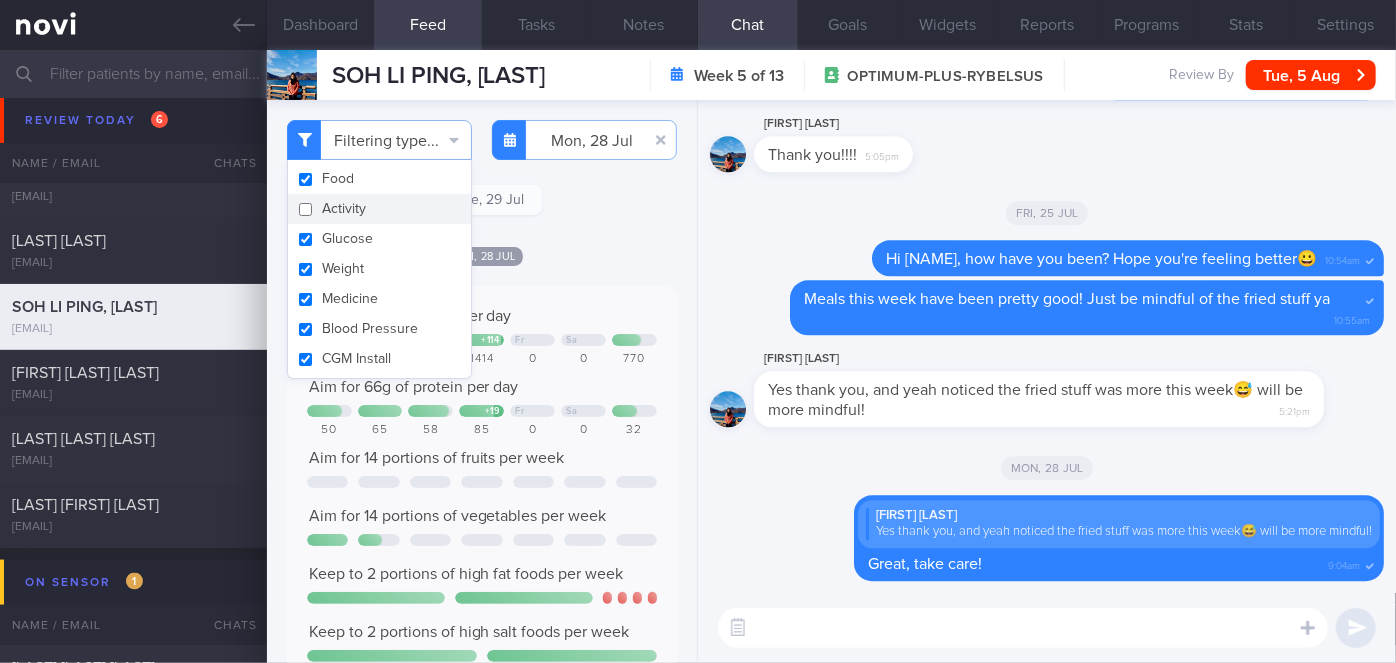 click on "Mon, 28 Jul" at bounding box center (482, 255) 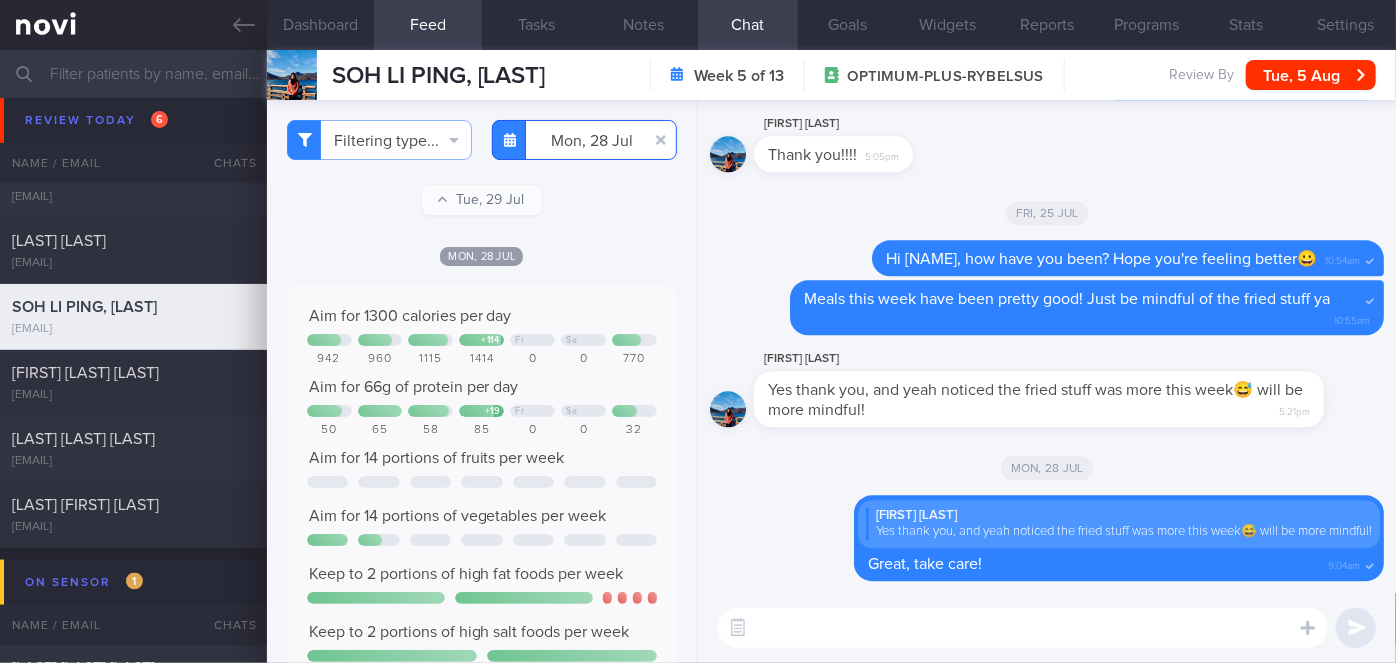 click on "2025-07-28" at bounding box center (584, 140) 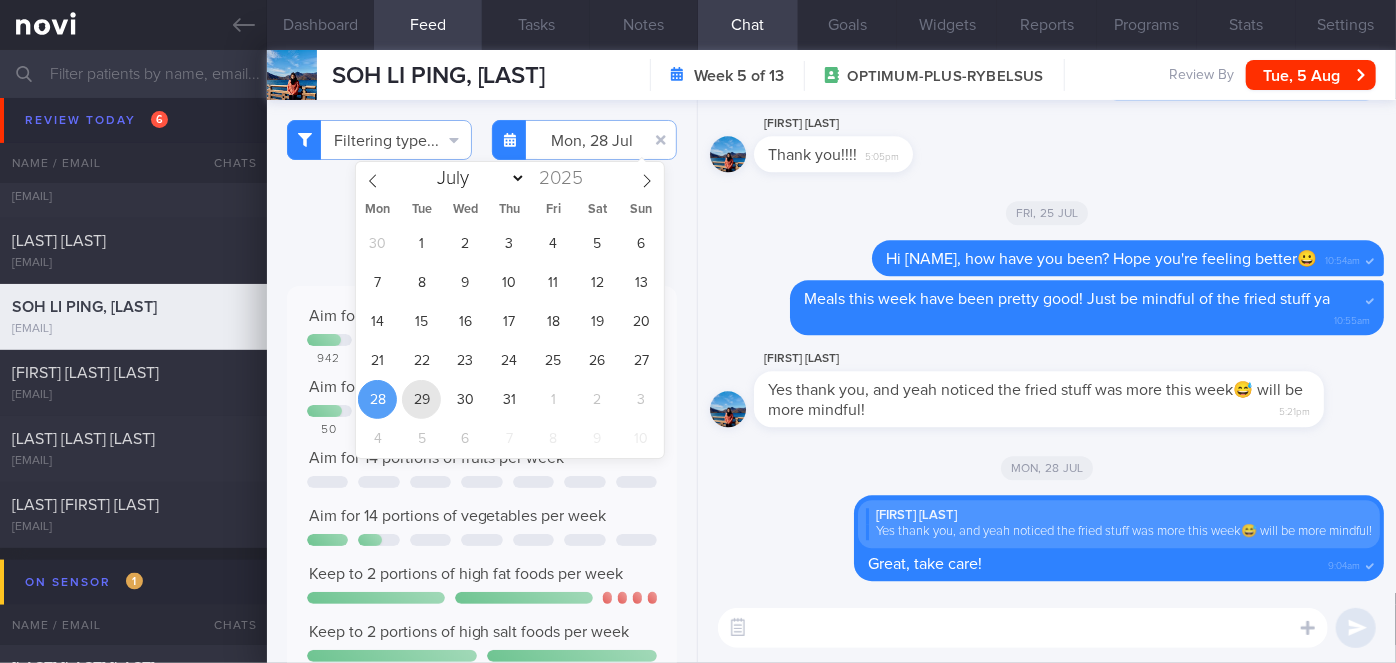 click on "29" at bounding box center (421, 399) 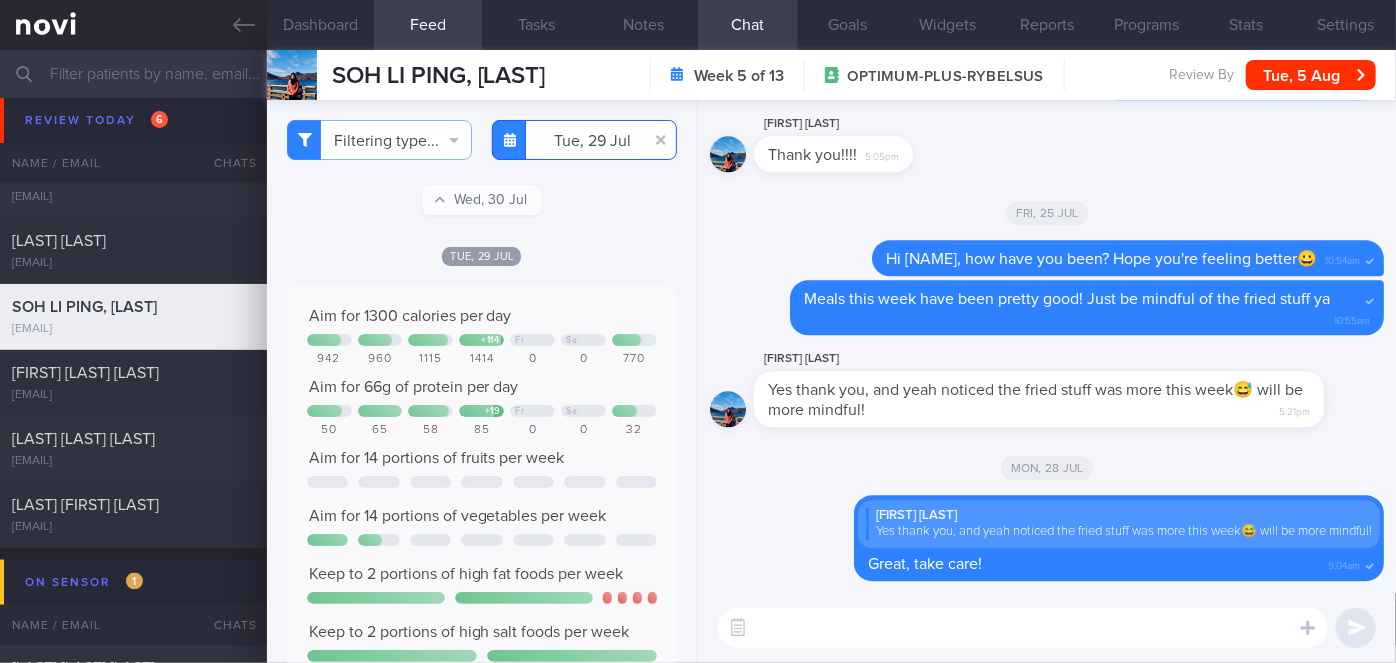 click on "2025-07-29" at bounding box center (584, 140) 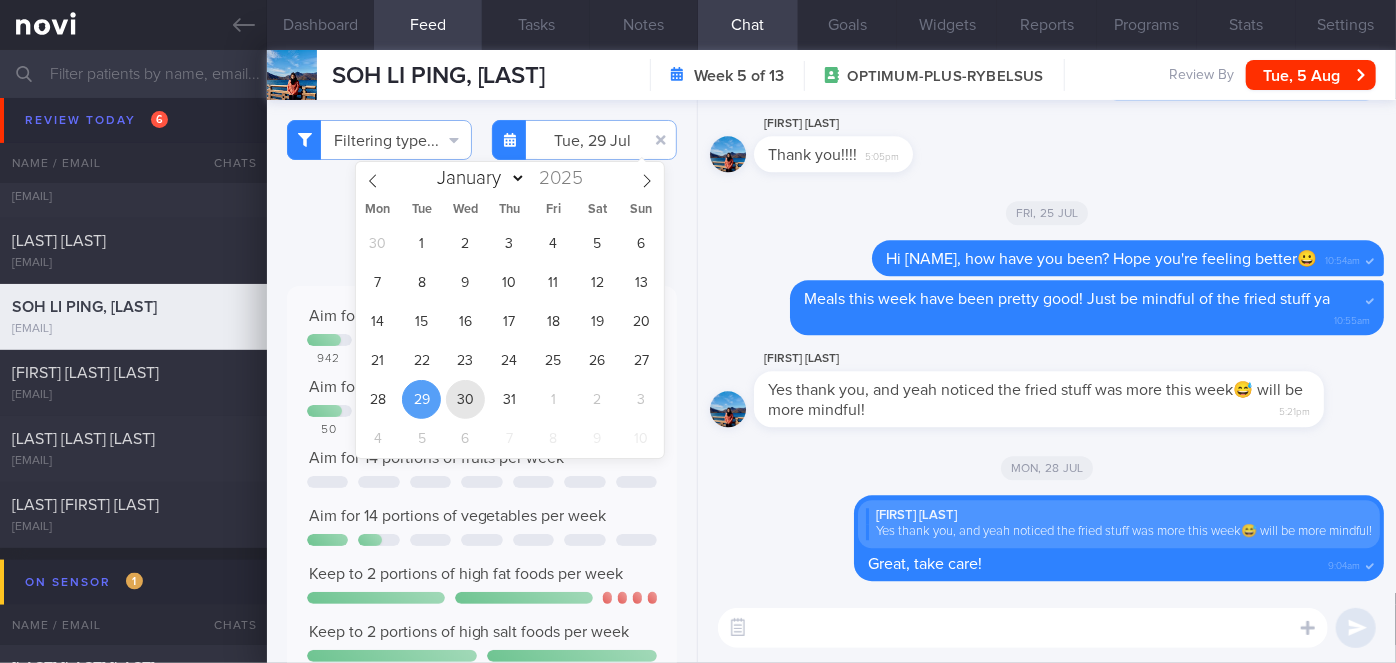click on "30" at bounding box center [465, 399] 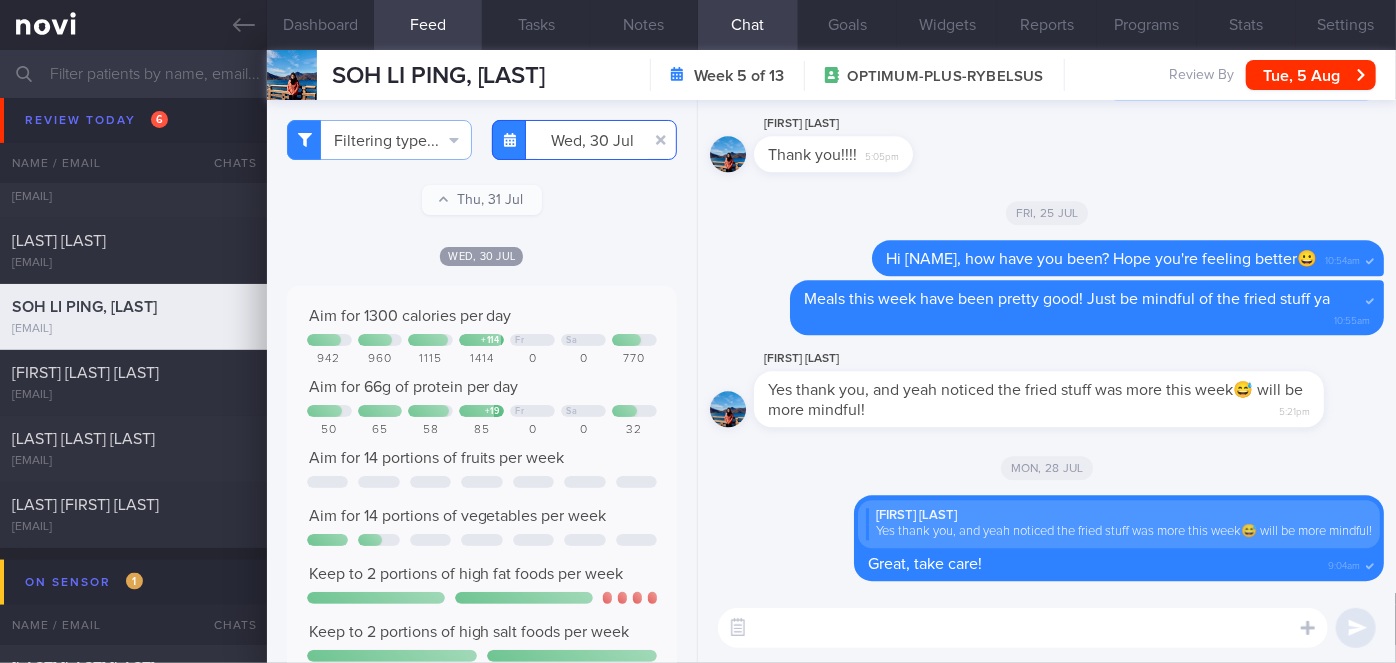 click on "2025-07-30" at bounding box center [584, 140] 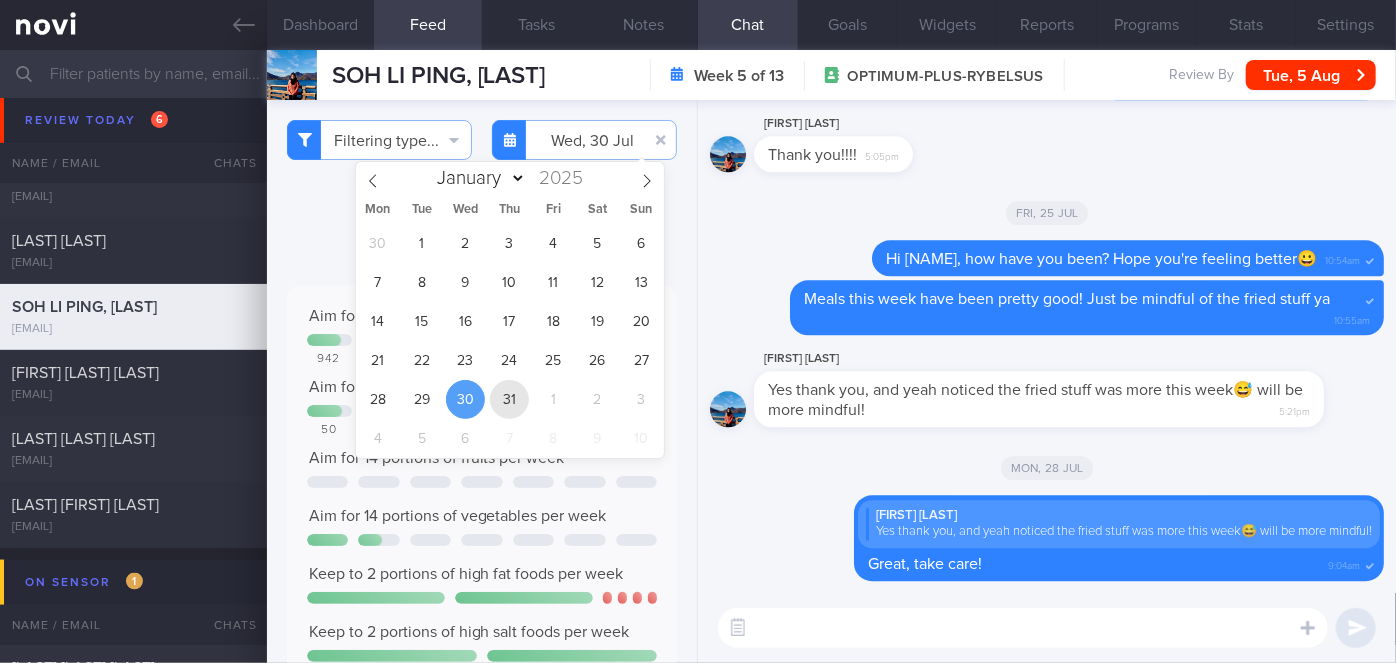 click on "31" at bounding box center (509, 399) 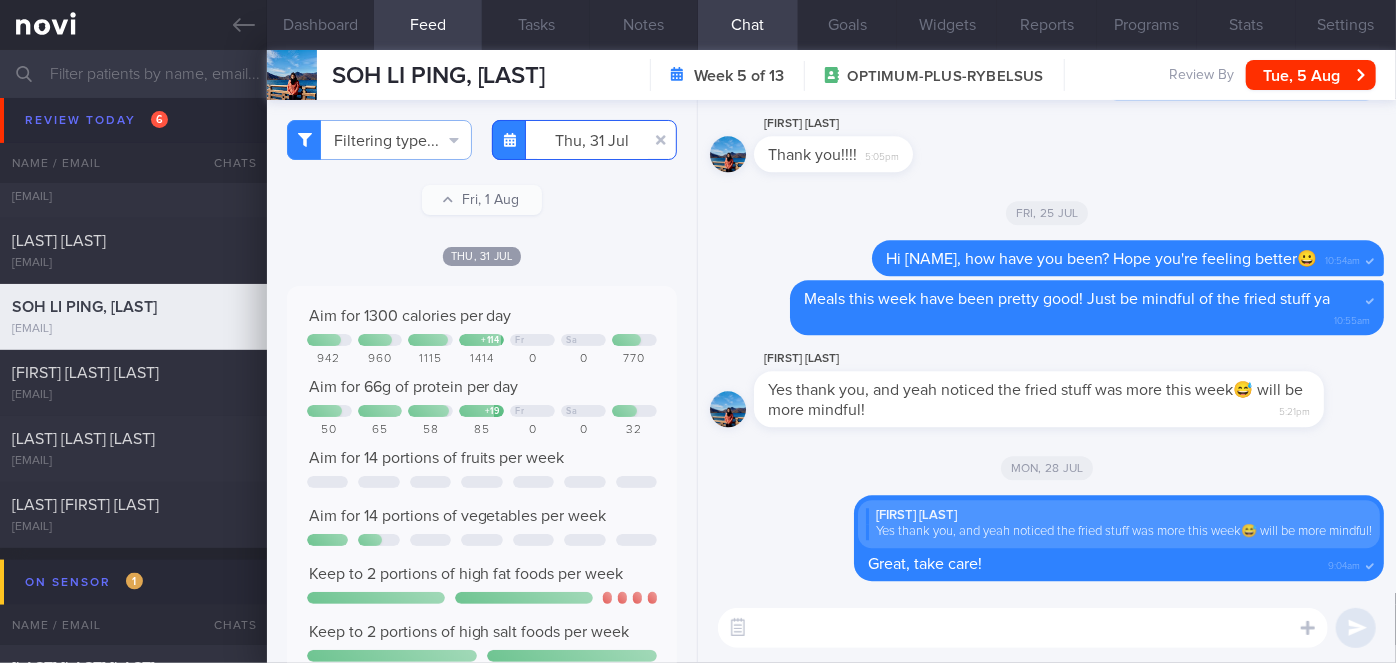 click on "[DATE]" at bounding box center (584, 140) 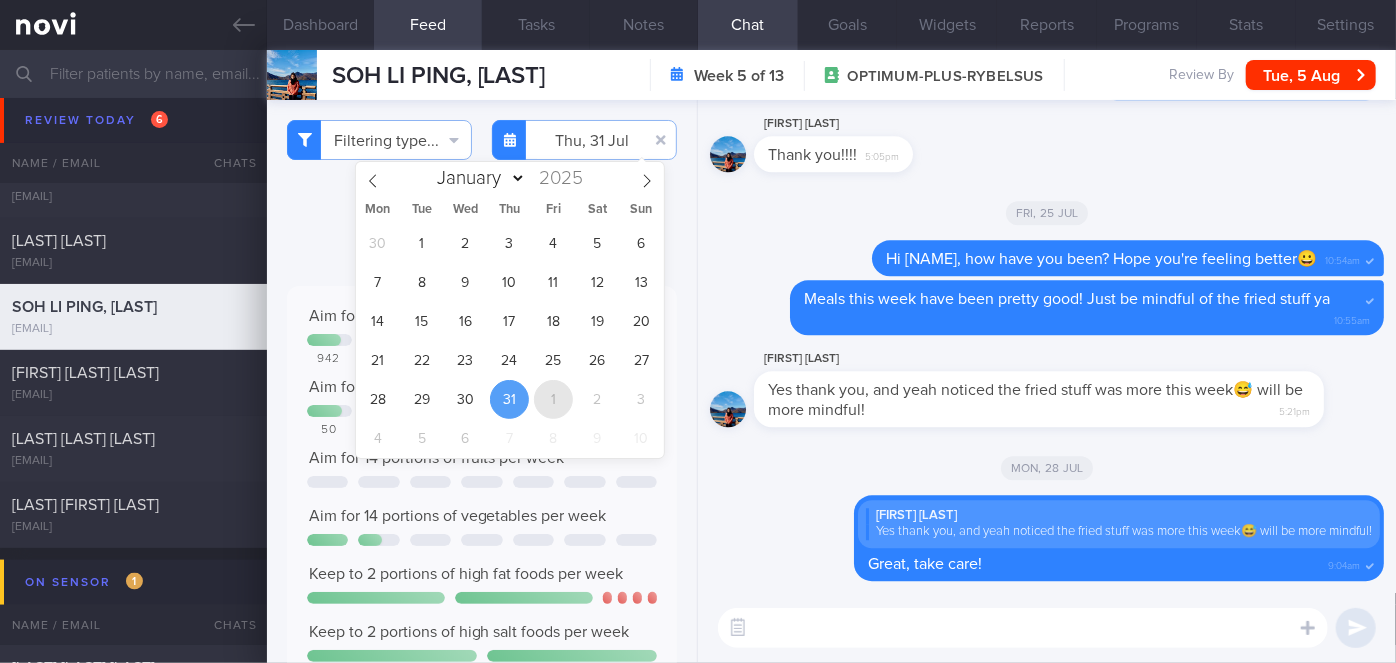 click on "1" at bounding box center (553, 399) 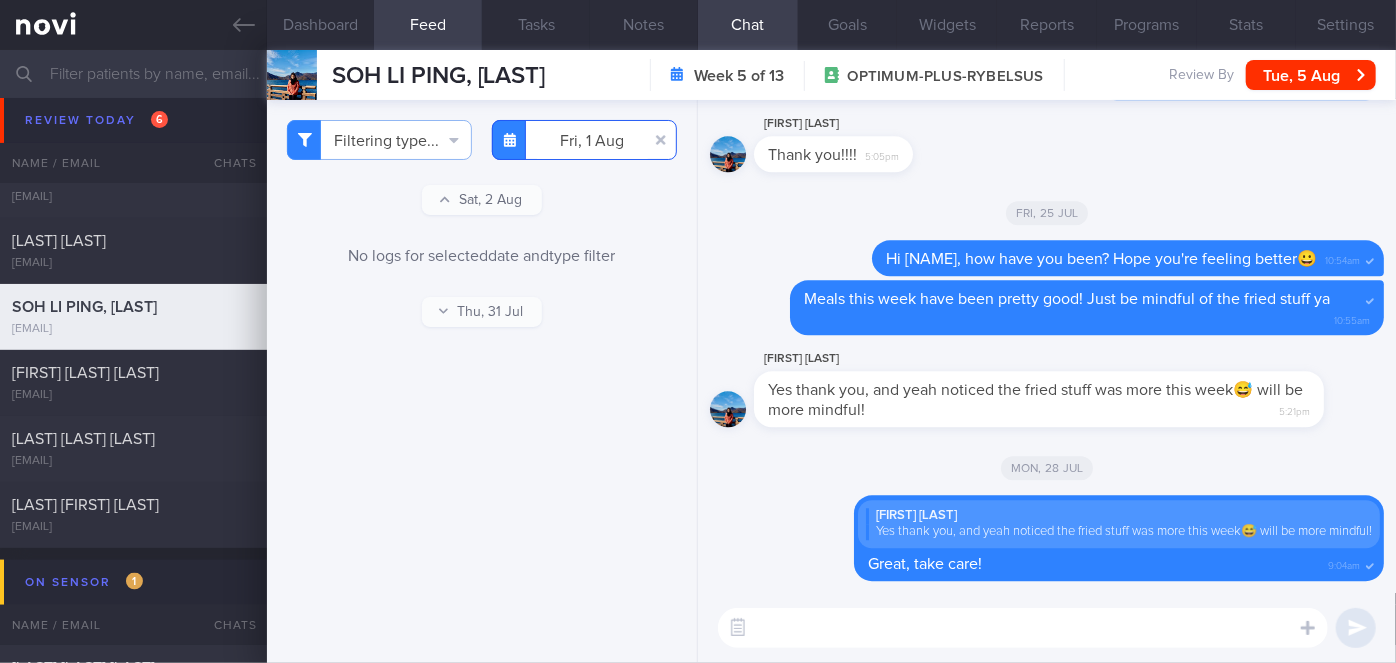 click on "2025-08-01" at bounding box center [584, 140] 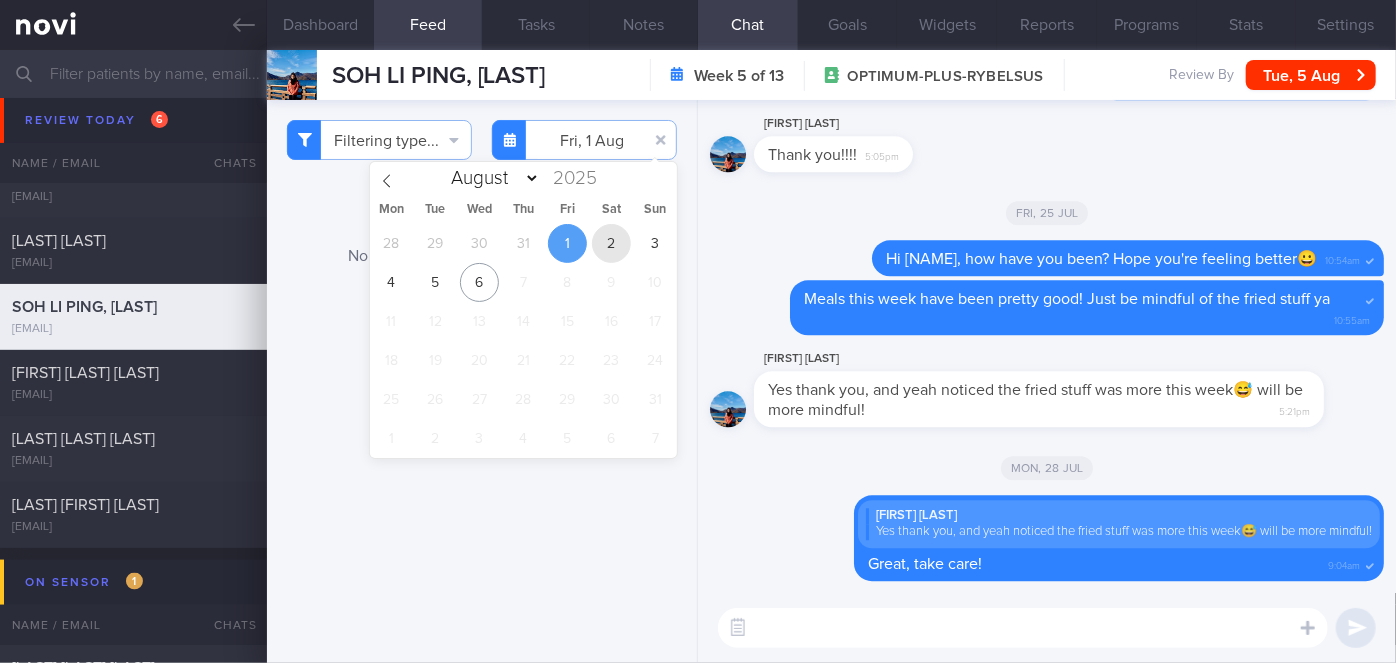 click on "2" at bounding box center (611, 243) 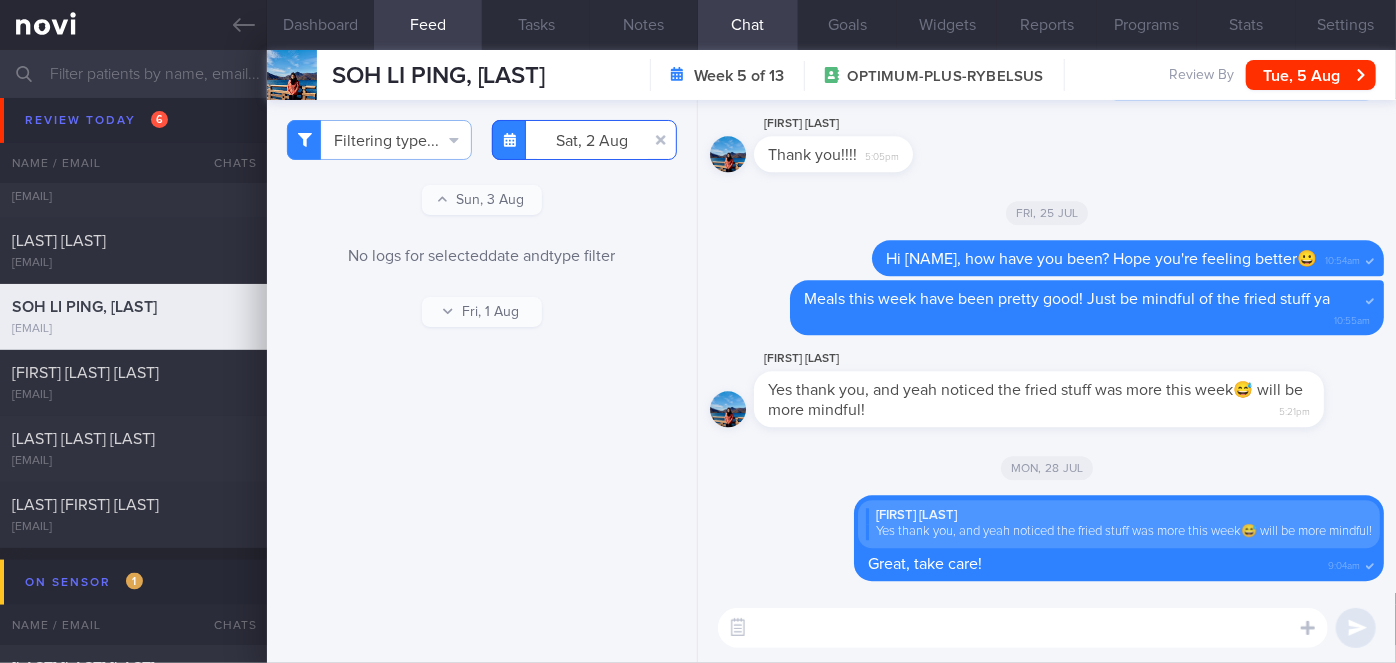 click on "2025-08-02" at bounding box center (584, 140) 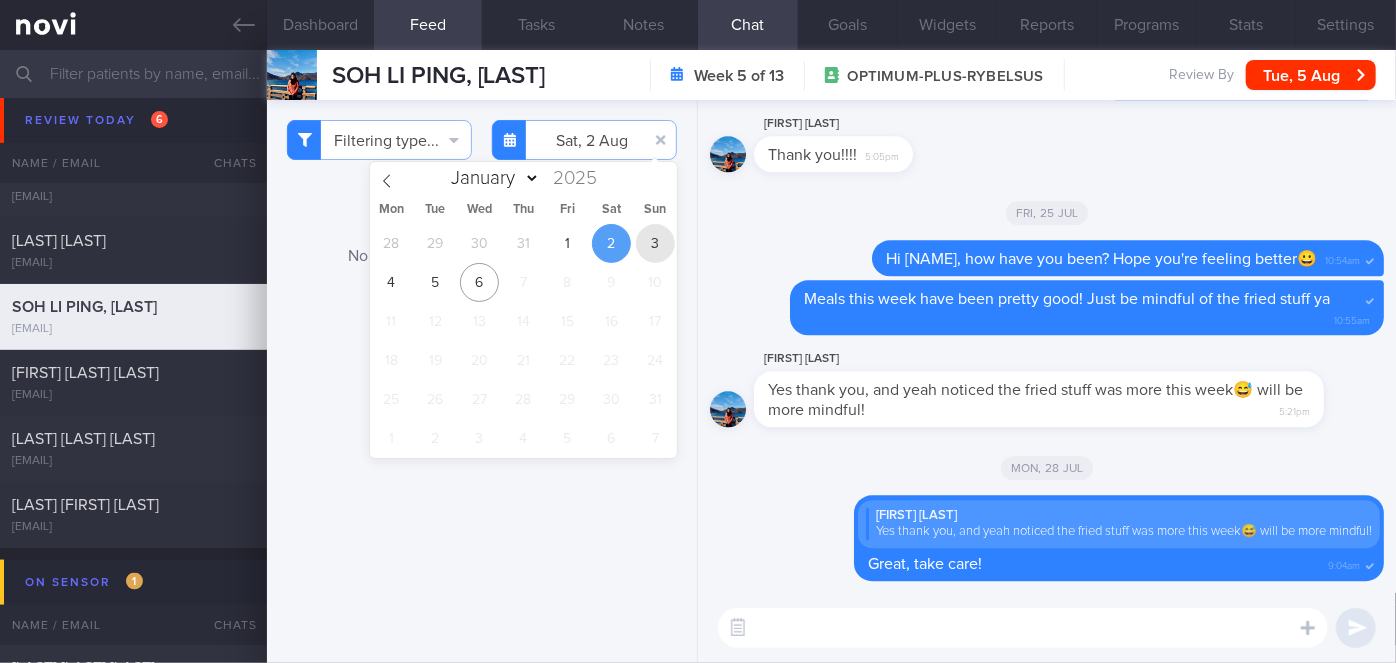 click on "3" at bounding box center [655, 243] 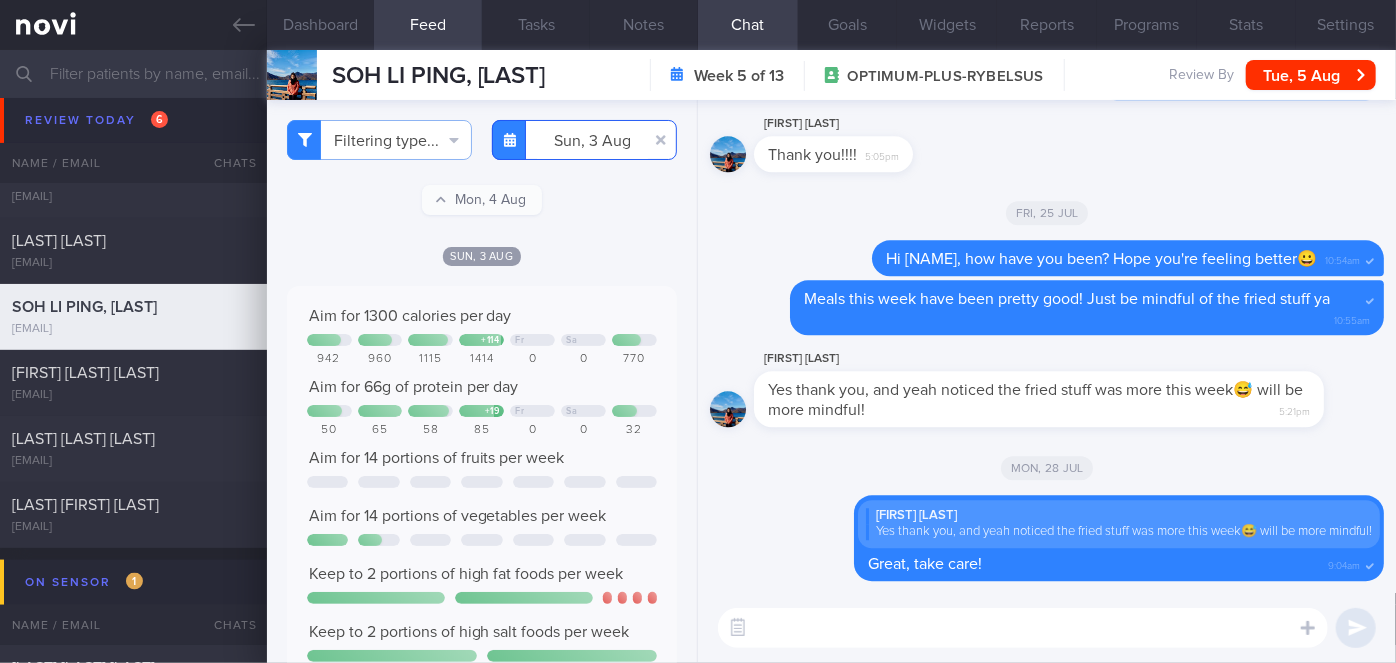 click on "[DATE]" at bounding box center (584, 140) 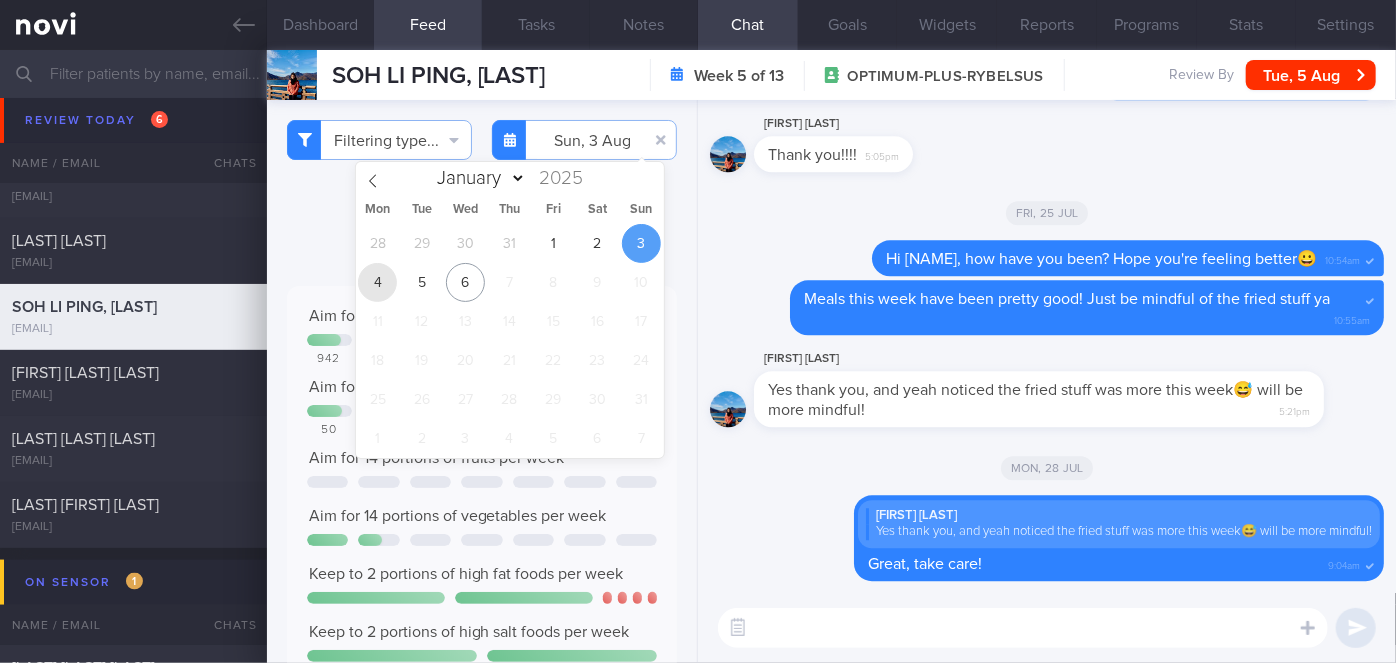 click on "4" at bounding box center (377, 282) 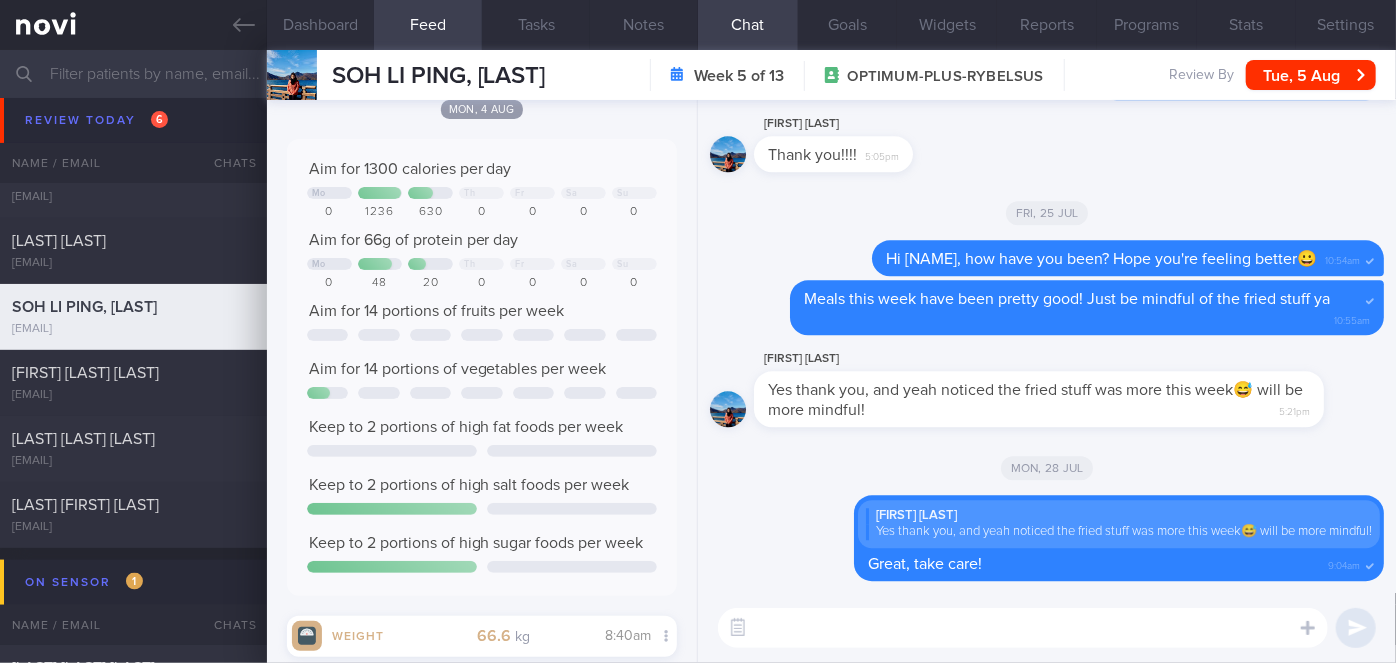 scroll, scrollTop: 0, scrollLeft: 0, axis: both 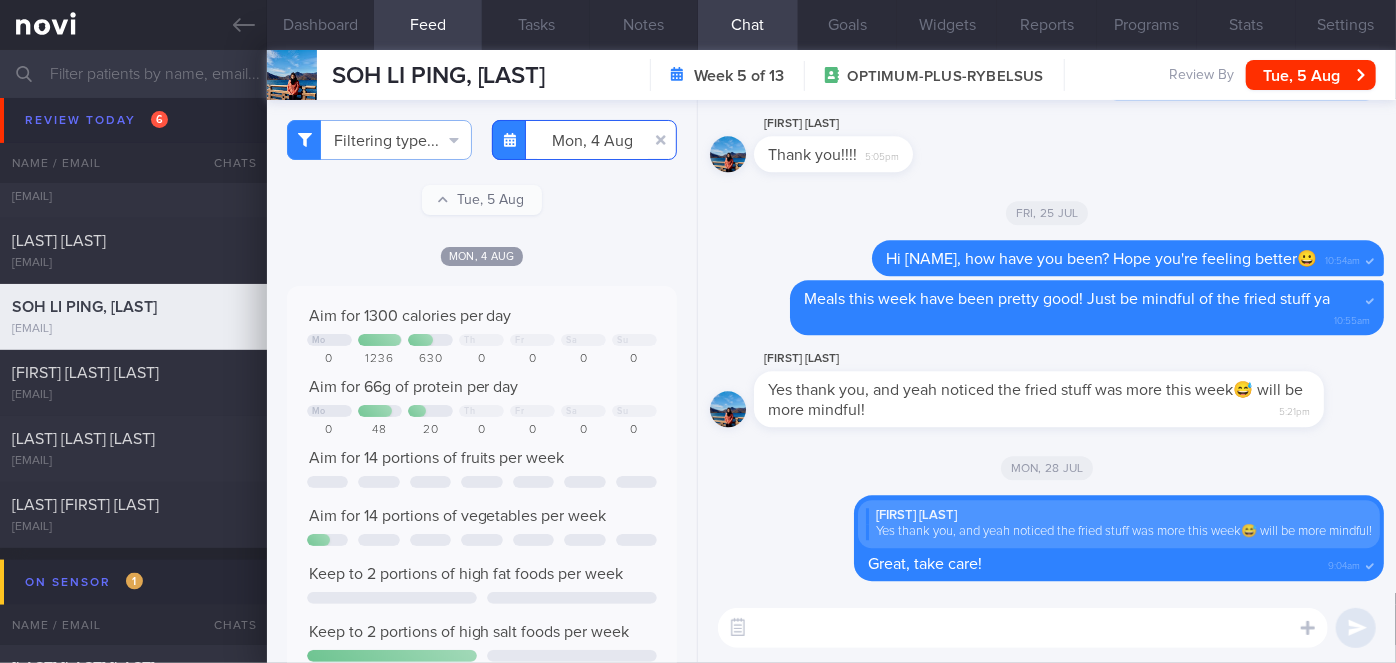 click on "2025-08-04" at bounding box center (584, 140) 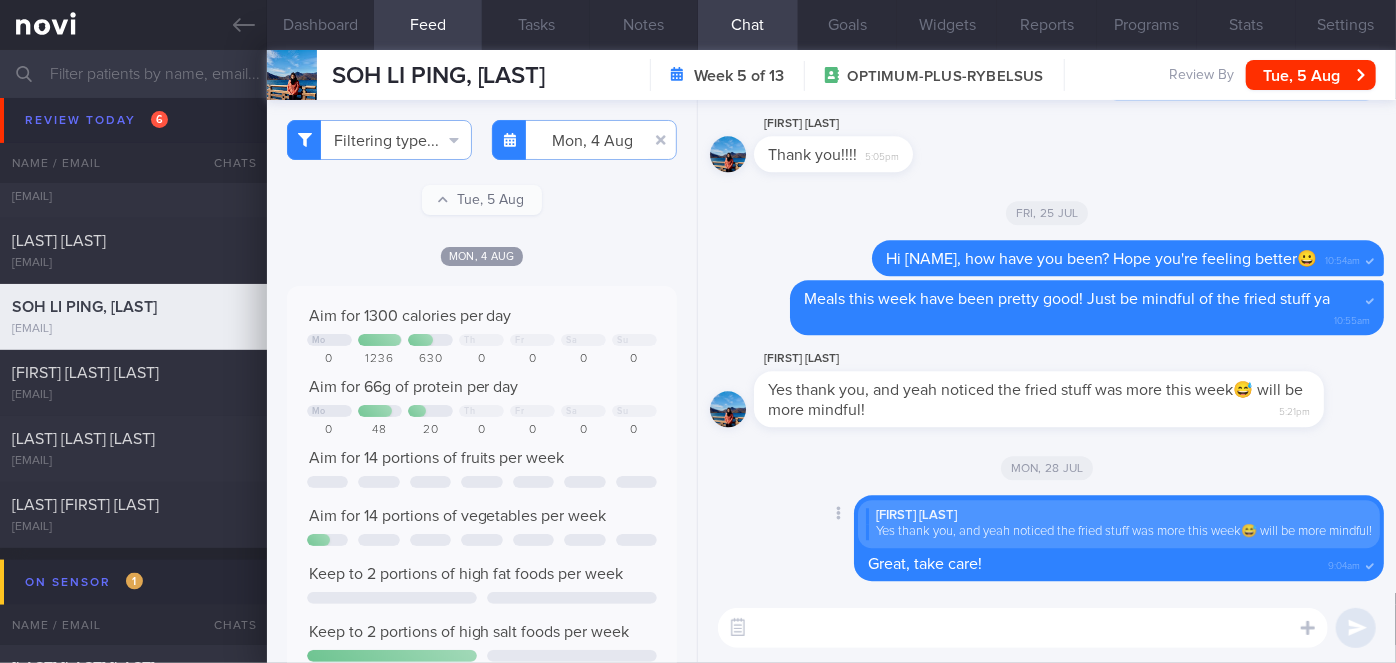 click on "Delete
[FIRST] [LAST]
Yes thank you, and yeah noticed the fried stuff was more this week😅 will be more mindful!
Great, take care!
9:04am" at bounding box center [1047, 544] 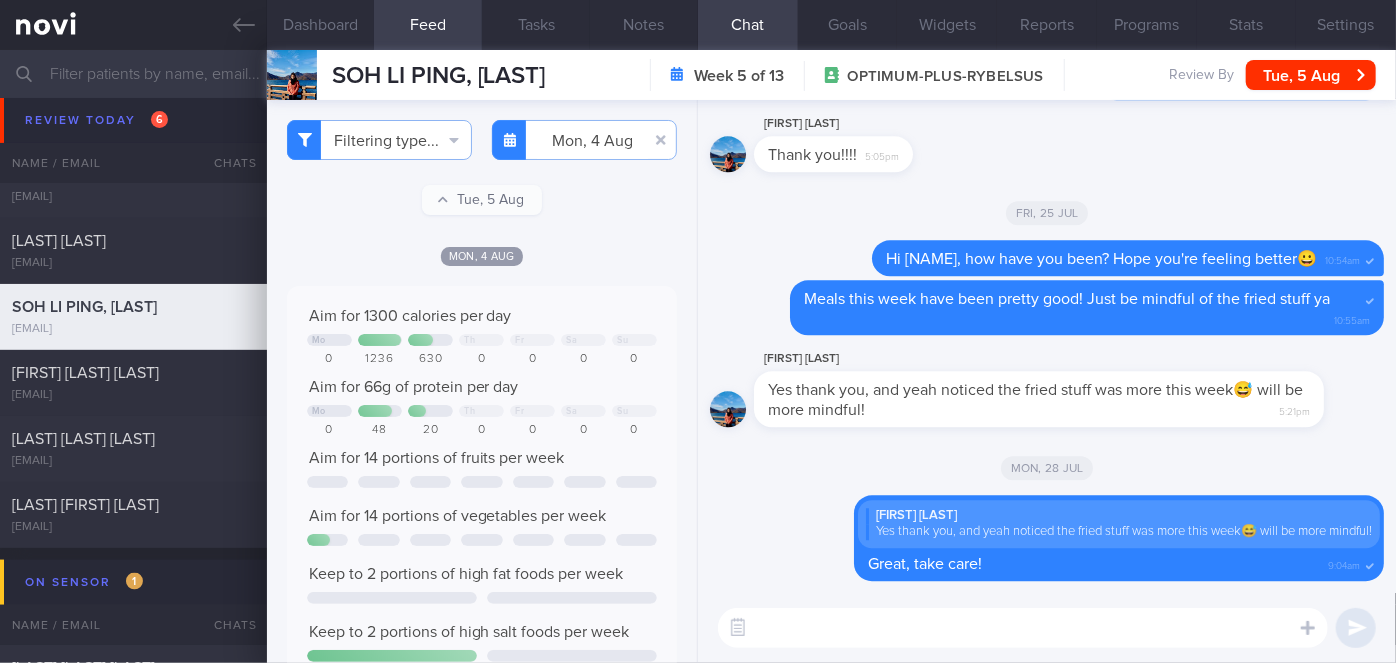 scroll, scrollTop: 248, scrollLeft: 0, axis: vertical 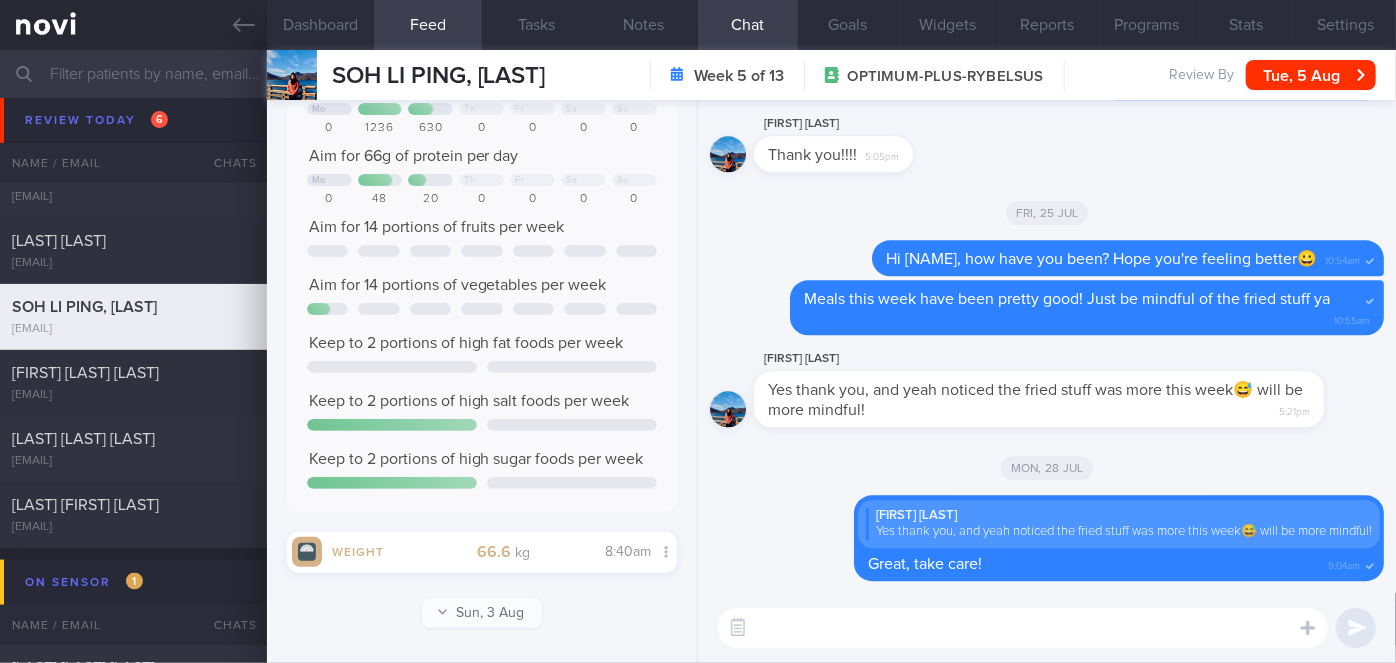 click on "[FIRST_NAME] [LAST_NAME]
[FIRST_NAME] [LAST_NAME]
[EMAIL]" at bounding box center [406, 75] 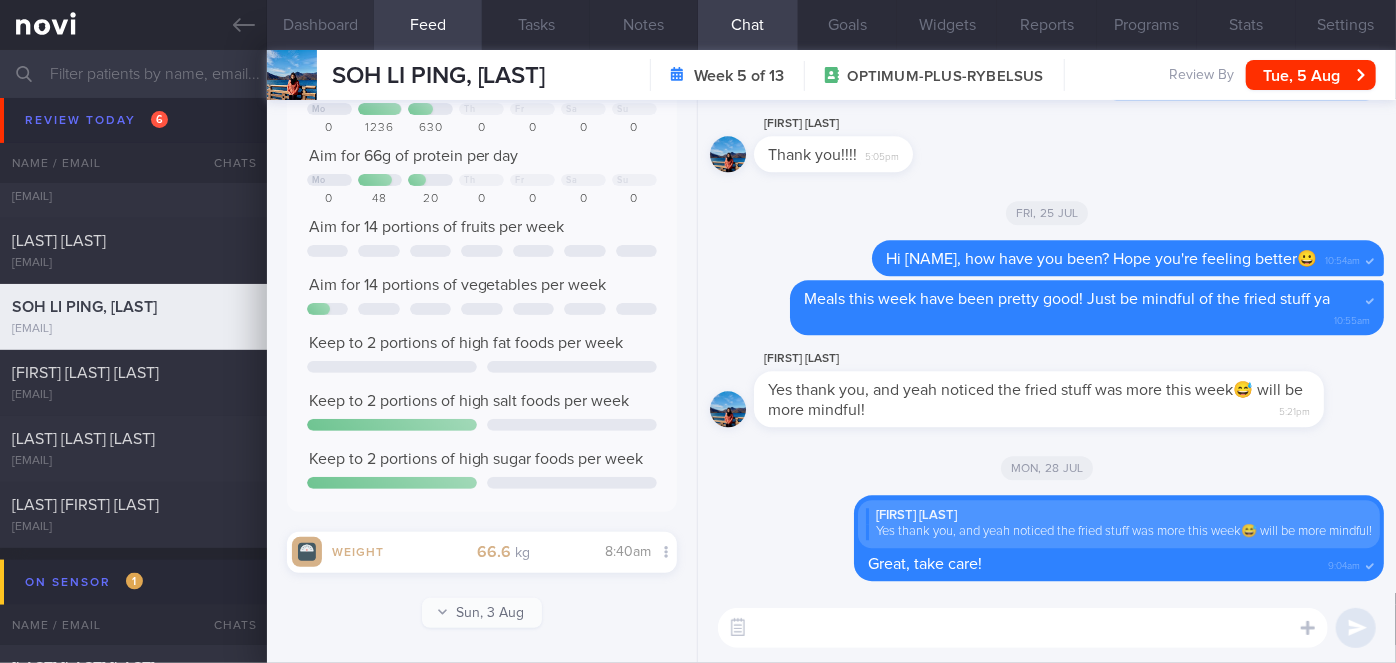 click on "Dashboard" at bounding box center (321, 25) 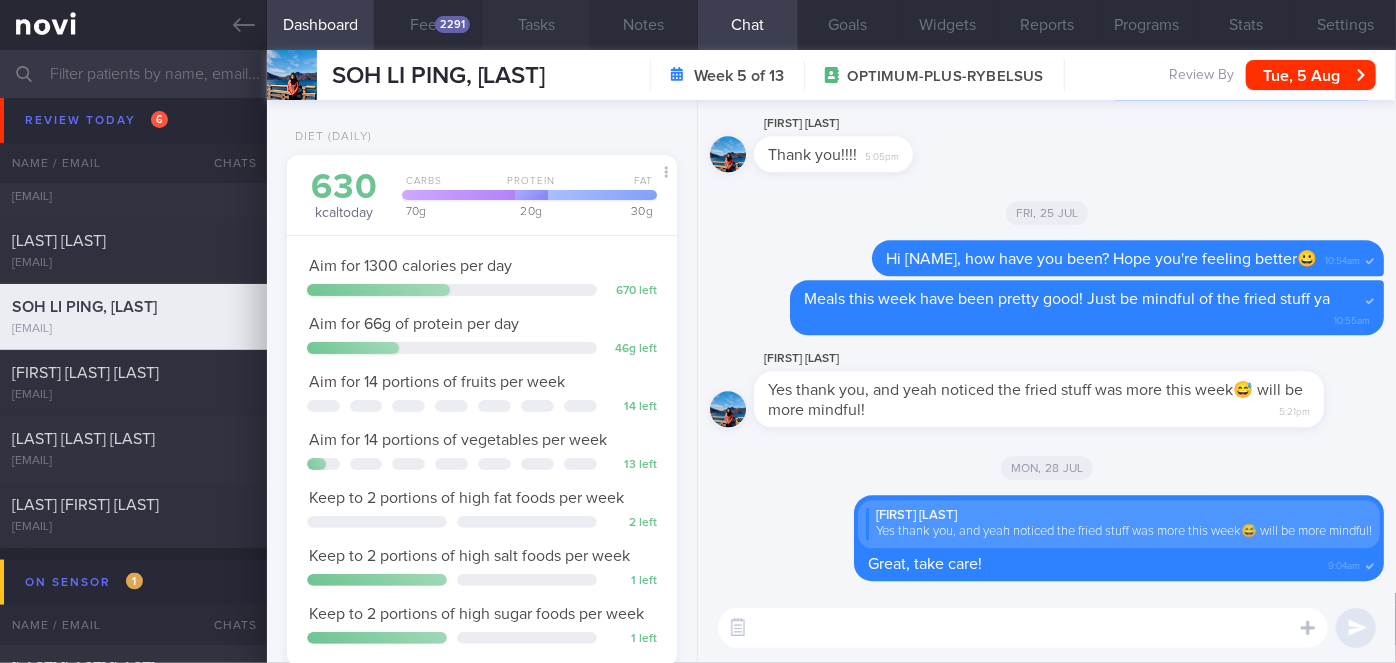 scroll, scrollTop: 0, scrollLeft: 0, axis: both 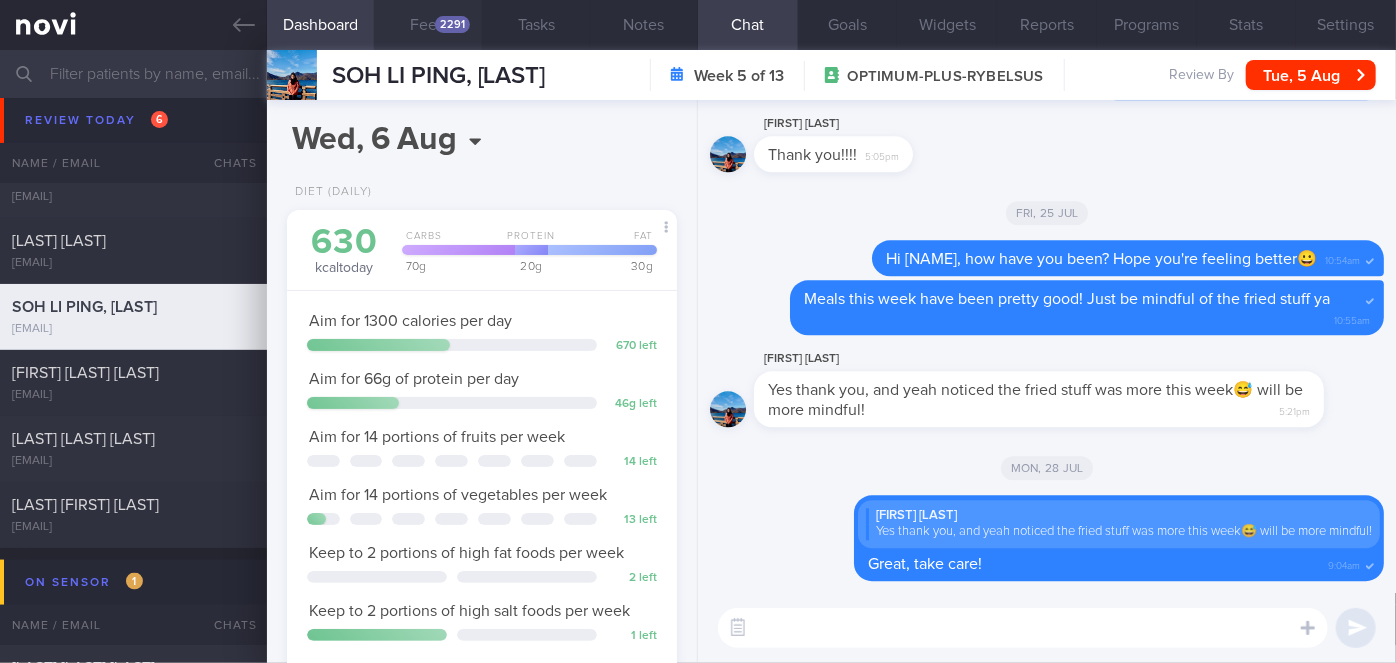 click on "Feed
2291" at bounding box center (428, 25) 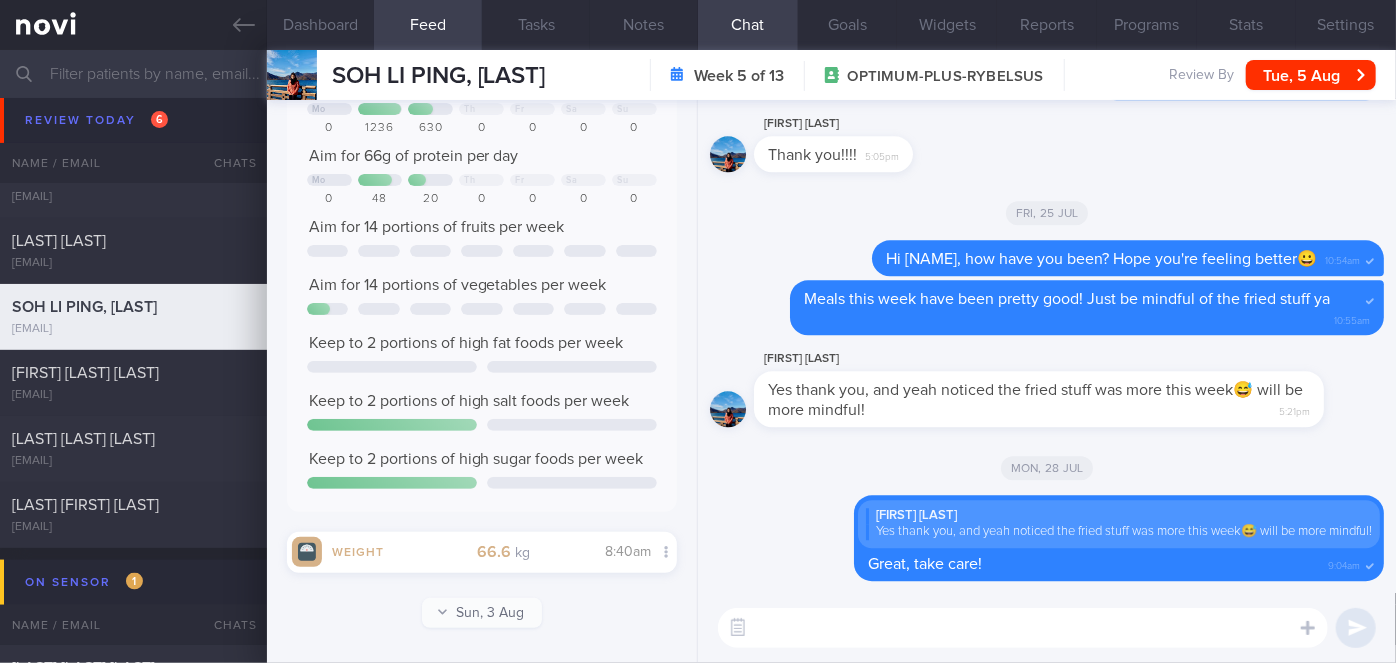 scroll, scrollTop: 0, scrollLeft: 0, axis: both 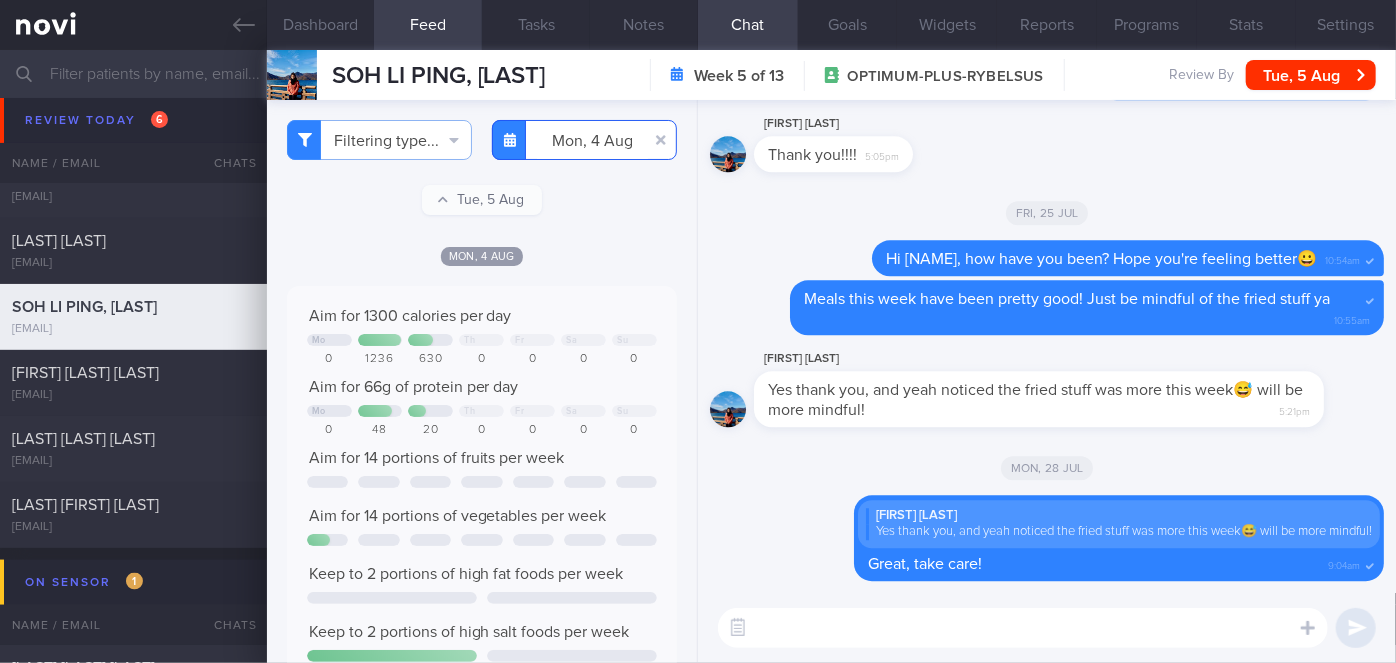 click on "2025-08-04" at bounding box center (584, 140) 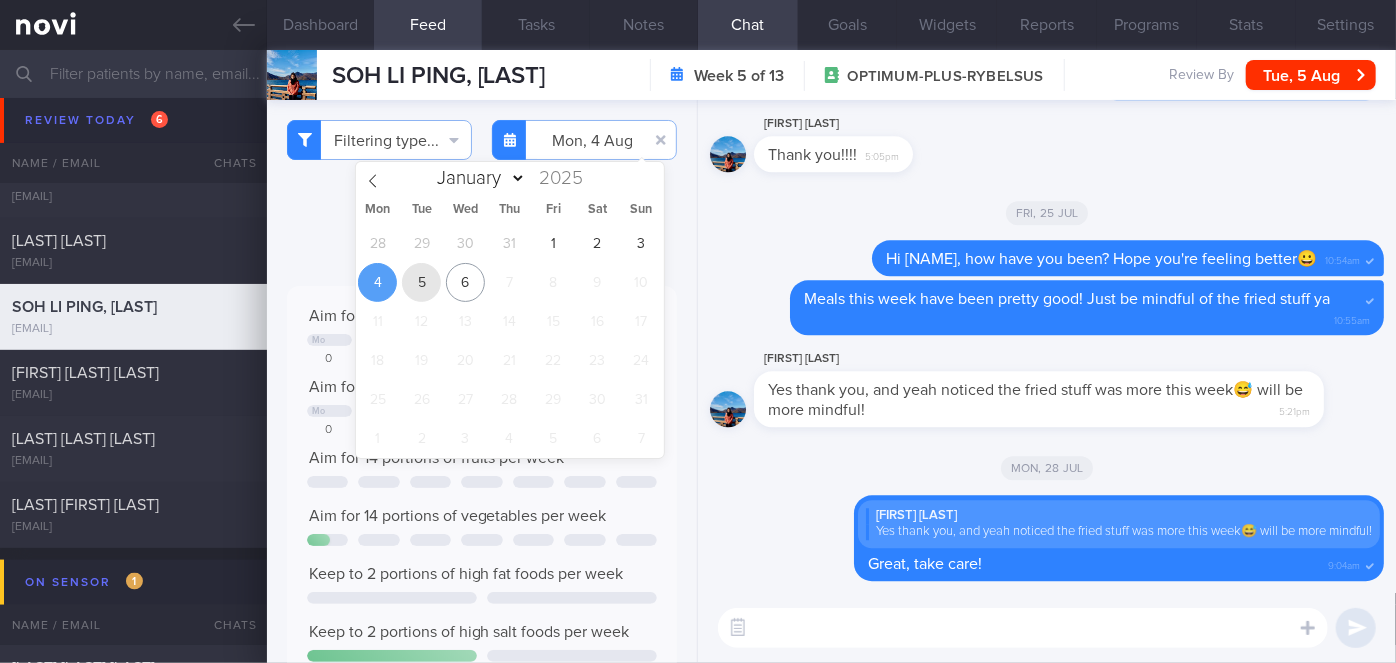 click on "5" at bounding box center (421, 282) 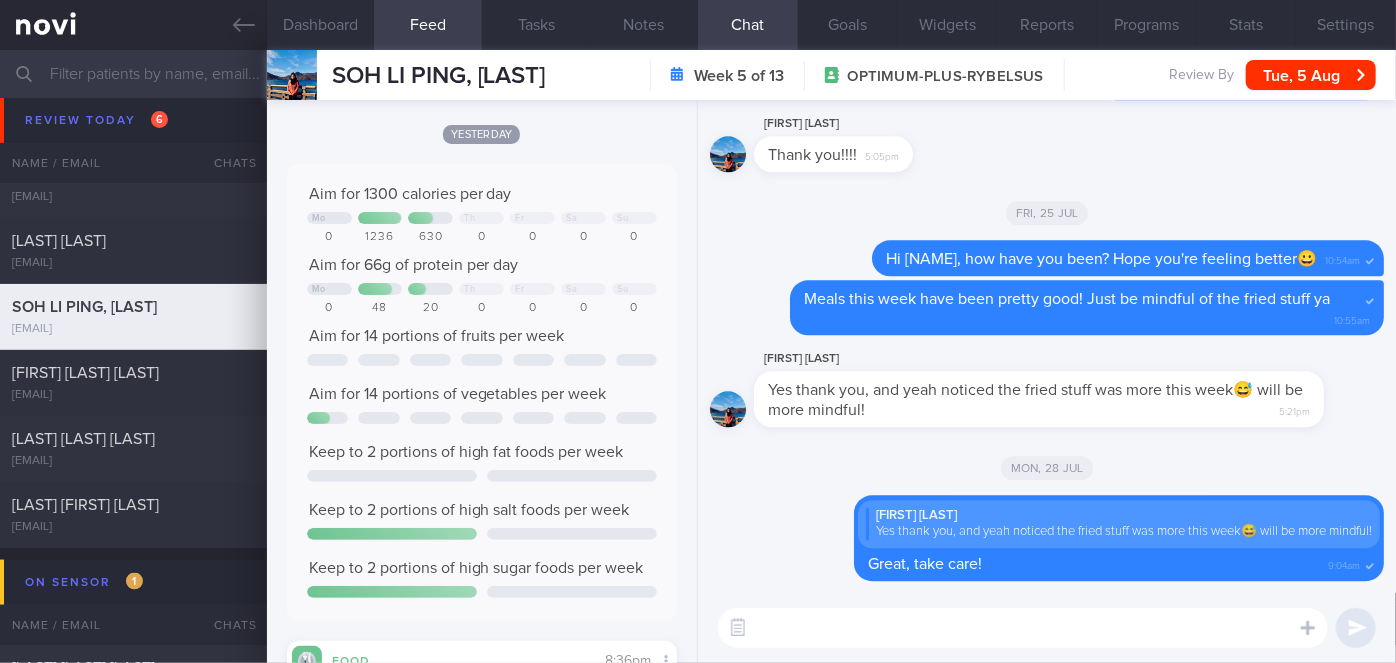 scroll, scrollTop: 0, scrollLeft: 0, axis: both 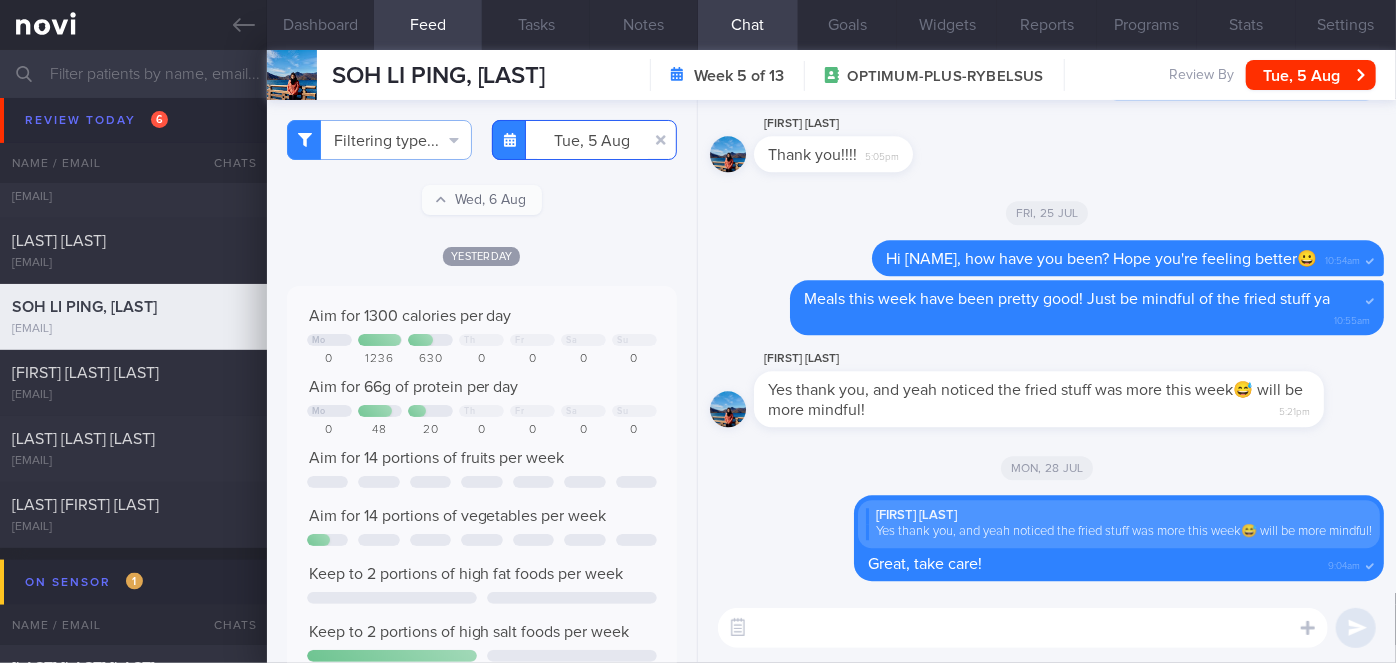 click on "2025-08-05" at bounding box center (584, 140) 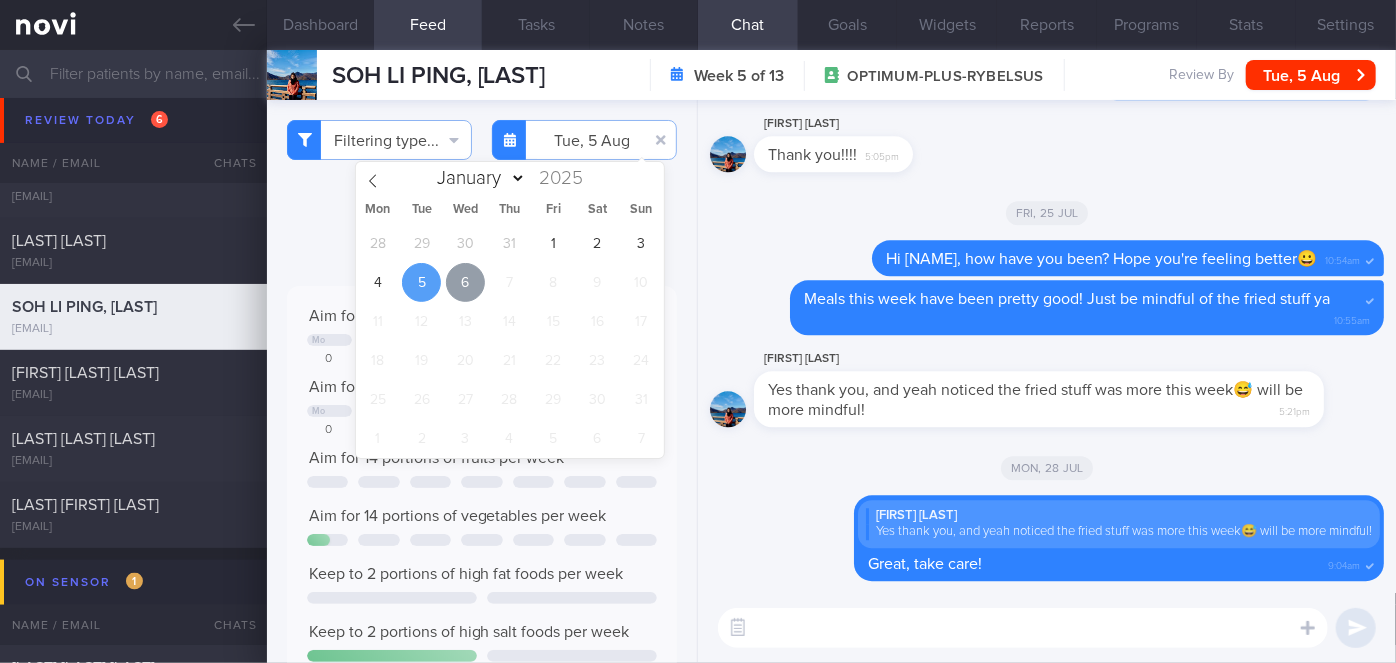 click on "6" at bounding box center [465, 282] 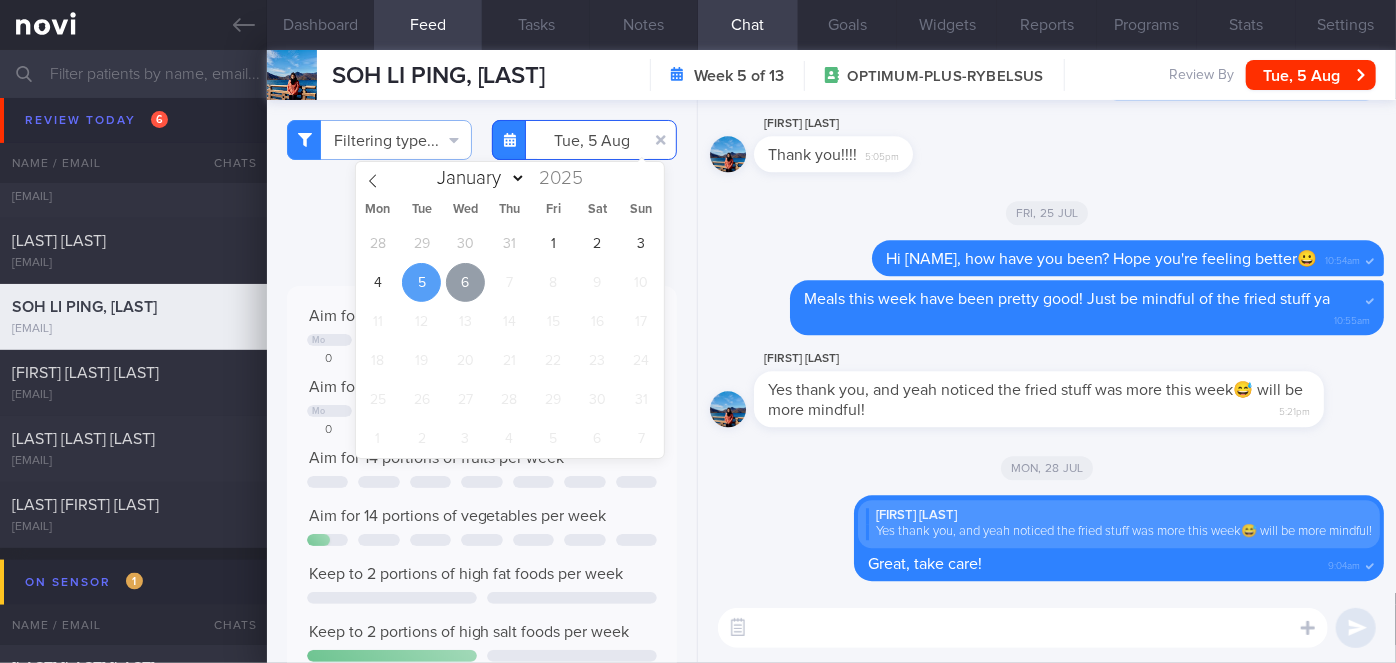 type on "2025-08-06" 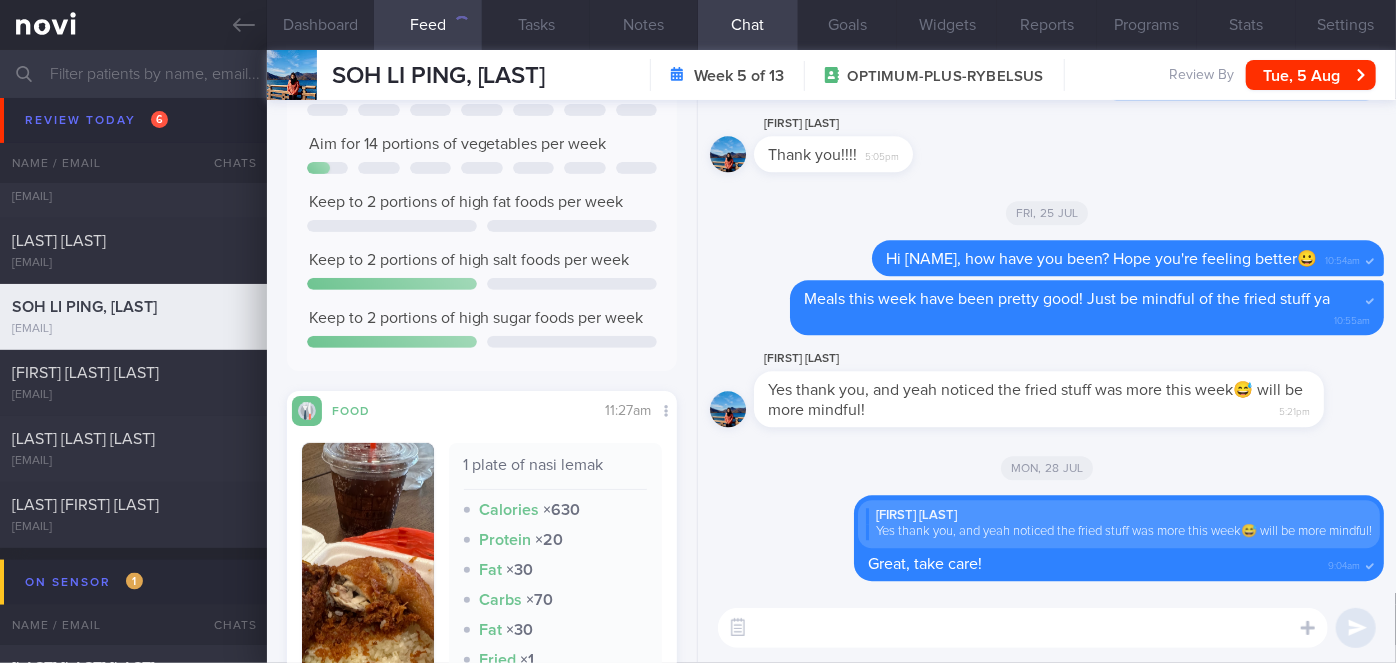 scroll, scrollTop: 622, scrollLeft: 0, axis: vertical 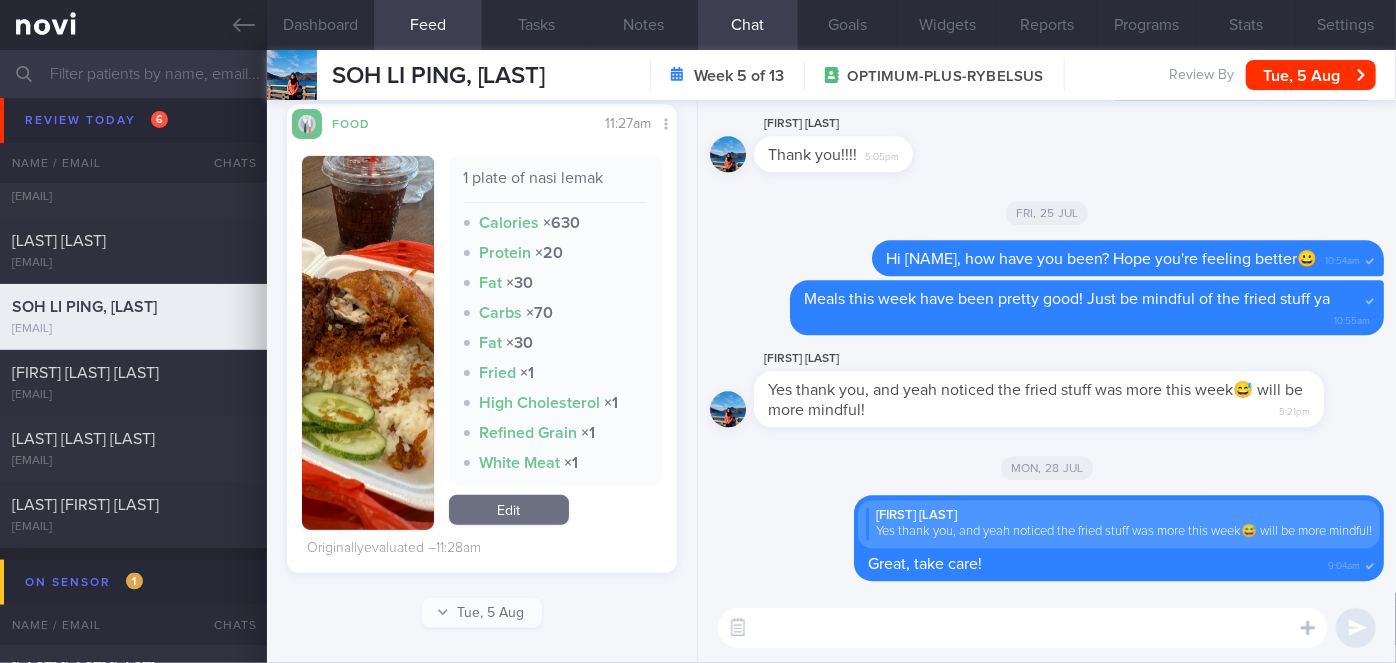 click at bounding box center (1023, 628) 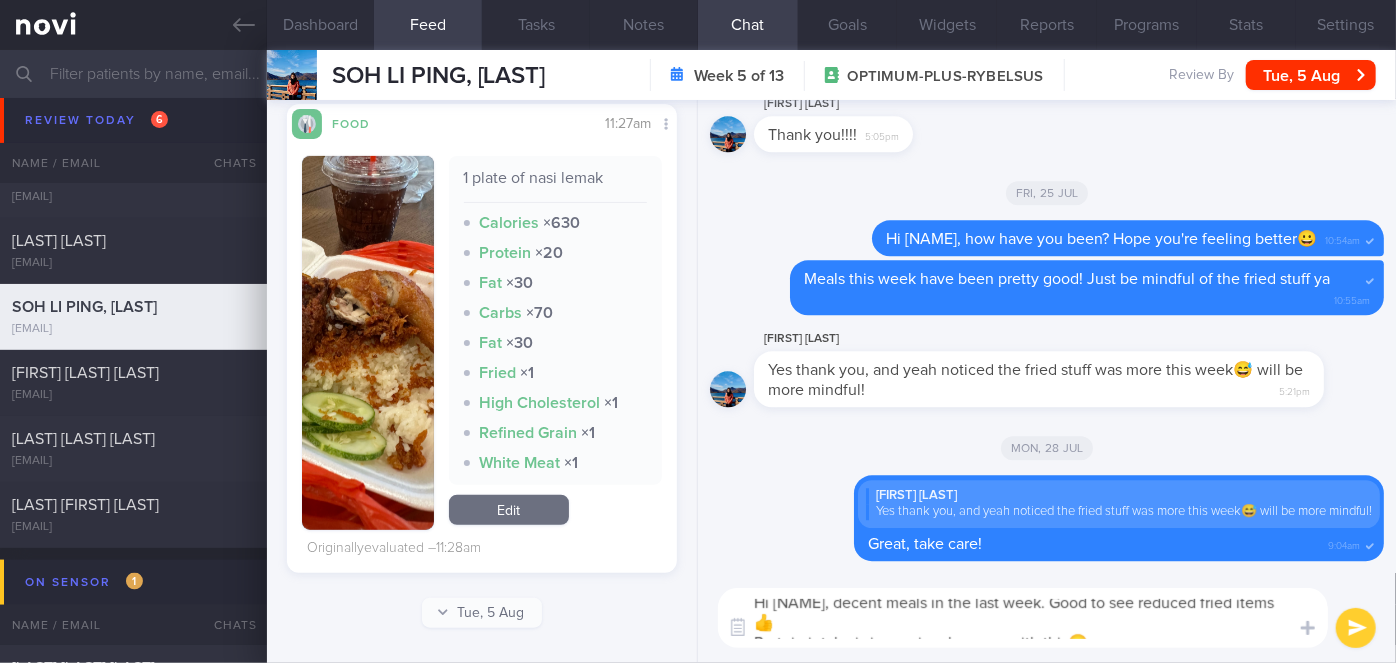 scroll, scrollTop: 0, scrollLeft: 0, axis: both 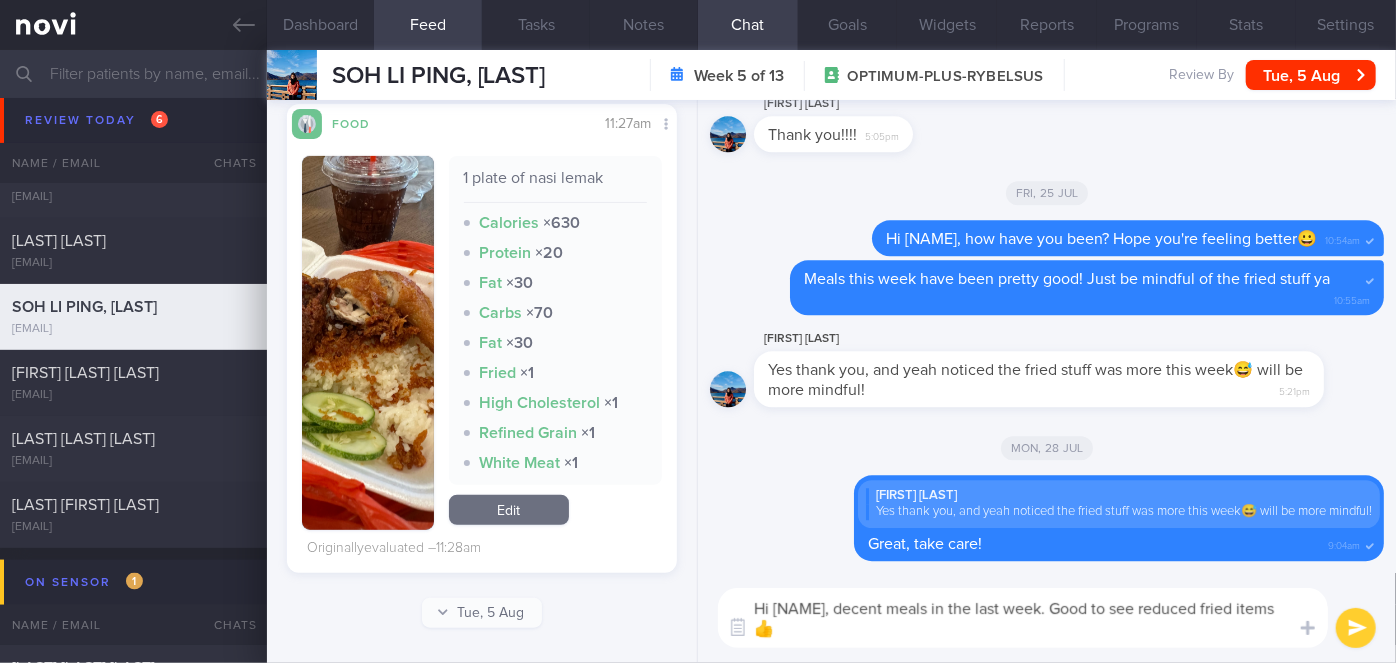 type on "Hi [NAME], decent meals in the last week. Good to see reduced fried items👍
Protein intake is improving, keep up with this😀" 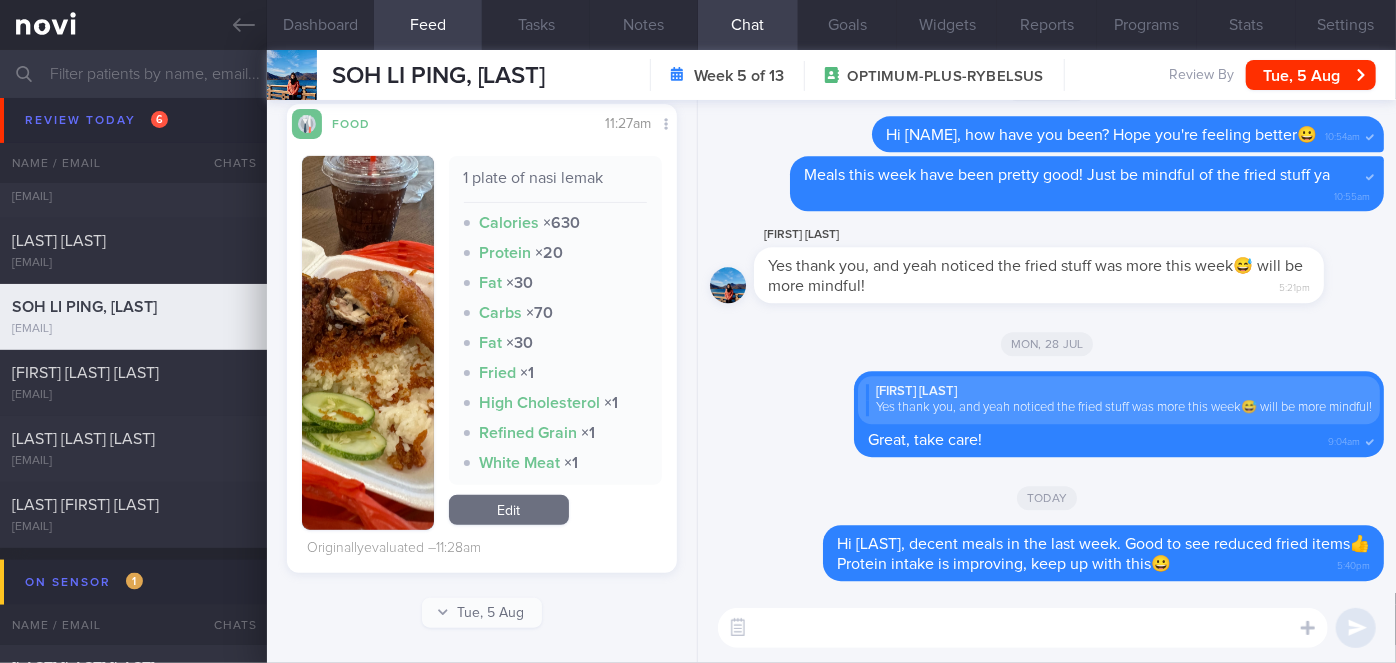 scroll, scrollTop: 0, scrollLeft: 0, axis: both 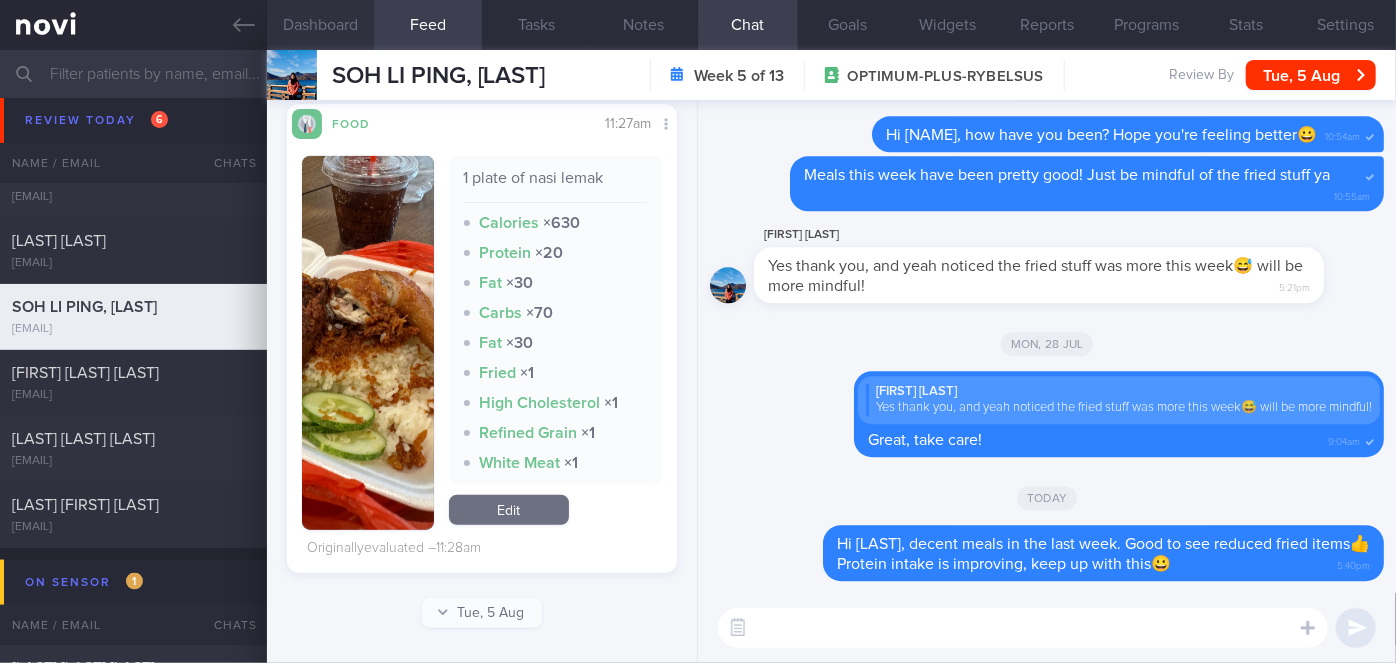 click on "Dashboard" at bounding box center (321, 25) 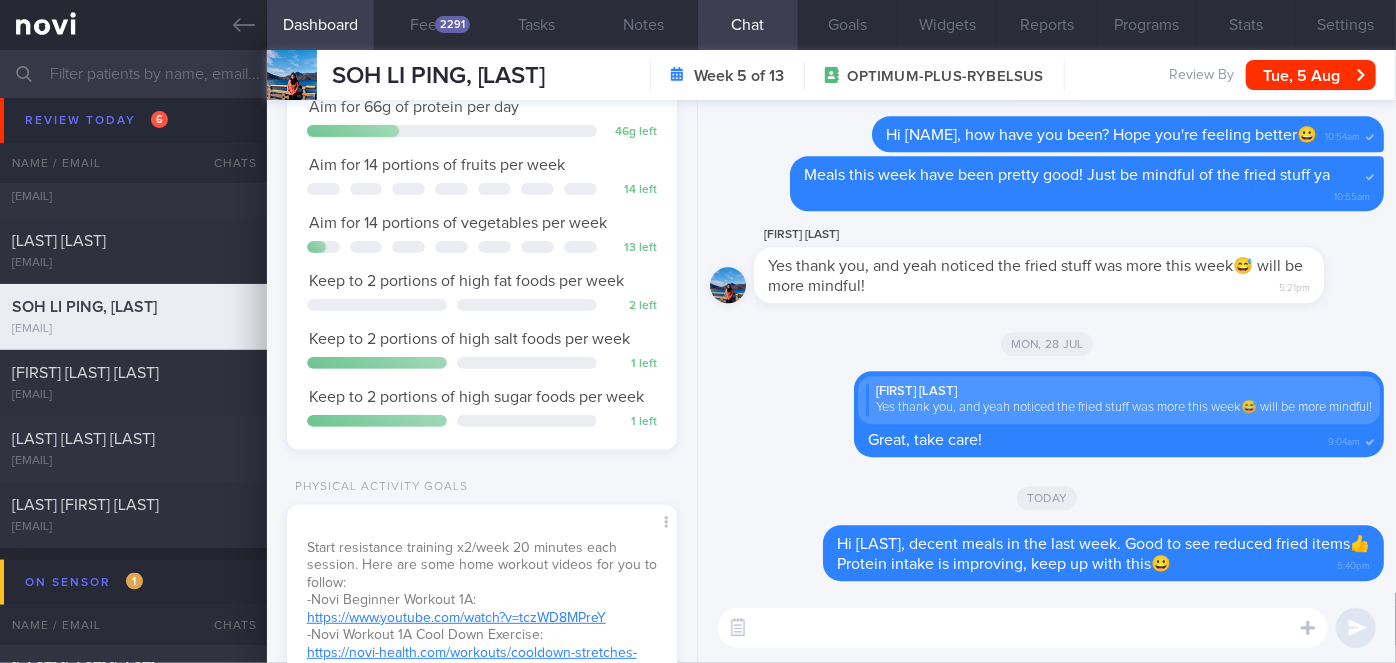 scroll, scrollTop: 759, scrollLeft: 0, axis: vertical 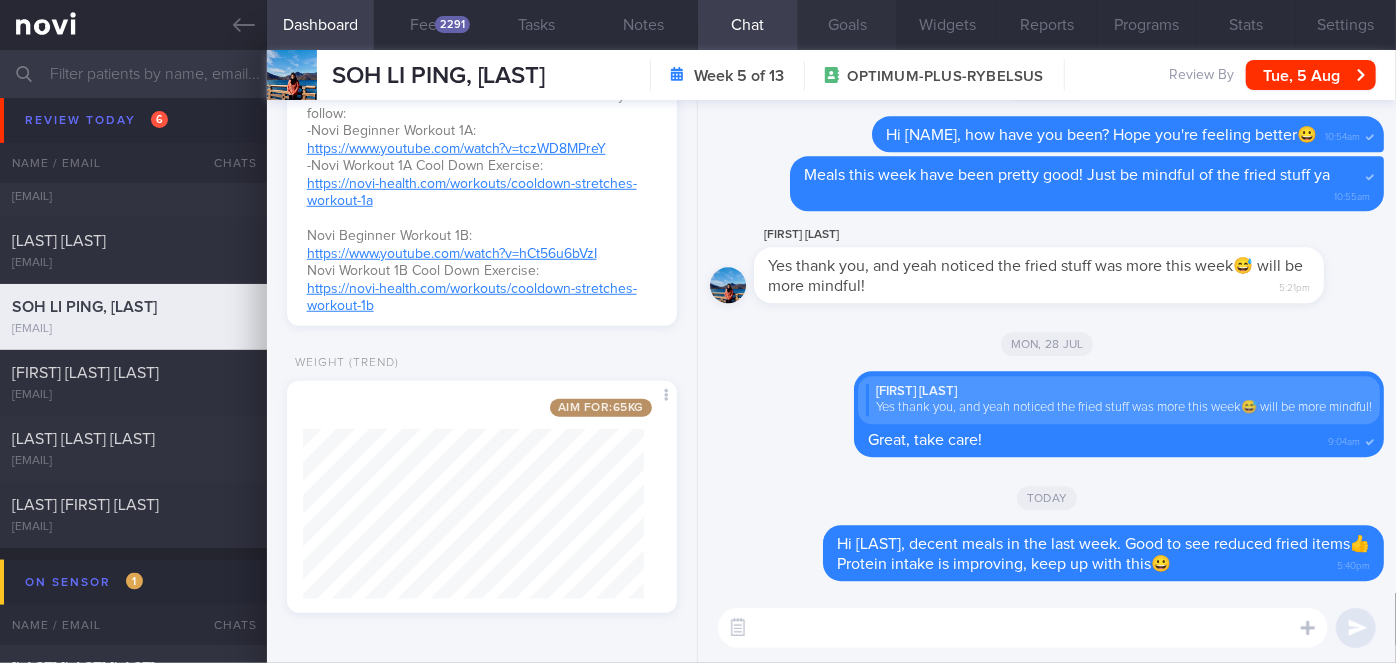 click on "Goals" at bounding box center [848, 25] 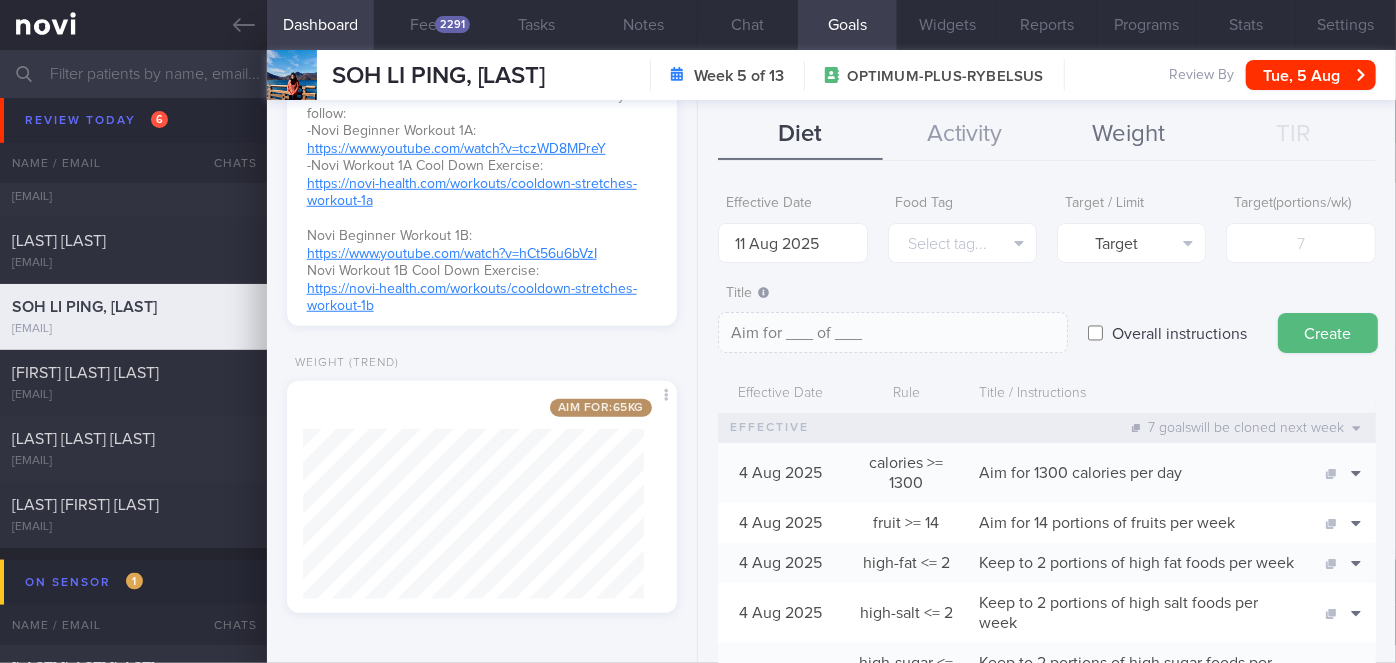 click on "Weight" at bounding box center (1129, 135) 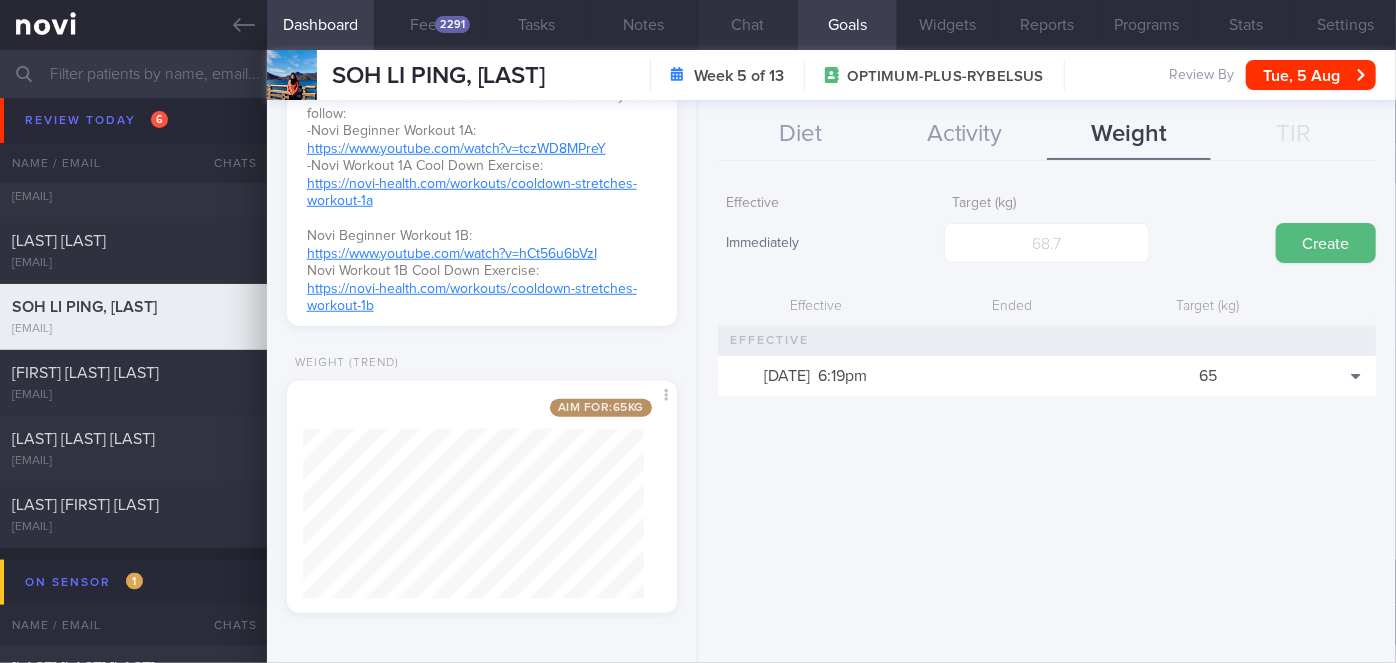 click on "Chat" at bounding box center (748, 25) 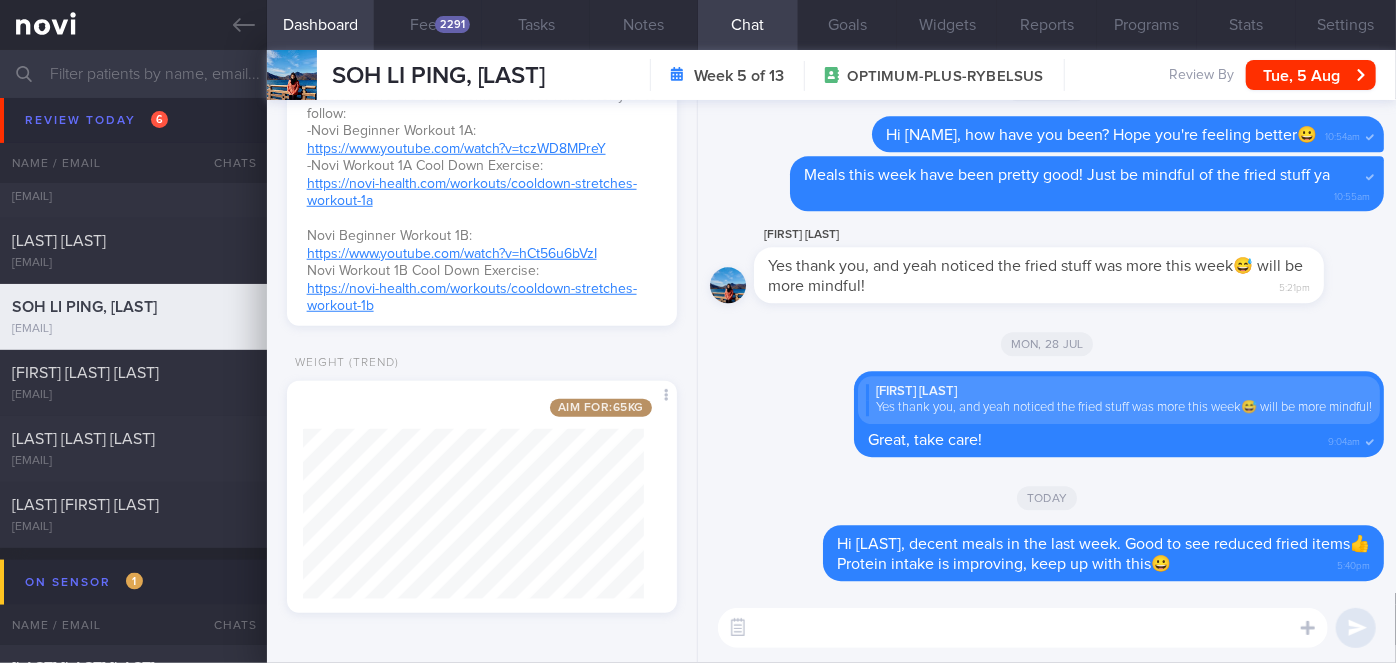 click at bounding box center (1023, 628) 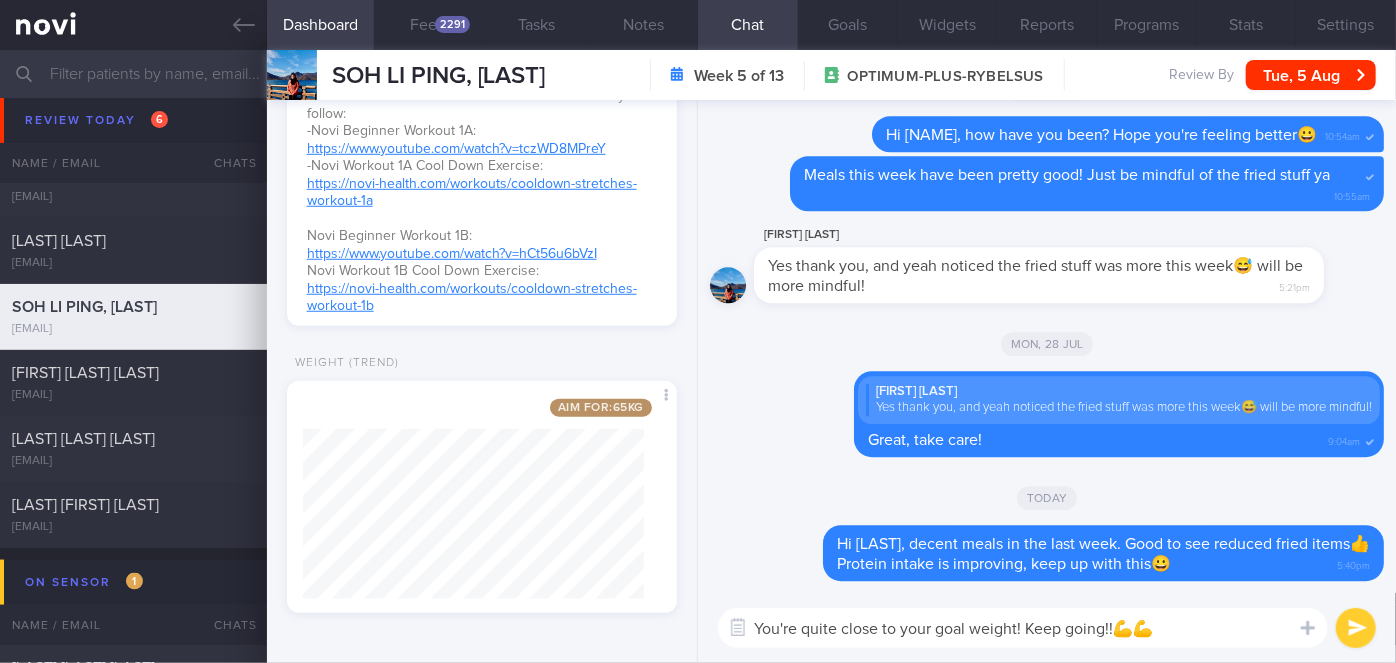 type on "You're quite close to your goal weight! Keep going!!💪💪" 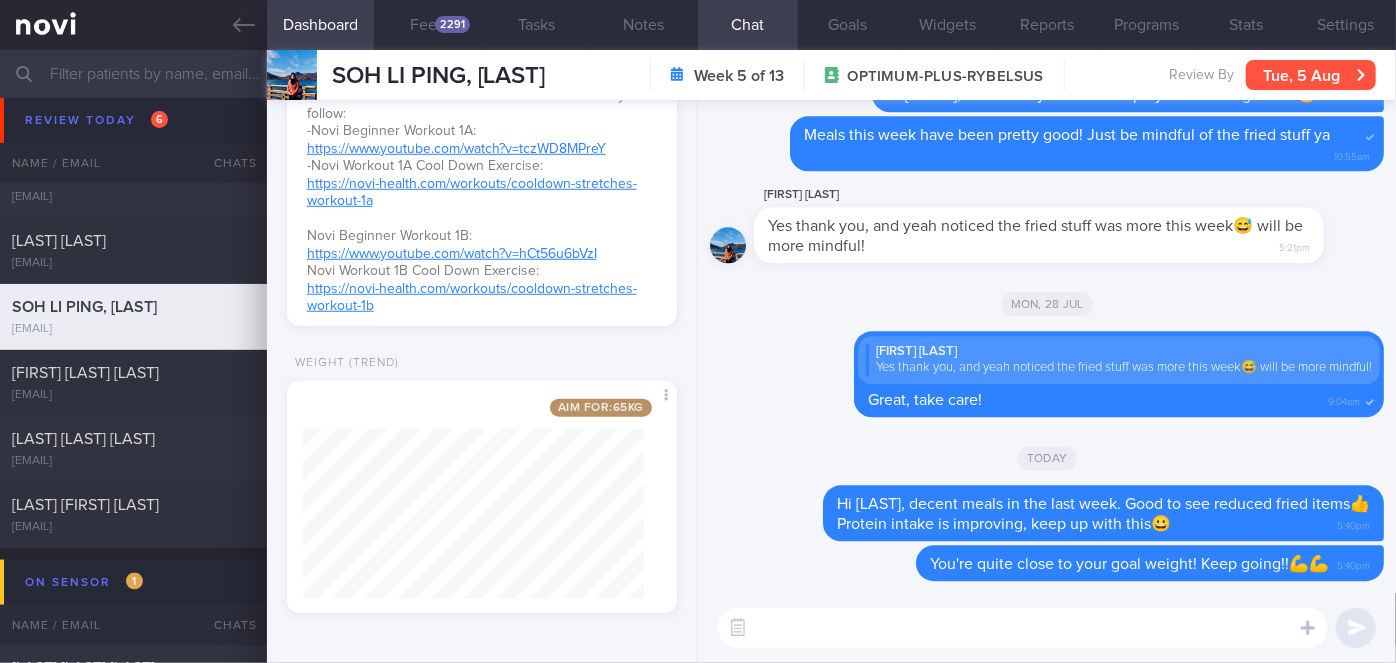 click on "Tue, 5 Aug" at bounding box center [1311, 75] 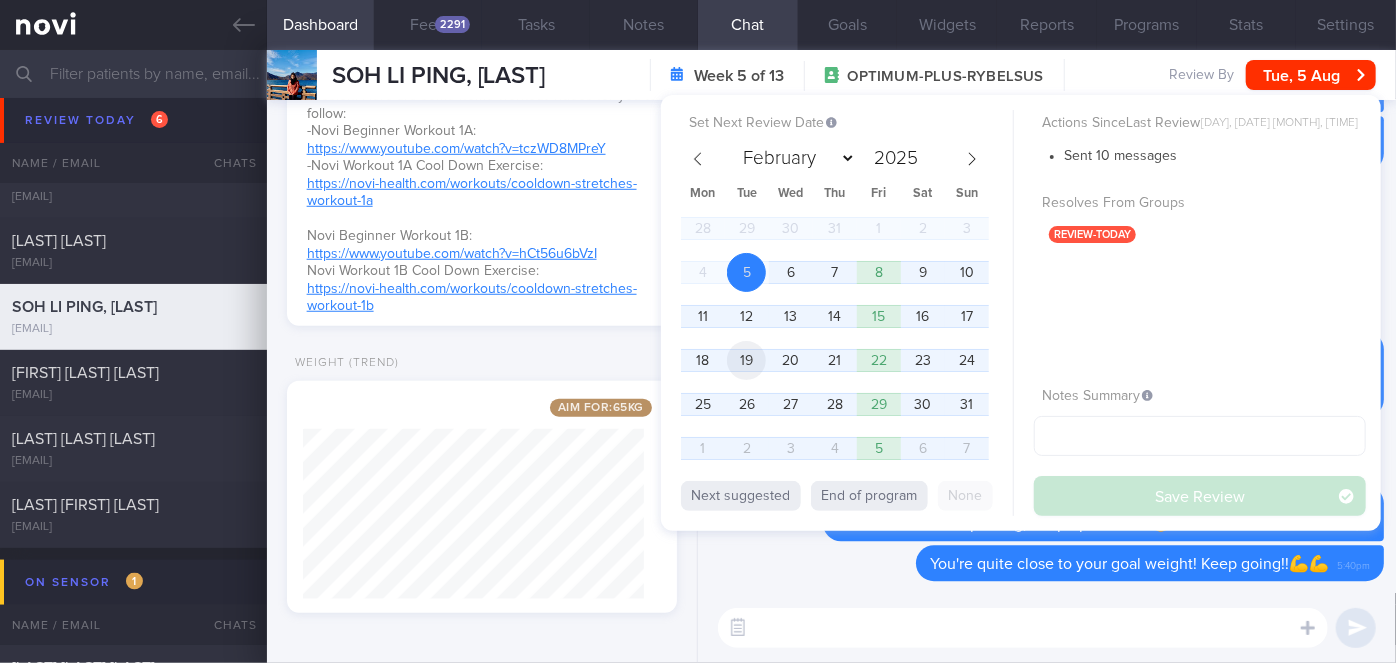 click on "19" at bounding box center (746, 360) 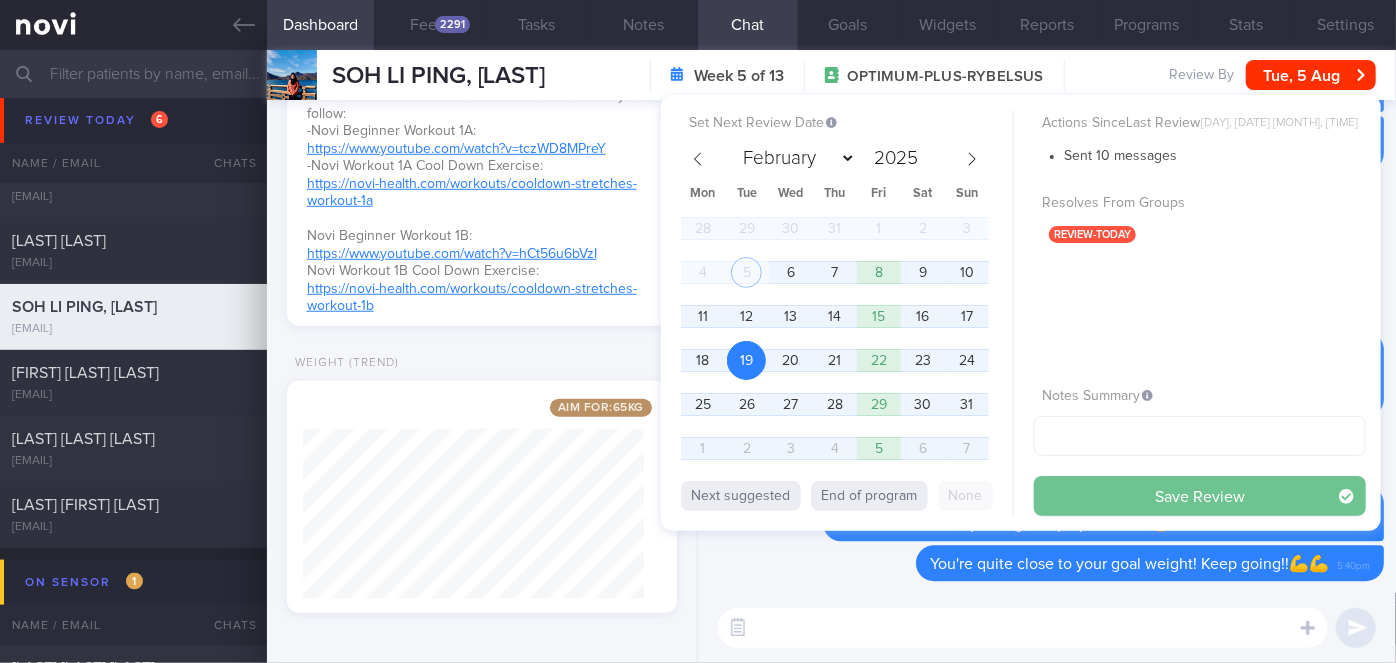 click on "Save Review" at bounding box center [1200, 496] 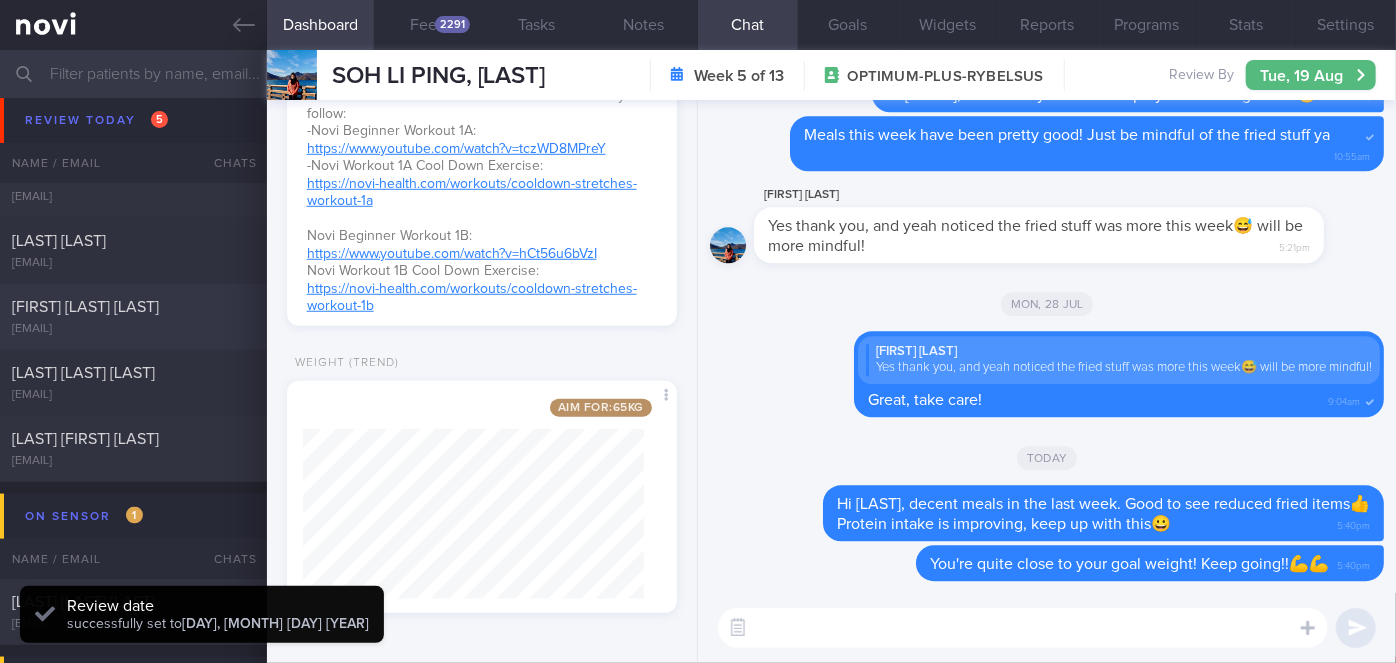 click on "[FIRST] [LAST] [LAST]" at bounding box center (85, 307) 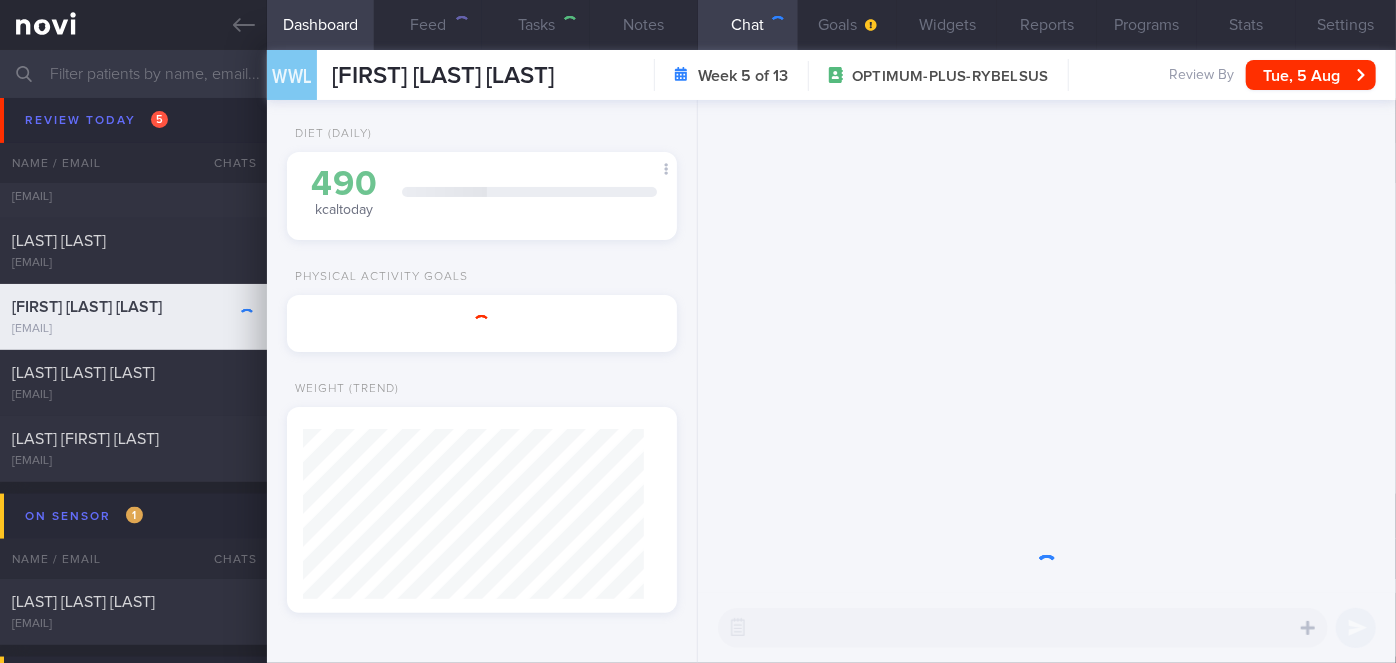 scroll, scrollTop: 56, scrollLeft: 0, axis: vertical 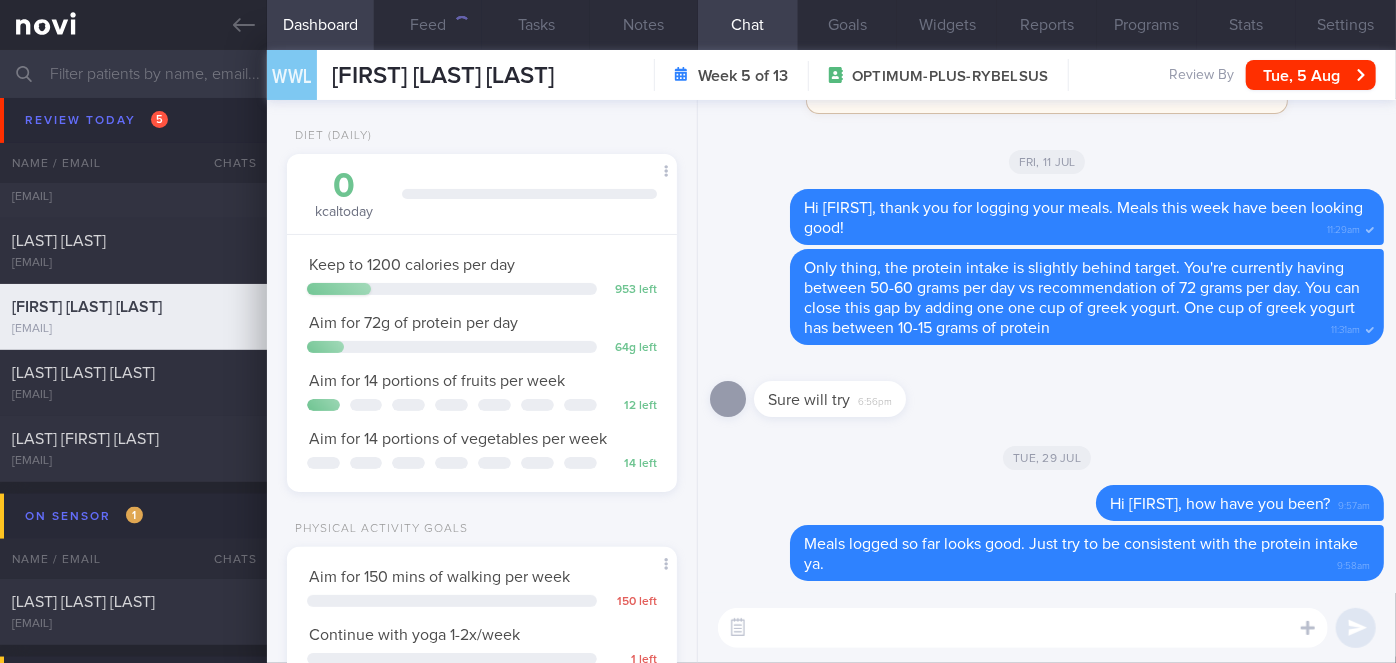 click on "Tue, 29 Jul" at bounding box center [1047, 457] 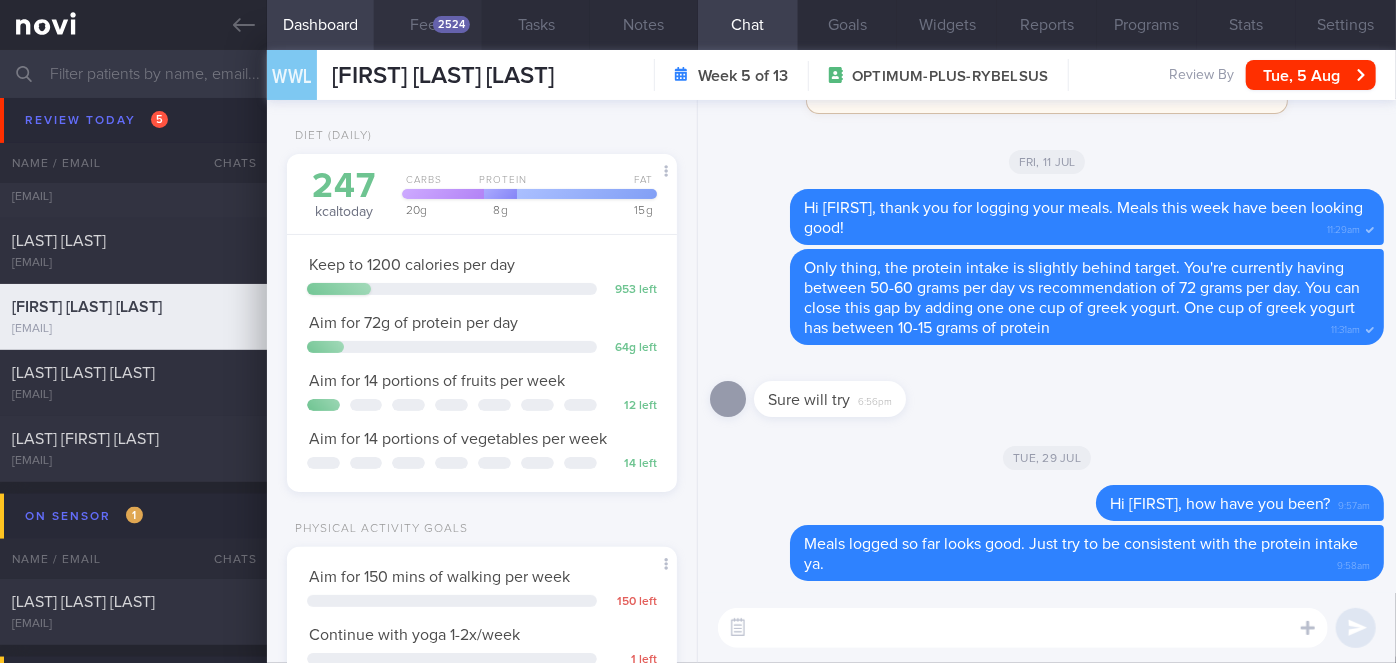 click on "Feed
2524" at bounding box center (428, 25) 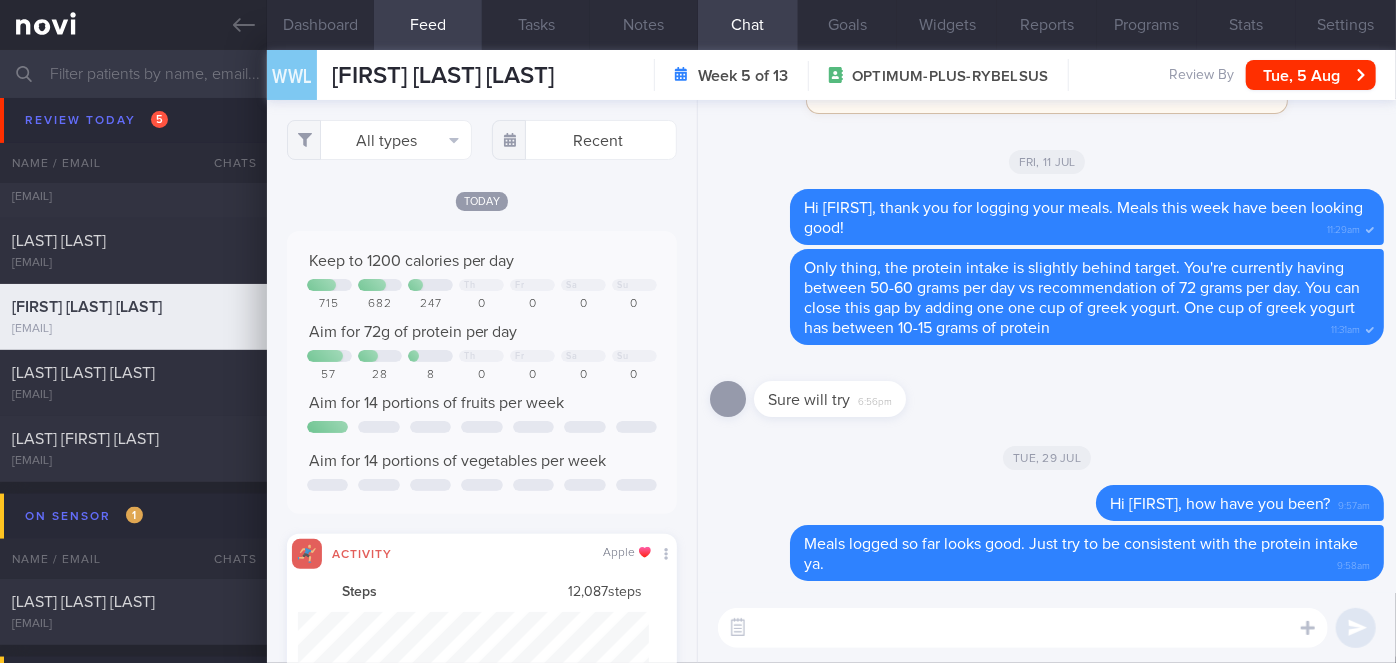 scroll, scrollTop: 999912, scrollLeft: 999648, axis: both 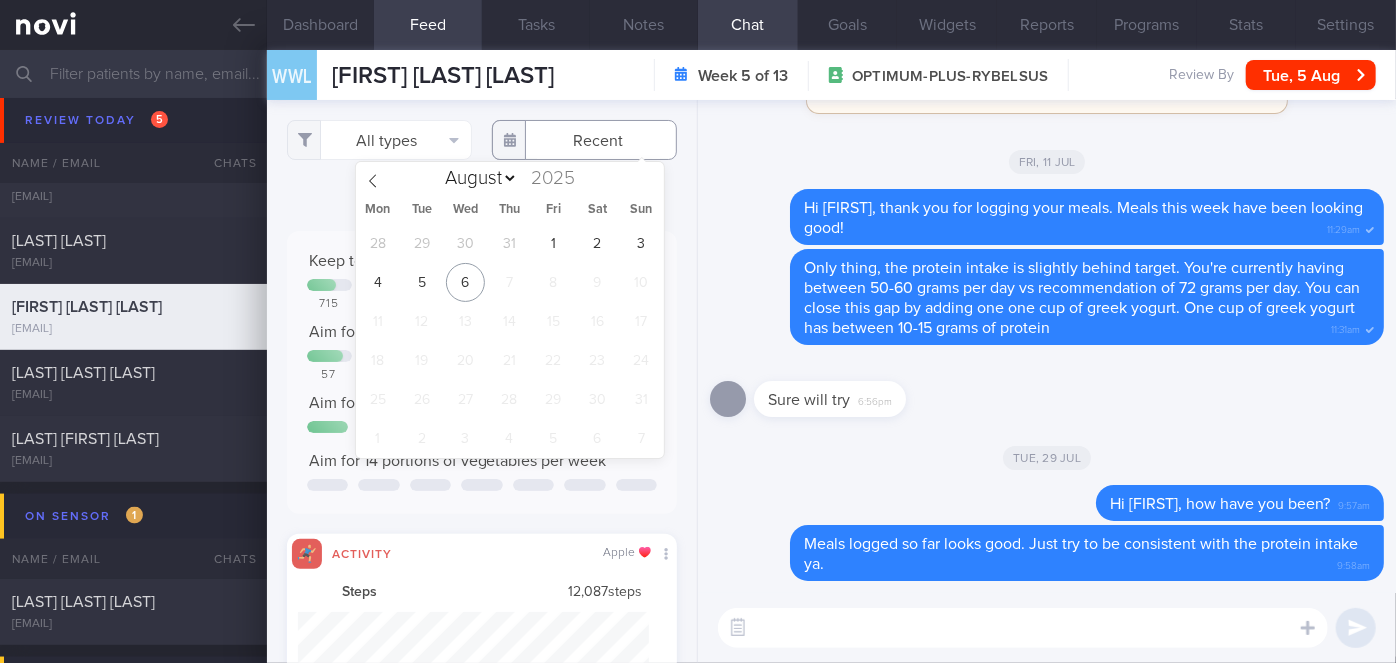 click at bounding box center (584, 140) 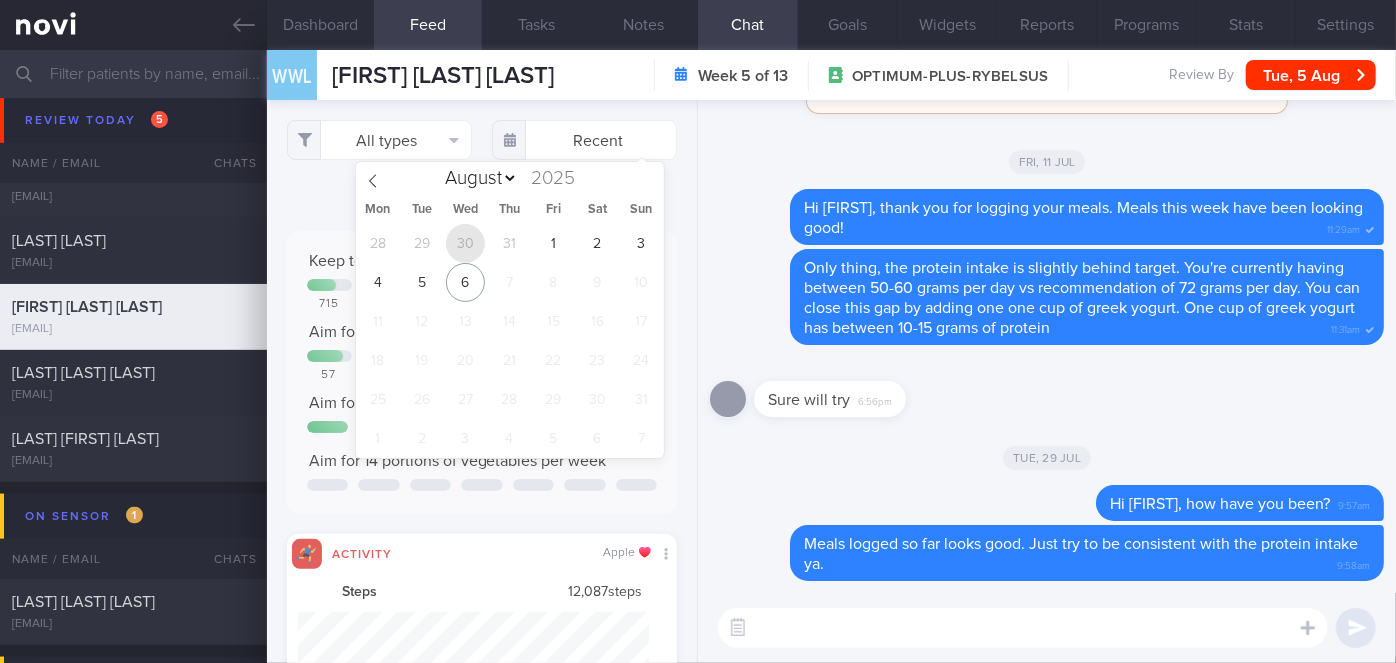 click on "30" at bounding box center (465, 243) 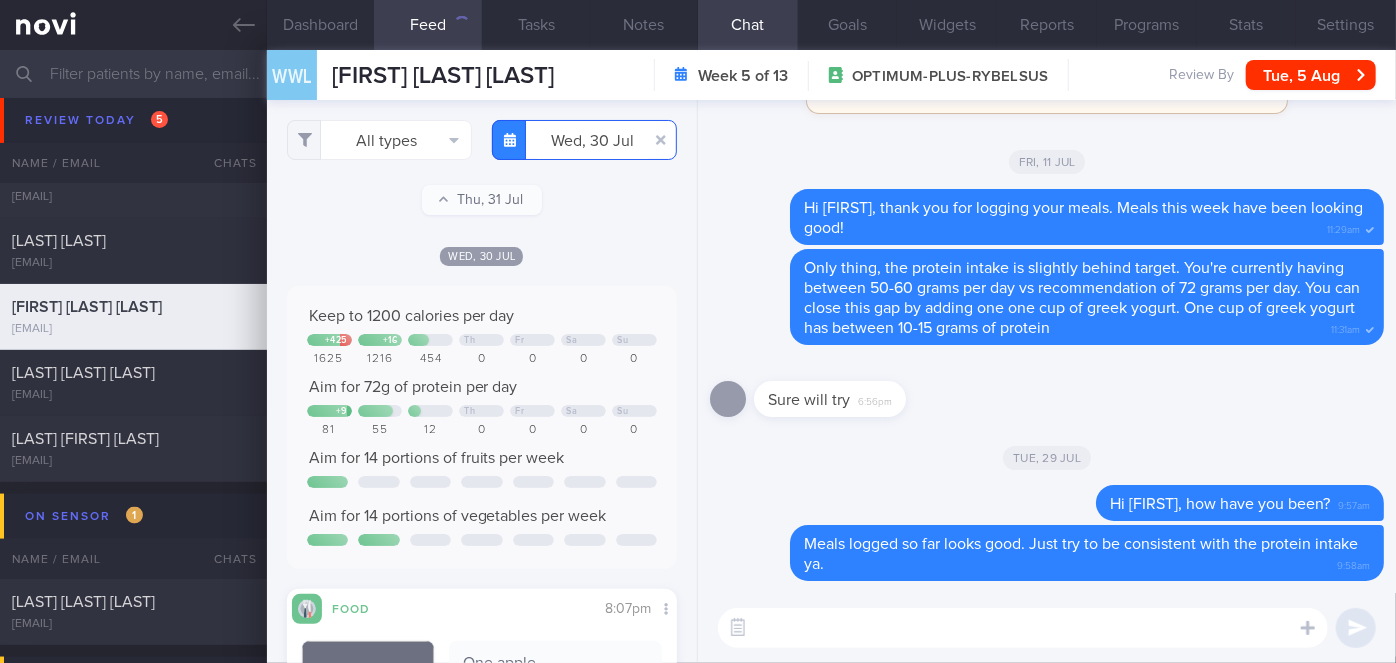 scroll, scrollTop: 999912, scrollLeft: 999648, axis: both 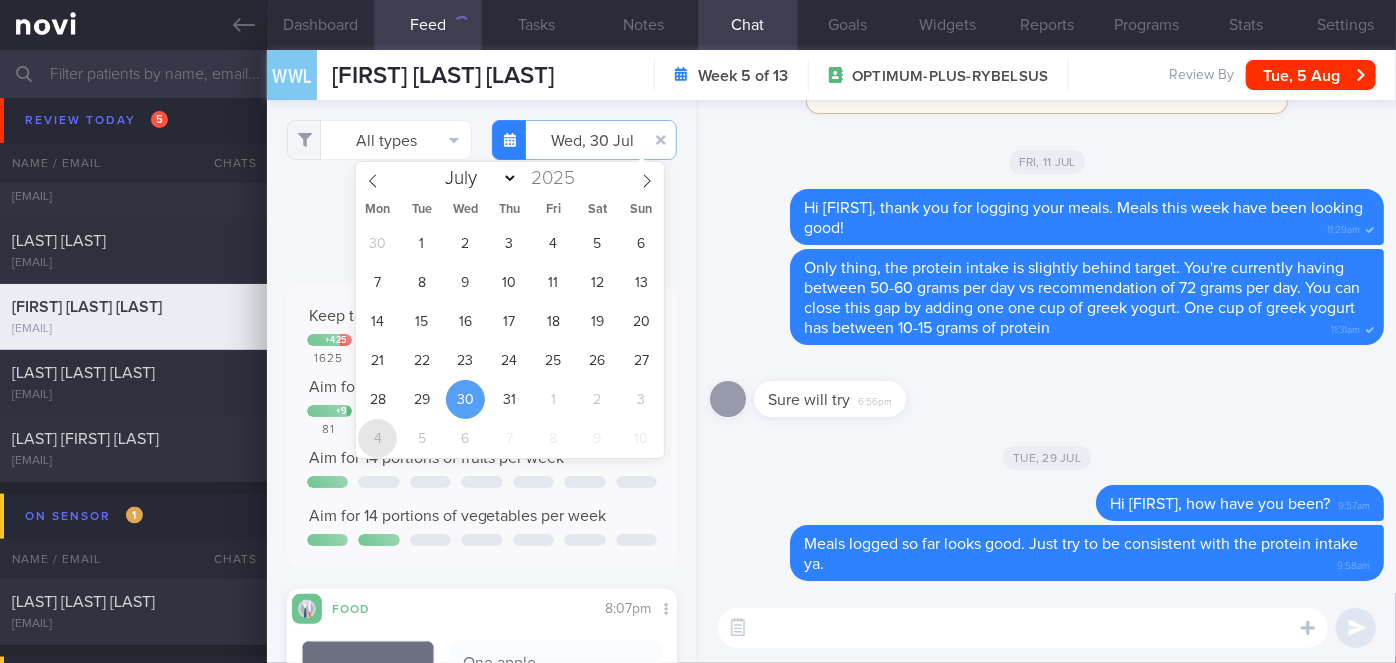 click on "4" at bounding box center (377, 438) 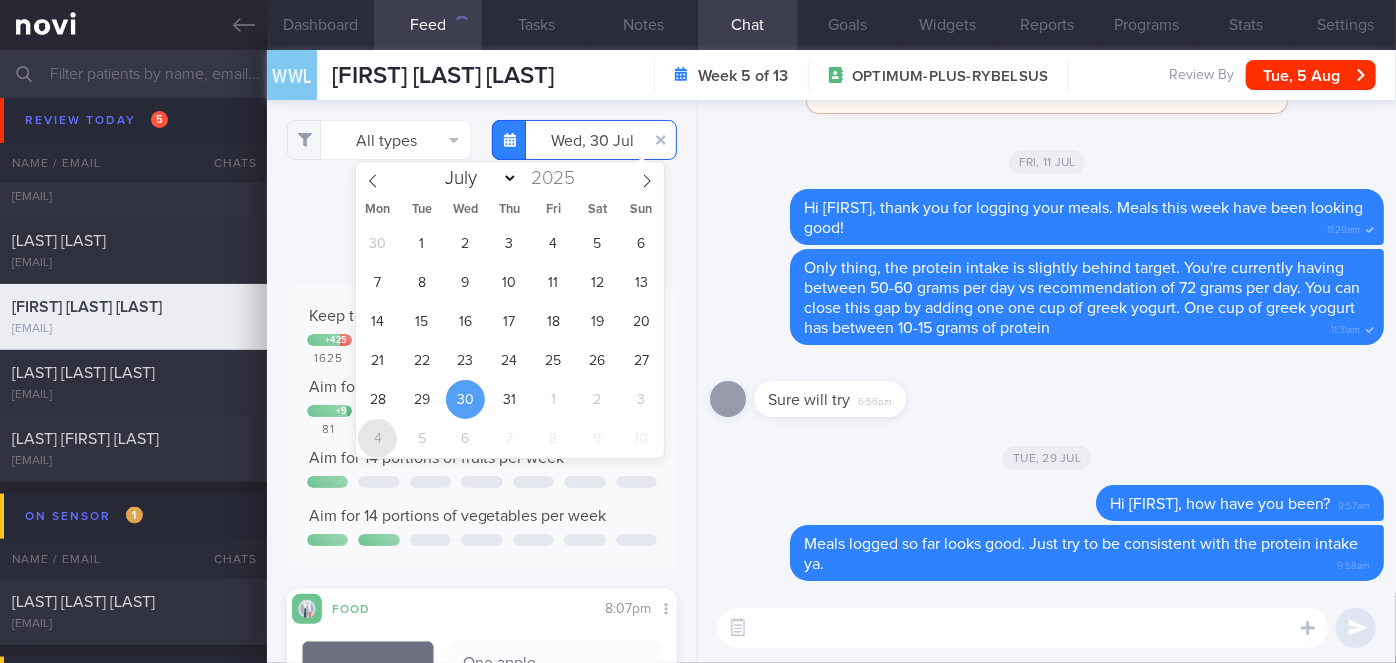 type on "2025-08-04" 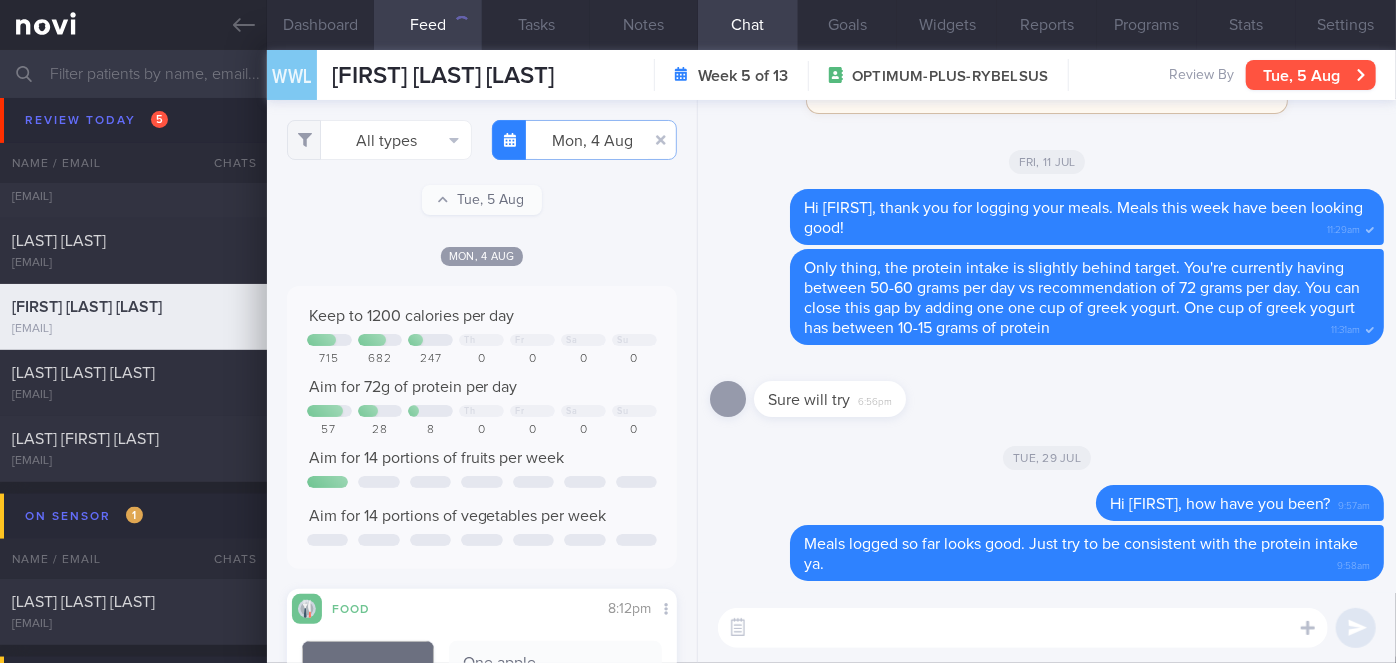 click on "Tue, 5 Aug" at bounding box center (1311, 75) 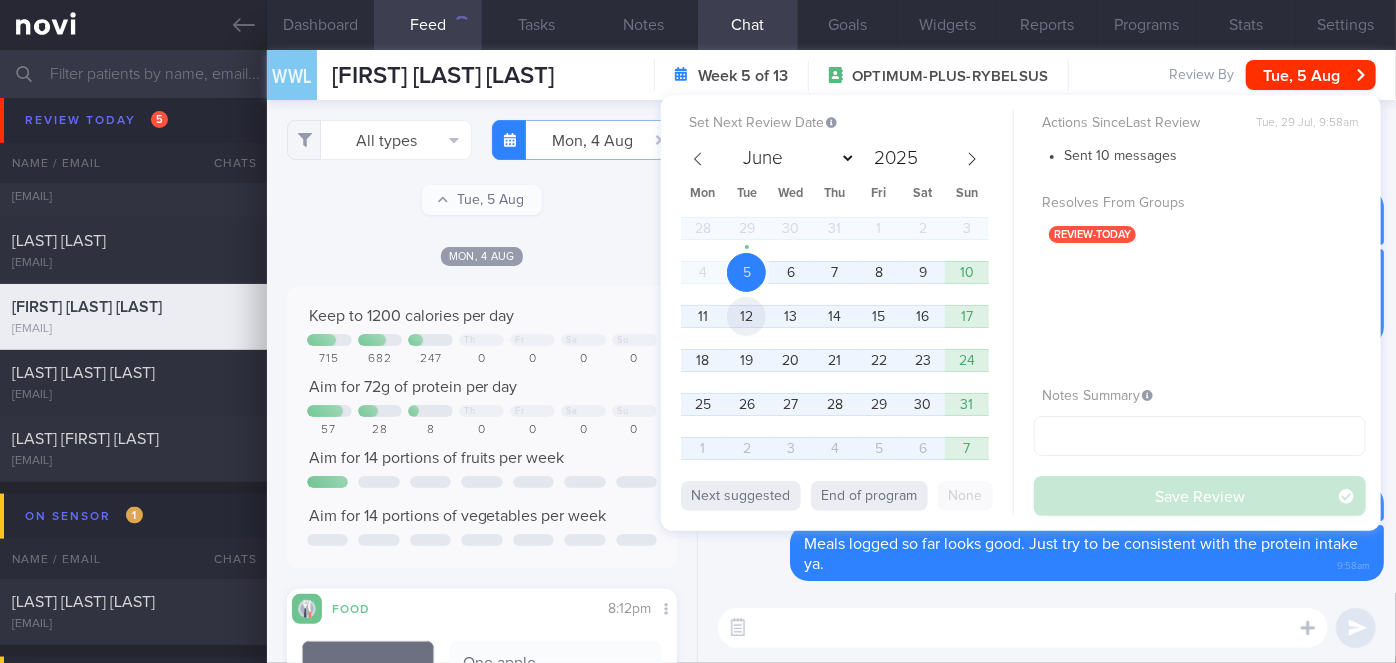 click on "12" at bounding box center (746, 316) 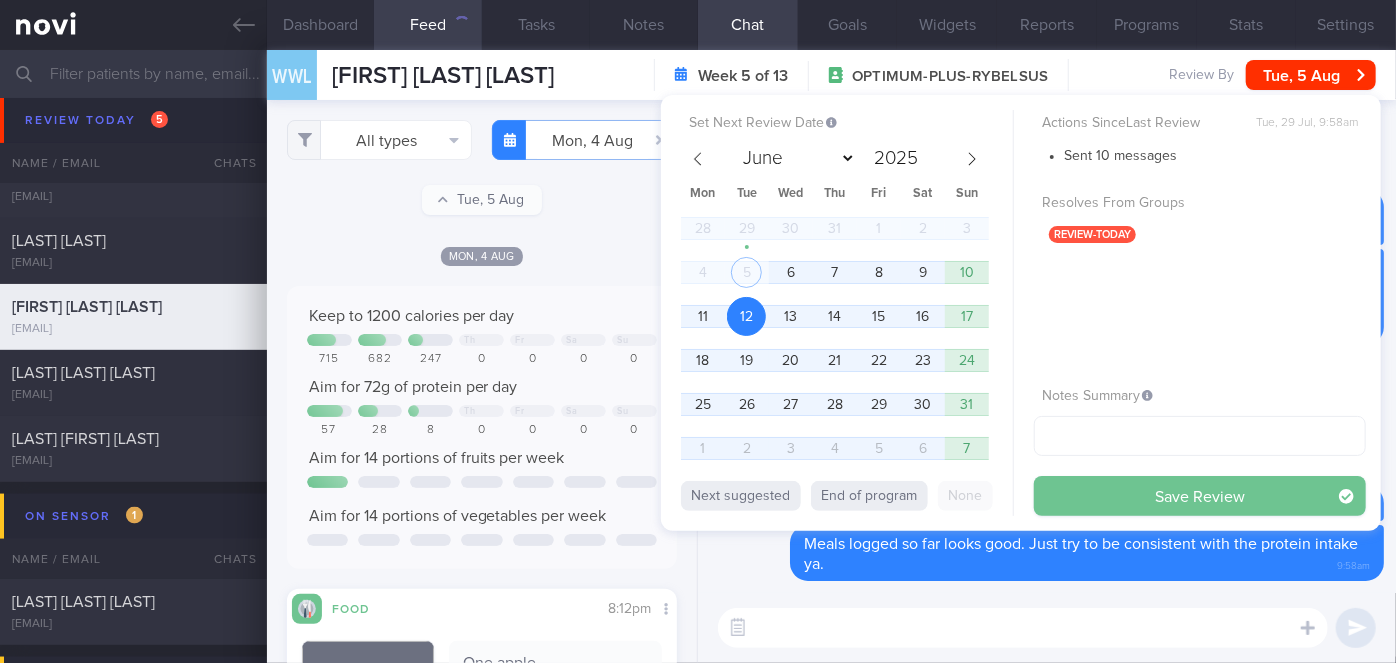 click on "Save Review" at bounding box center (1200, 496) 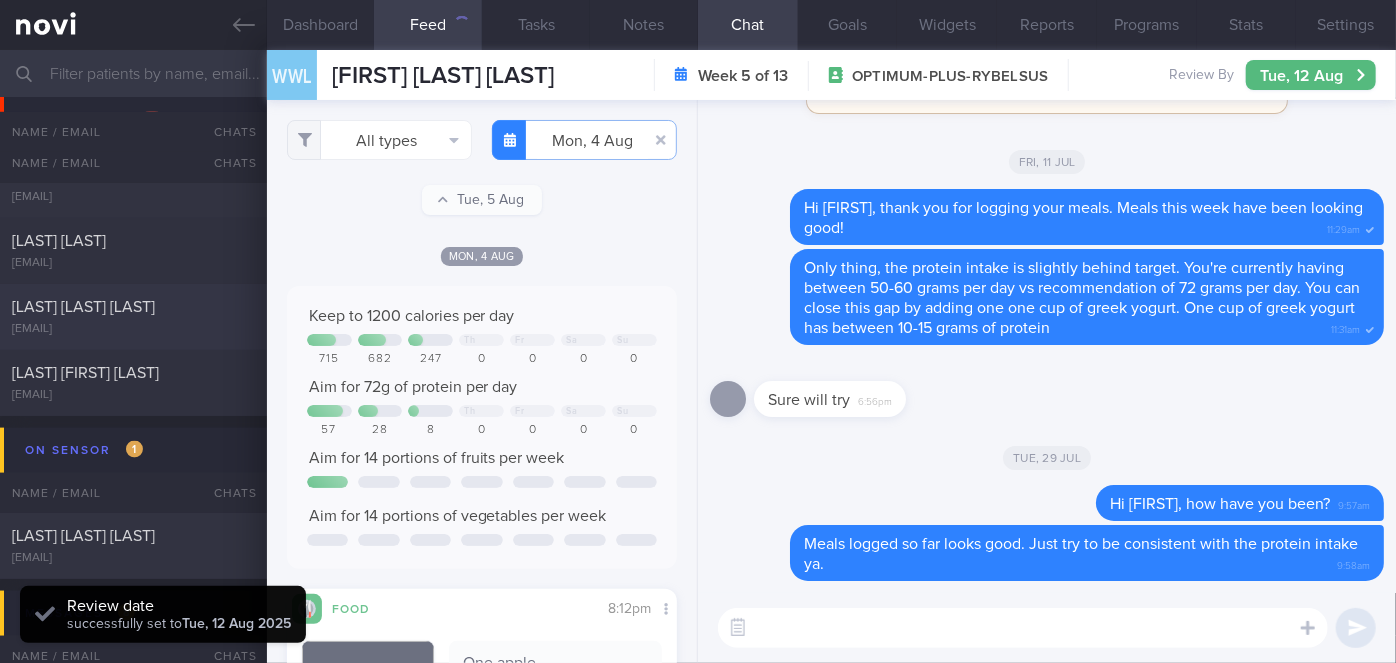 scroll, scrollTop: 4933, scrollLeft: 0, axis: vertical 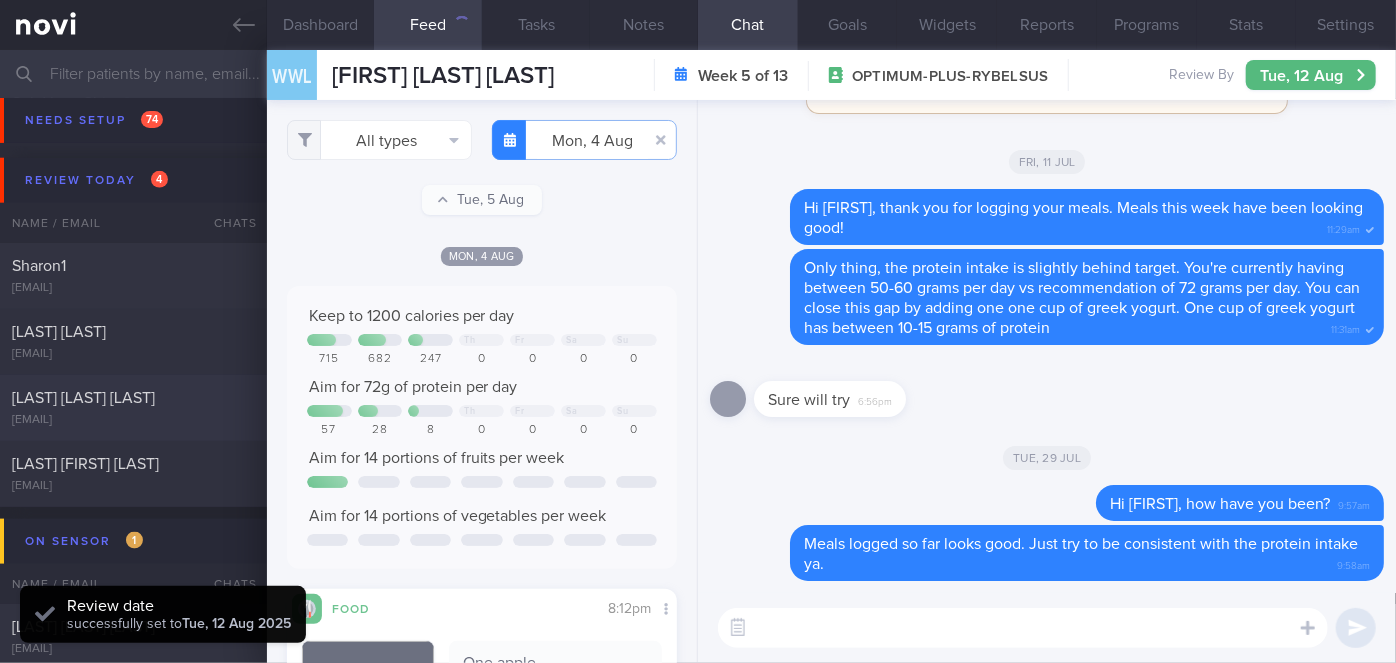 click on "[LAST] [LAST] [LAST]" at bounding box center [131, 398] 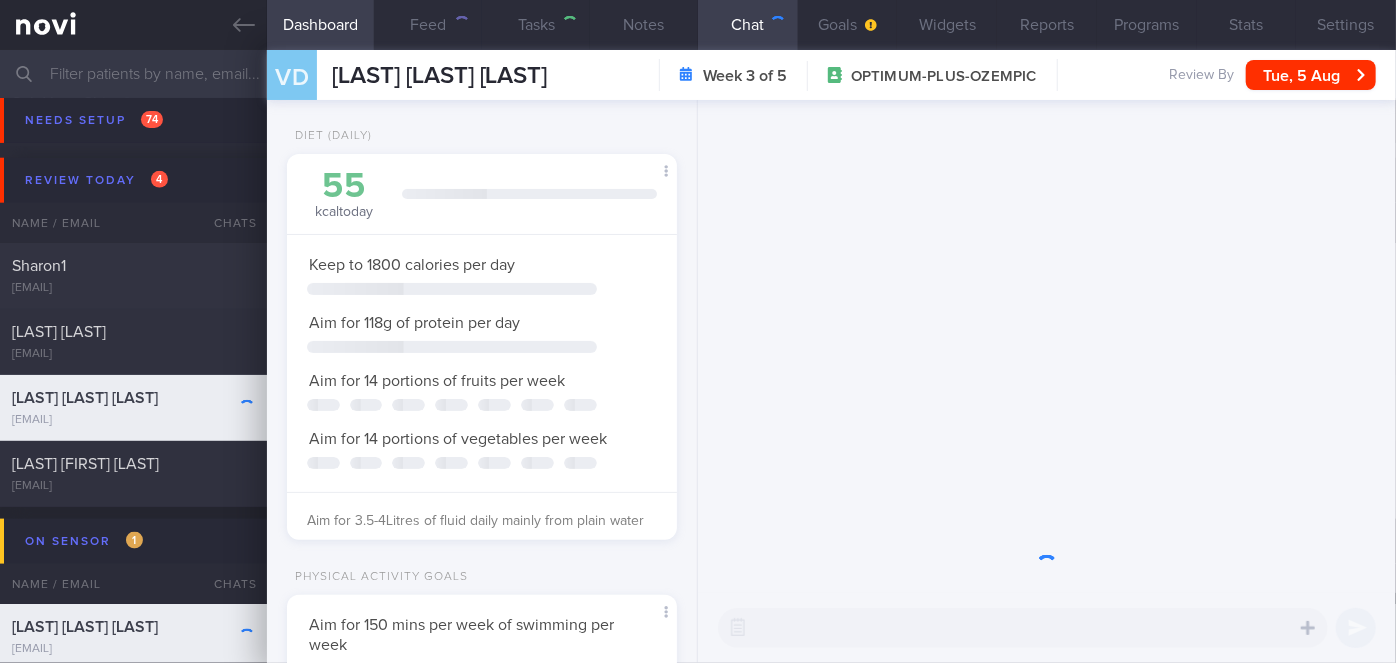 scroll, scrollTop: 0, scrollLeft: 0, axis: both 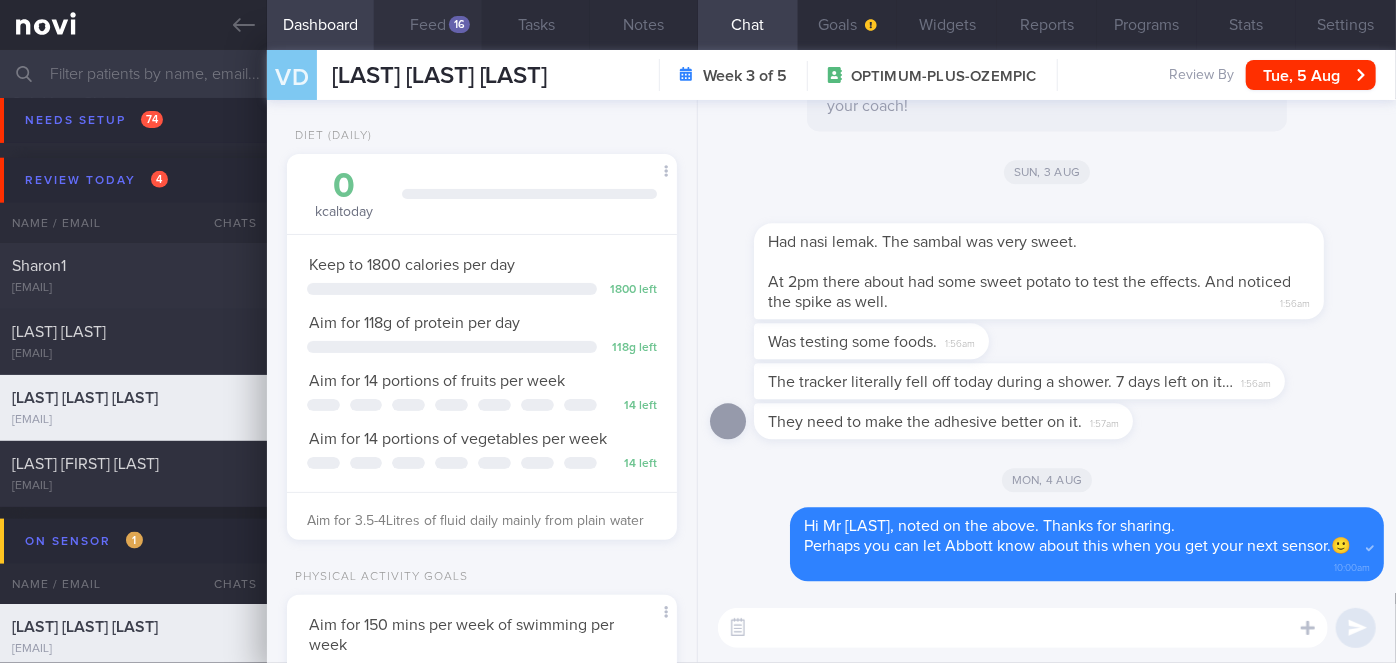 click on "16" at bounding box center (459, 24) 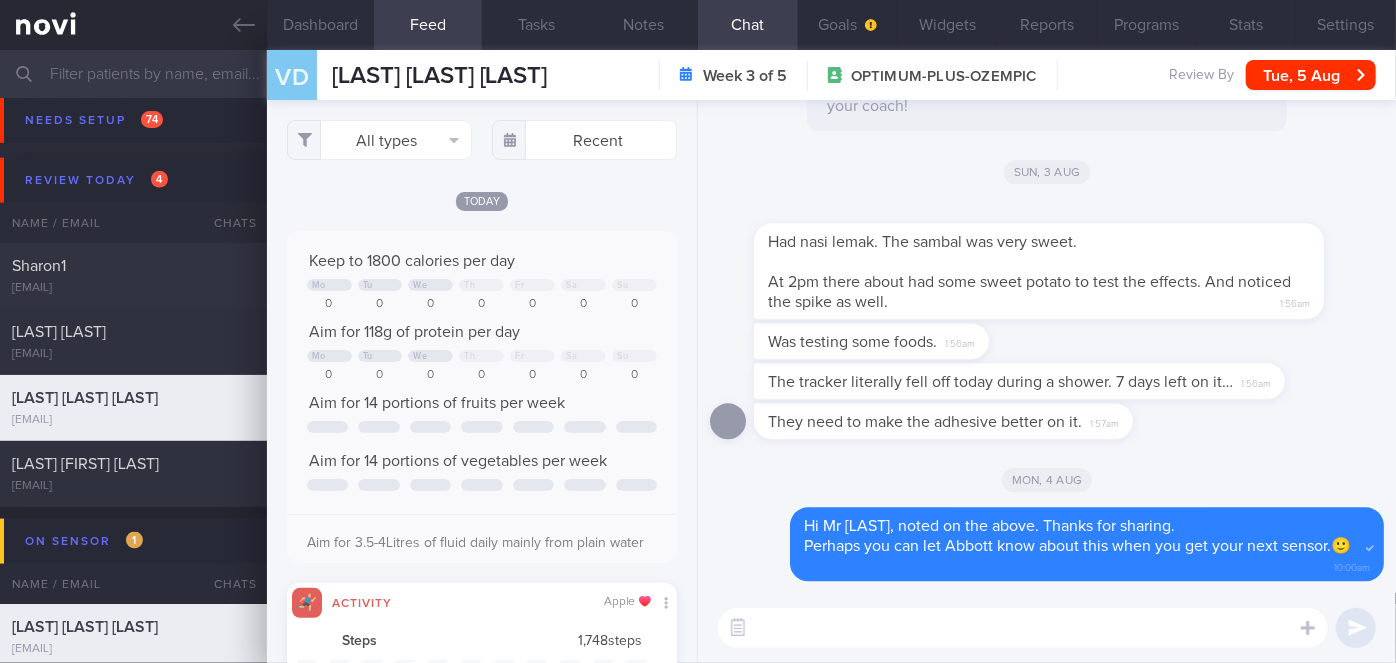 scroll, scrollTop: 999912, scrollLeft: 999648, axis: both 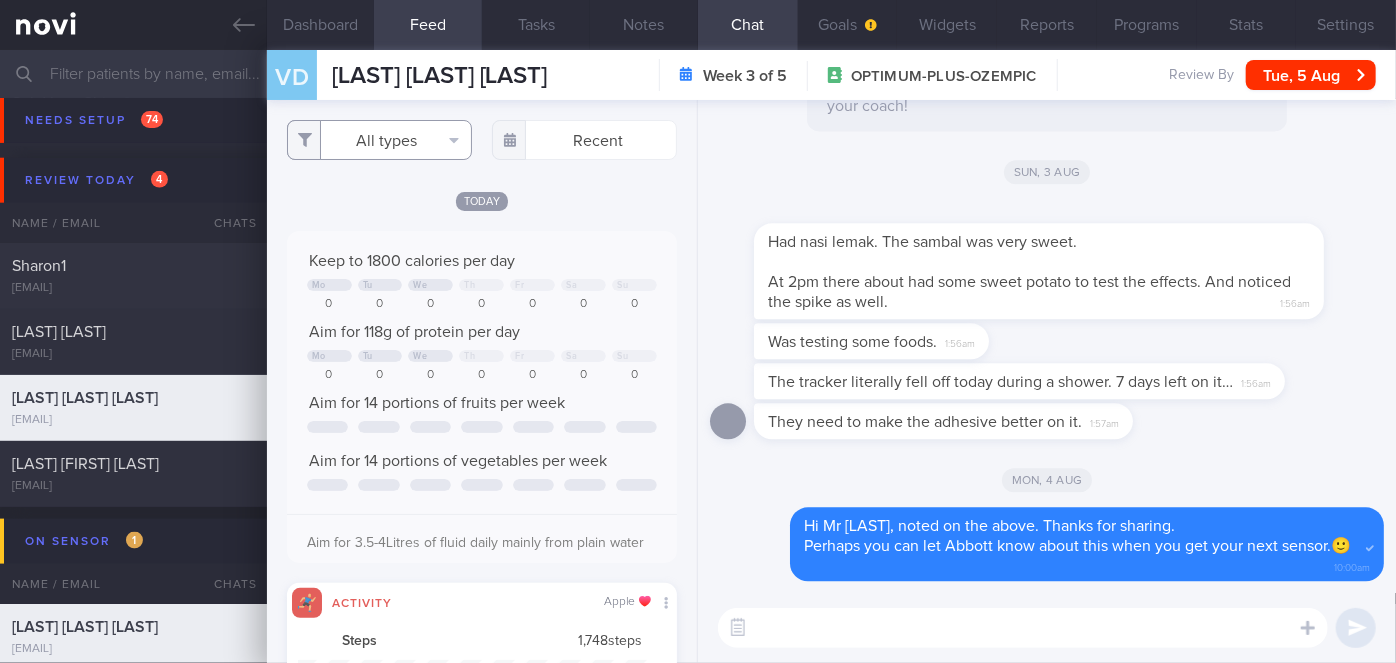 click on "All types" at bounding box center (379, 140) 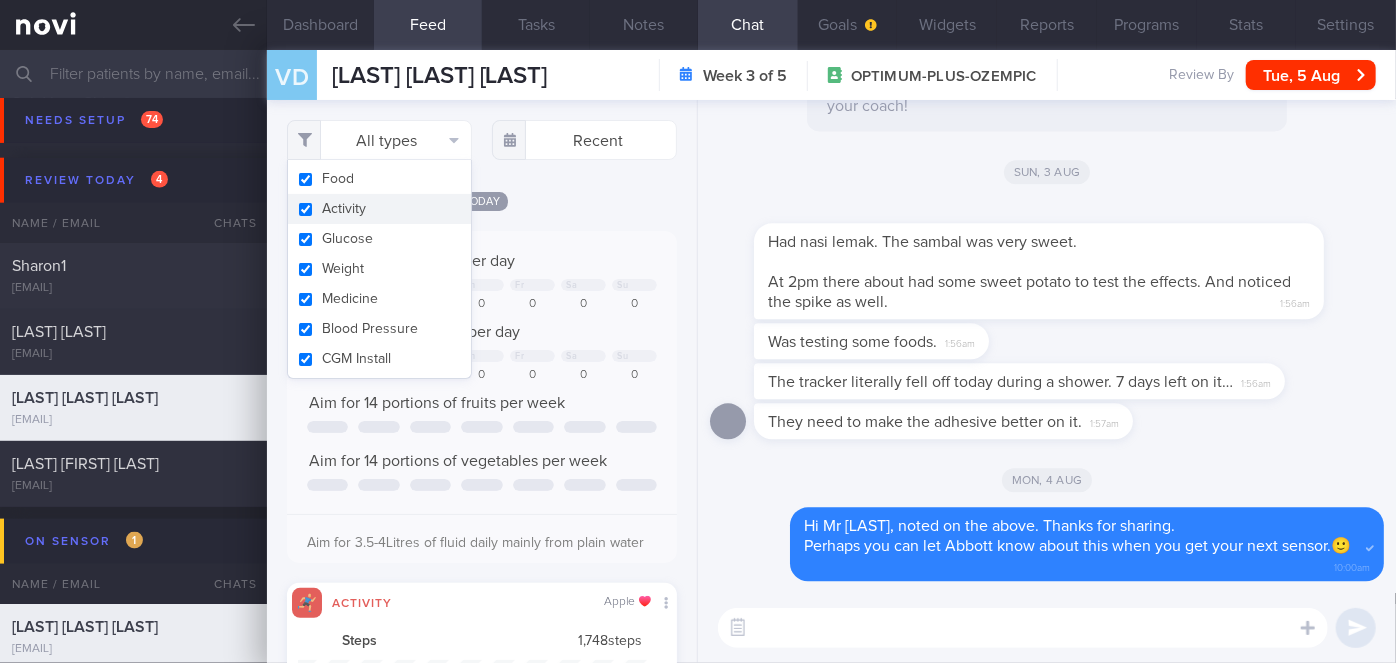 drag, startPoint x: 354, startPoint y: 204, endPoint x: 556, endPoint y: 210, distance: 202.0891 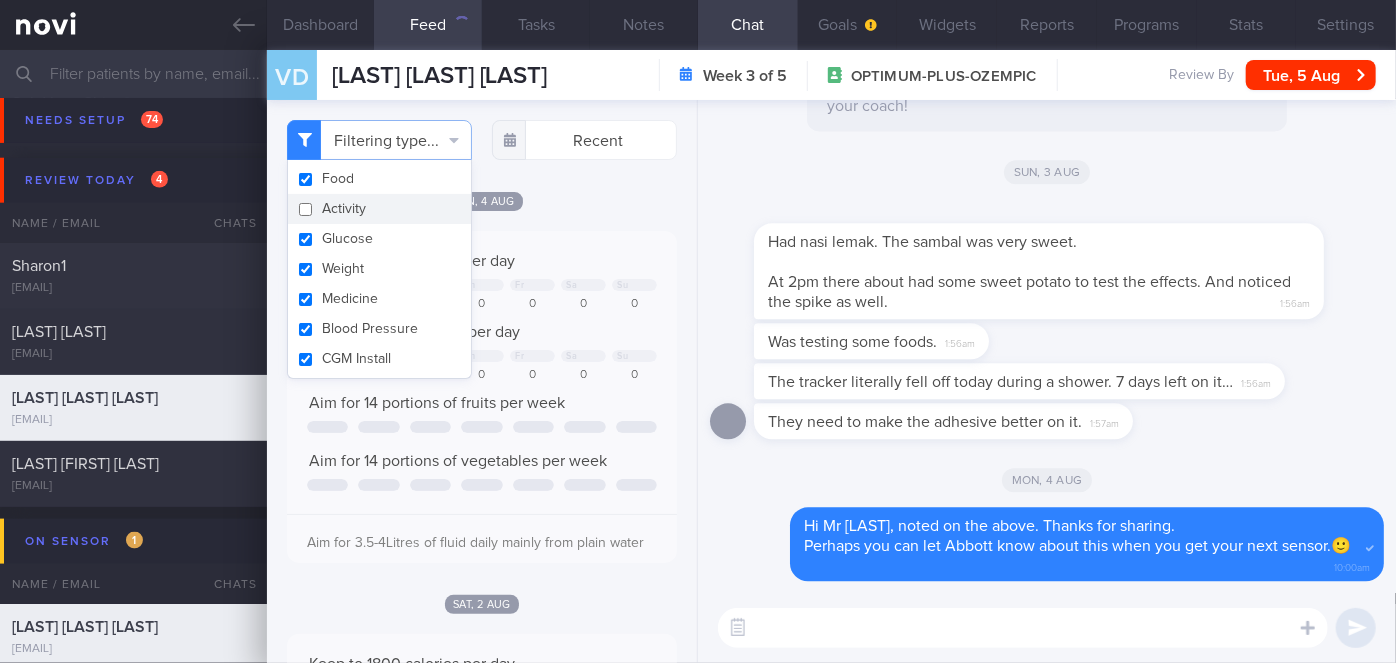 checkbox on "false" 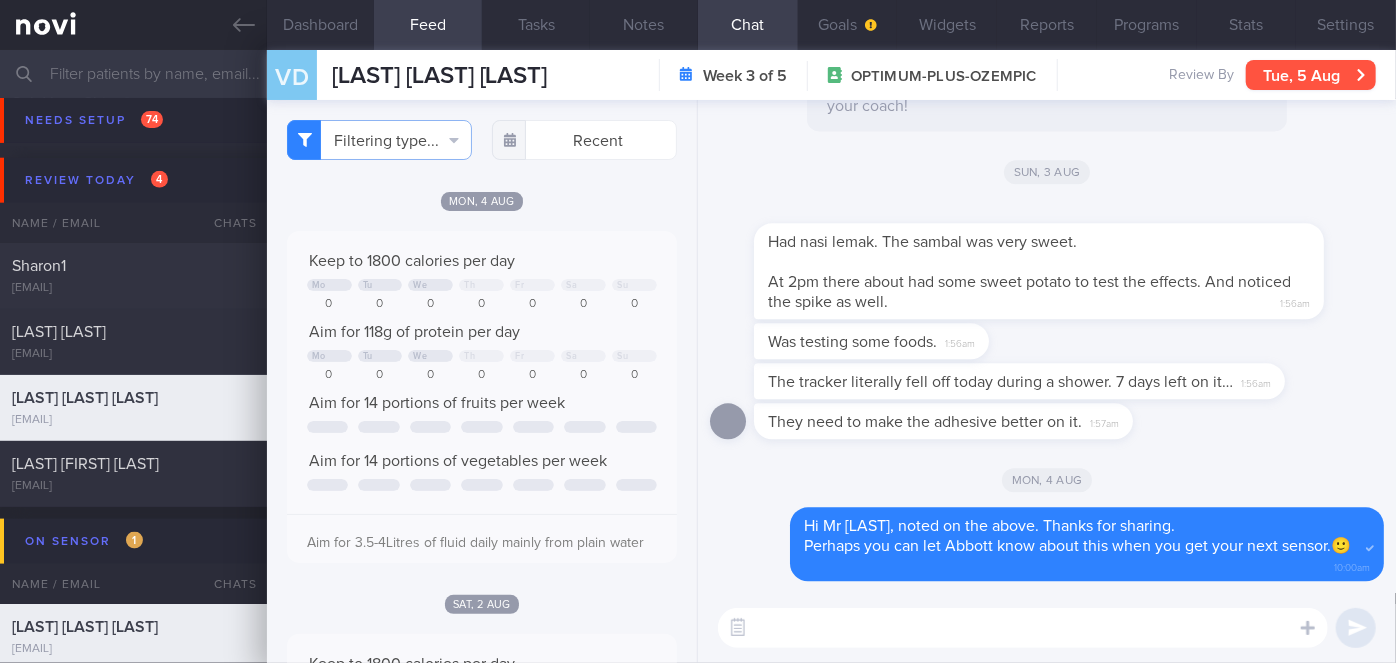 click on "Tue, 5 Aug" at bounding box center [1311, 75] 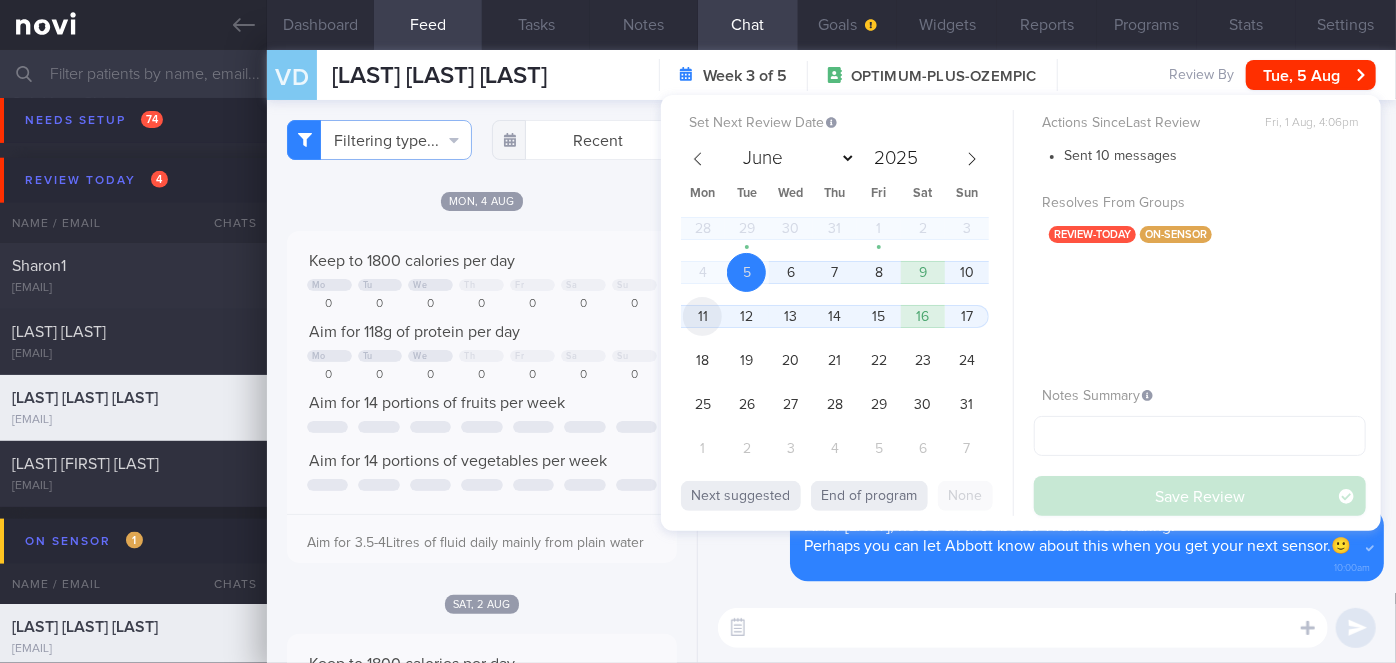 click on "11" at bounding box center (702, 316) 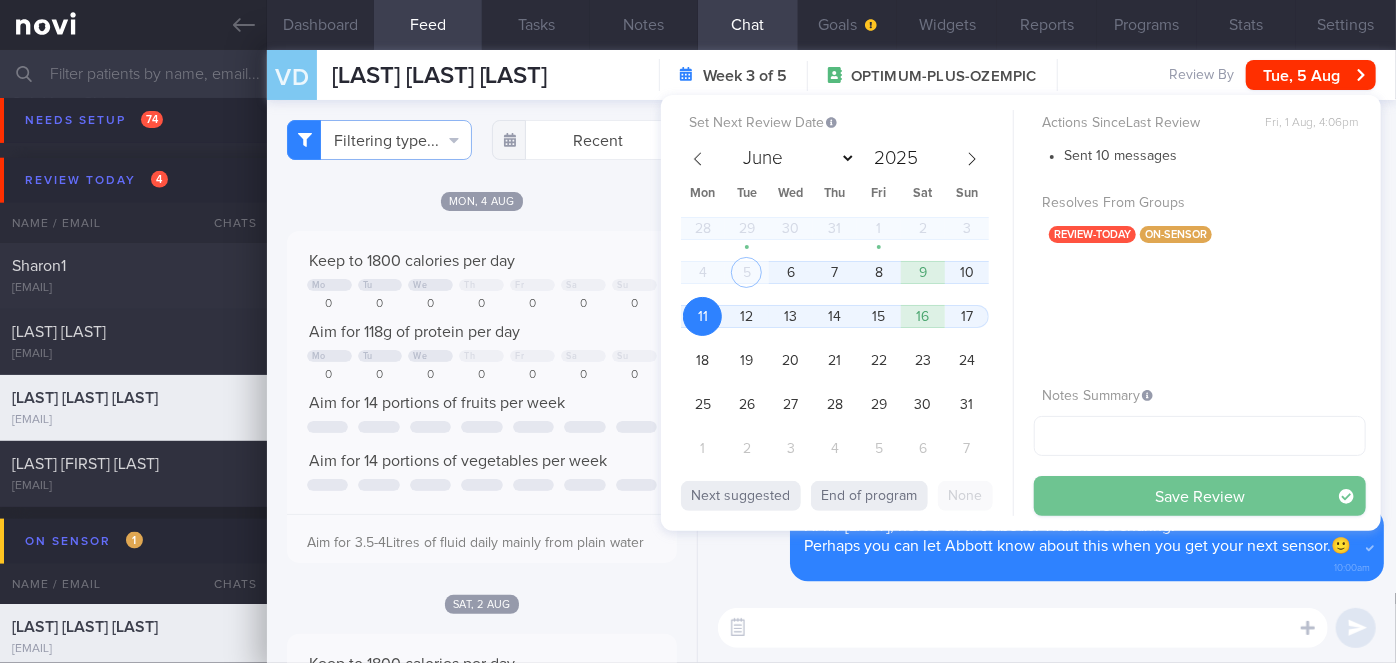 click on "Save Review" at bounding box center [1200, 496] 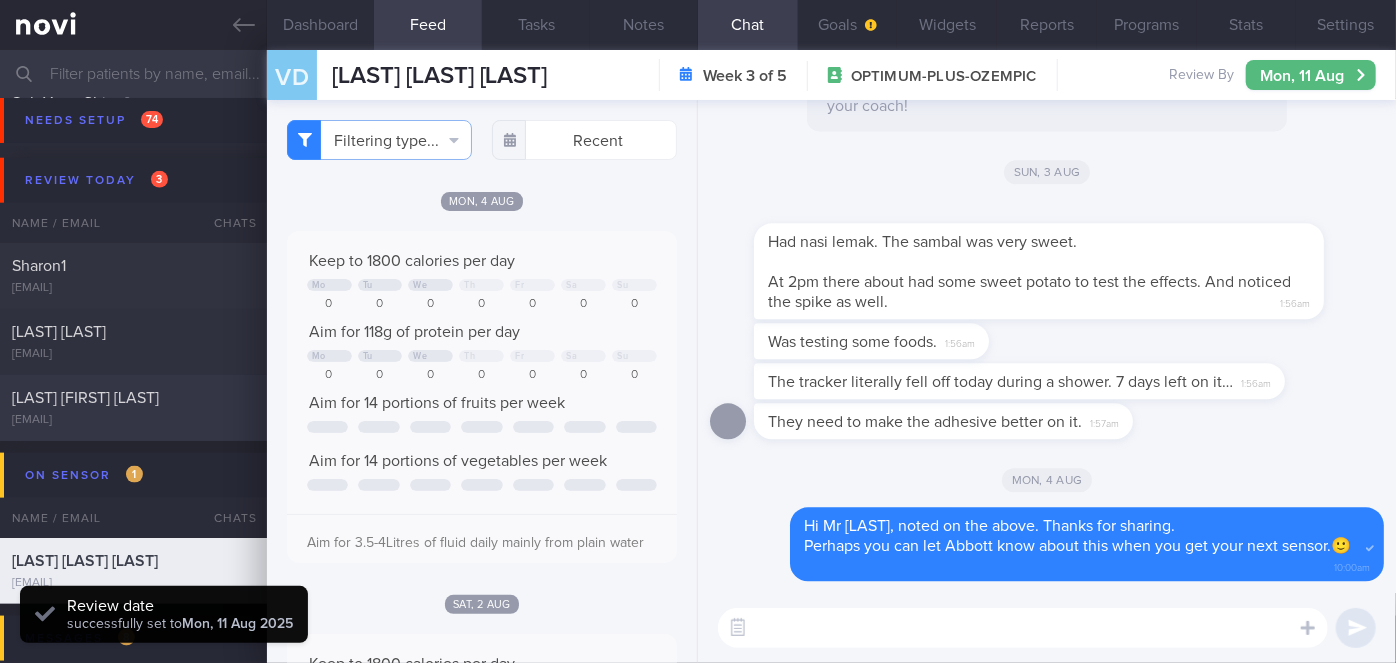 click on "[LAST] [FIRST] [LAST]" at bounding box center (85, 398) 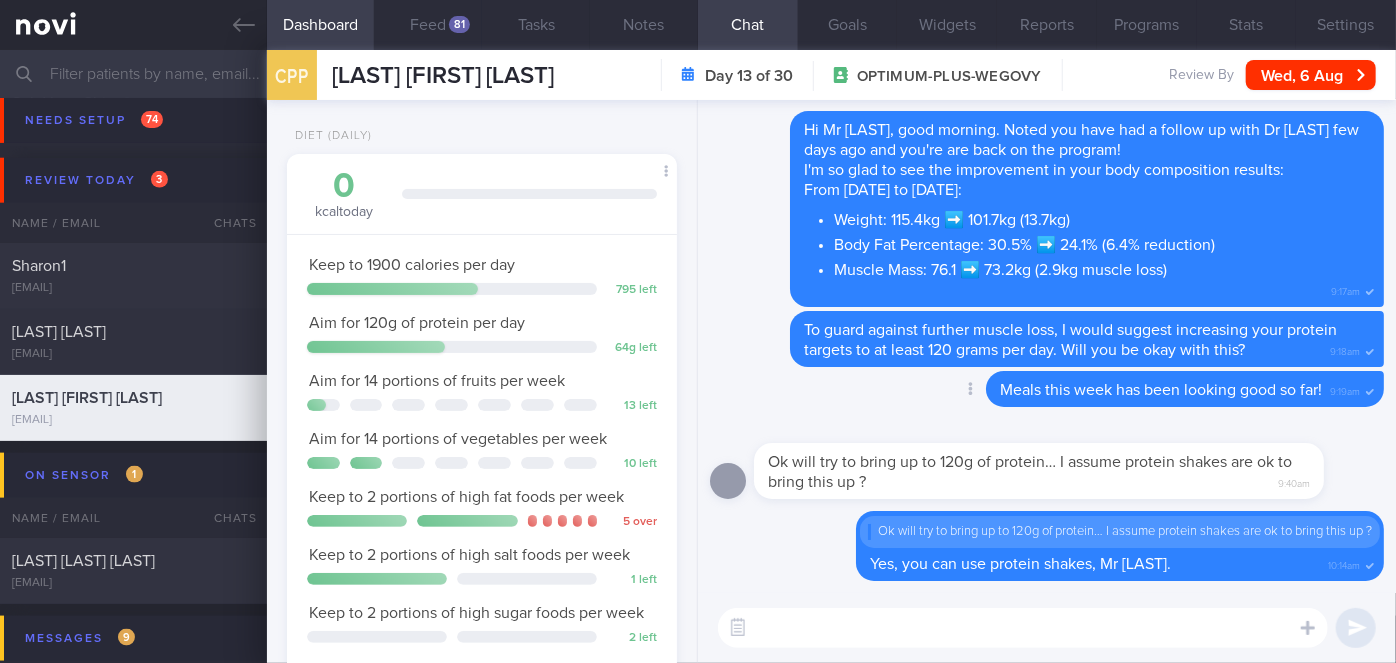 click on "Delete
Meals this week has been looking good so far!
9:19am" at bounding box center [1047, 395] 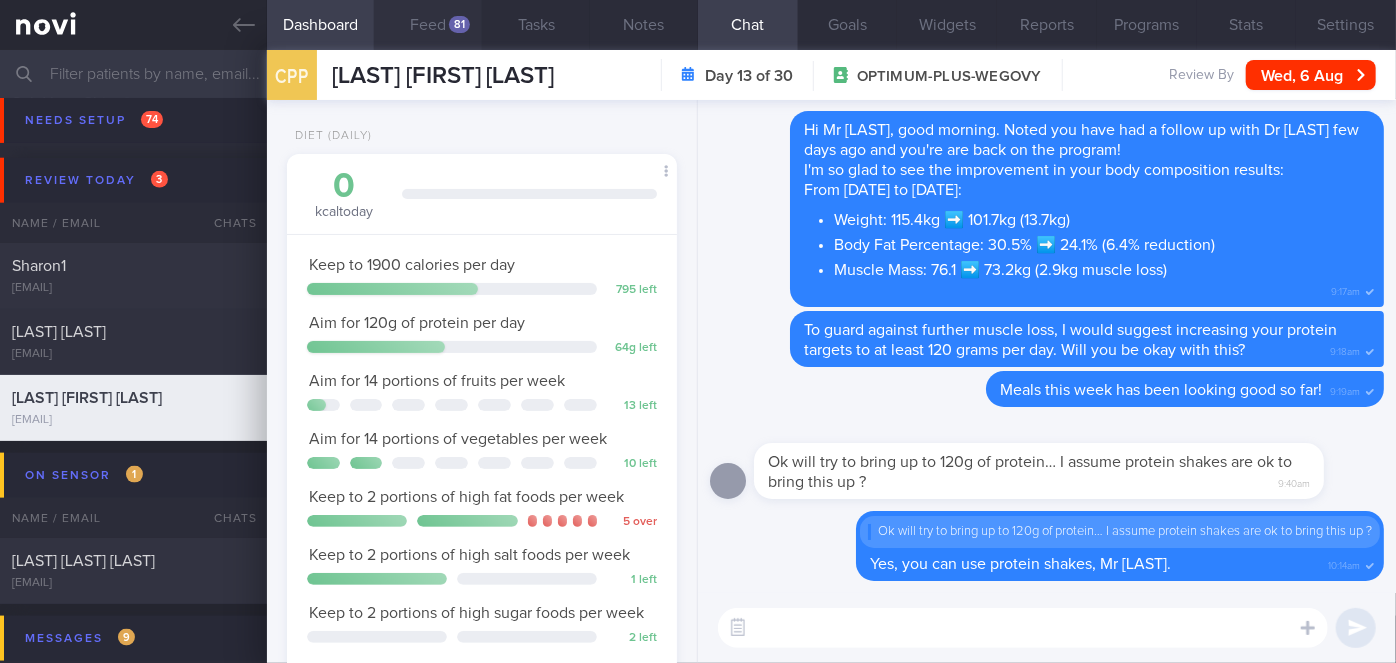 click on "Feed
81" at bounding box center [428, 25] 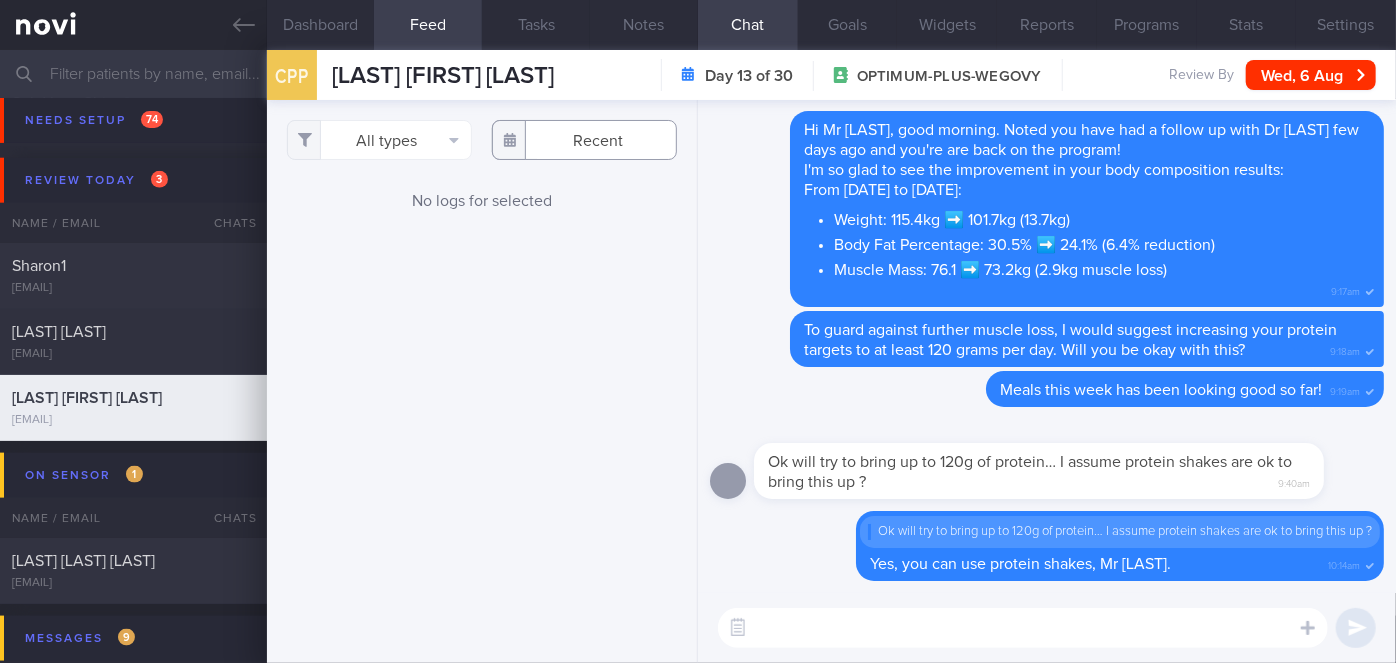 click at bounding box center (584, 140) 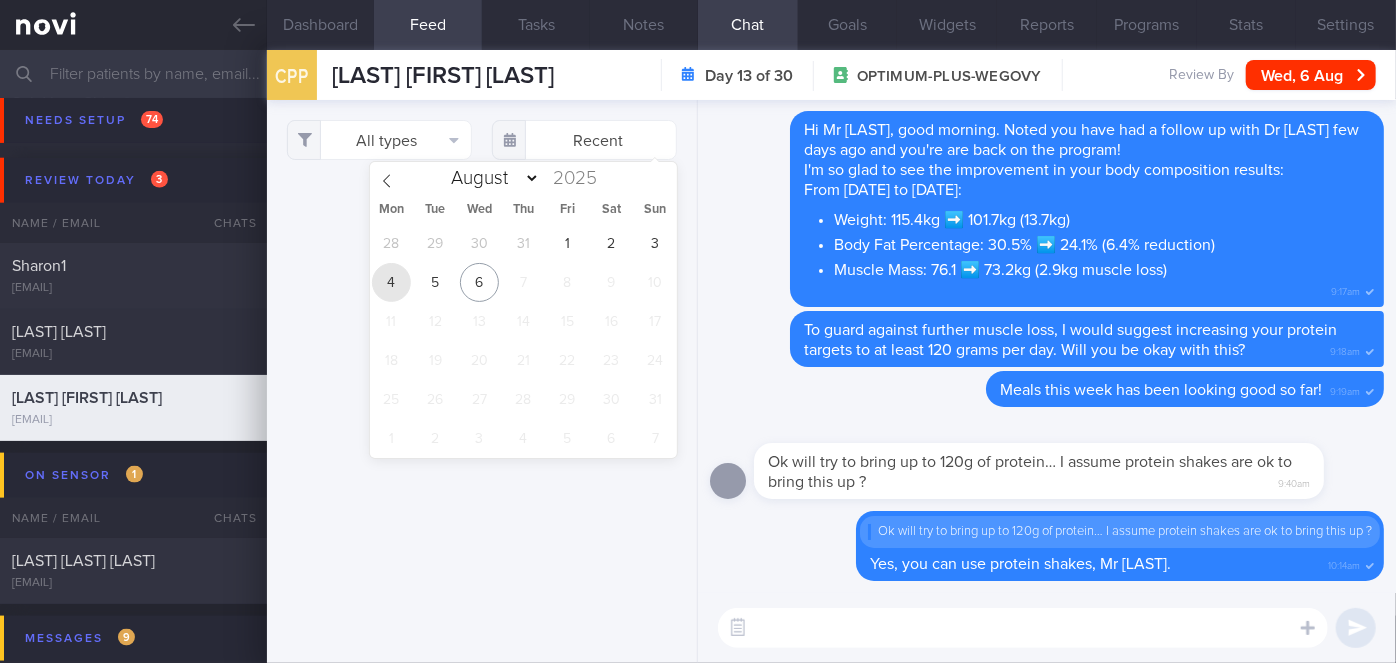 click on "4" at bounding box center [391, 282] 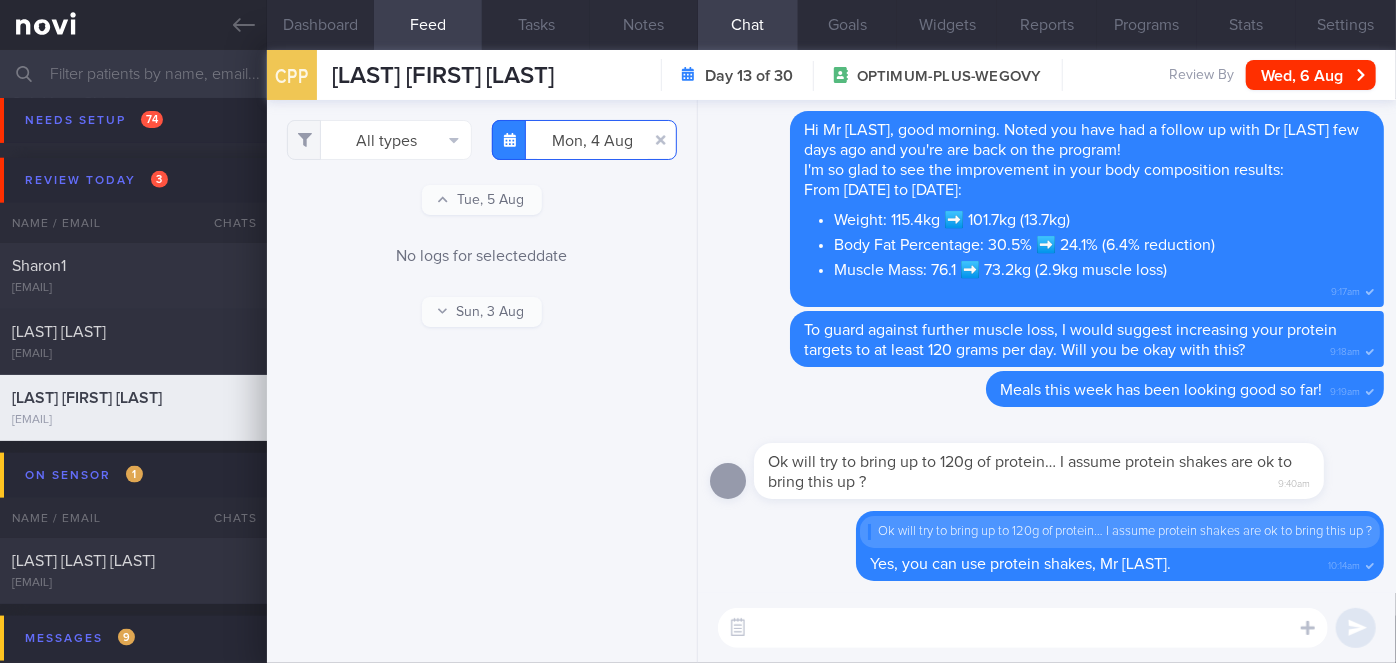 click on "2025-08-04" at bounding box center (584, 140) 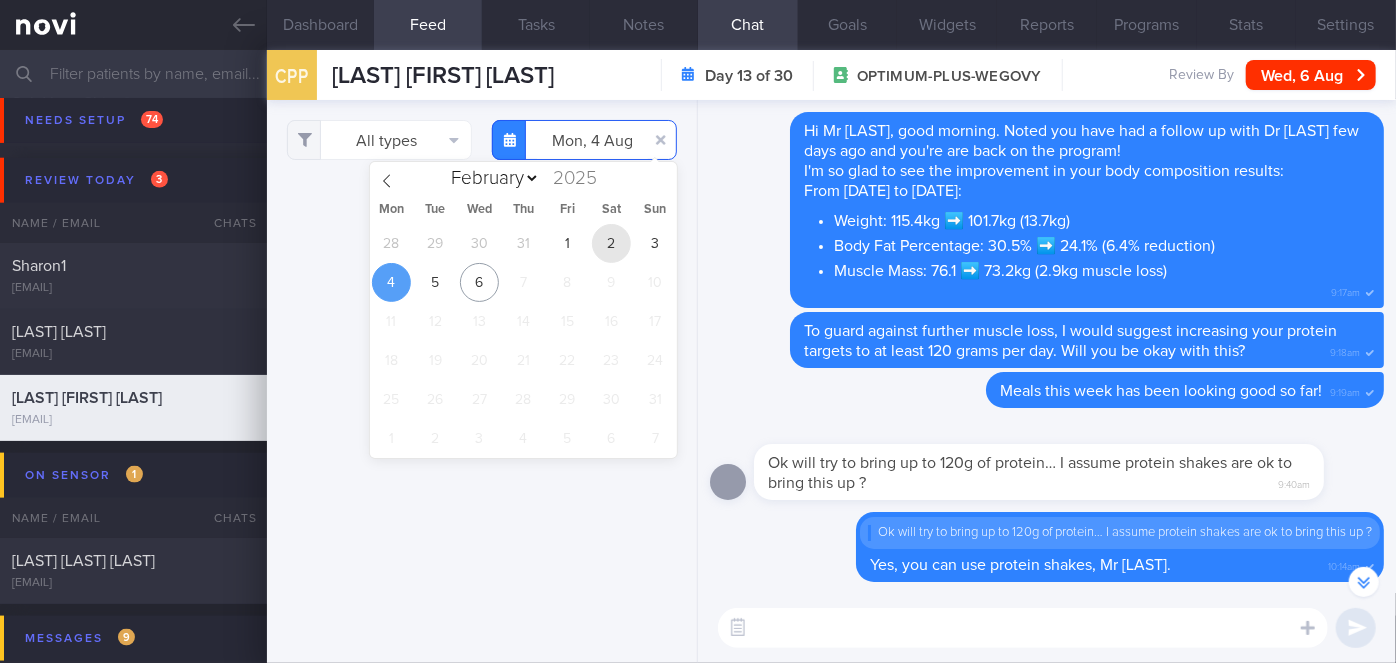 scroll, scrollTop: 0, scrollLeft: 0, axis: both 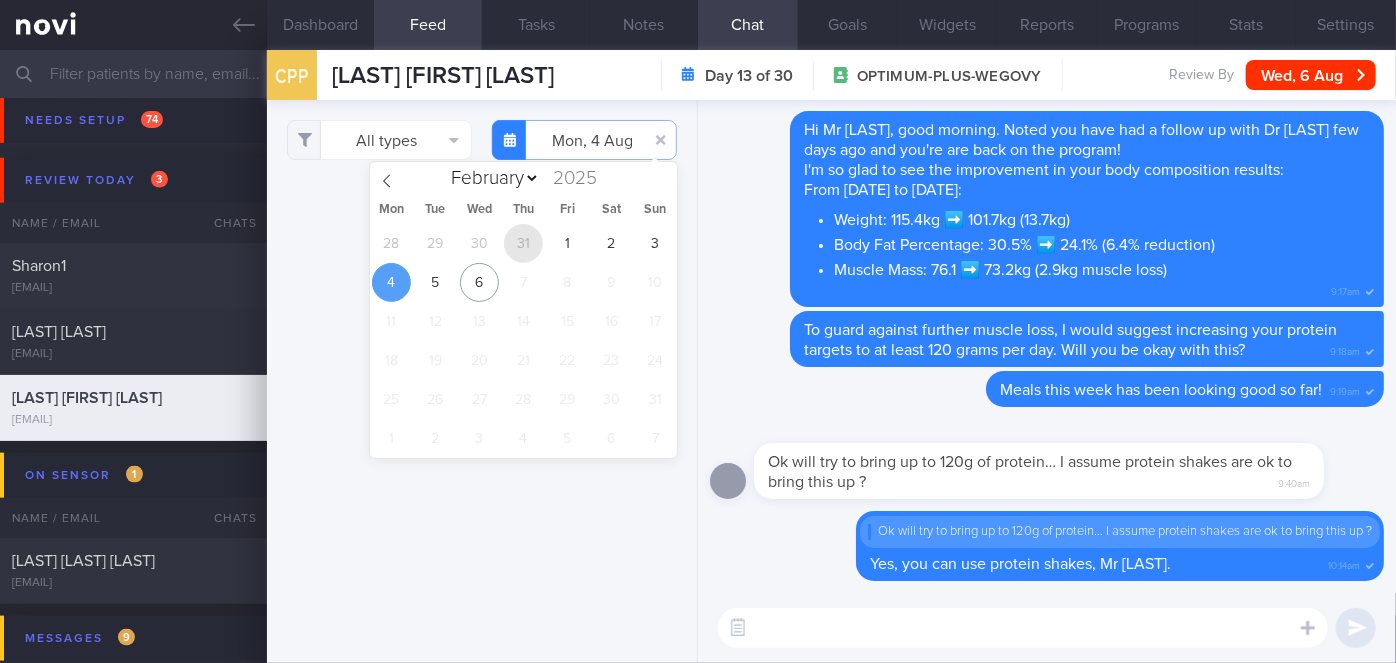 click on "31" at bounding box center (523, 243) 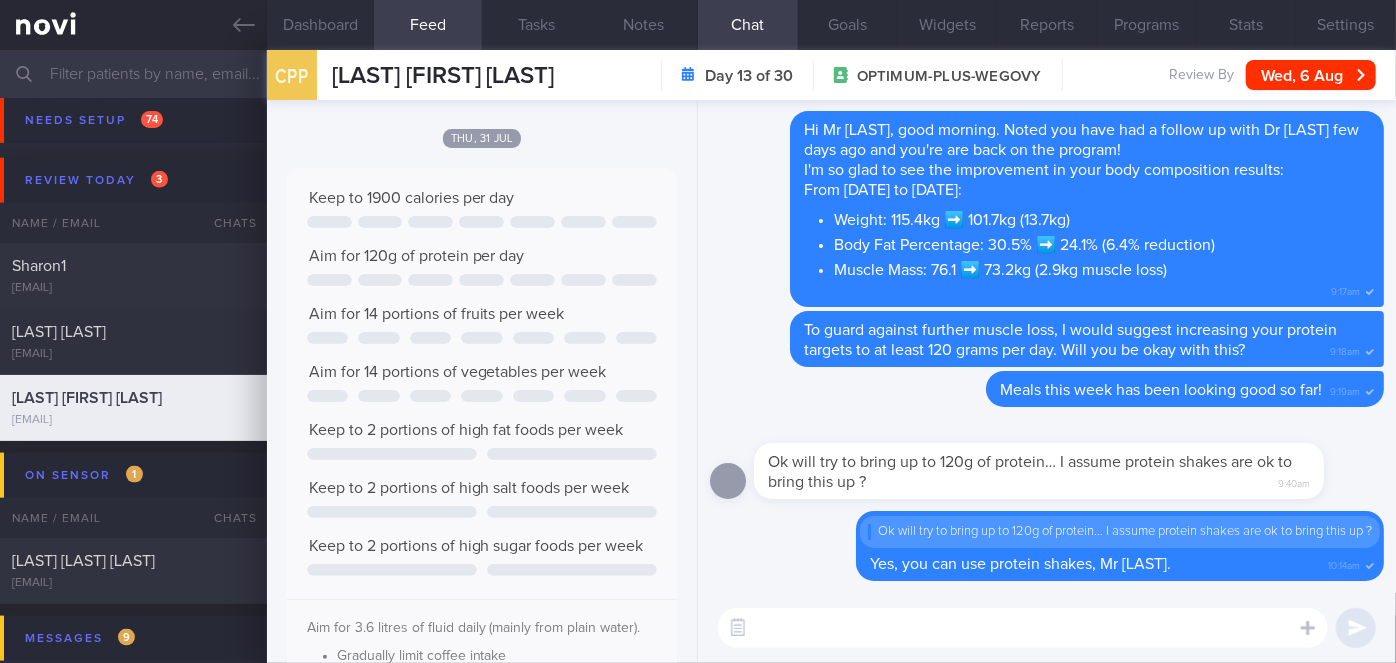 scroll, scrollTop: 0, scrollLeft: 0, axis: both 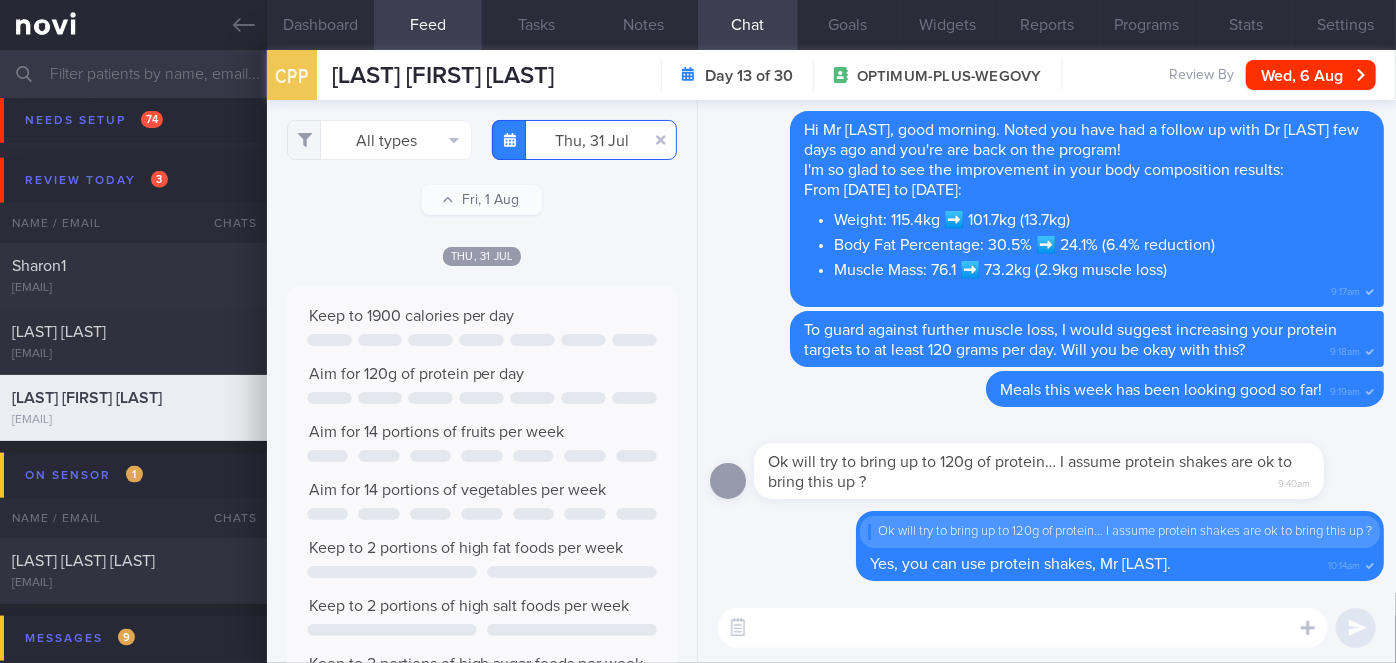 click on "[DATE]" at bounding box center [584, 140] 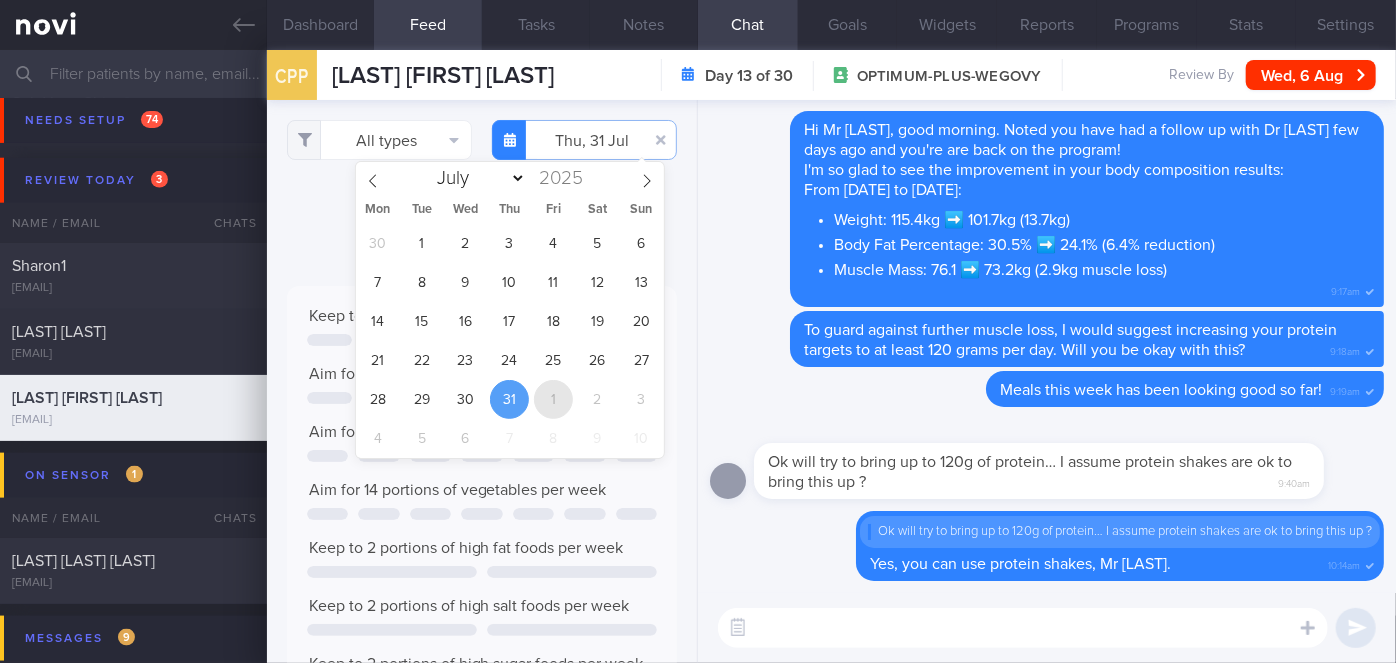 click on "1" at bounding box center (553, 399) 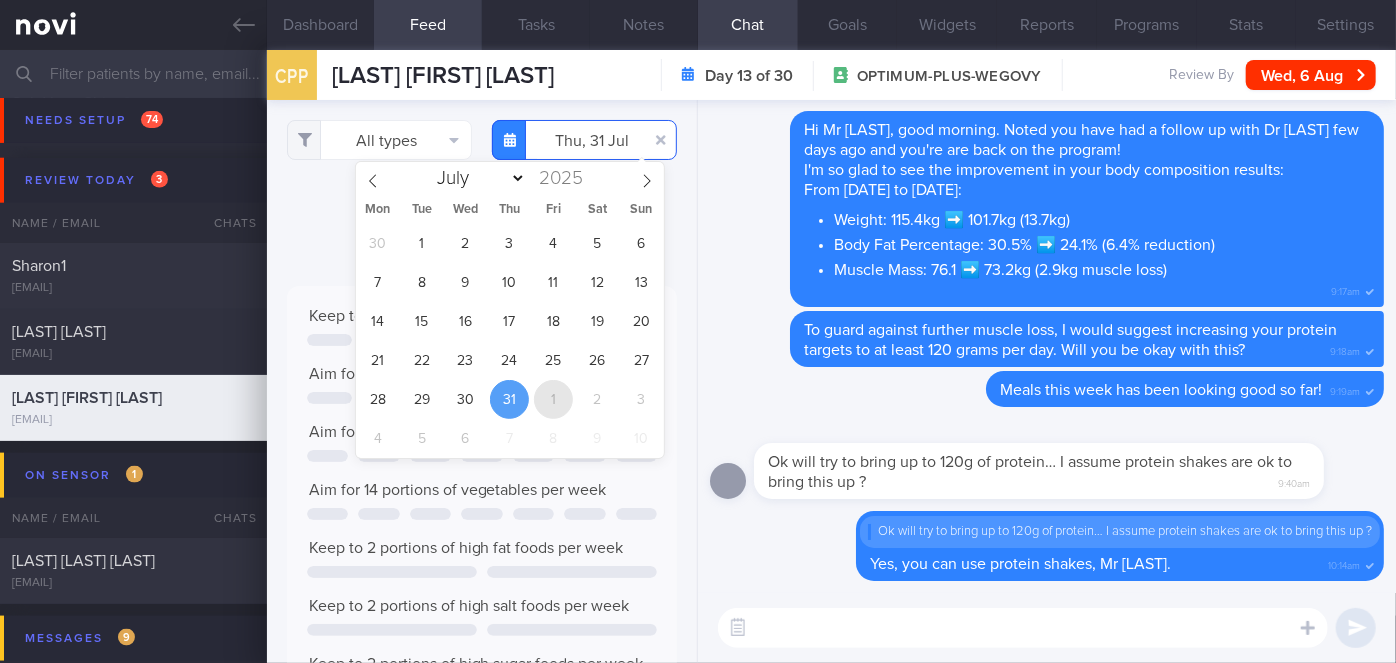 type on "2025-08-01" 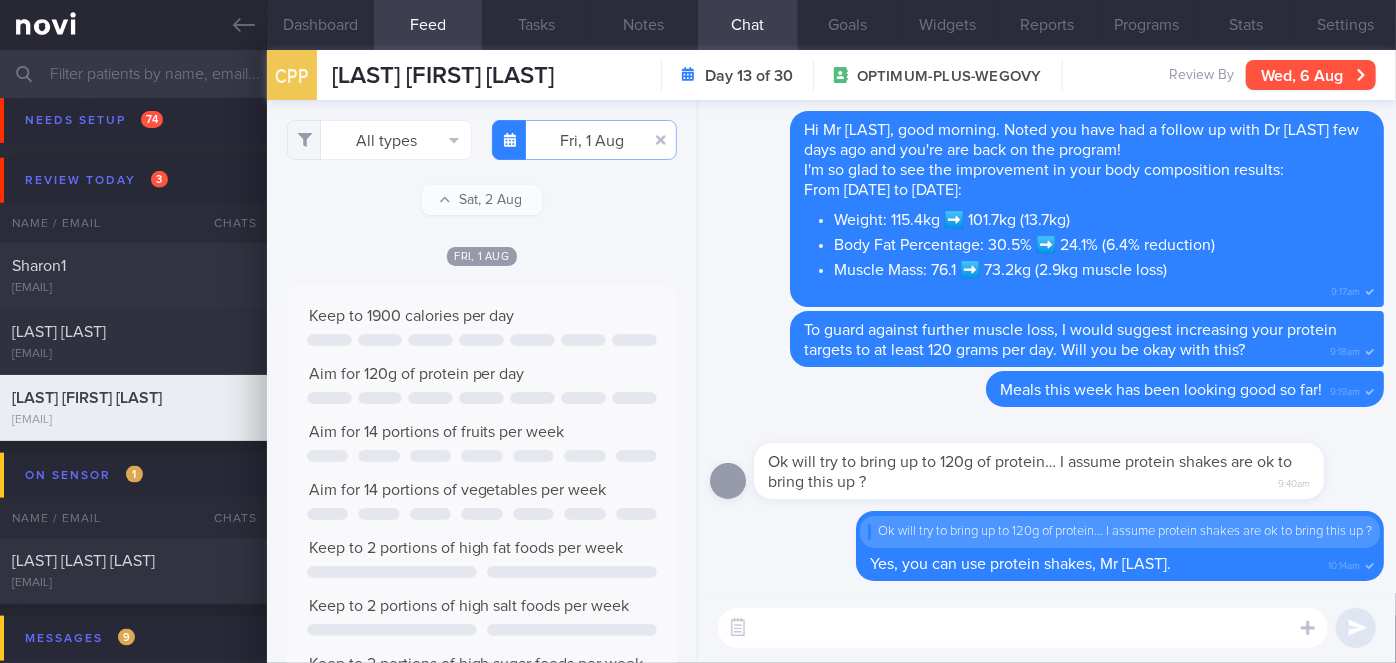 click on "Wed, 6 Aug" at bounding box center (1311, 75) 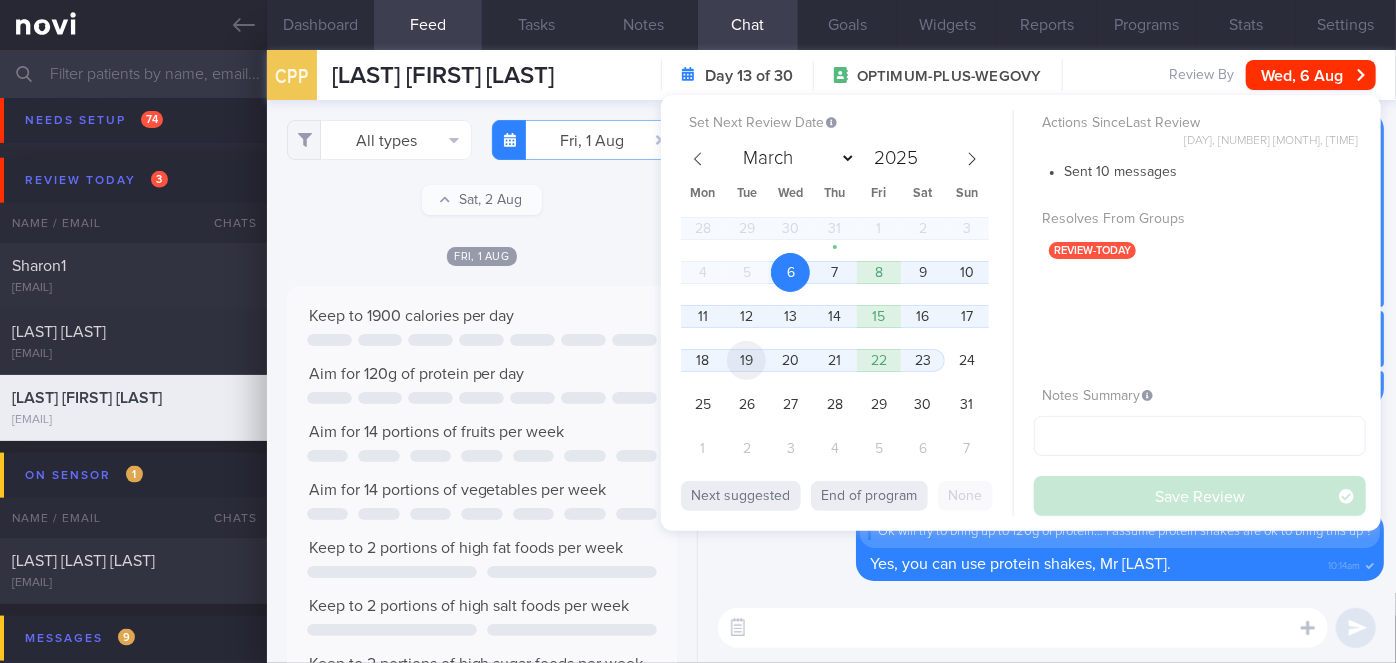 click on "19" at bounding box center (746, 360) 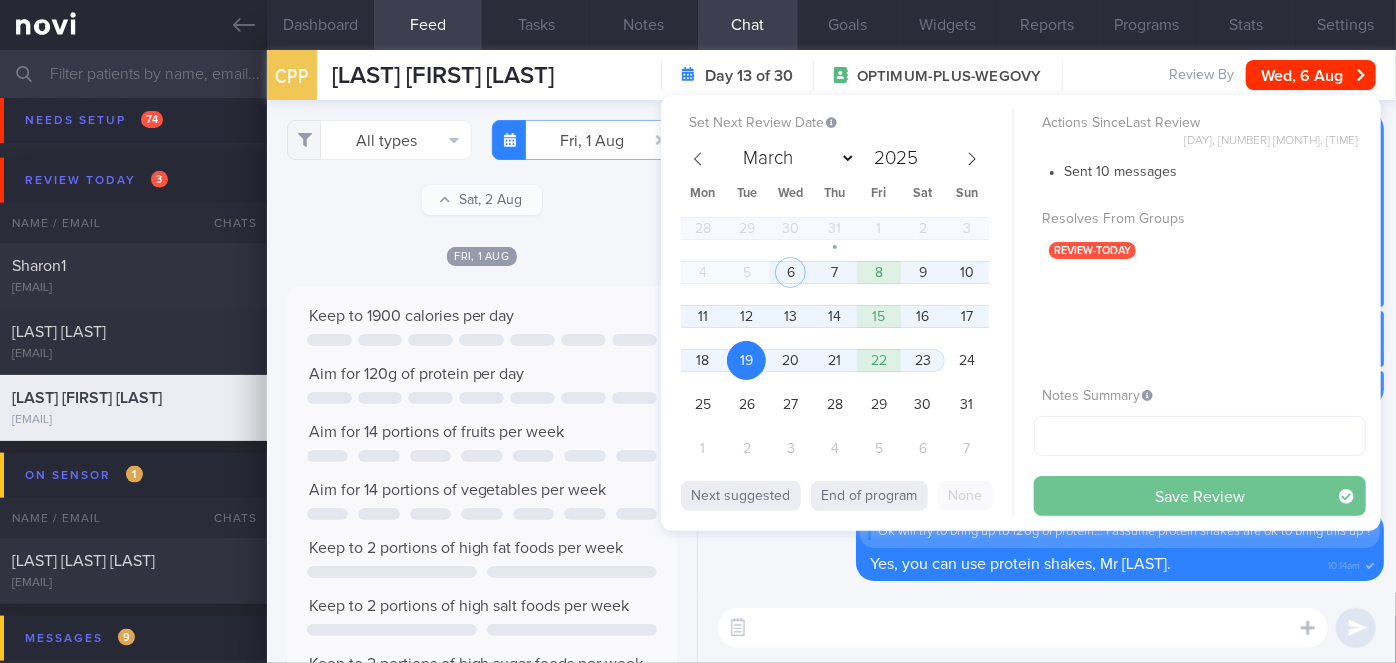 click on "Save Review" at bounding box center (1200, 496) 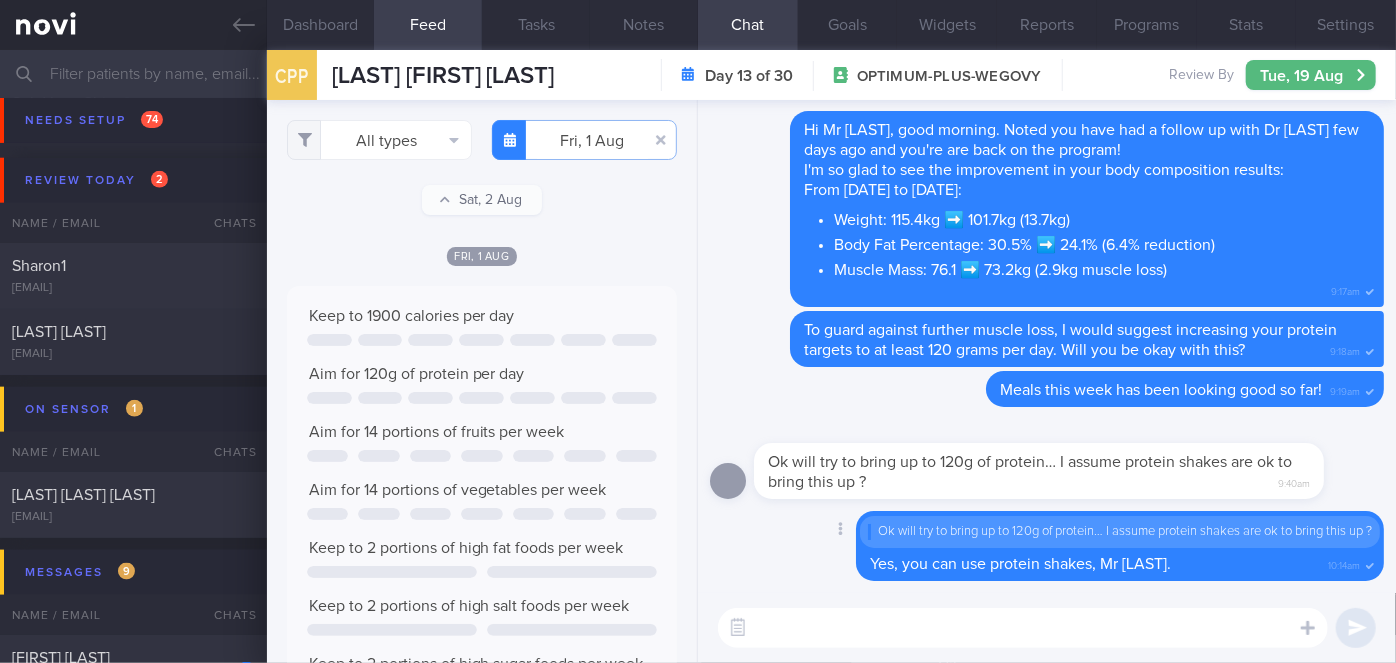 click on "Delete
Ok will try to bring up to 120g of protein… I assume protein shakes are ok to bring this up ?
Yes, you can use protein shakes, Mr [LAST].
[TIME]" at bounding box center [1080, 546] 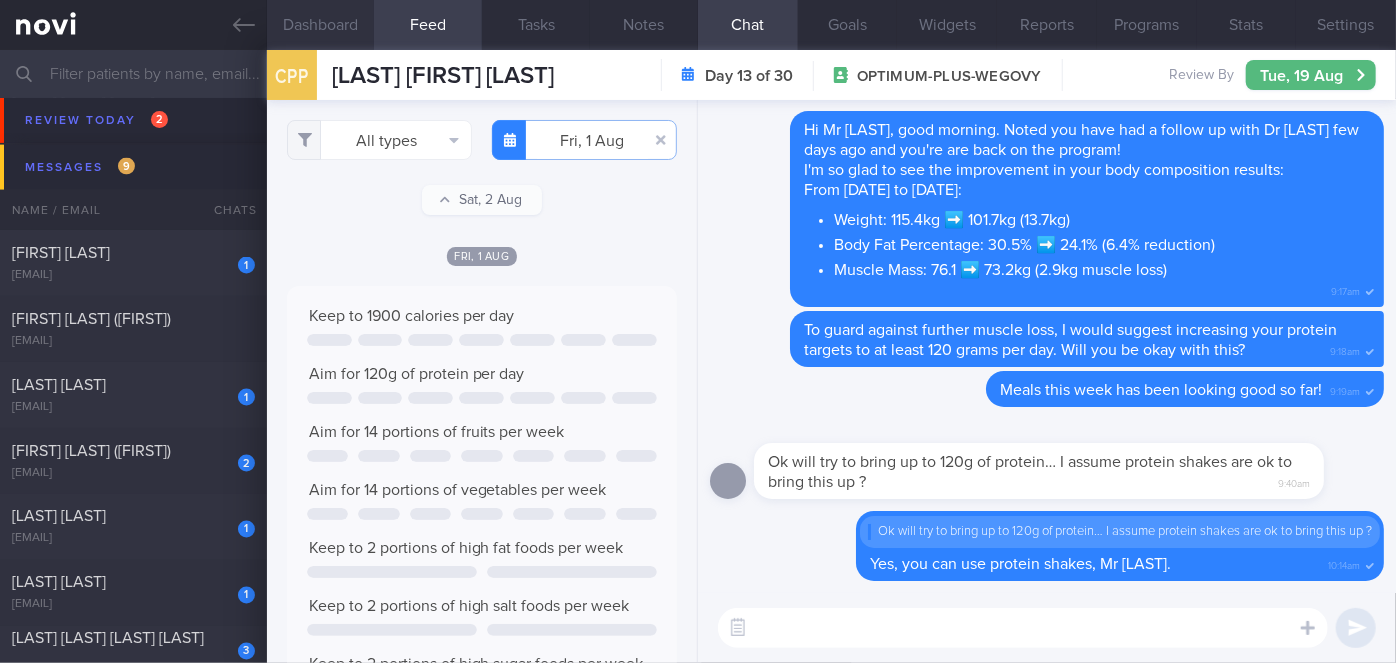 scroll, scrollTop: 5114, scrollLeft: 0, axis: vertical 